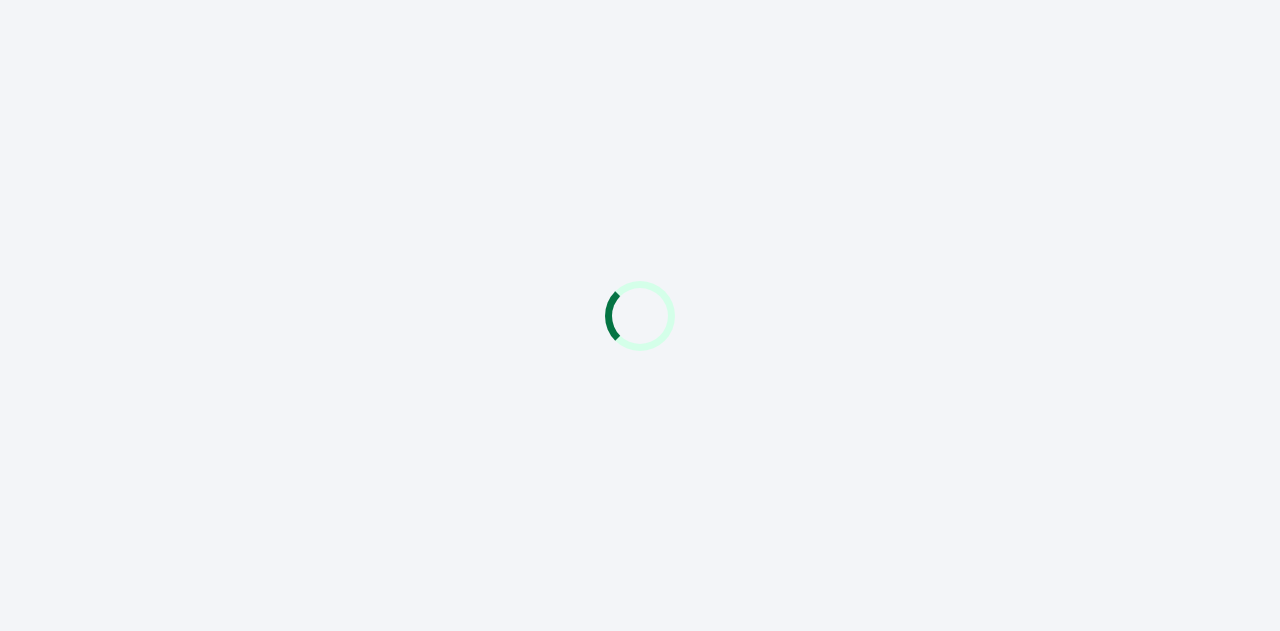 scroll, scrollTop: 0, scrollLeft: 0, axis: both 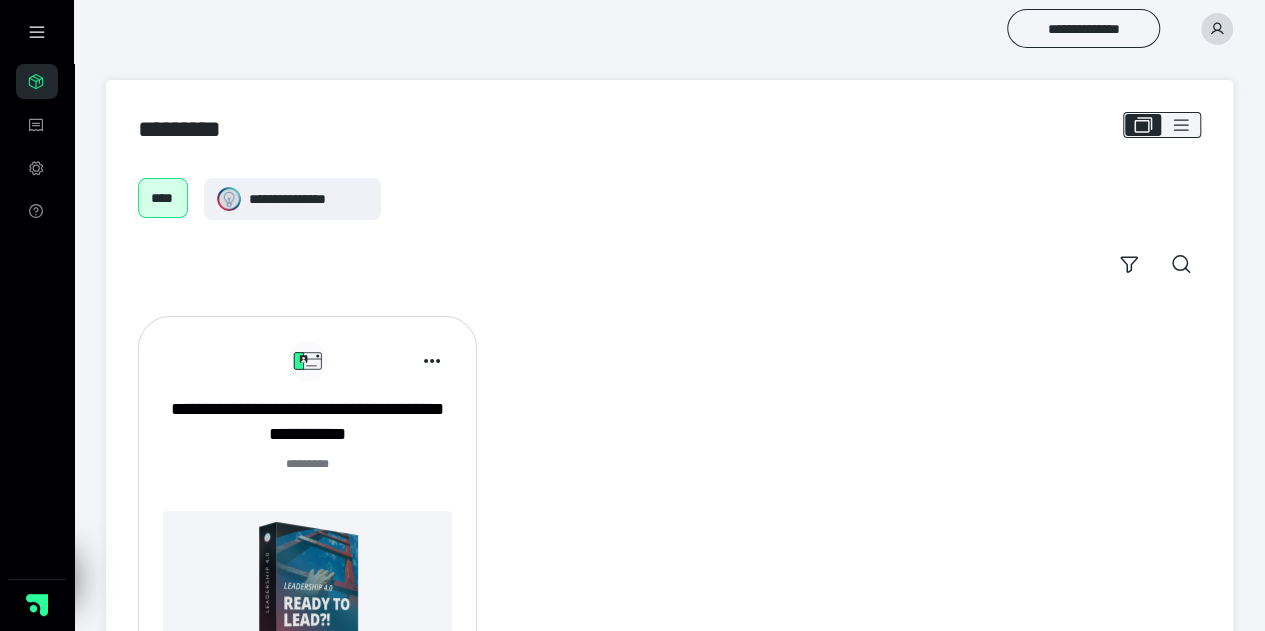 click at bounding box center [307, 598] 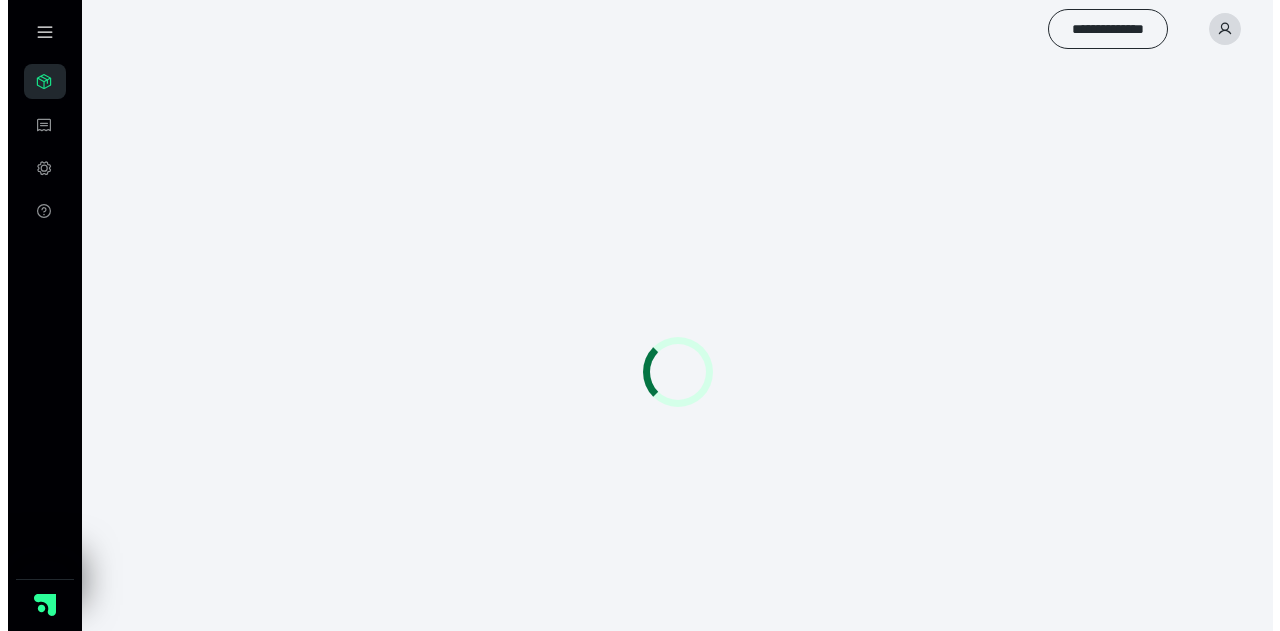 scroll, scrollTop: 0, scrollLeft: 0, axis: both 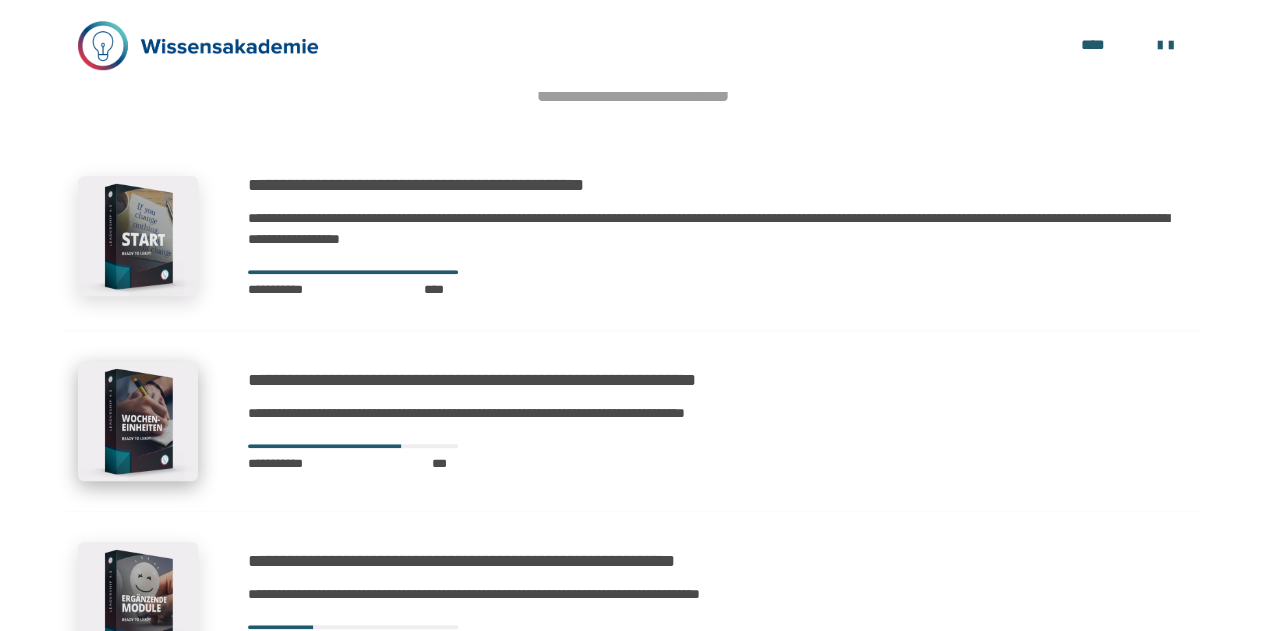 click at bounding box center [138, 421] 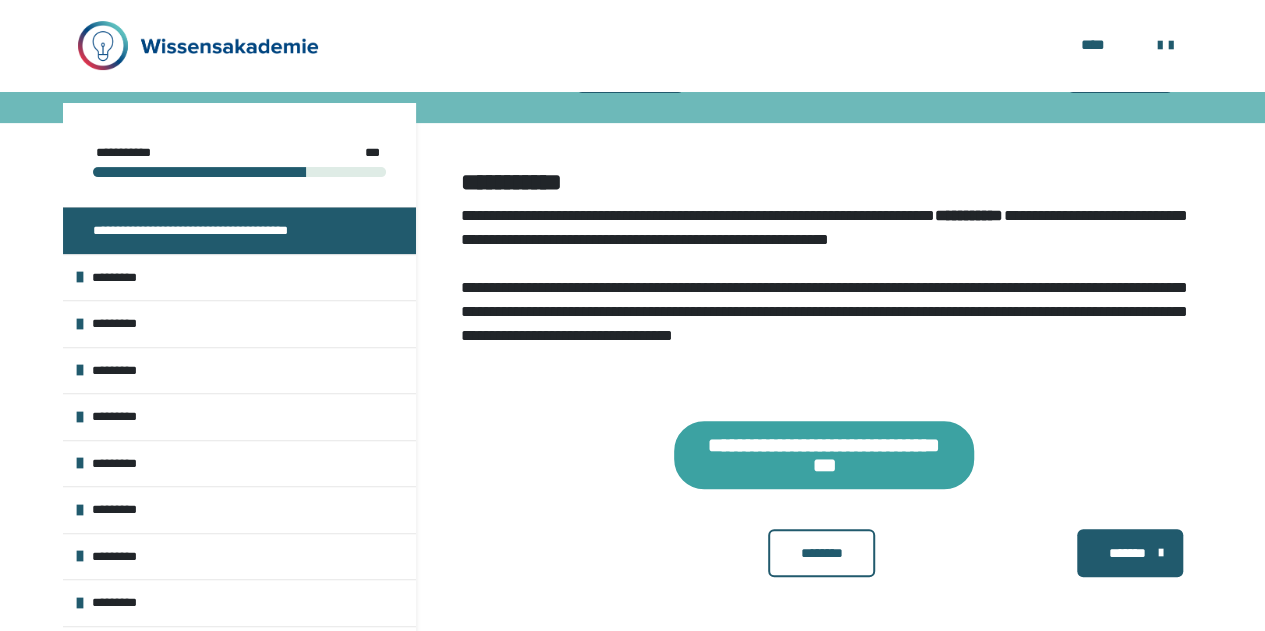 scroll, scrollTop: 356, scrollLeft: 0, axis: vertical 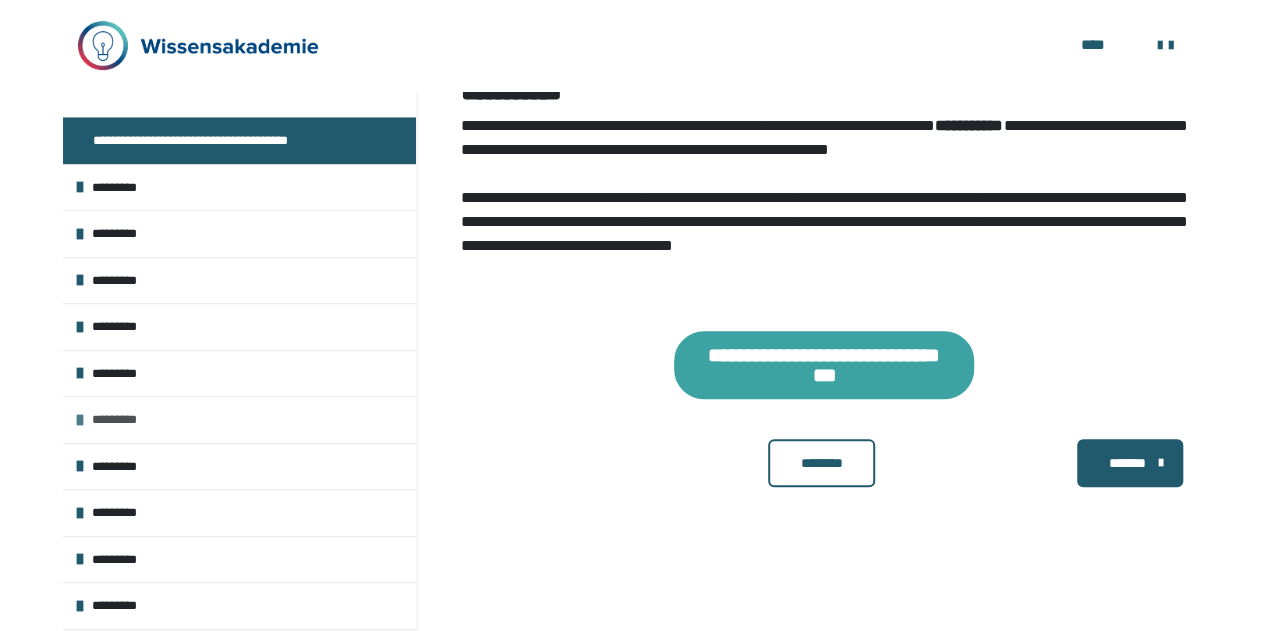 click on "*********" at bounding box center (239, 419) 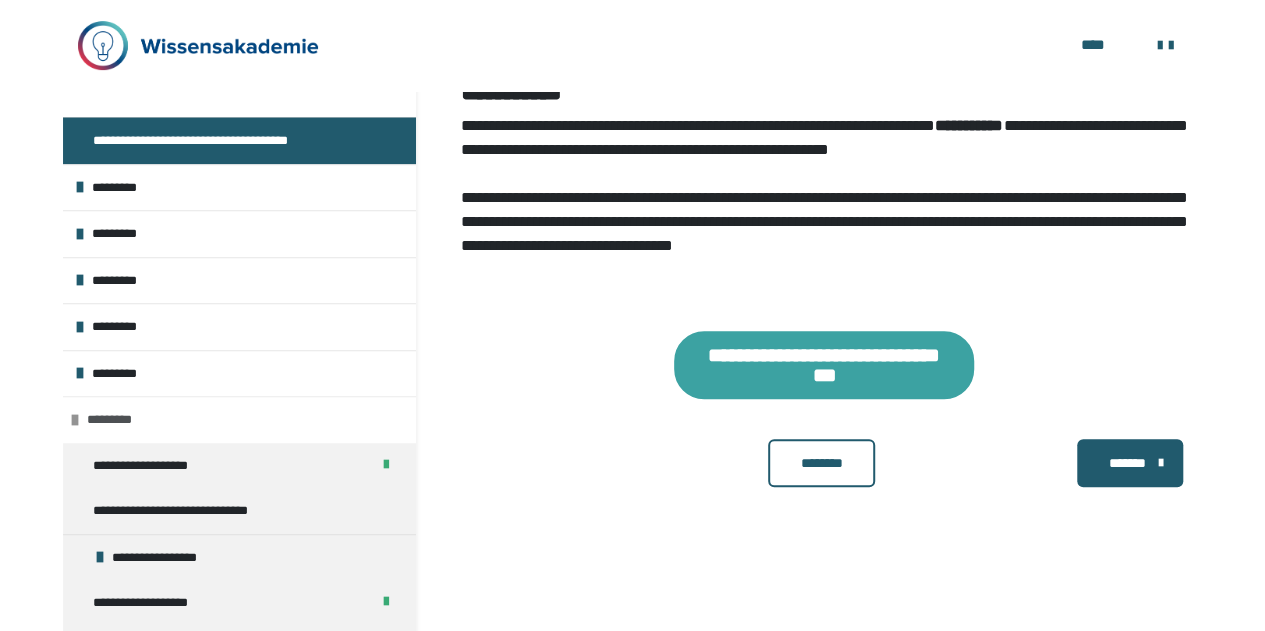 click at bounding box center (75, 420) 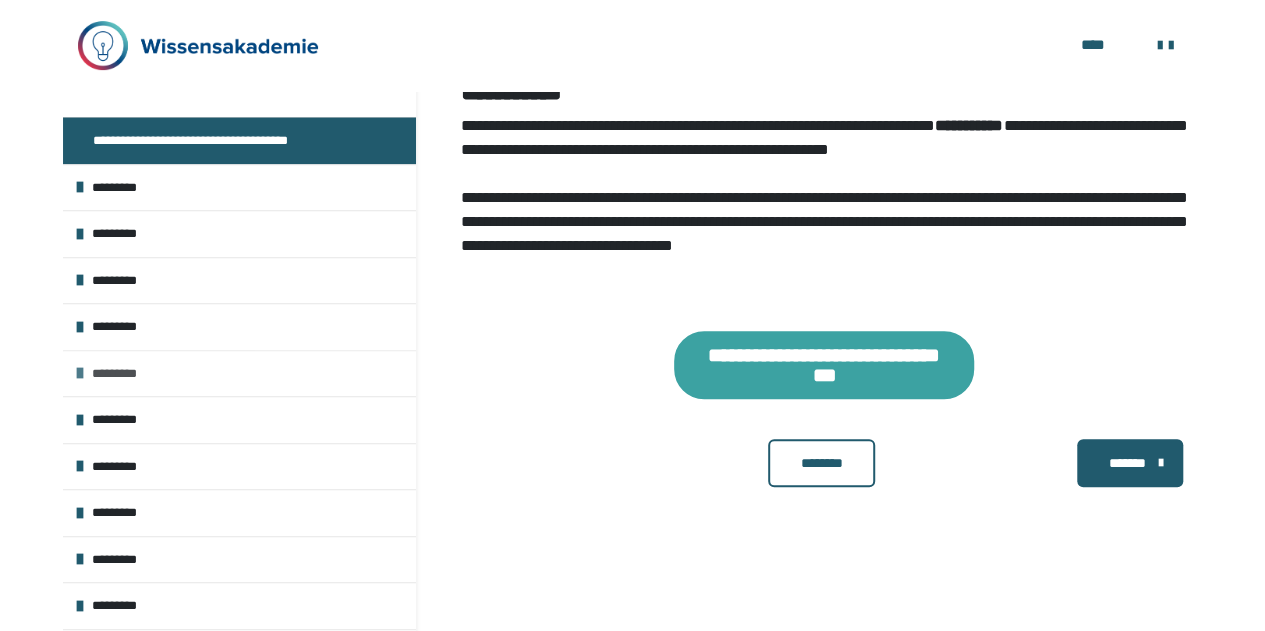click at bounding box center (80, 373) 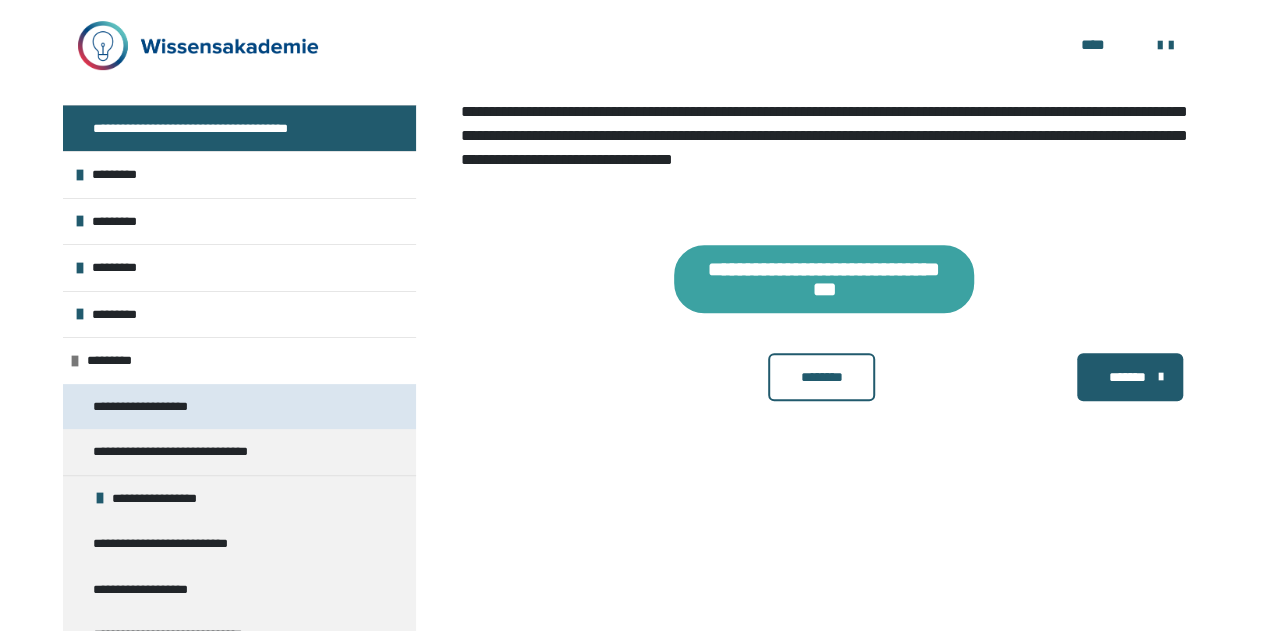 scroll, scrollTop: 448, scrollLeft: 0, axis: vertical 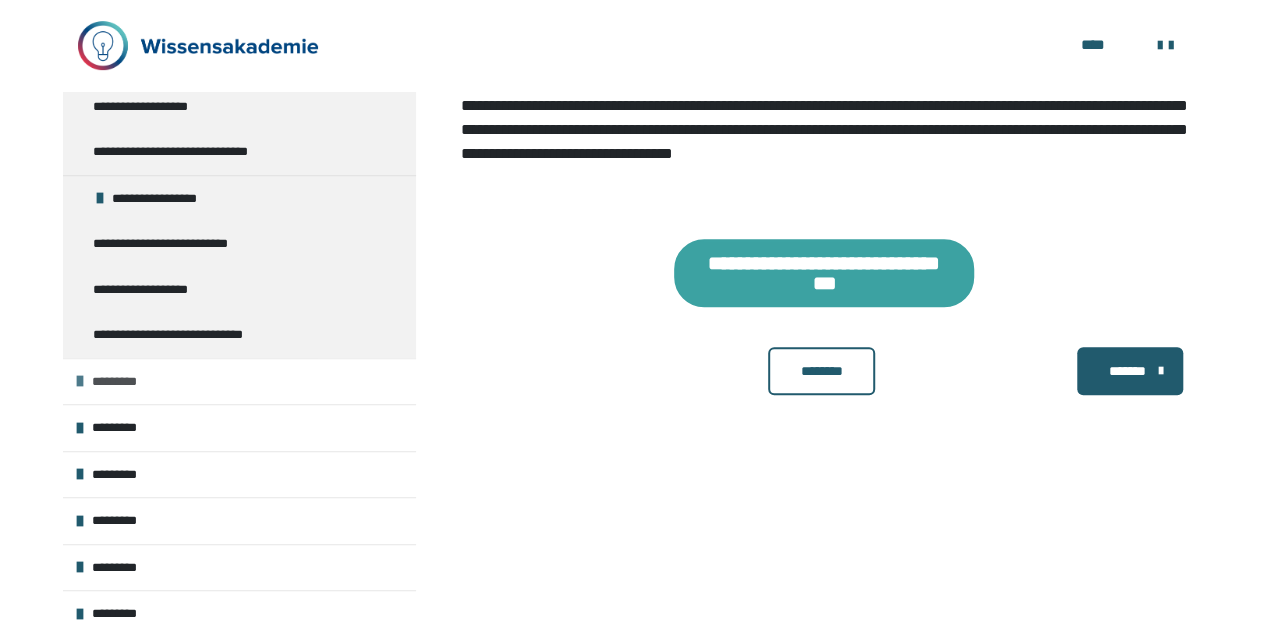 click on "*********" at bounding box center [239, 381] 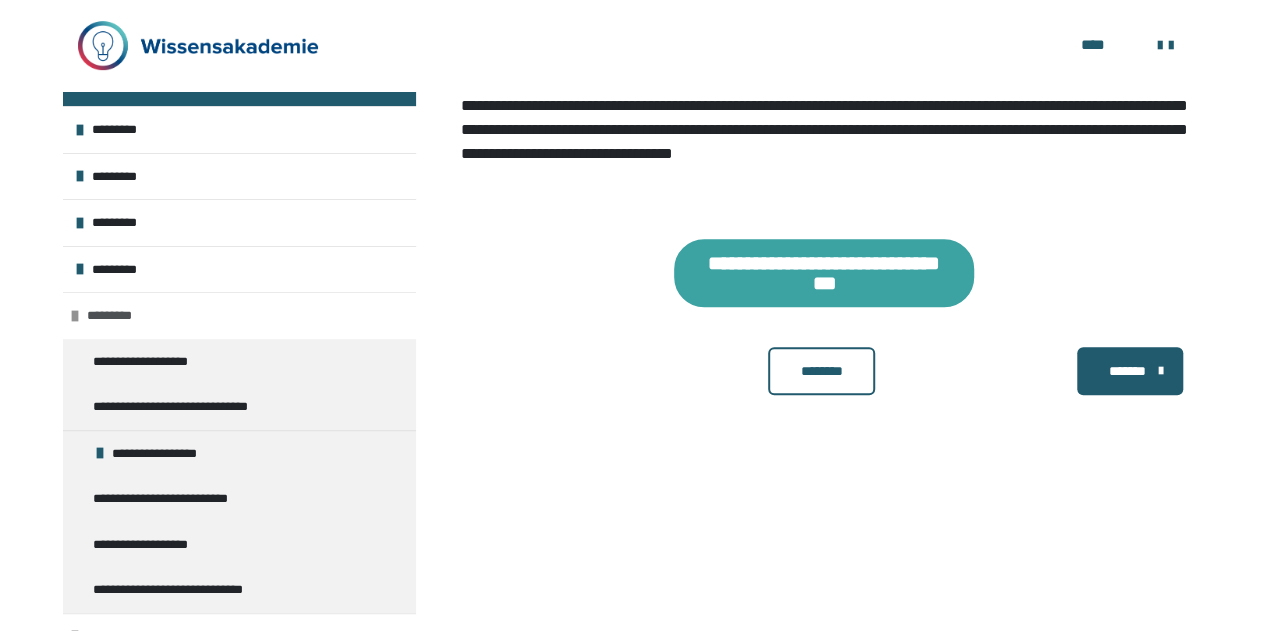 scroll, scrollTop: 0, scrollLeft: 0, axis: both 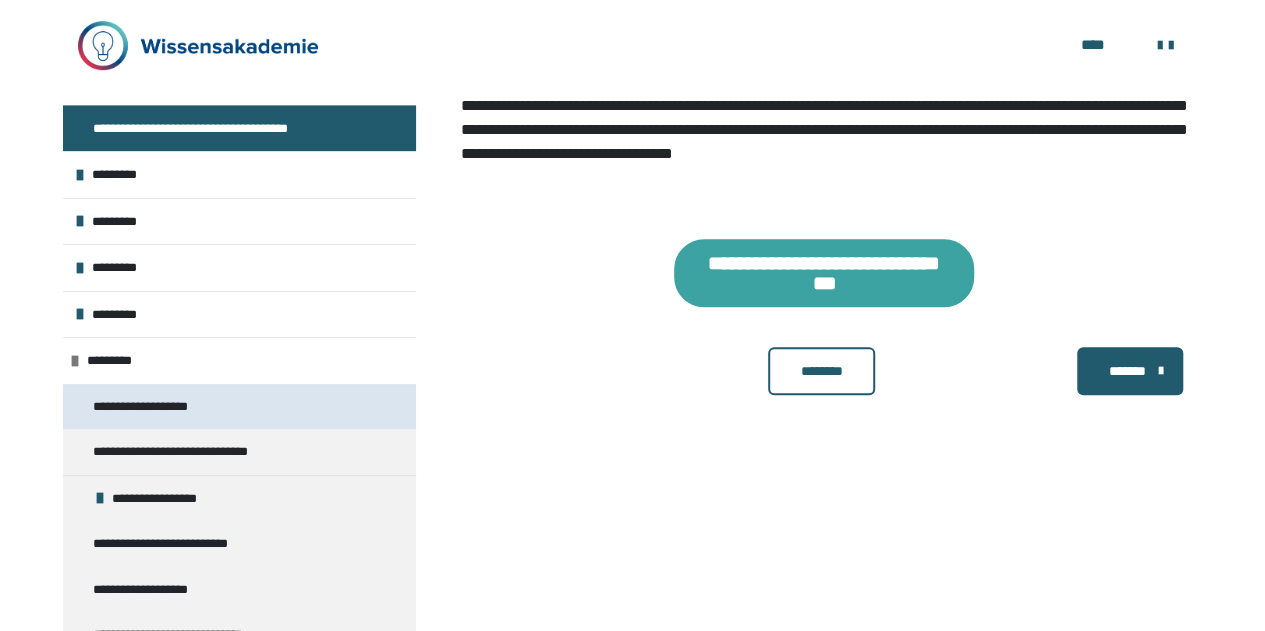 drag, startPoint x: 176, startPoint y: 407, endPoint x: 190, endPoint y: 405, distance: 14.142136 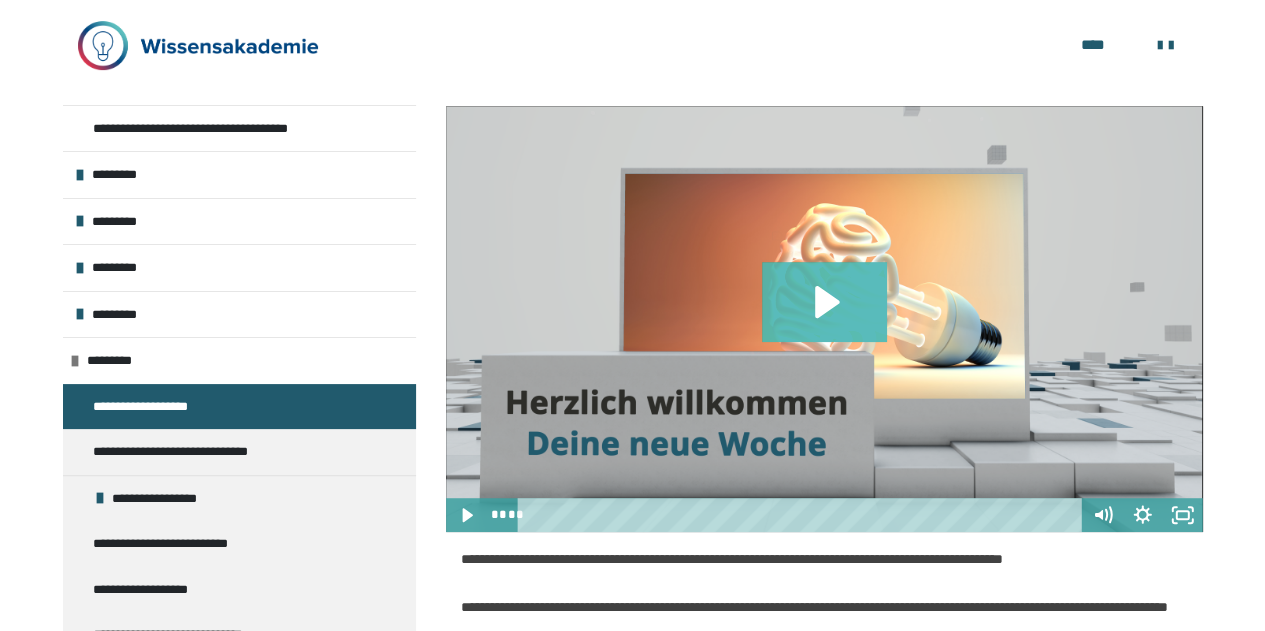 click 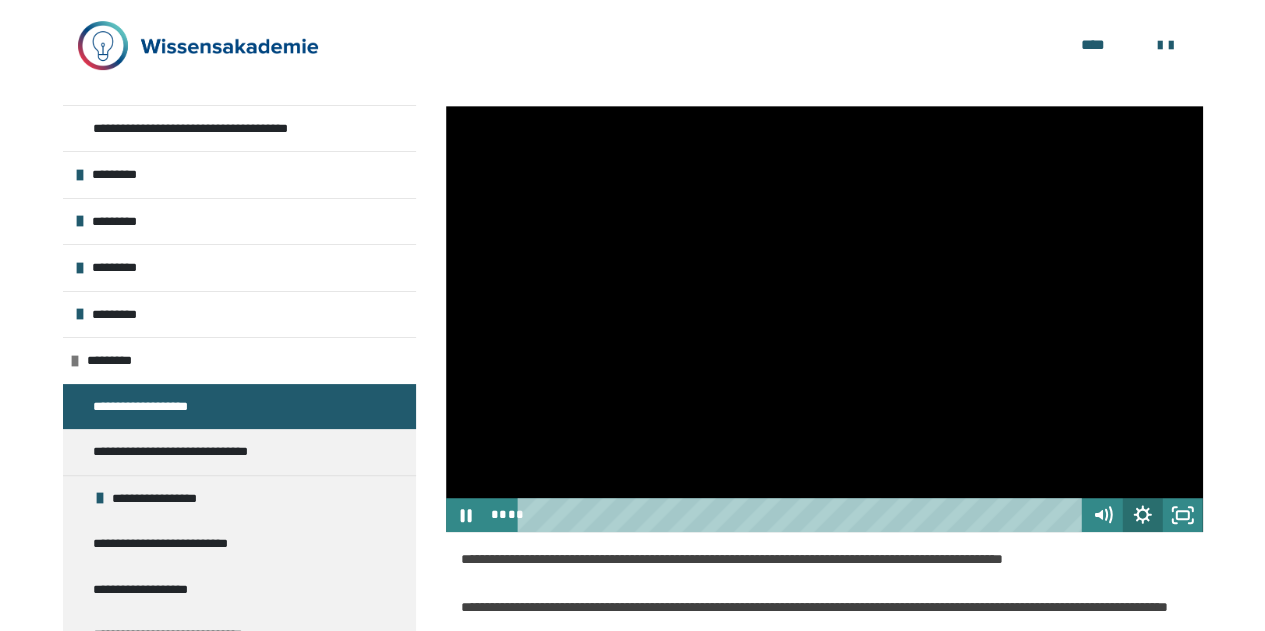 click 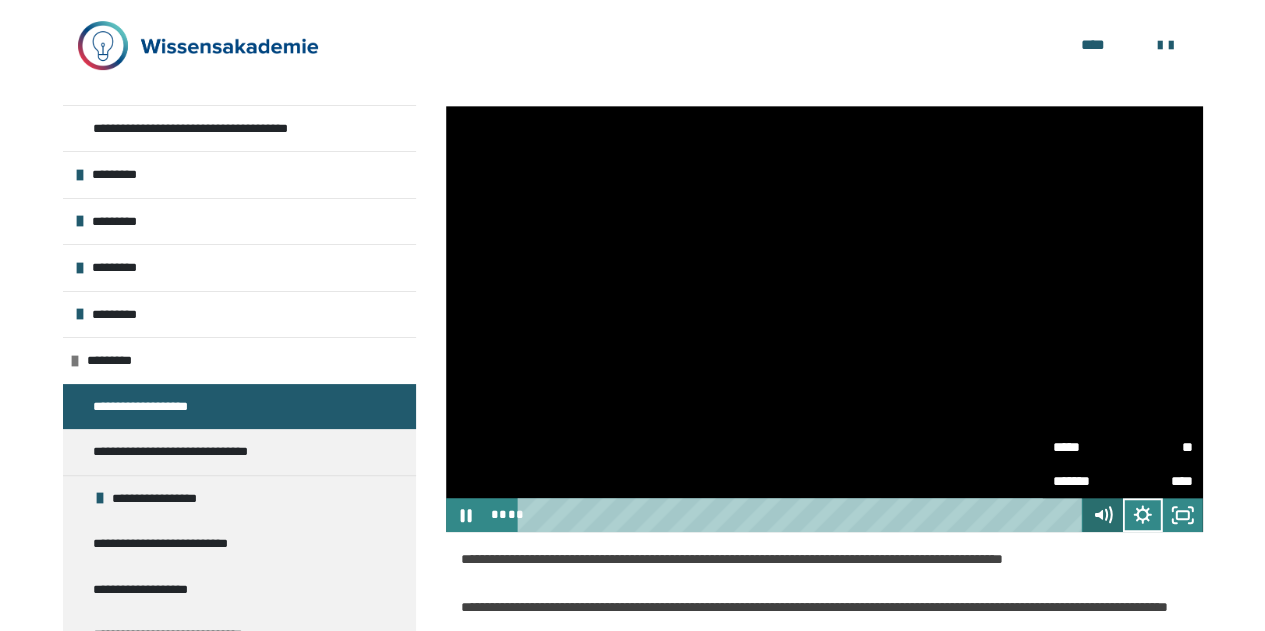 click 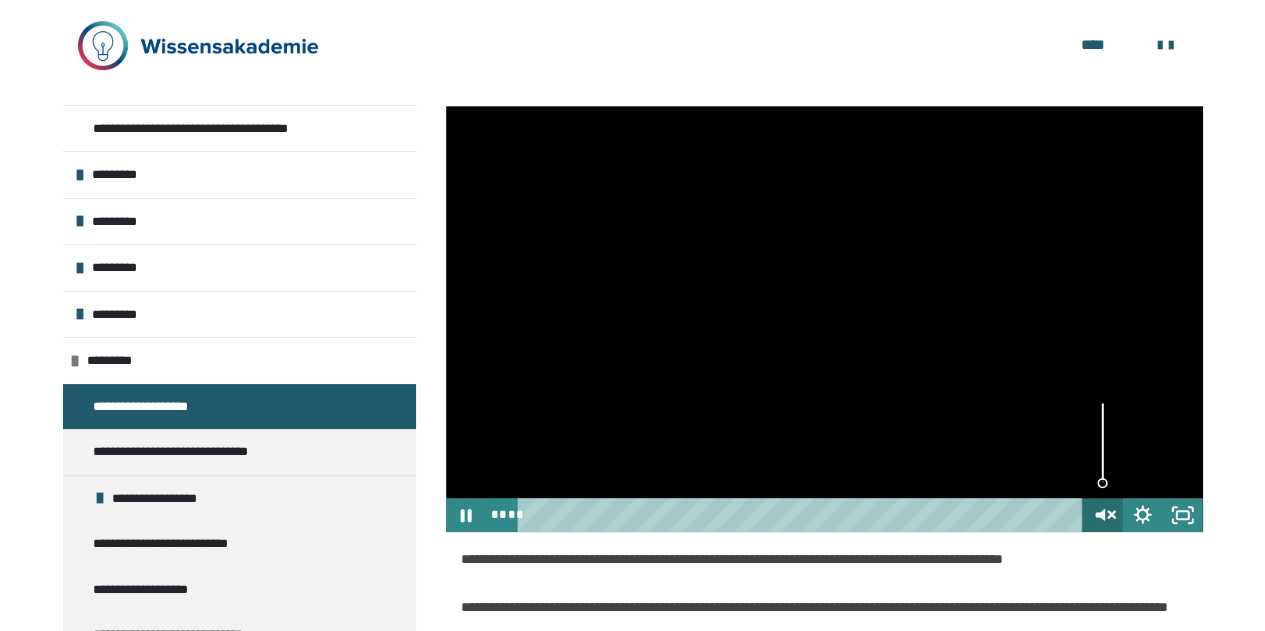 click 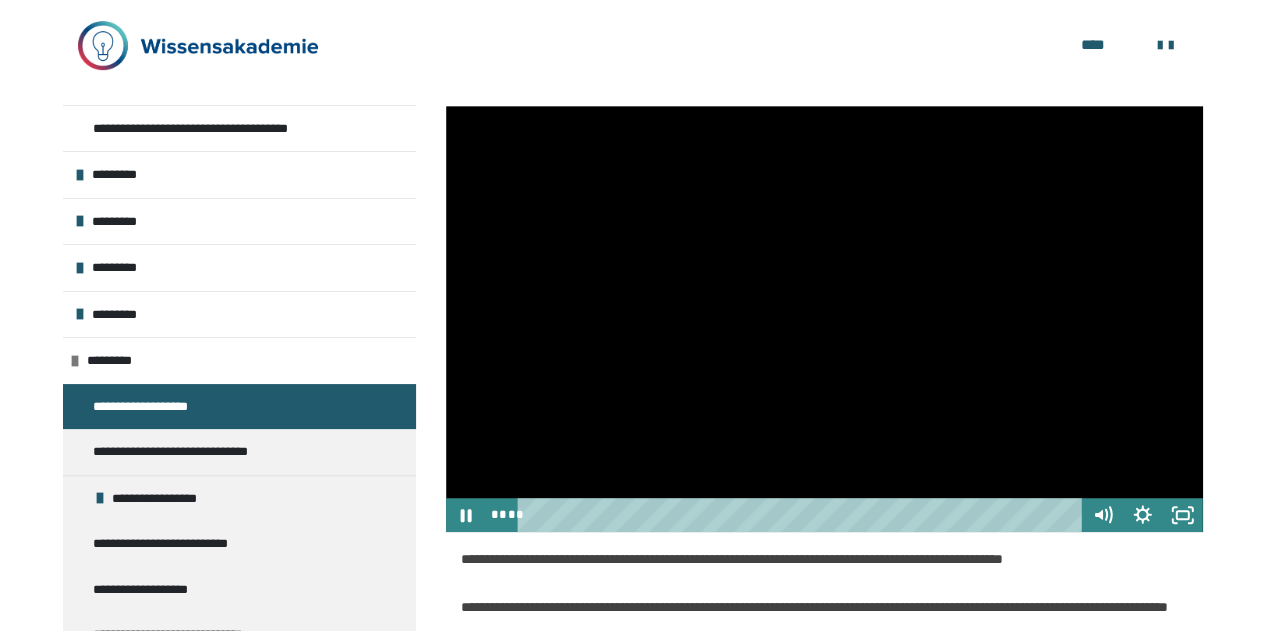 click at bounding box center [824, 319] 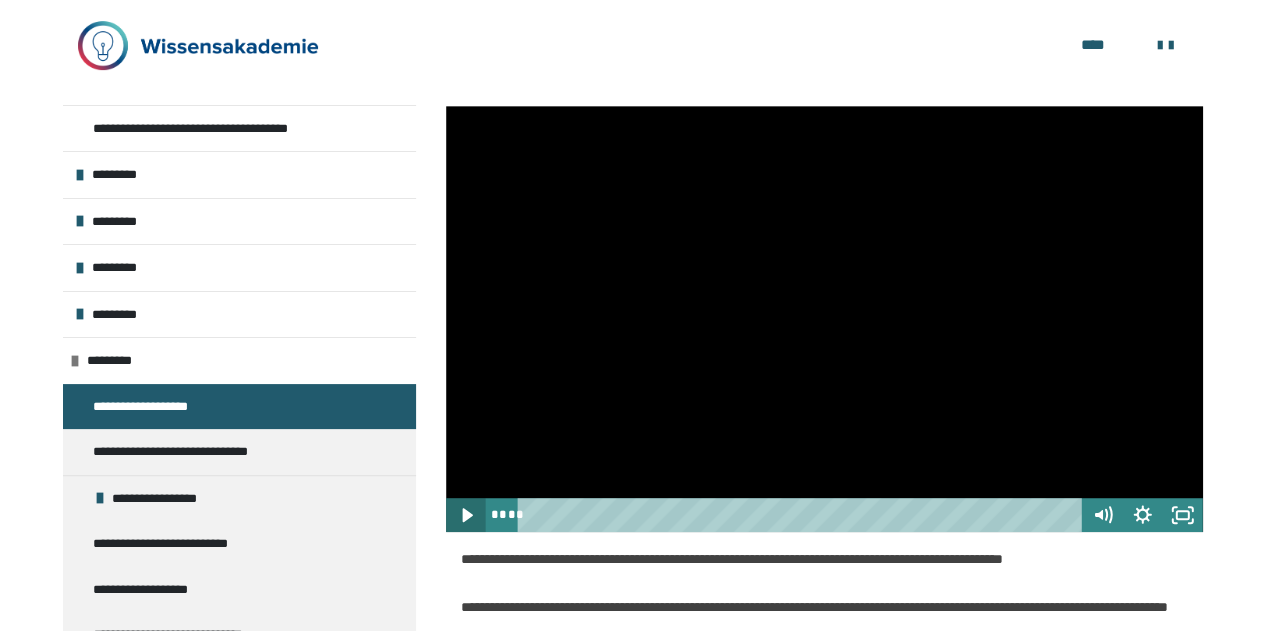 click 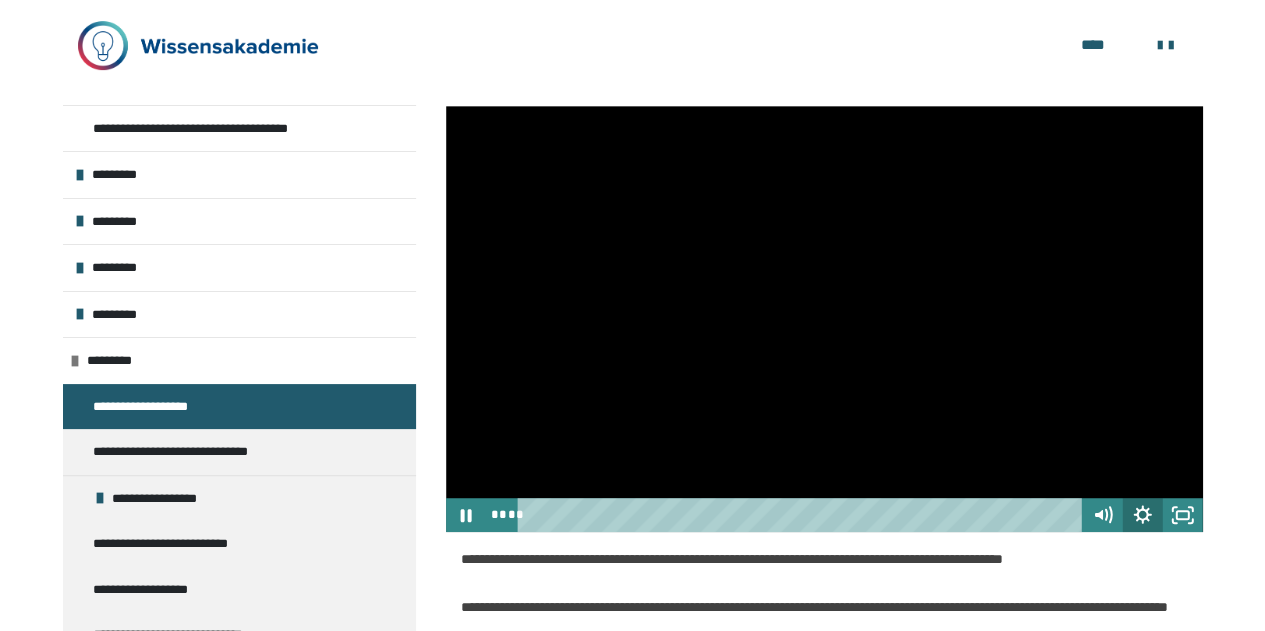click 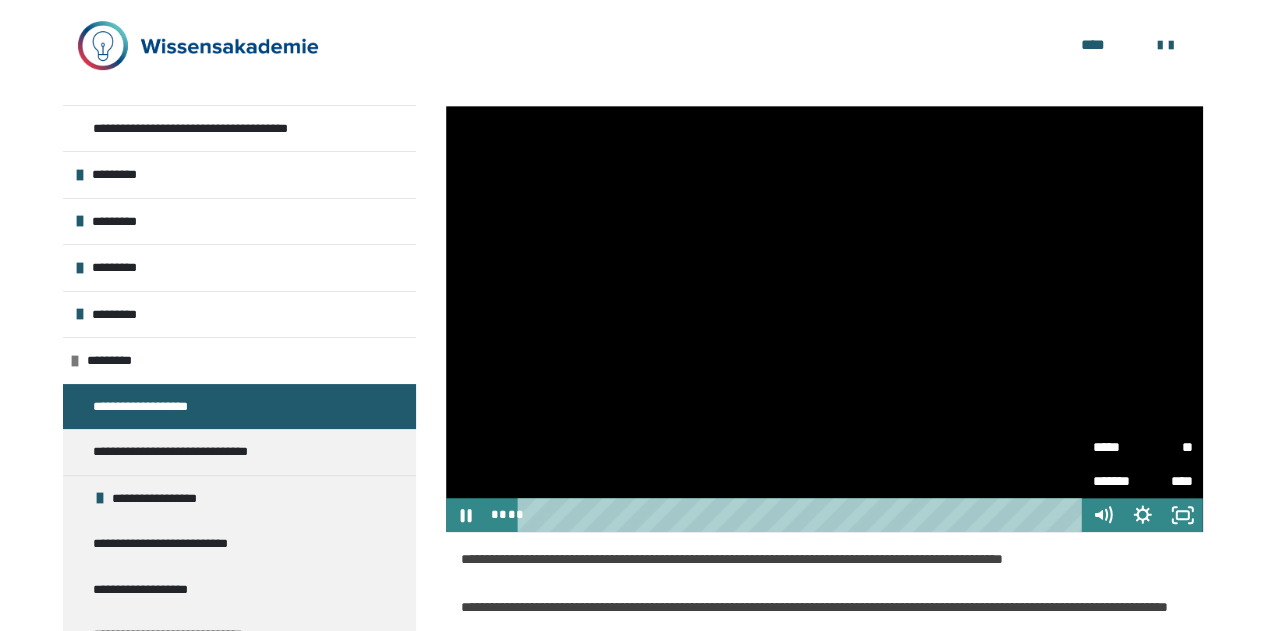 click on "*****" at bounding box center (1118, 441) 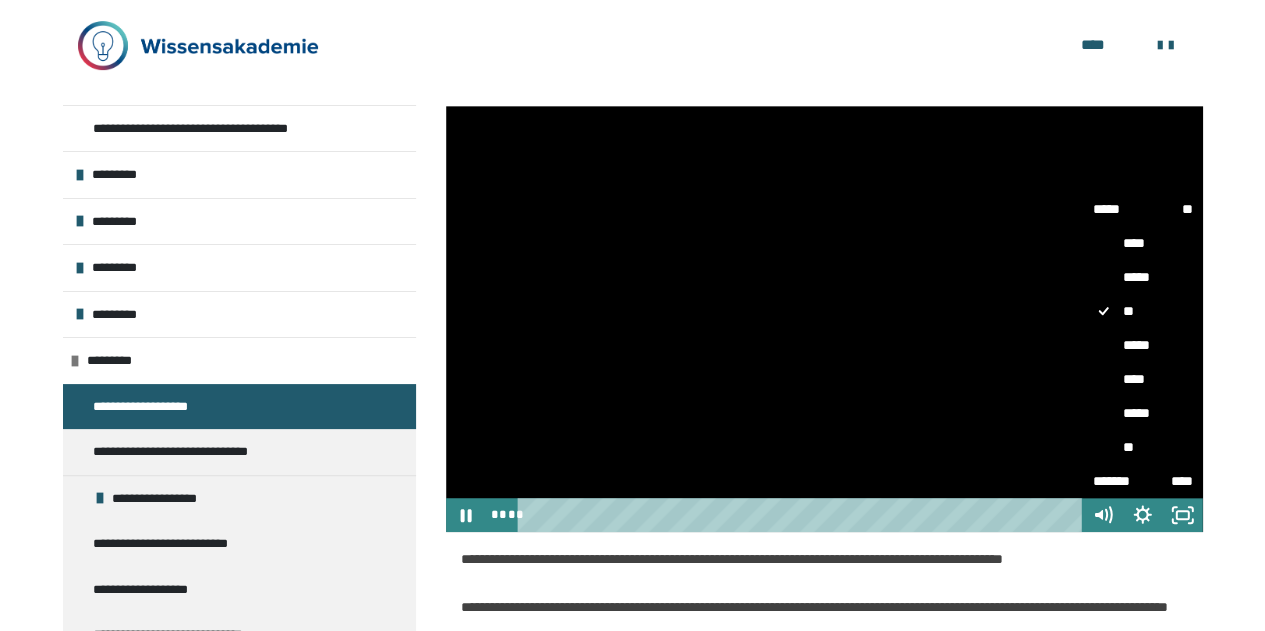 click on "**" at bounding box center [1143, 447] 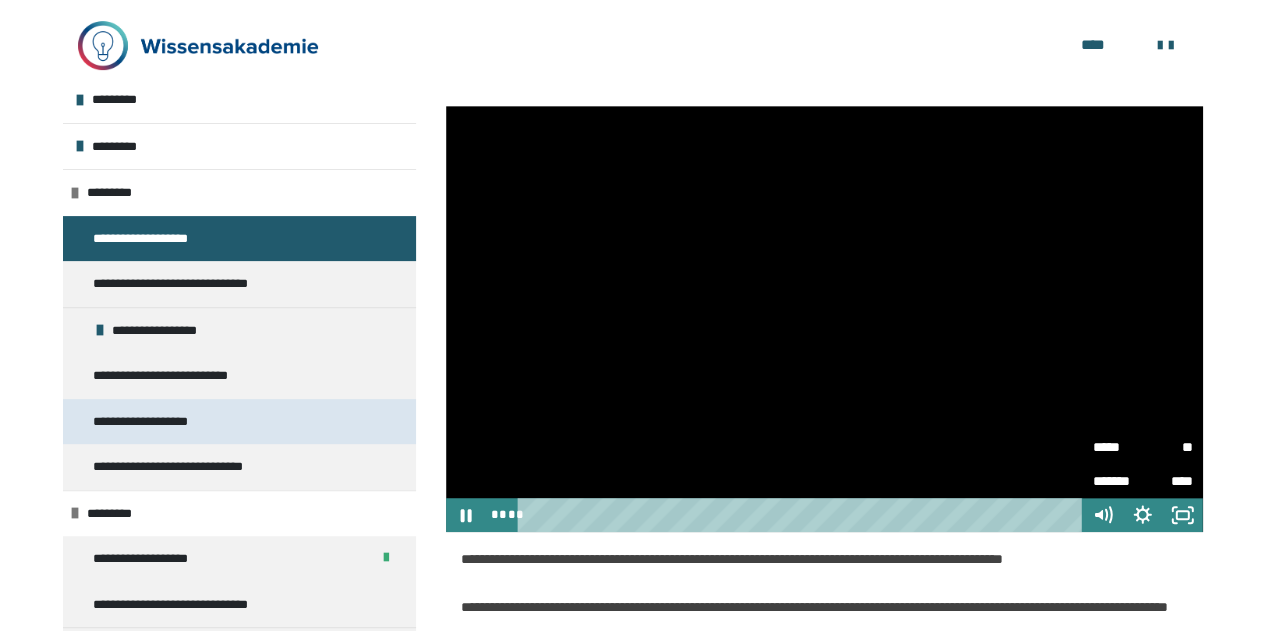 scroll, scrollTop: 200, scrollLeft: 0, axis: vertical 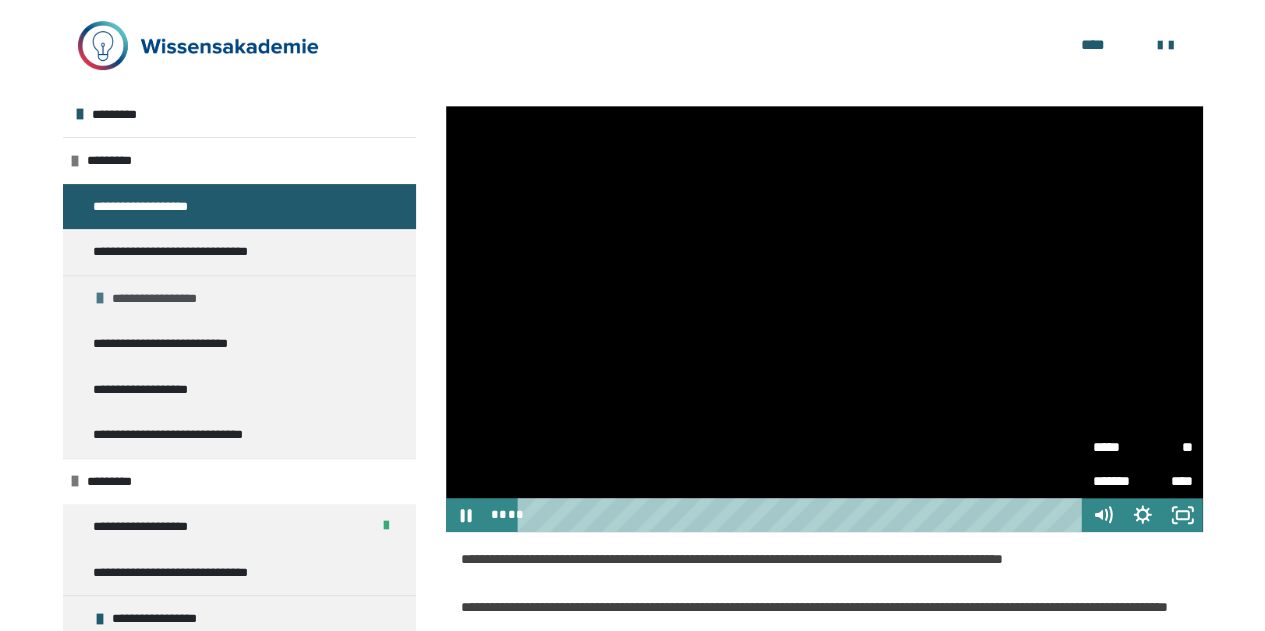 click on "**********" at bounding box center (166, 299) 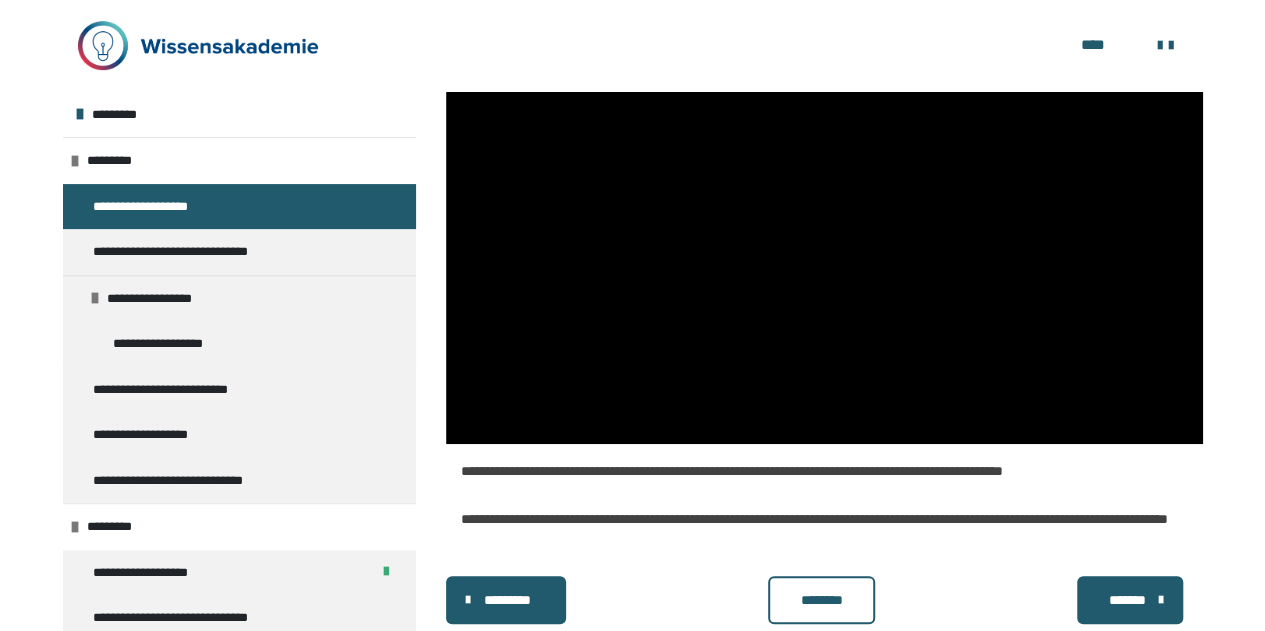 scroll, scrollTop: 544, scrollLeft: 0, axis: vertical 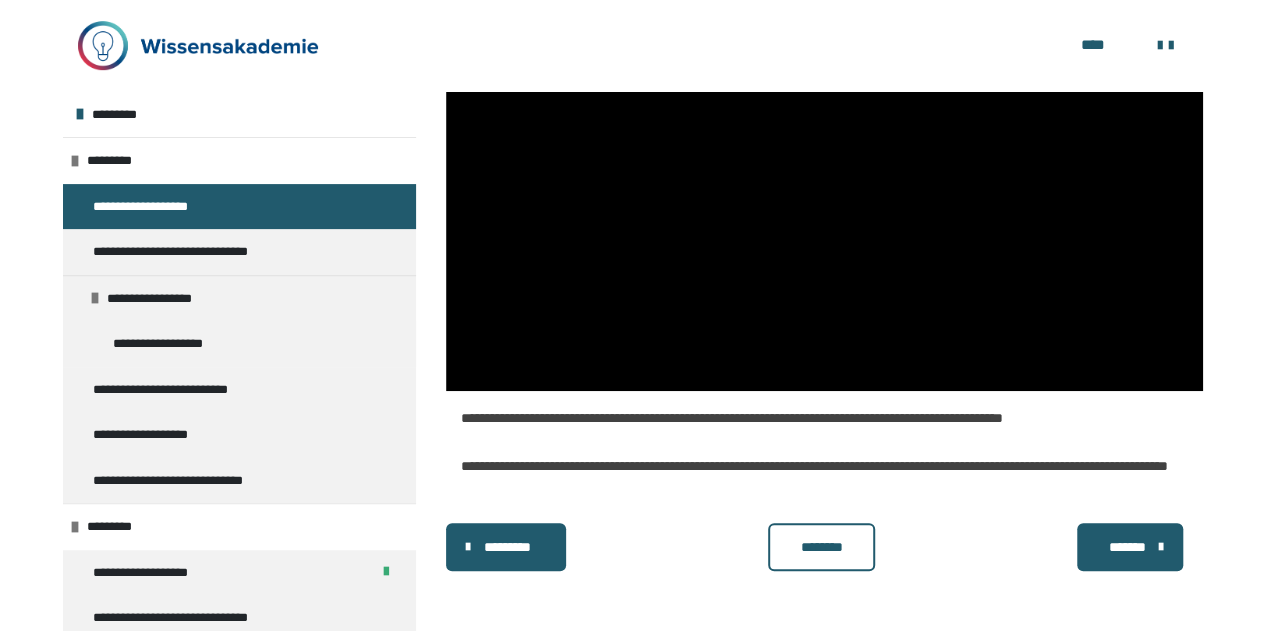 click on "********" at bounding box center (821, 547) 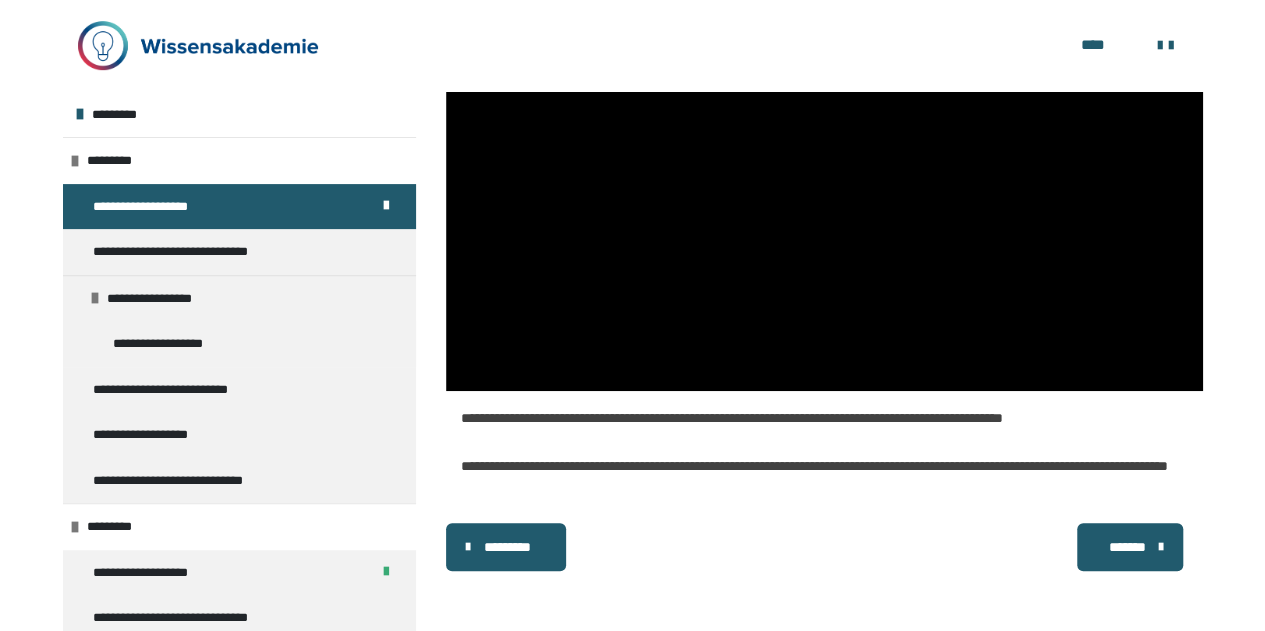 click on "*******" at bounding box center [1128, 547] 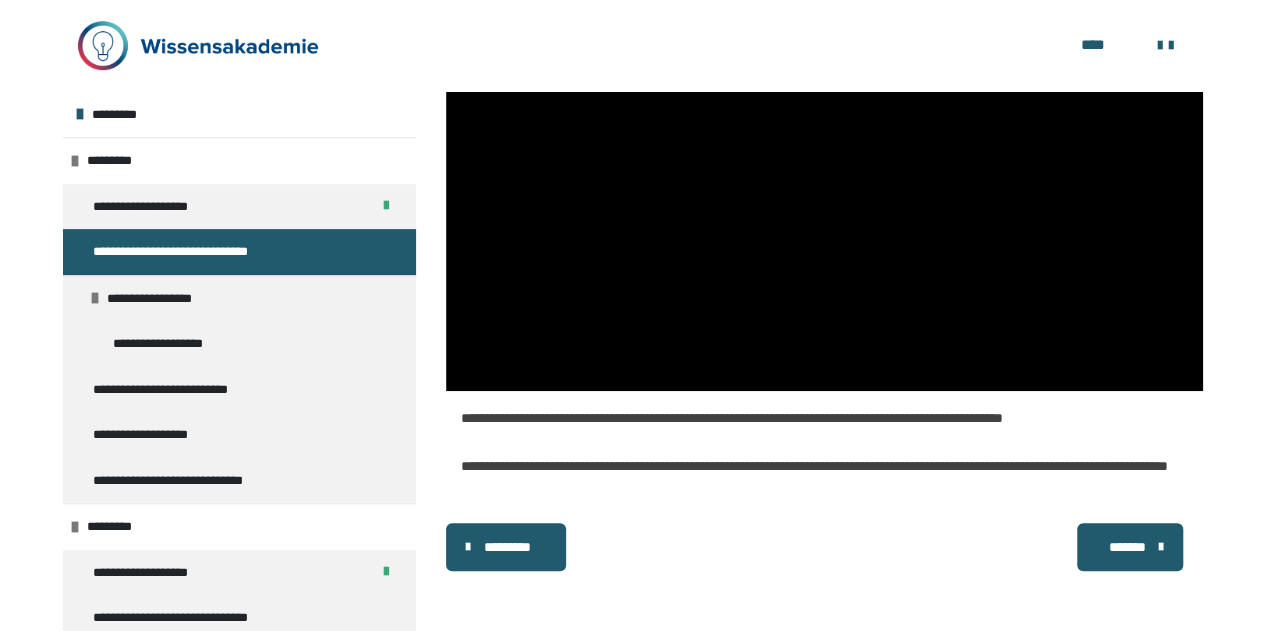 scroll, scrollTop: 448, scrollLeft: 0, axis: vertical 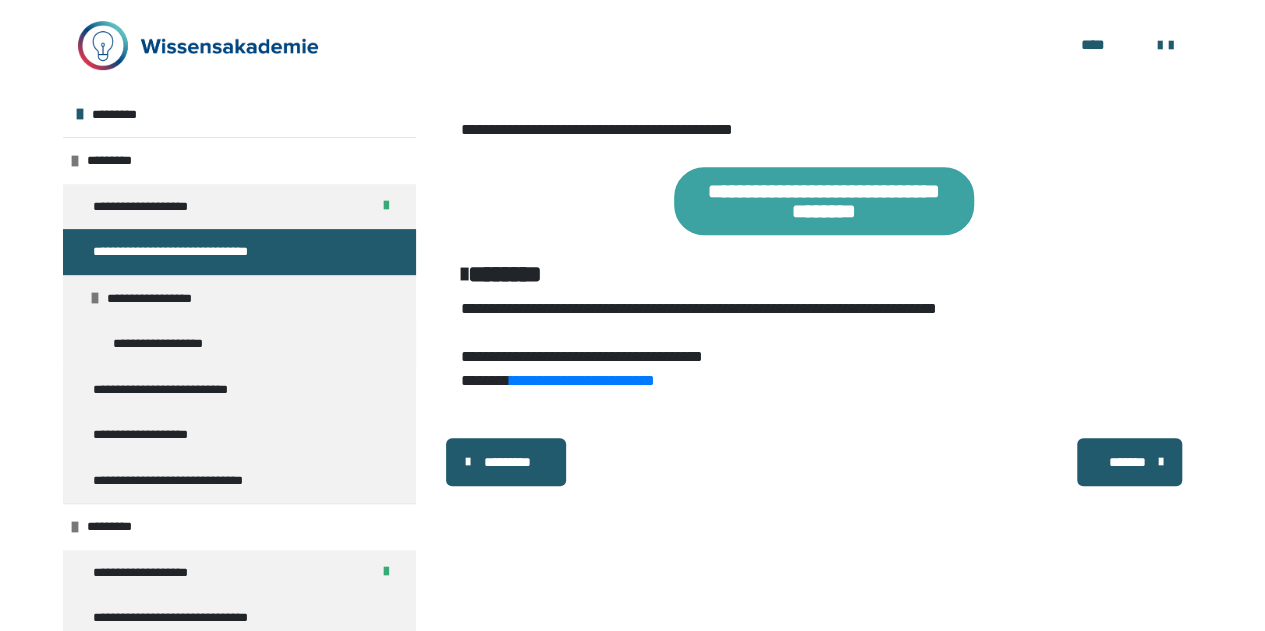 click on "*******" at bounding box center [1128, 462] 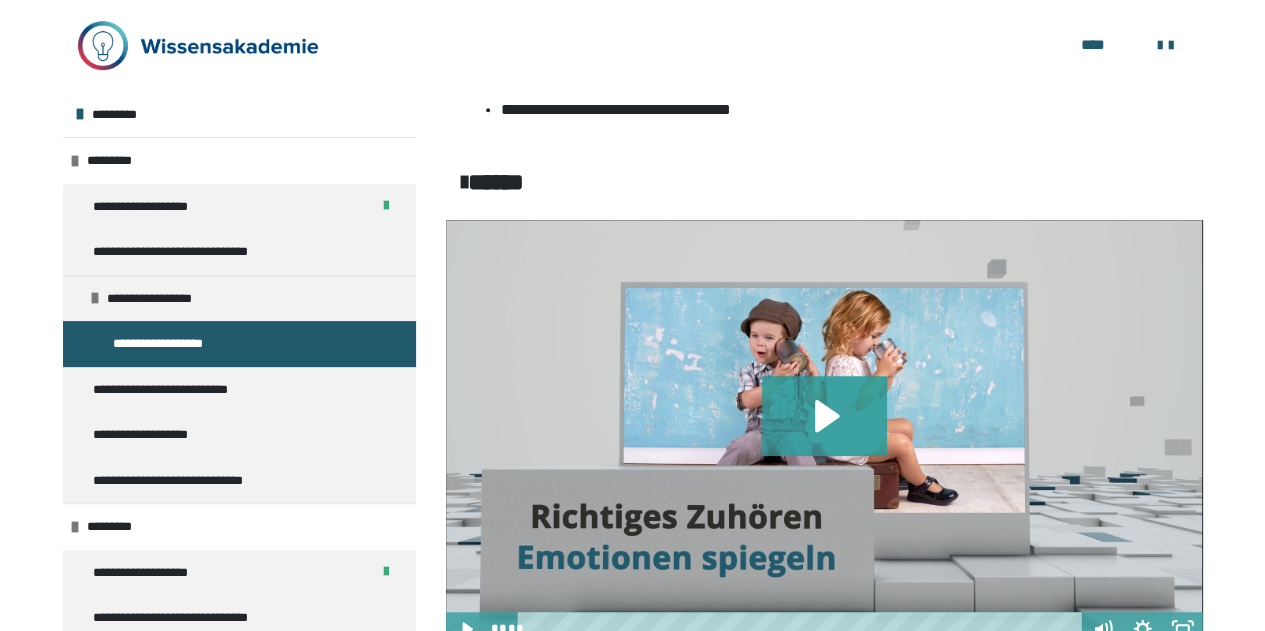 scroll, scrollTop: 282, scrollLeft: 0, axis: vertical 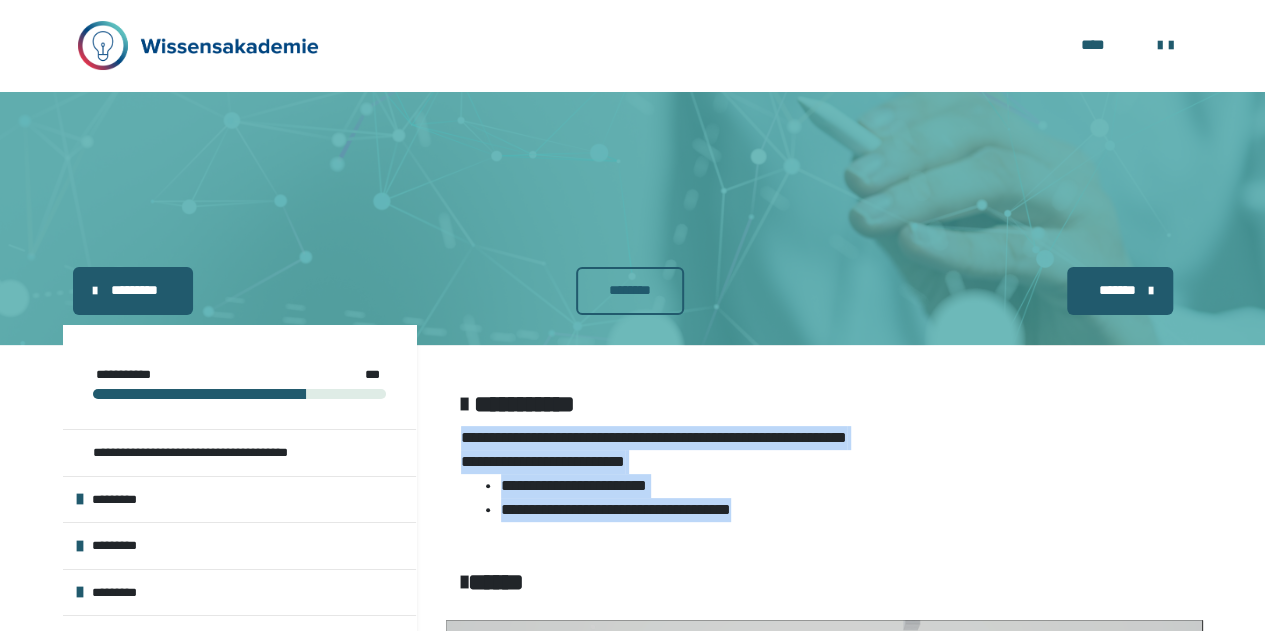 drag, startPoint x: 466, startPoint y: 435, endPoint x: 797, endPoint y: 517, distance: 341.00586 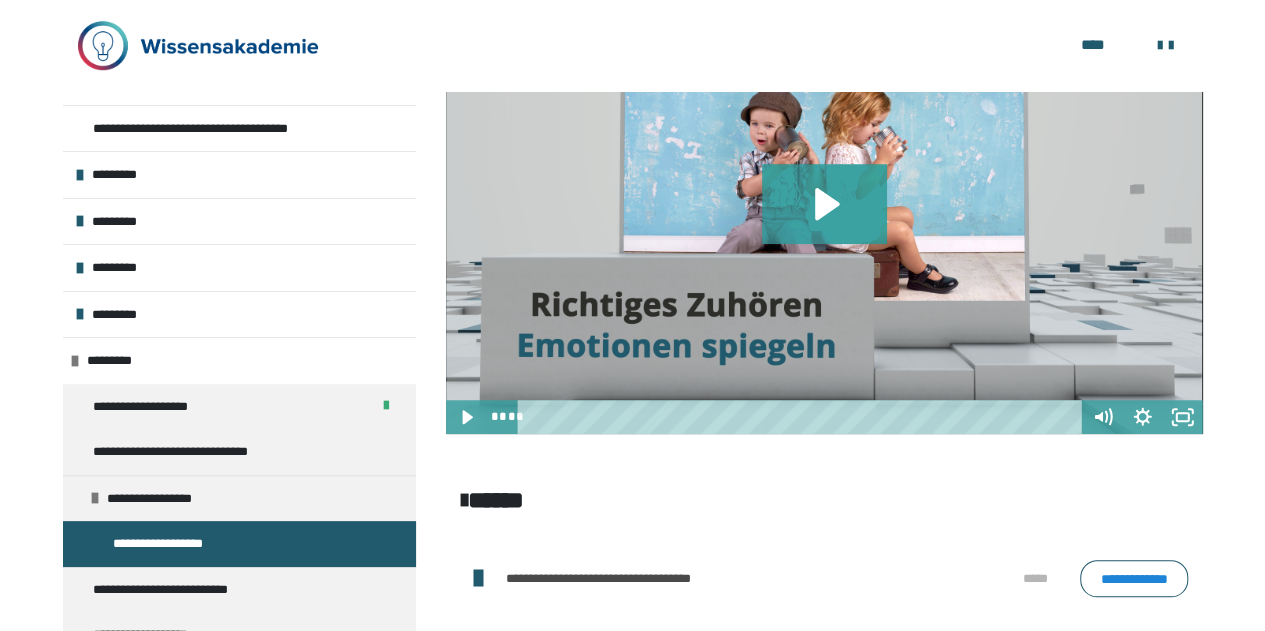 scroll, scrollTop: 744, scrollLeft: 0, axis: vertical 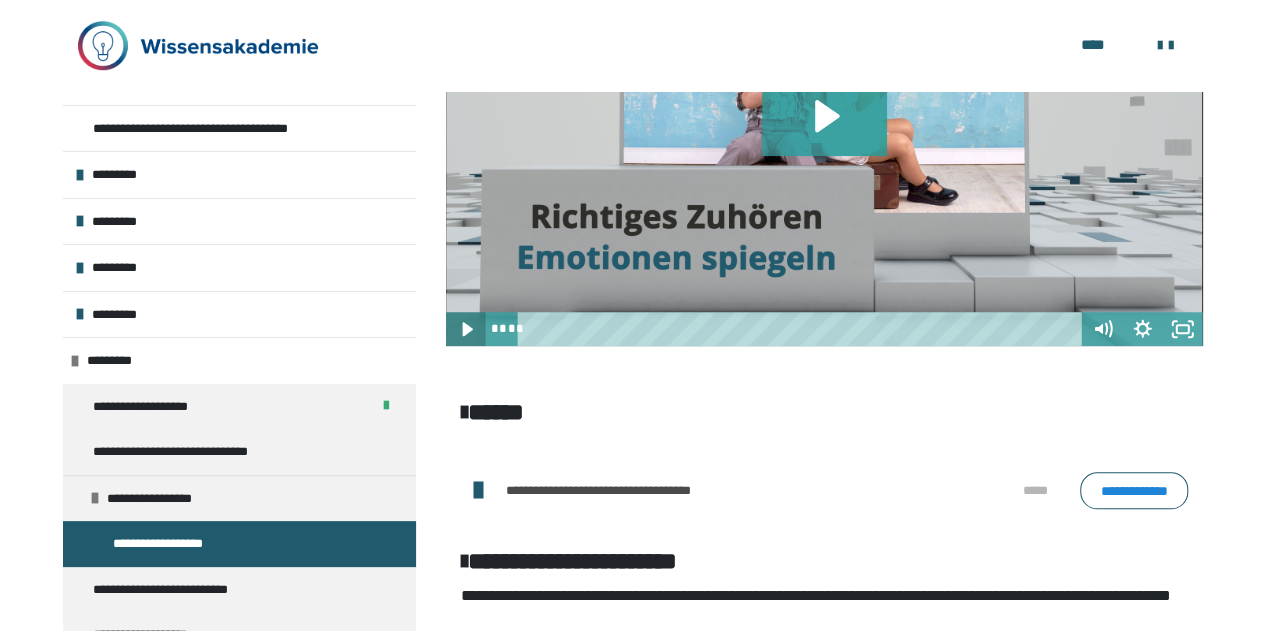 click 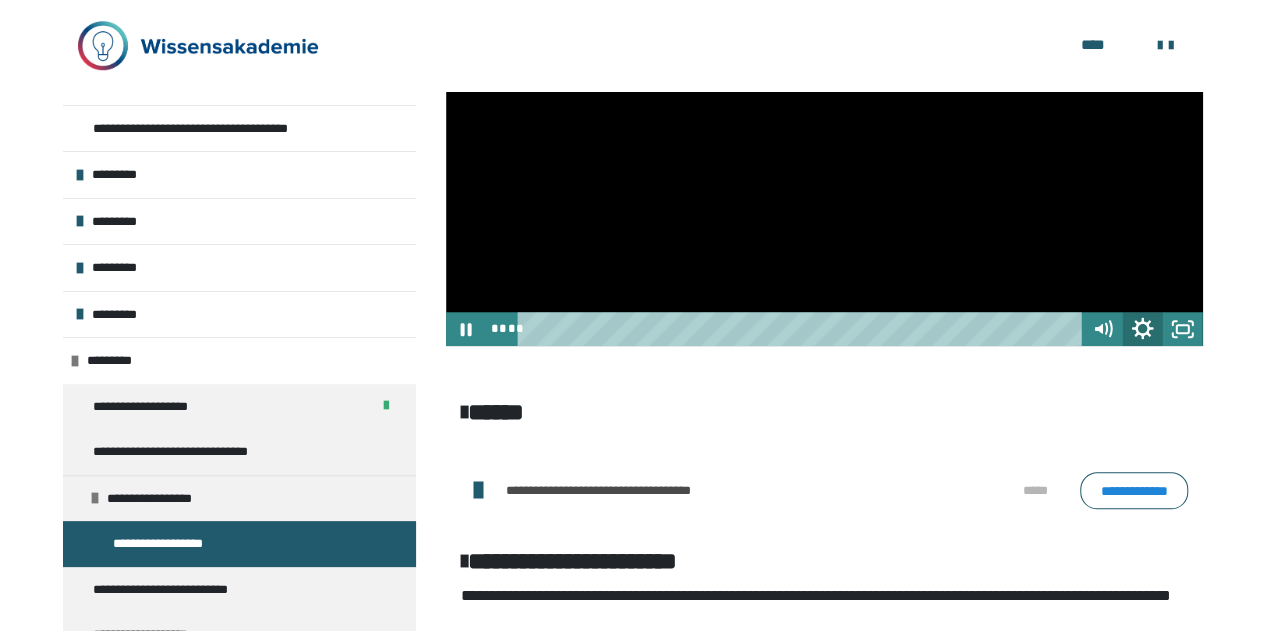 click 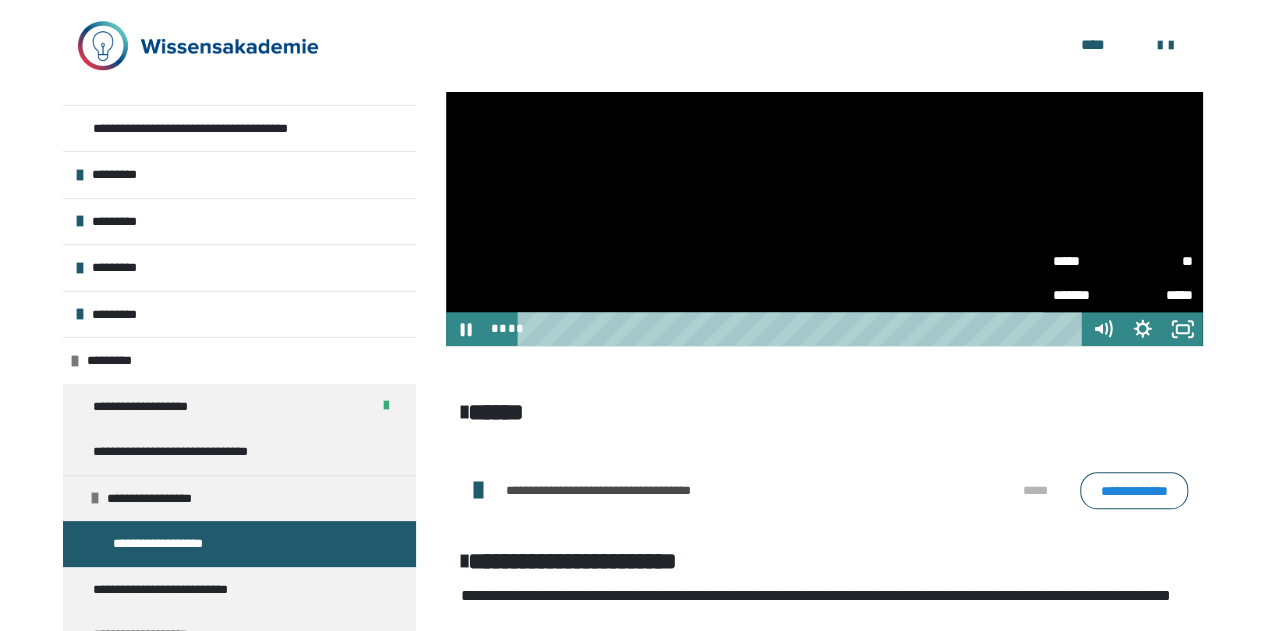 click on "**" at bounding box center (1158, 261) 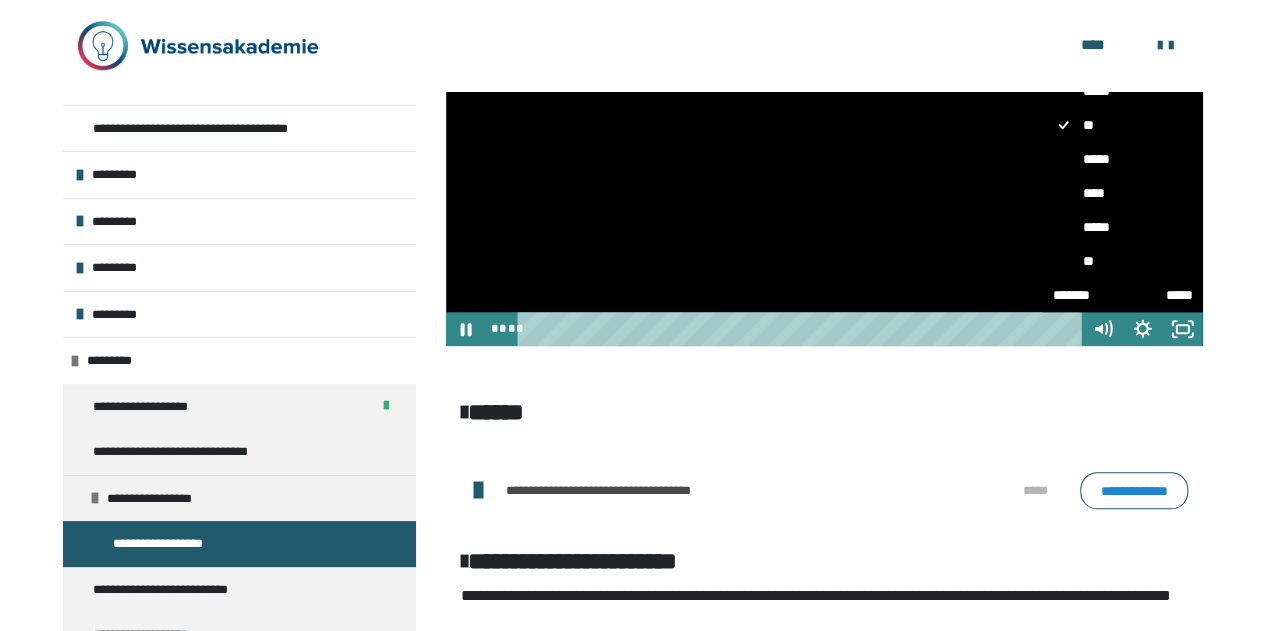 click on "*****" at bounding box center [1123, 227] 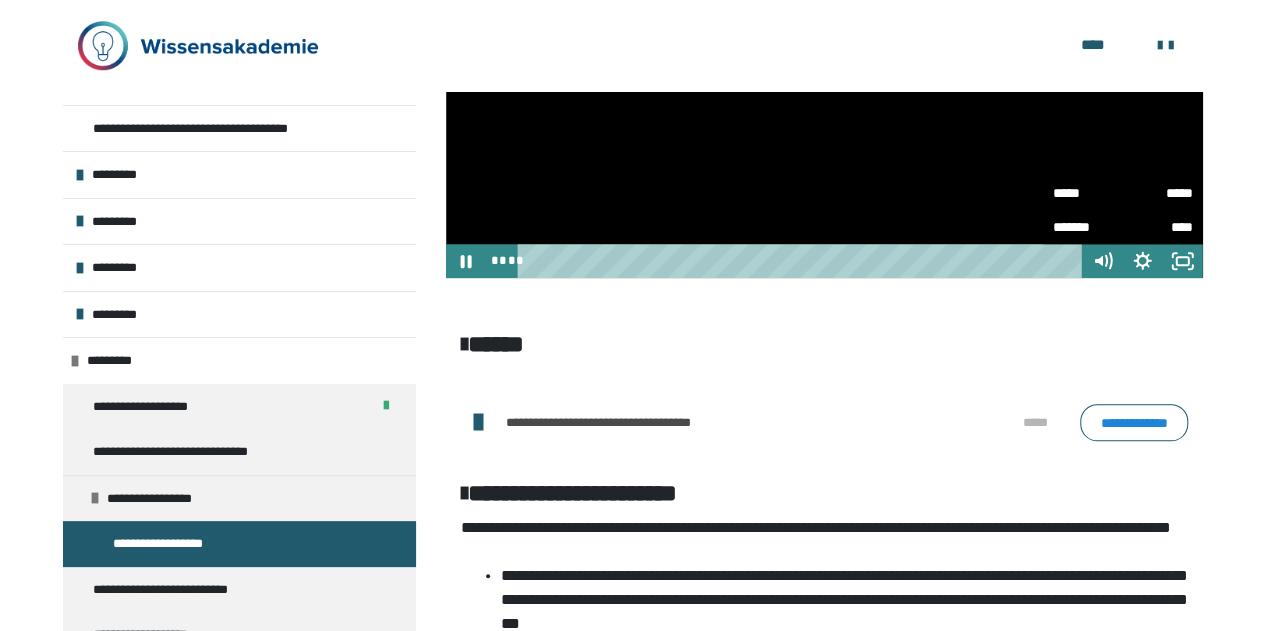 scroll, scrollTop: 844, scrollLeft: 0, axis: vertical 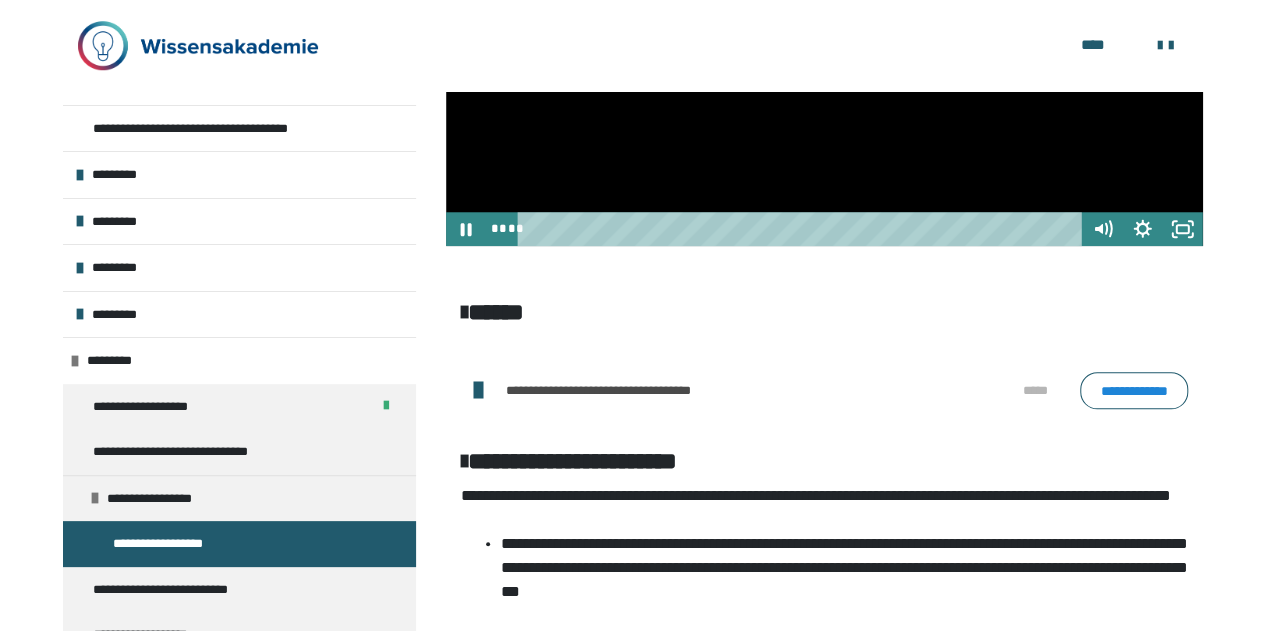 click on "**********" at bounding box center [824, 390] 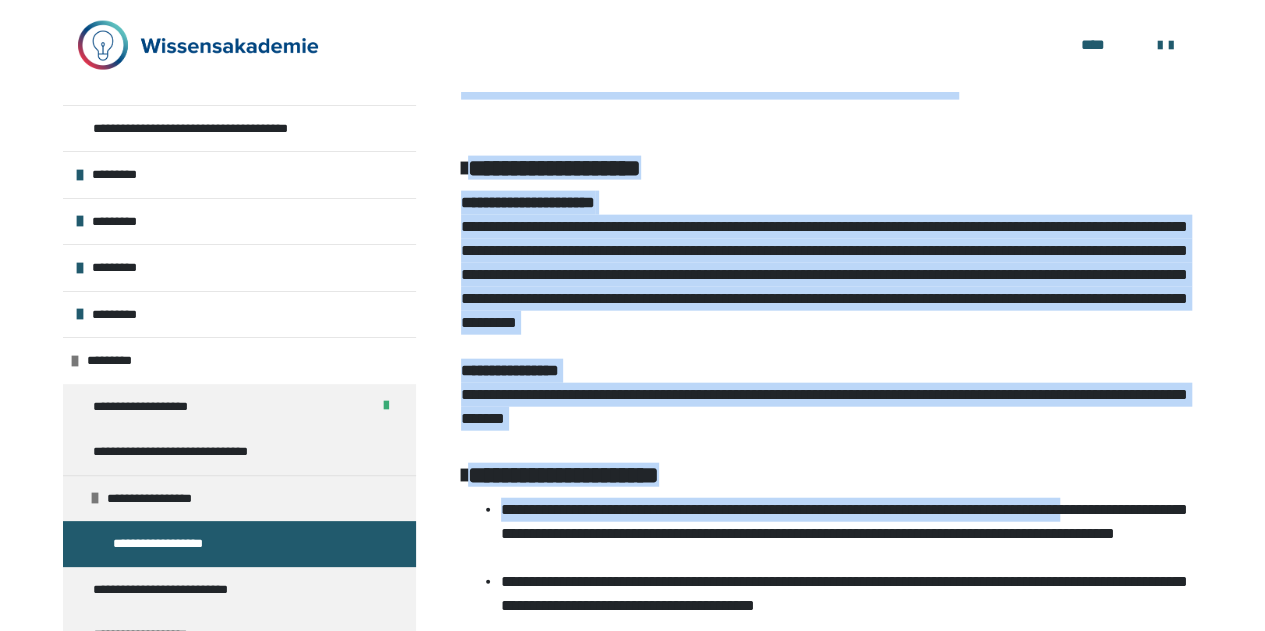 scroll, scrollTop: 2344, scrollLeft: 0, axis: vertical 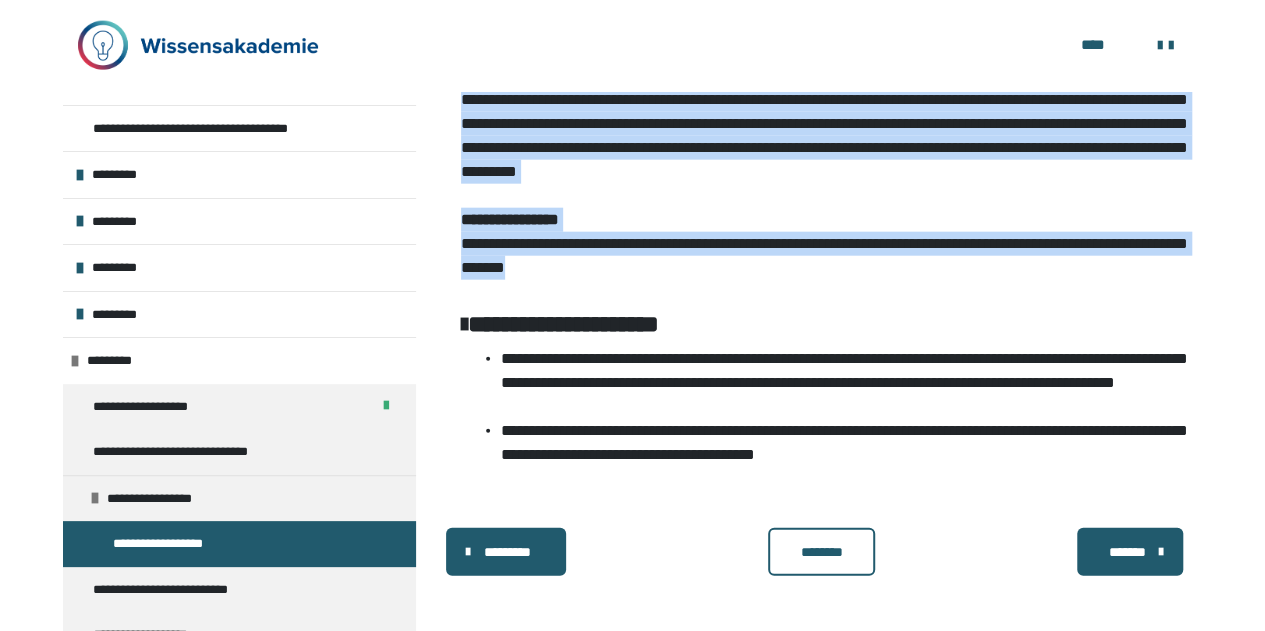 drag, startPoint x: 459, startPoint y: 495, endPoint x: 877, endPoint y: 277, distance: 471.43185 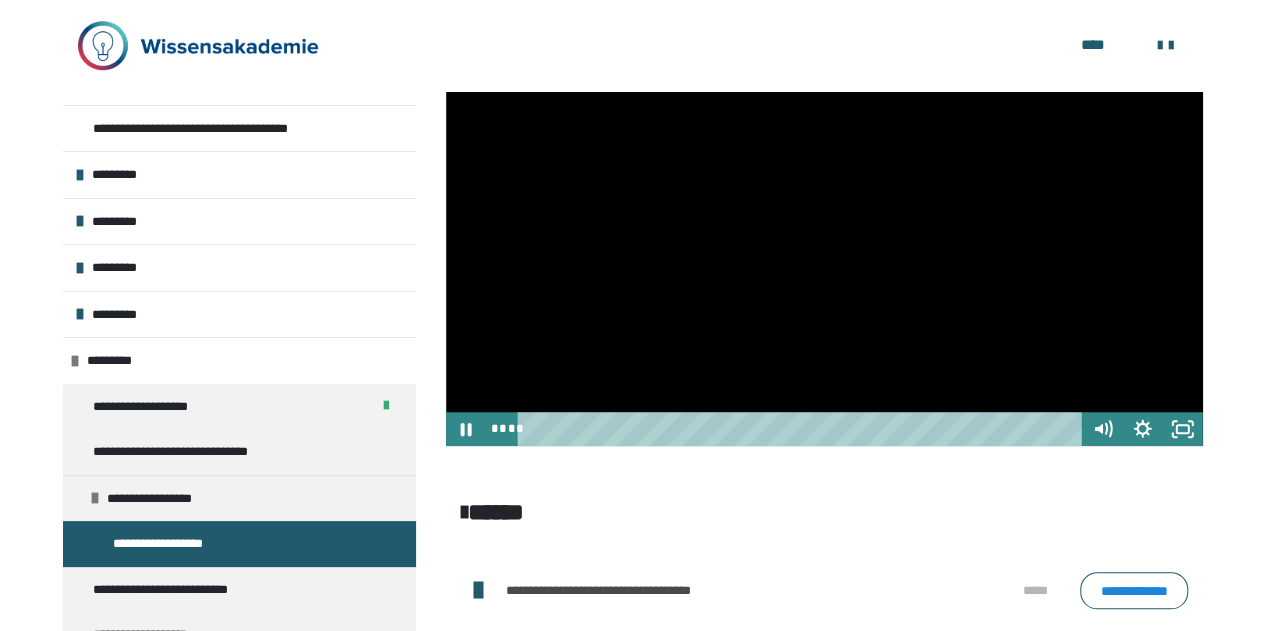 scroll, scrollTop: 544, scrollLeft: 0, axis: vertical 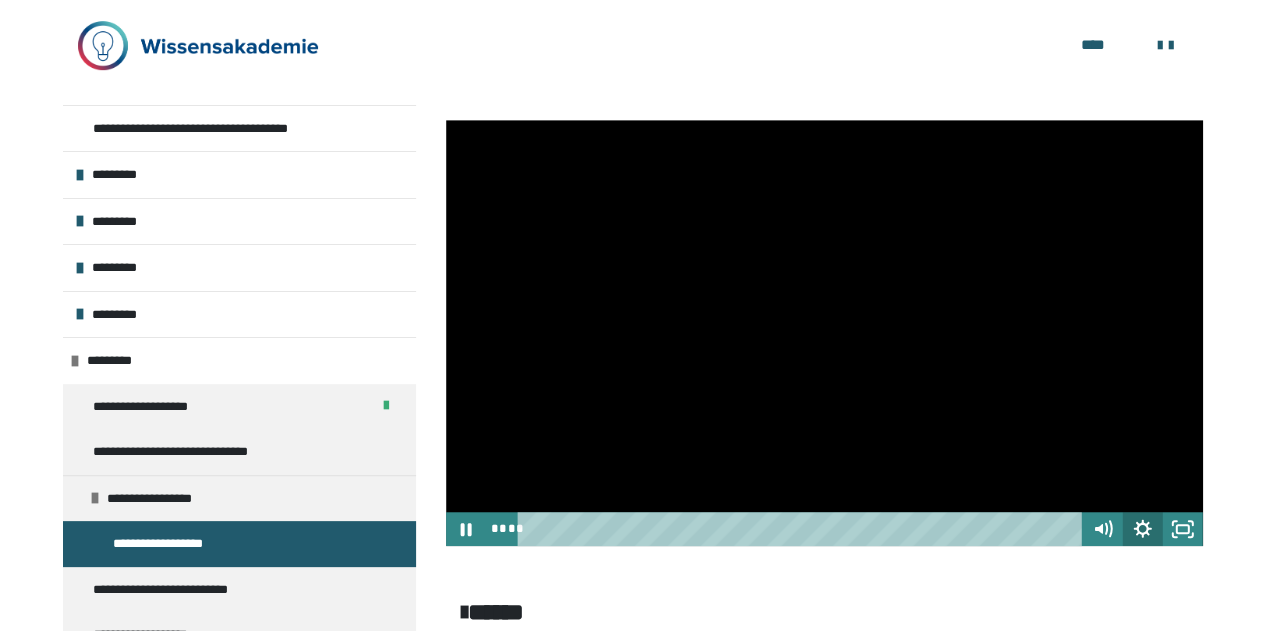 click 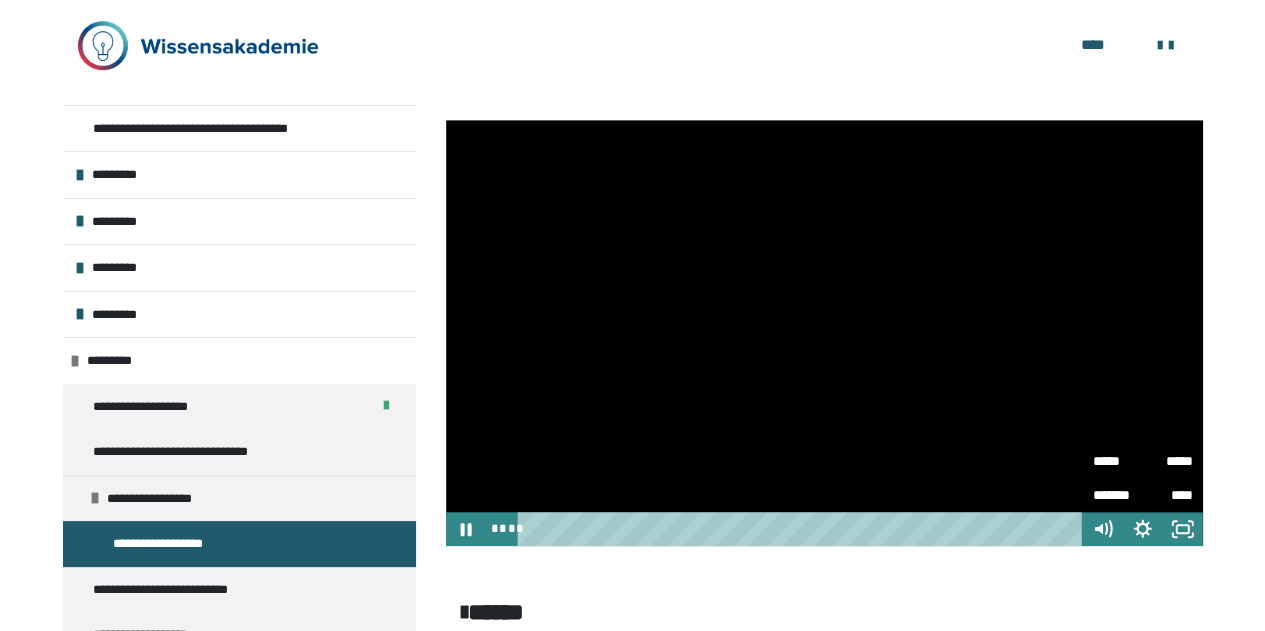 click on "*****" at bounding box center (1118, 454) 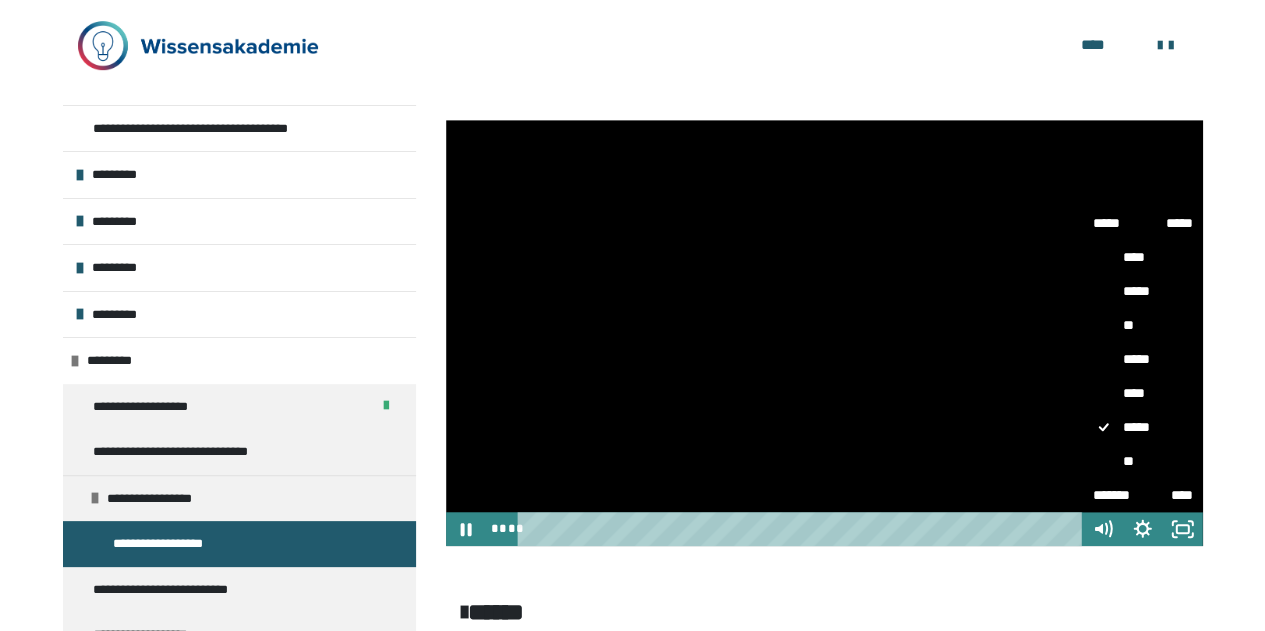 click on "**" at bounding box center [1143, 461] 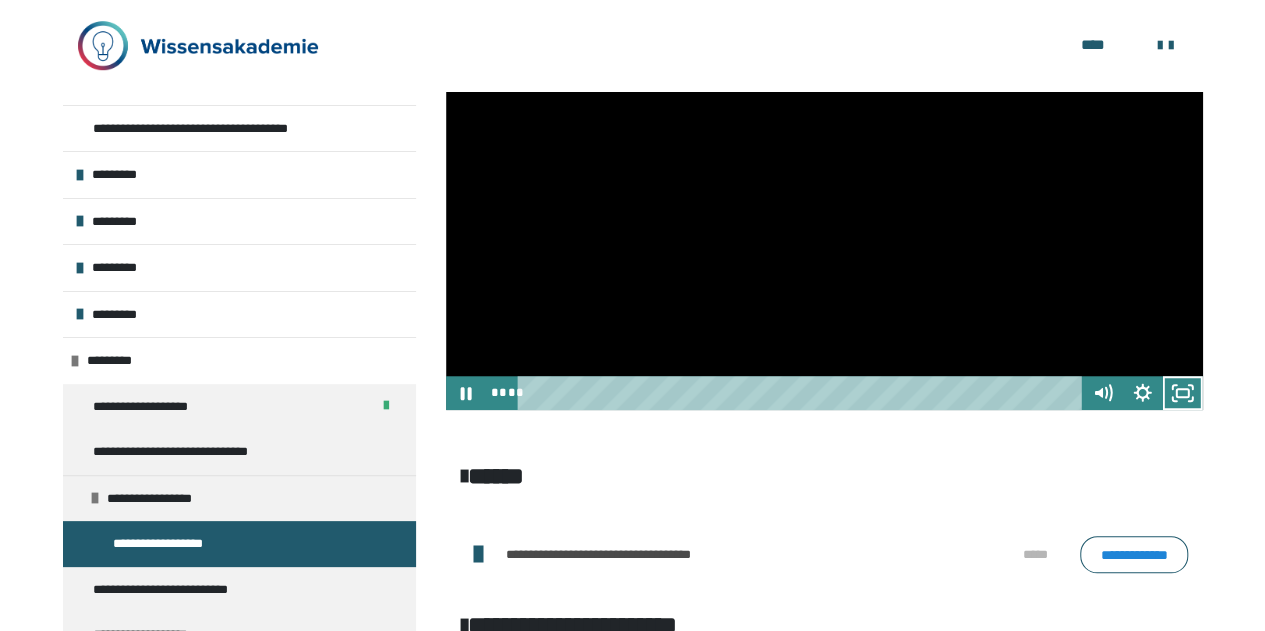 scroll, scrollTop: 744, scrollLeft: 0, axis: vertical 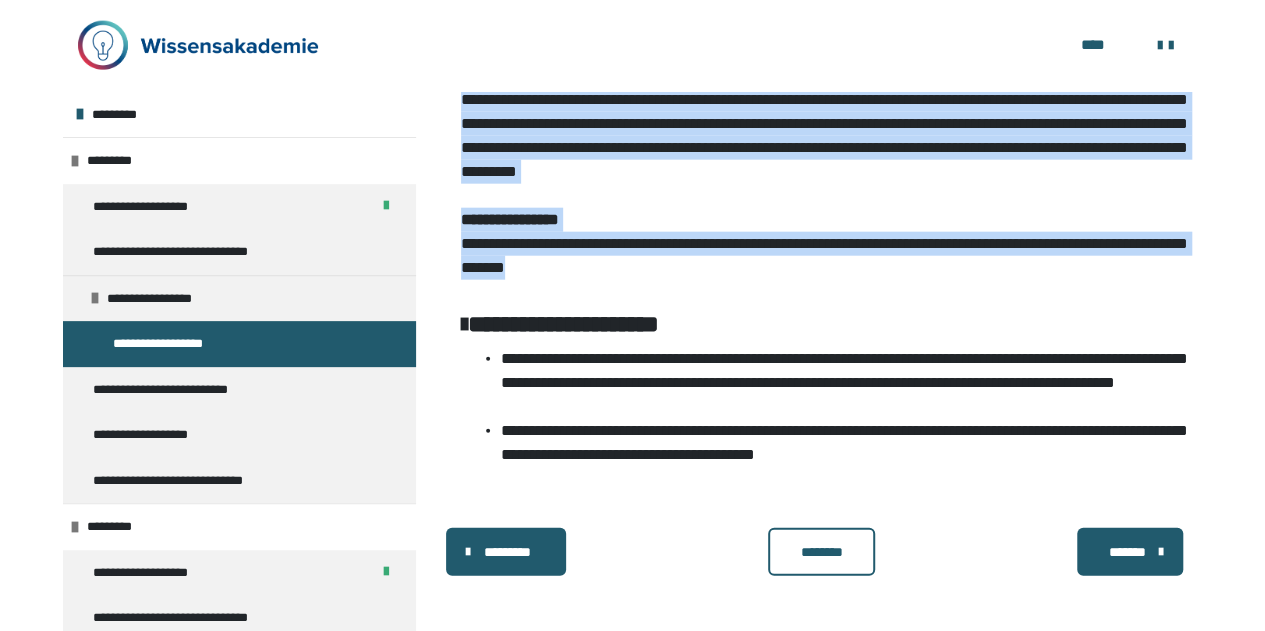 click on "********" at bounding box center [821, 552] 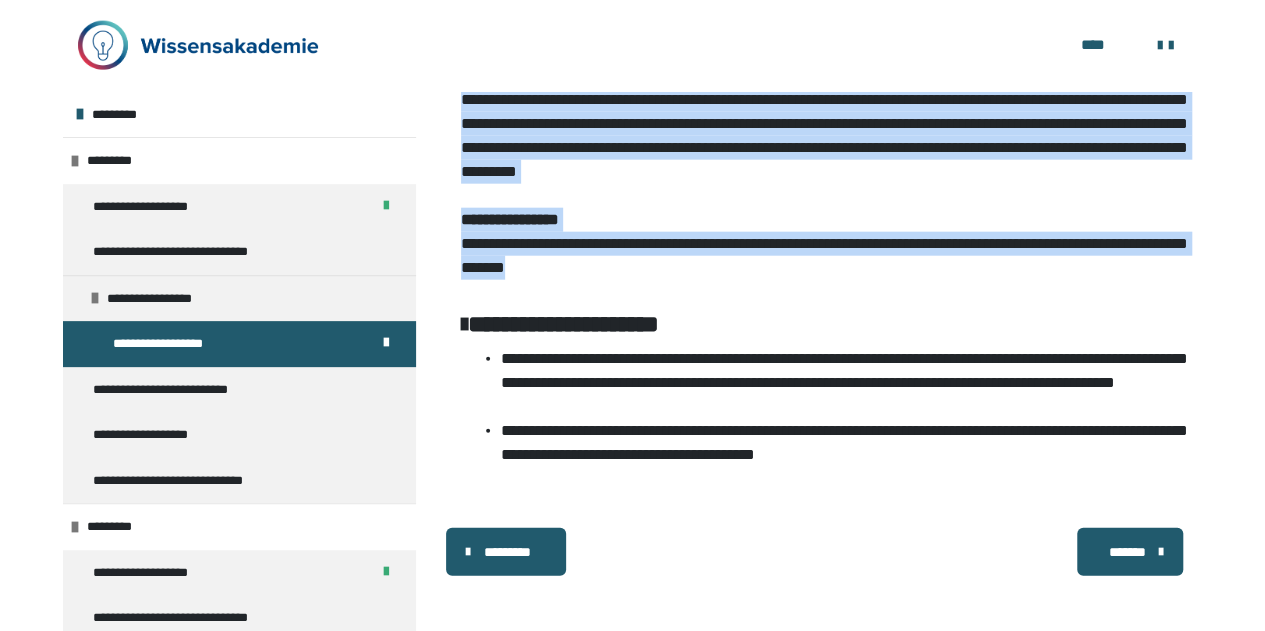 click on "*******" at bounding box center (1128, 552) 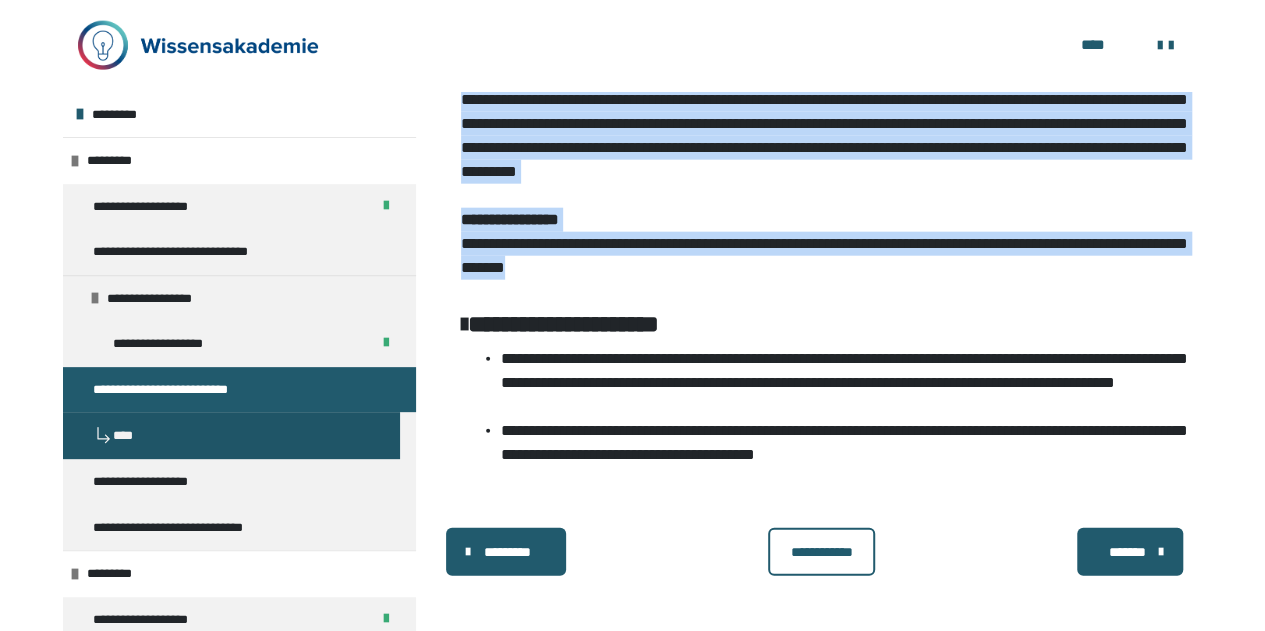 scroll, scrollTop: 448, scrollLeft: 0, axis: vertical 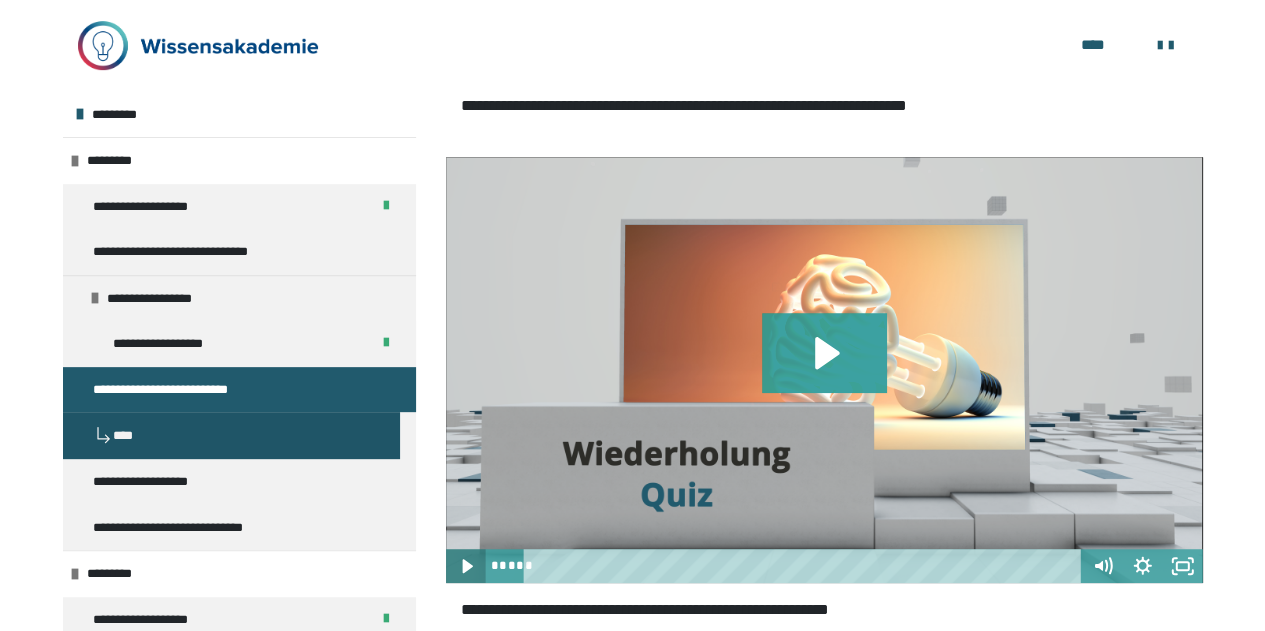click 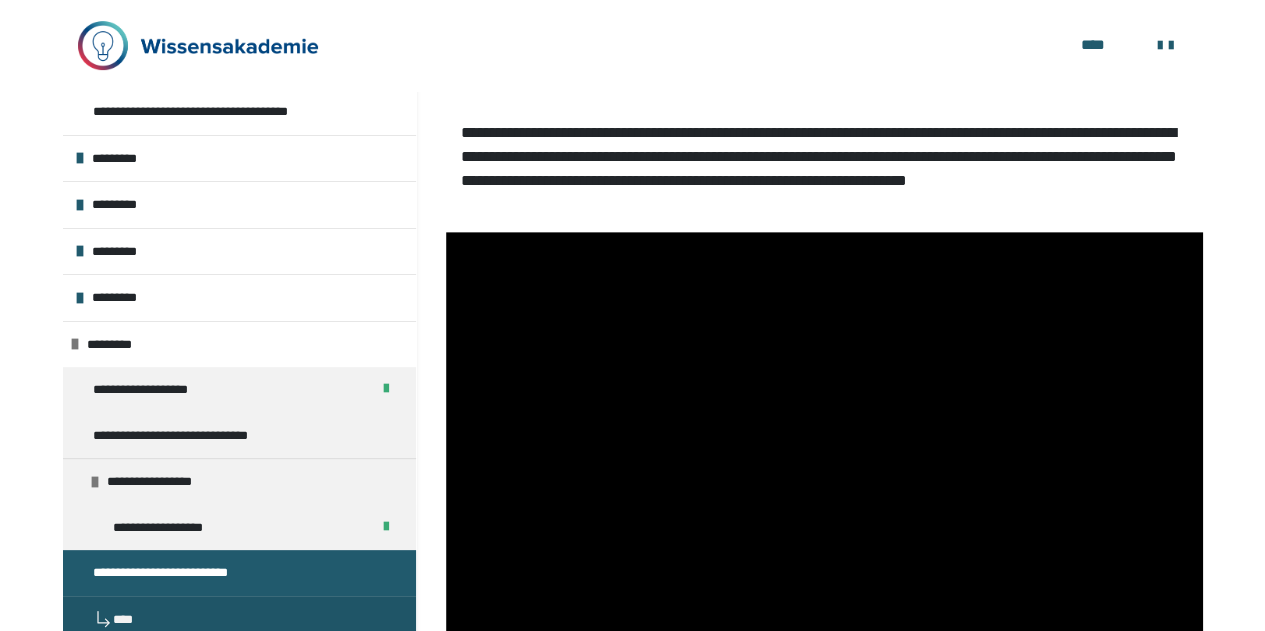 scroll, scrollTop: 248, scrollLeft: 0, axis: vertical 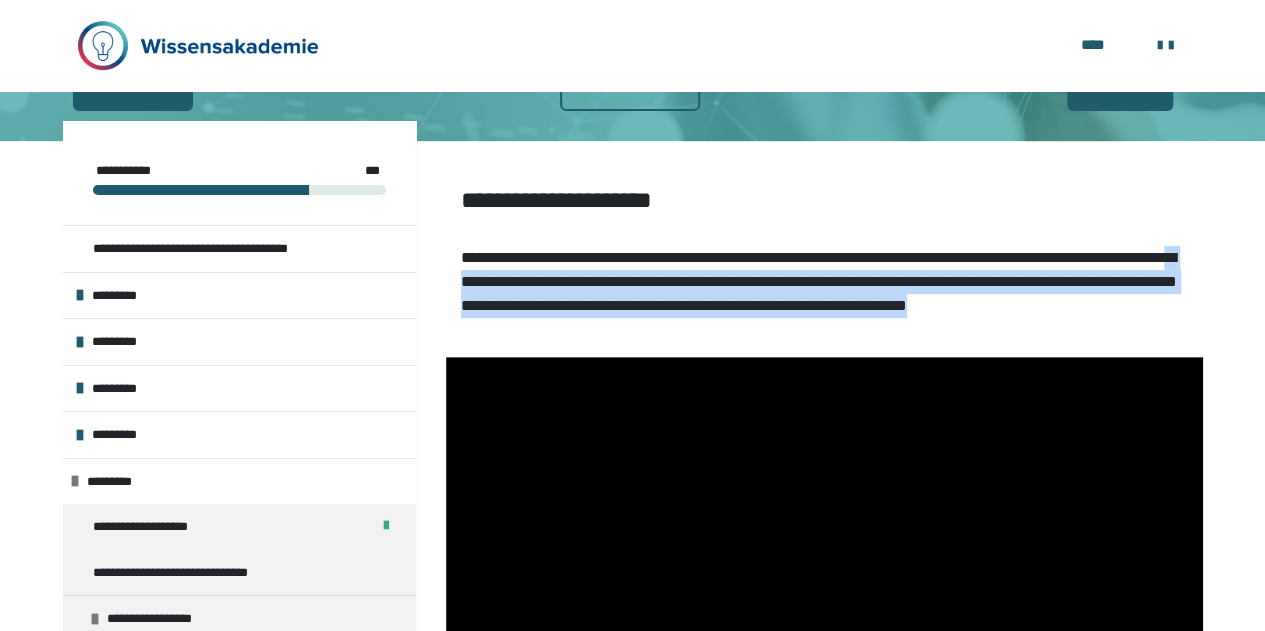 drag, startPoint x: 741, startPoint y: 273, endPoint x: 928, endPoint y: 329, distance: 195.20502 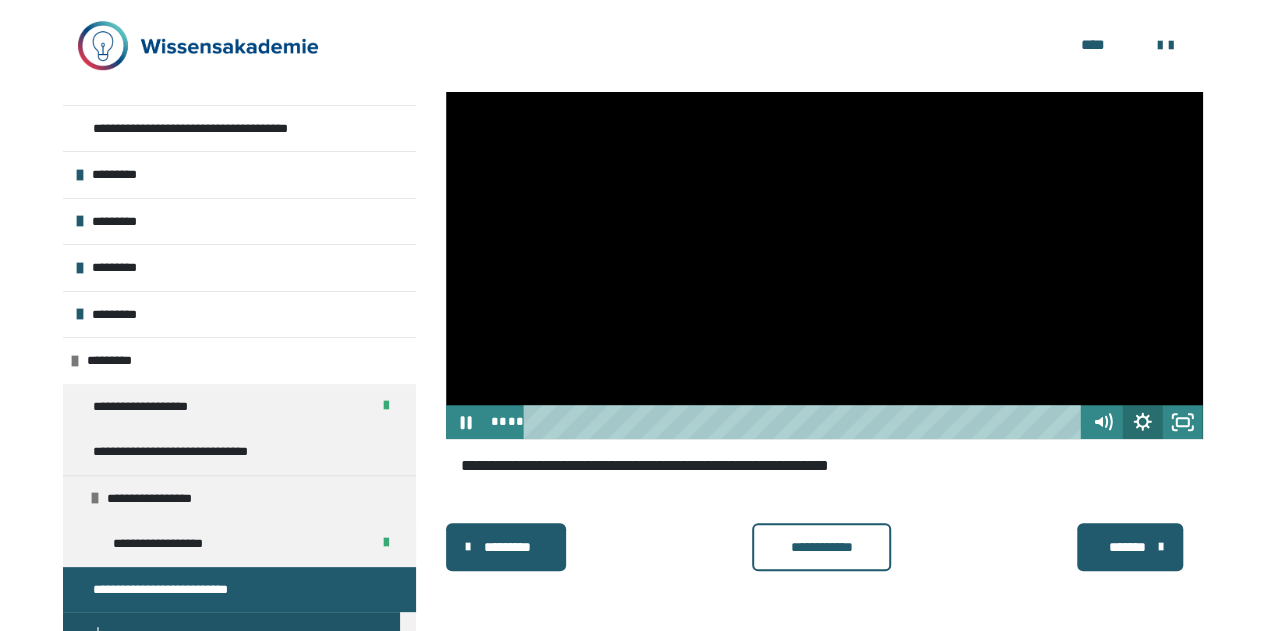 click 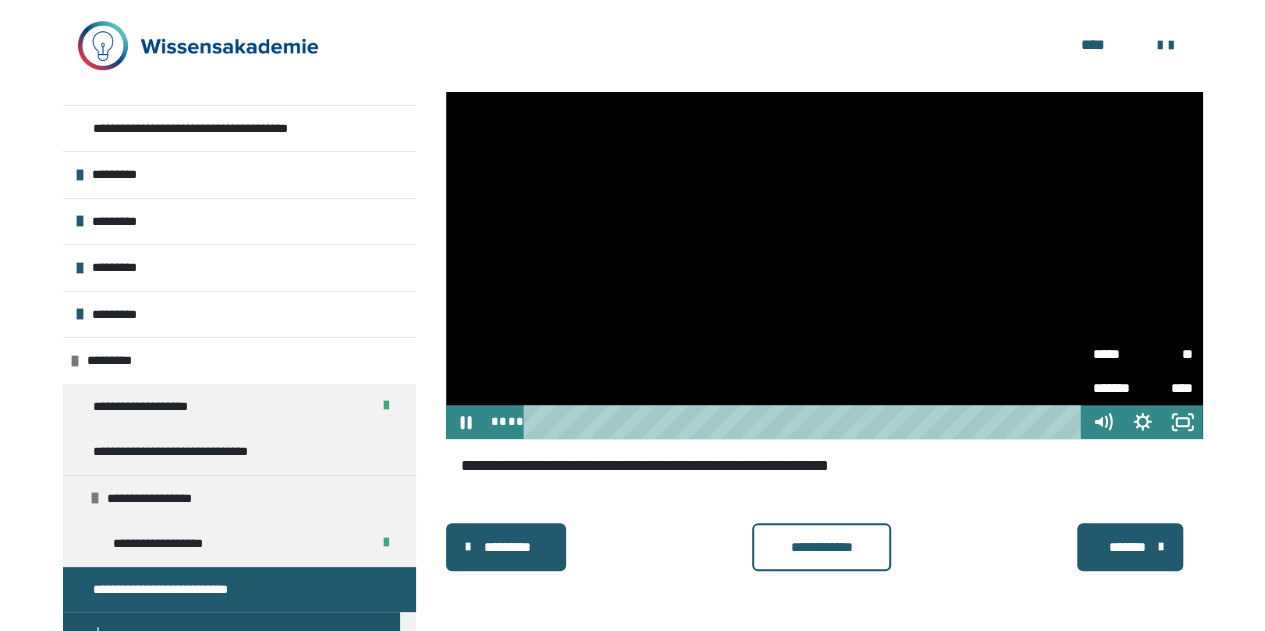 click on "*****" at bounding box center (1118, 354) 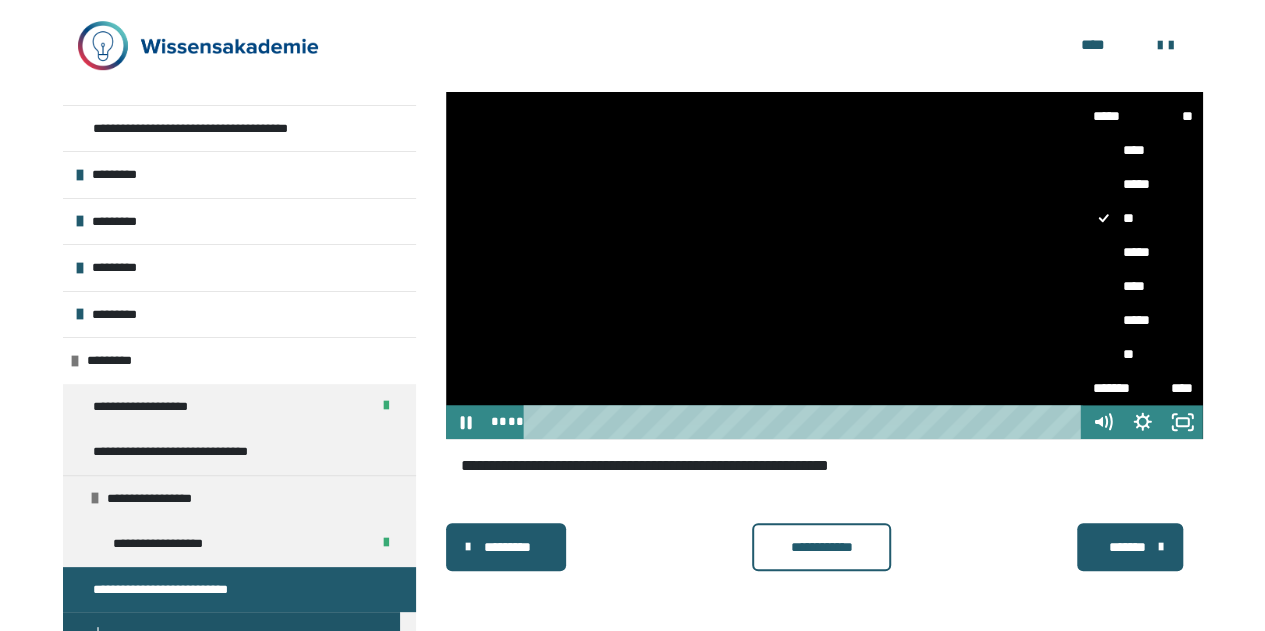 click on "*****" at bounding box center [1143, 320] 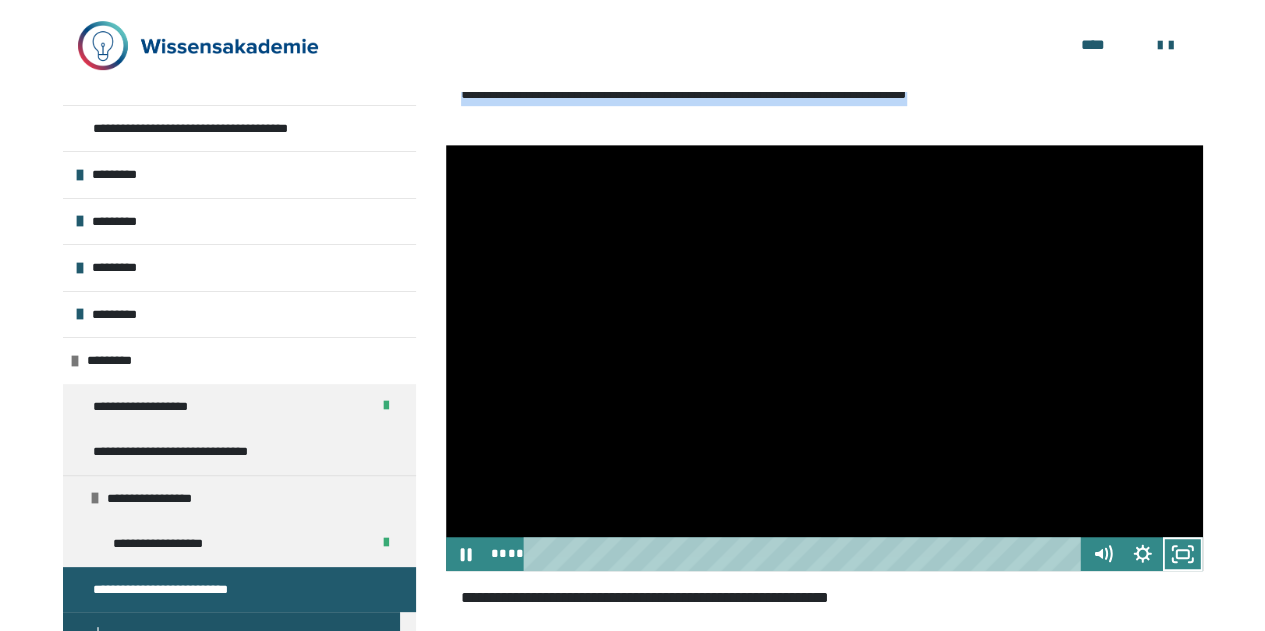 scroll, scrollTop: 492, scrollLeft: 0, axis: vertical 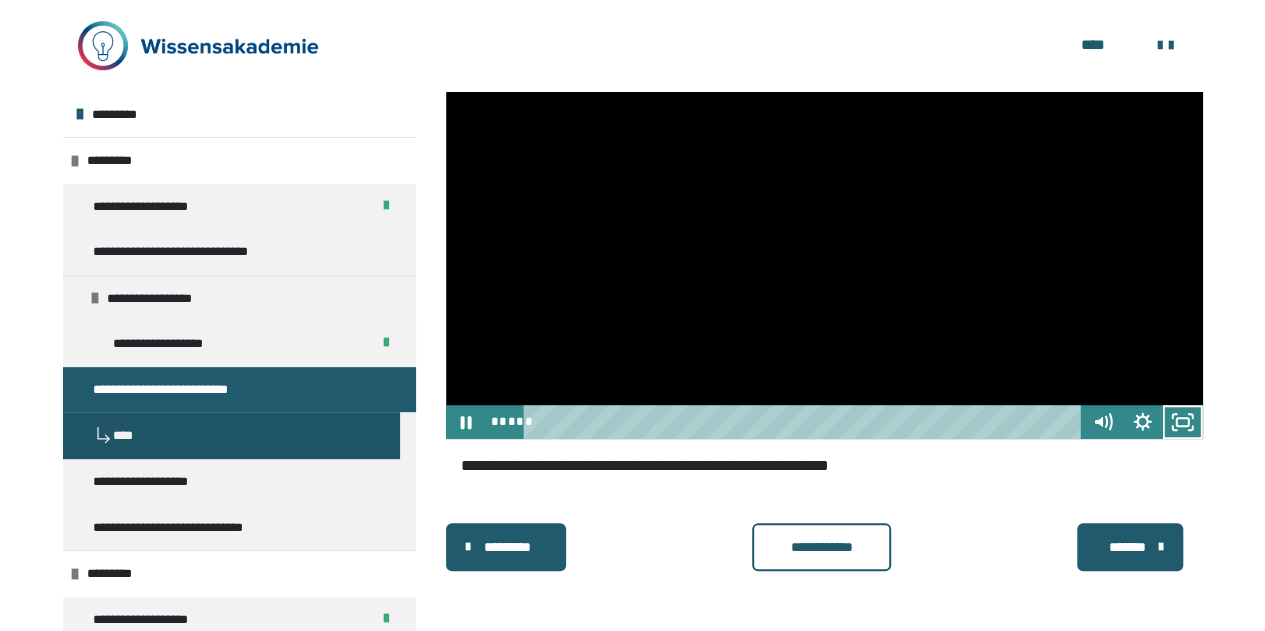 click on "**********" at bounding box center [822, 547] 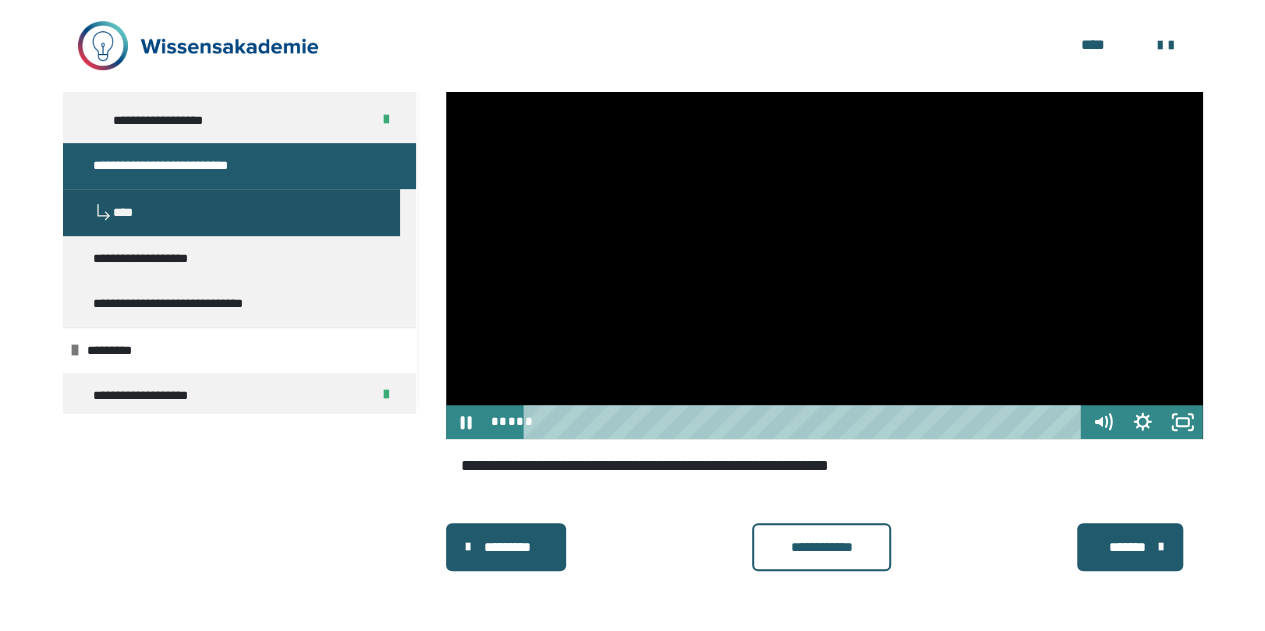 scroll, scrollTop: 0, scrollLeft: 0, axis: both 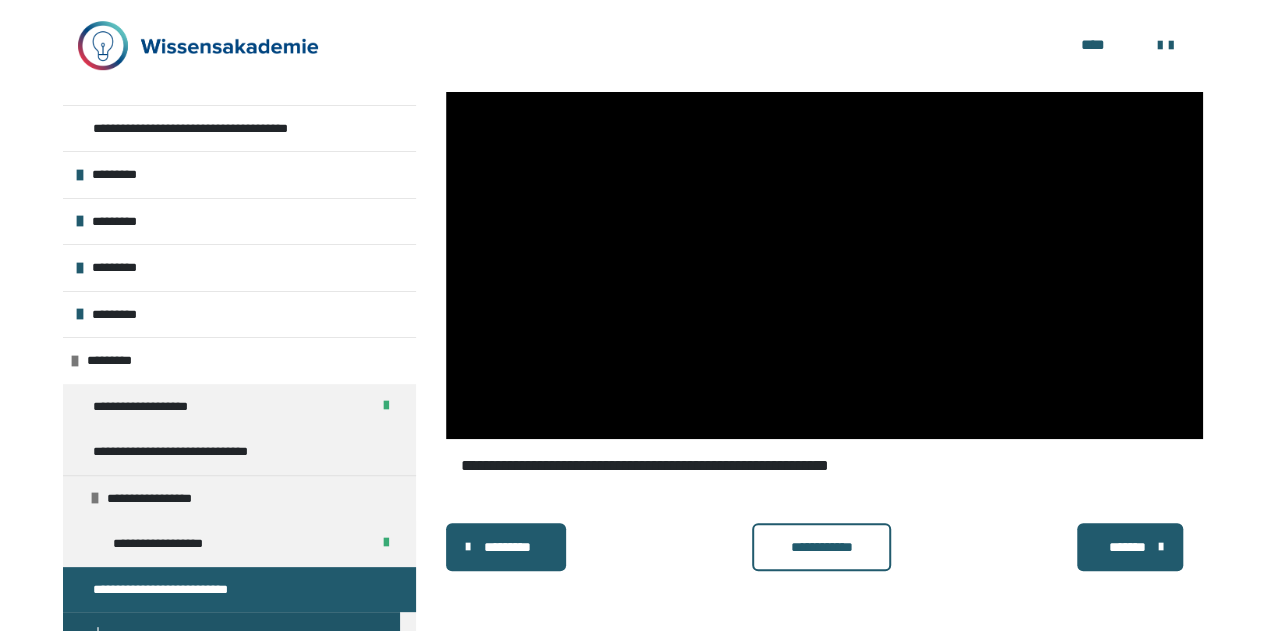 click on "**********" at bounding box center (822, 547) 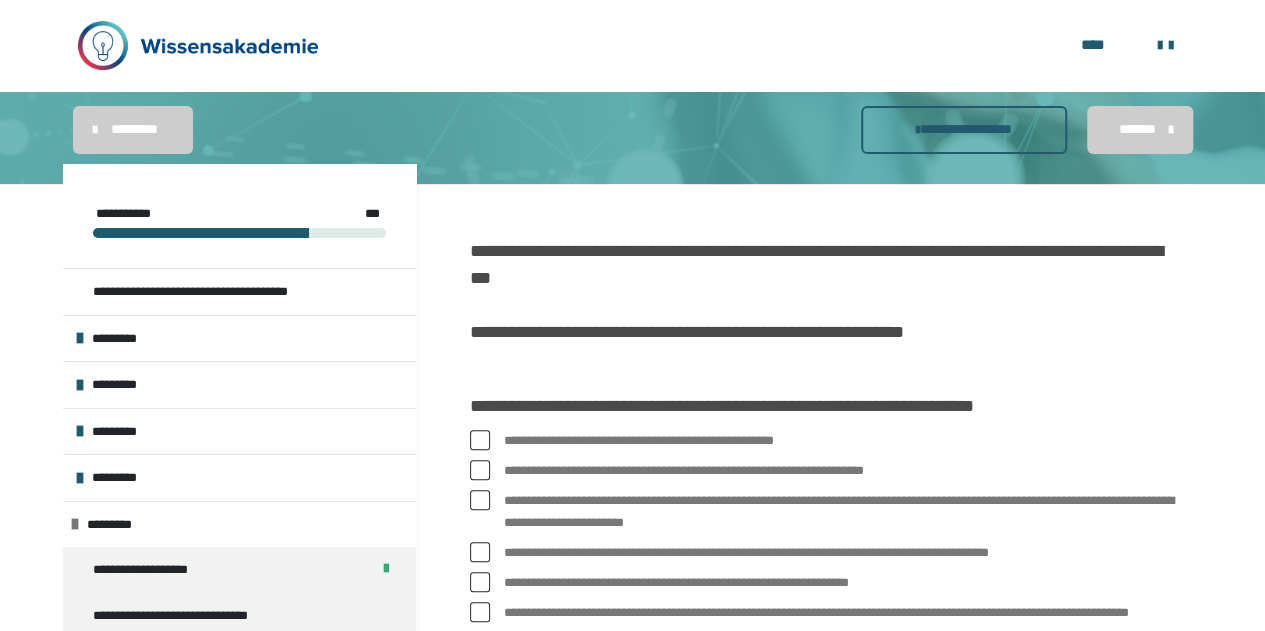 scroll, scrollTop: 204, scrollLeft: 0, axis: vertical 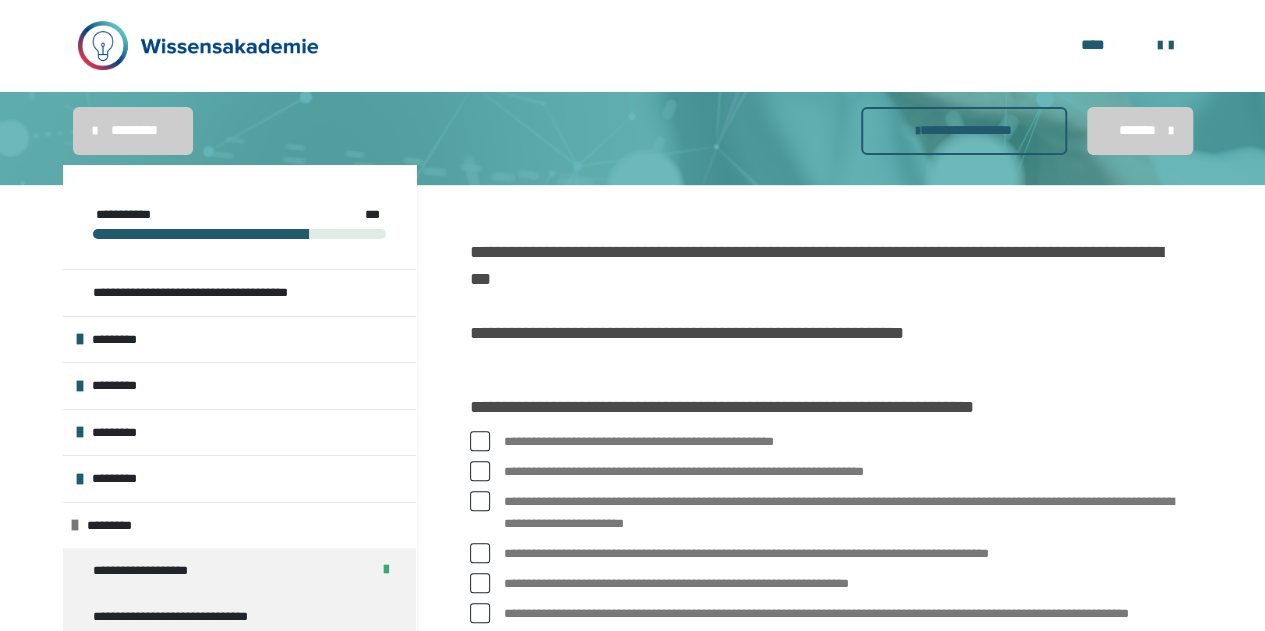 click on "**********" at bounding box center (824, 711) 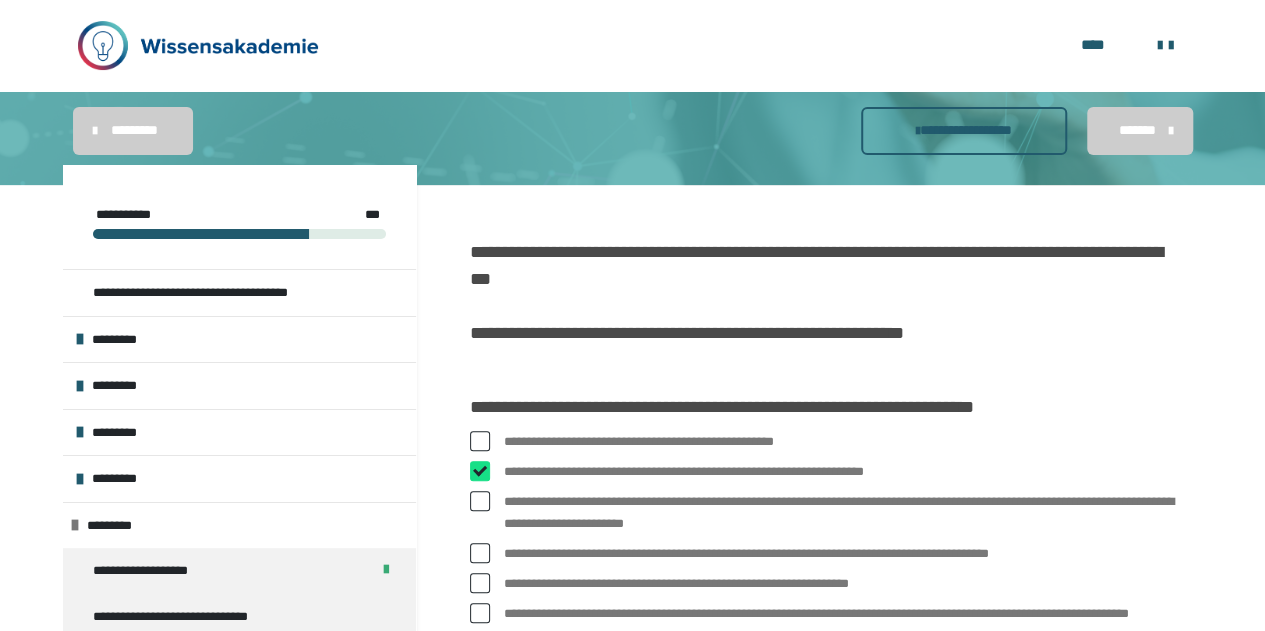 checkbox on "****" 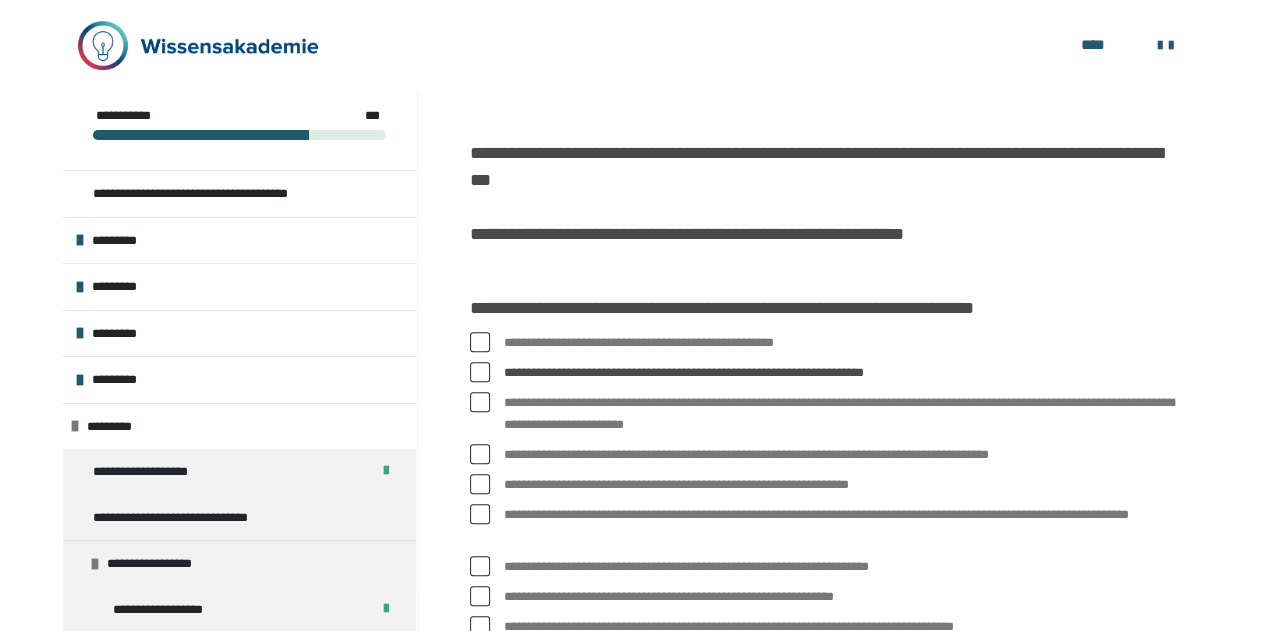scroll, scrollTop: 348, scrollLeft: 0, axis: vertical 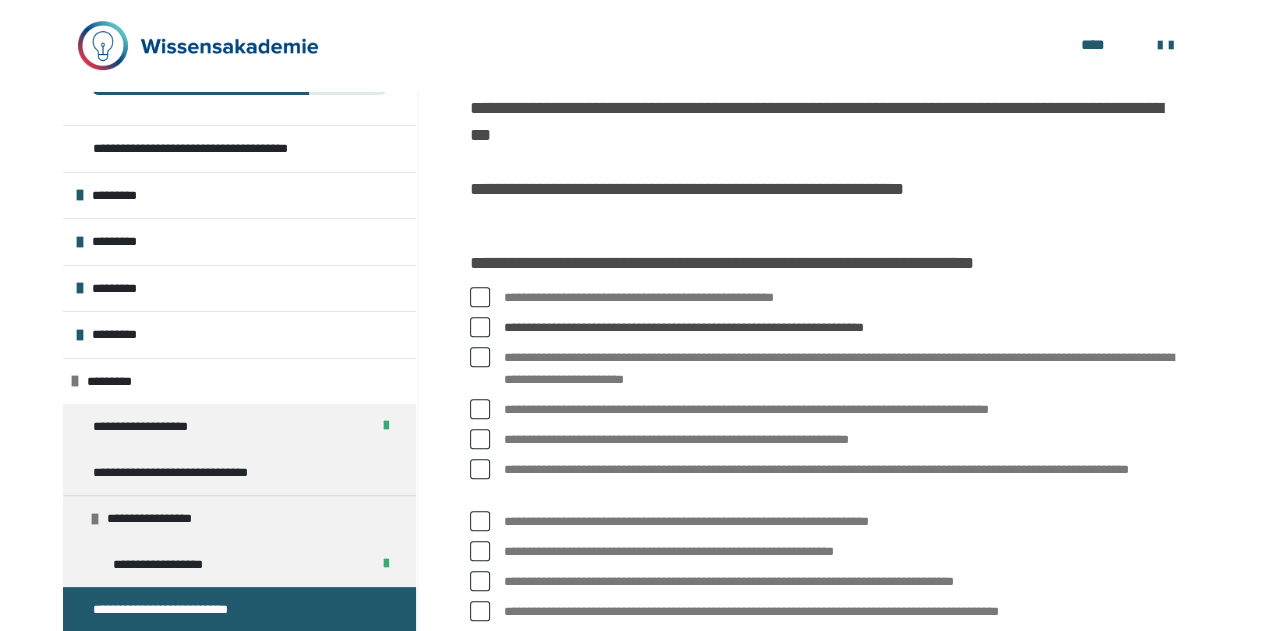 click at bounding box center [480, 357] 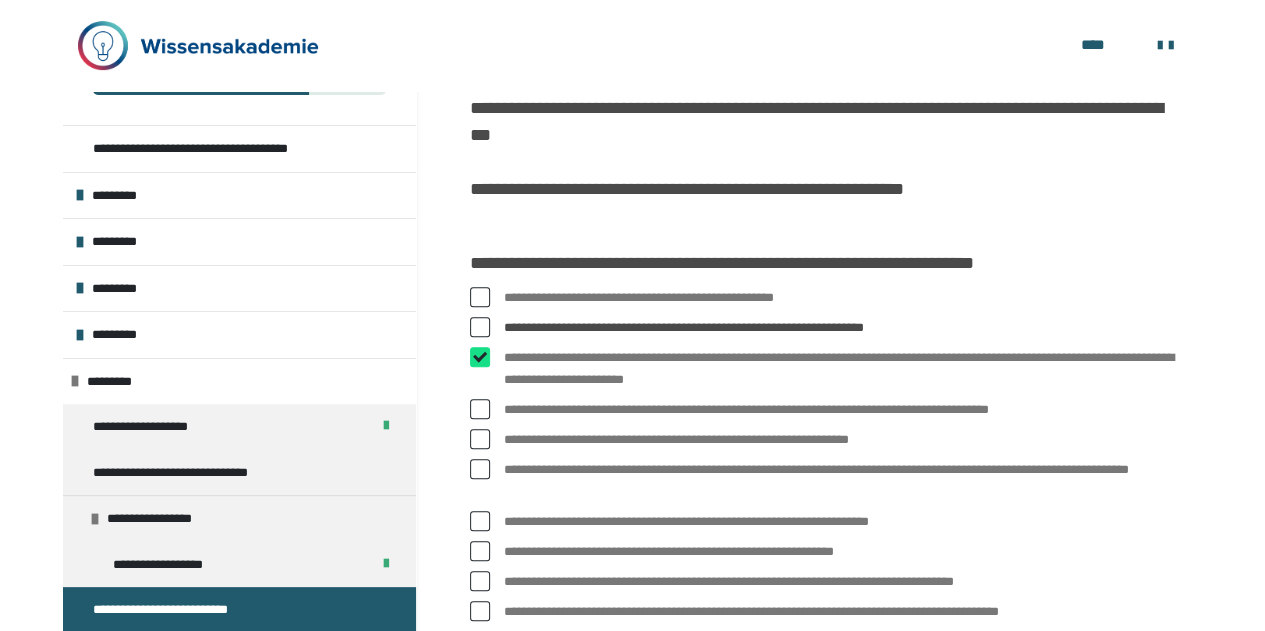 checkbox on "****" 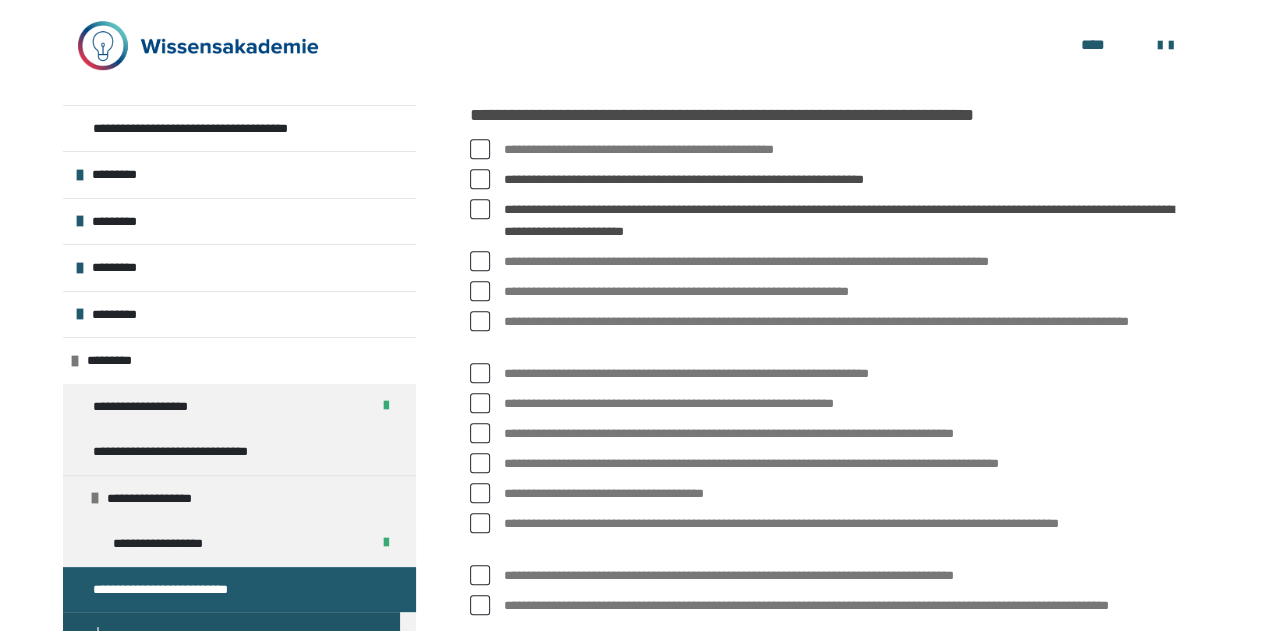 scroll, scrollTop: 504, scrollLeft: 0, axis: vertical 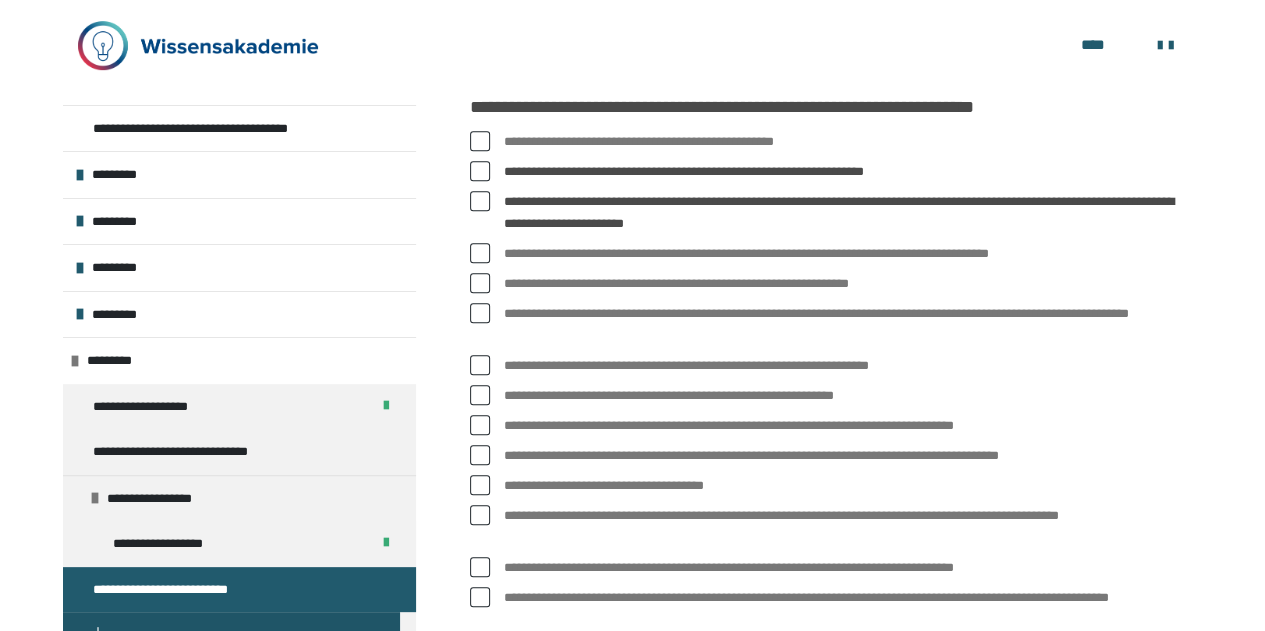 click at bounding box center (480, 283) 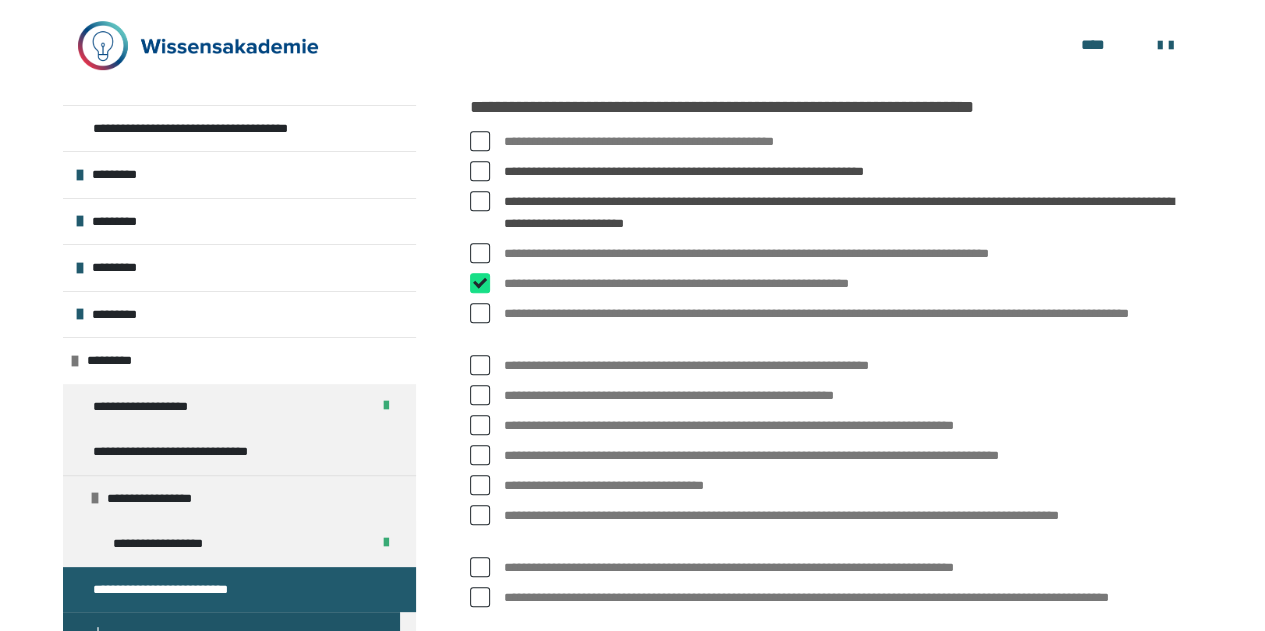 checkbox on "****" 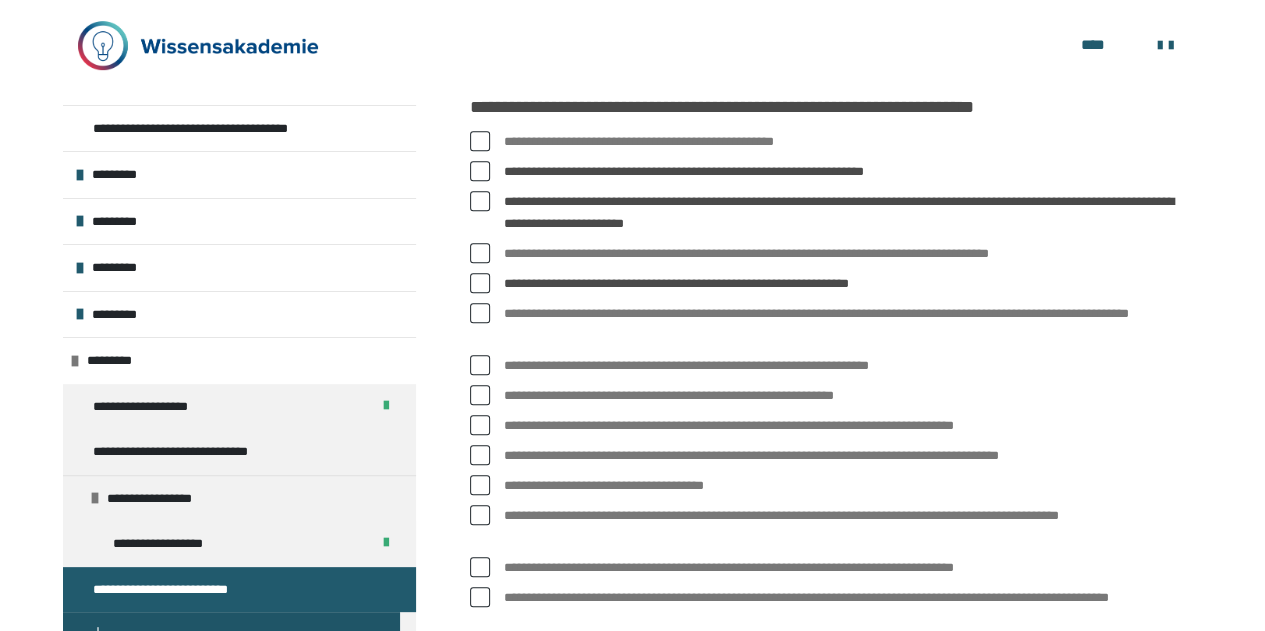 click at bounding box center (480, 365) 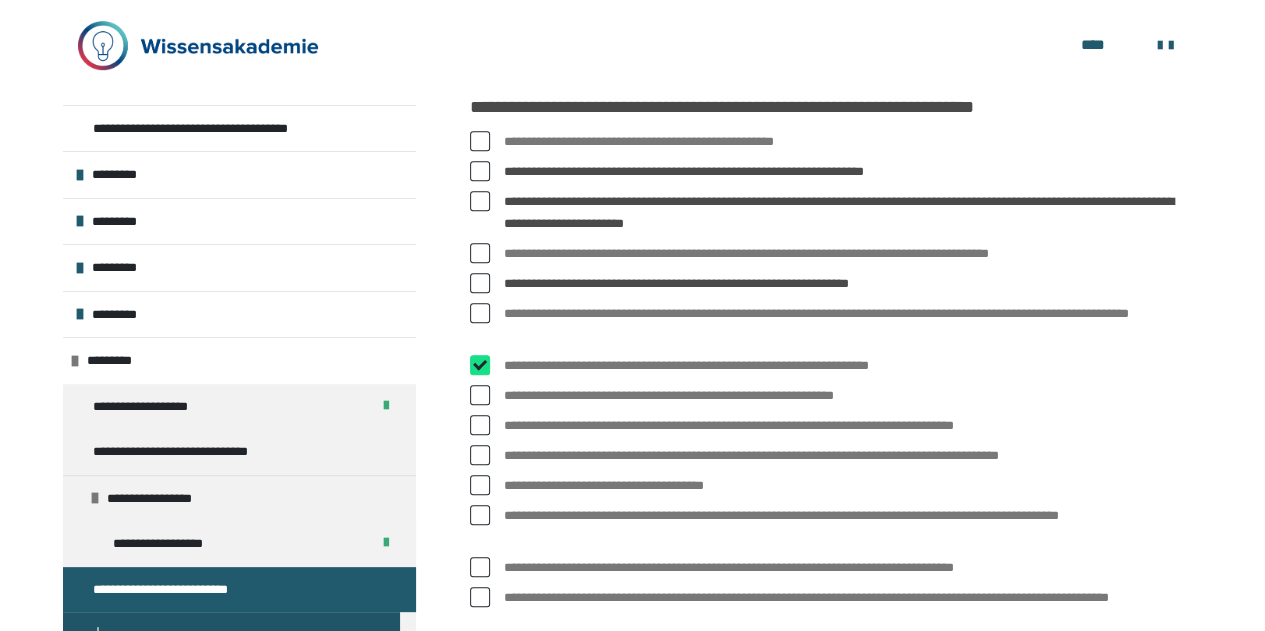 checkbox on "****" 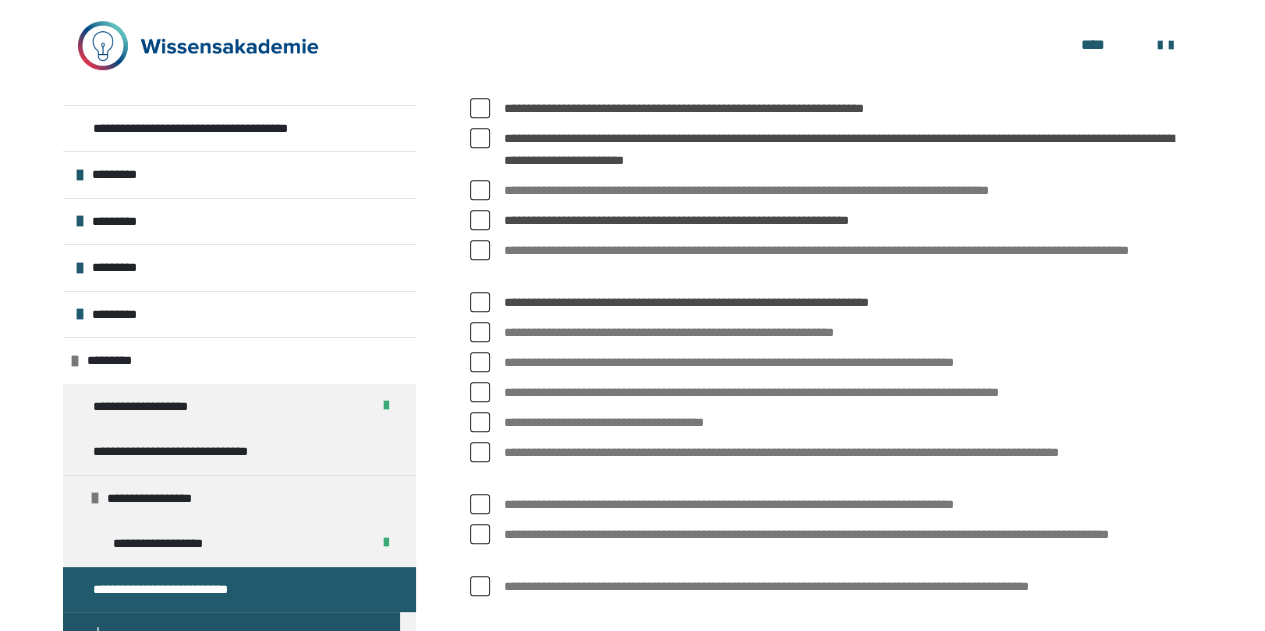 scroll, scrollTop: 571, scrollLeft: 0, axis: vertical 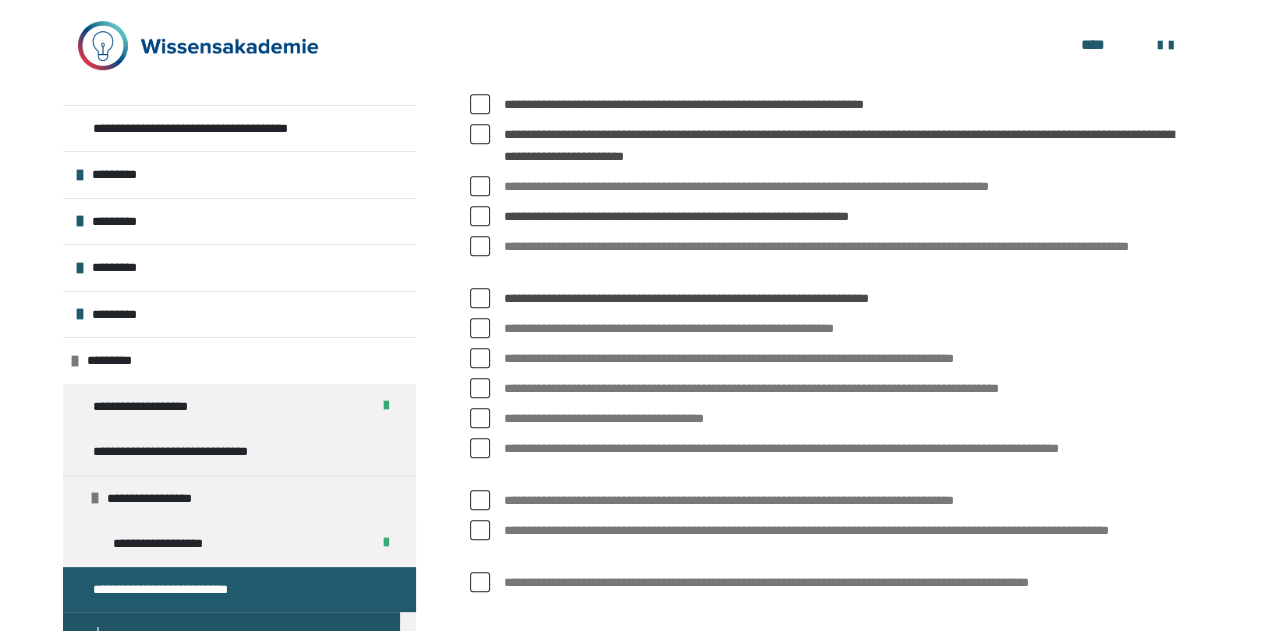 click at bounding box center (480, 358) 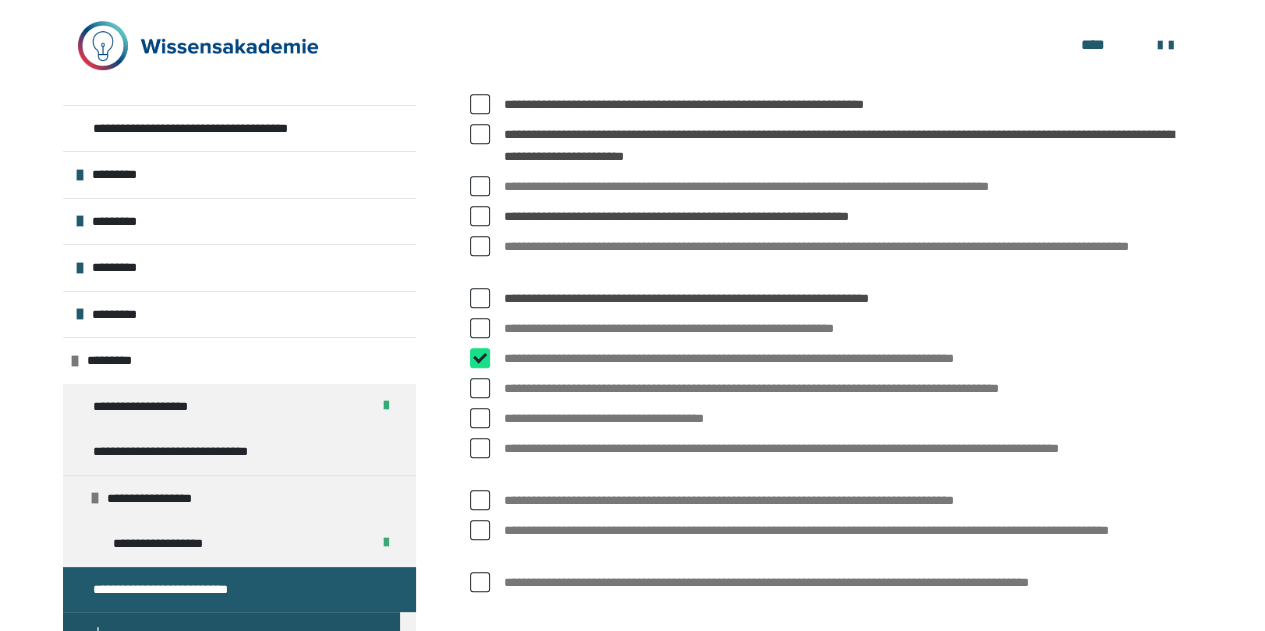 checkbox on "****" 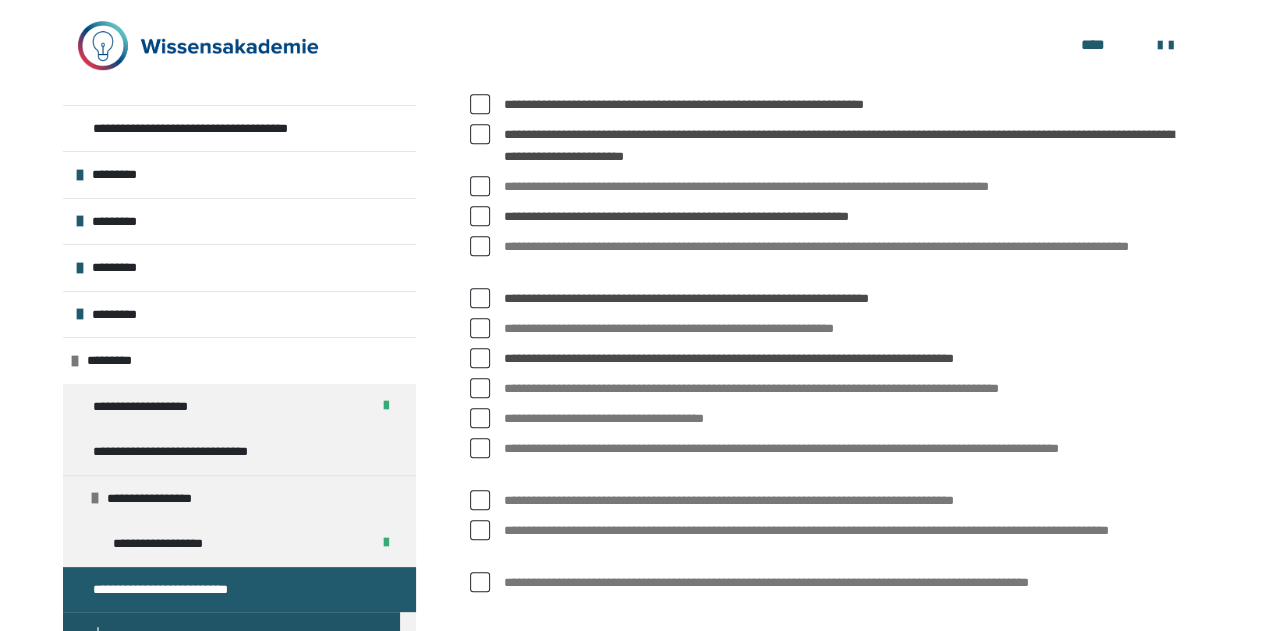 click at bounding box center [480, 448] 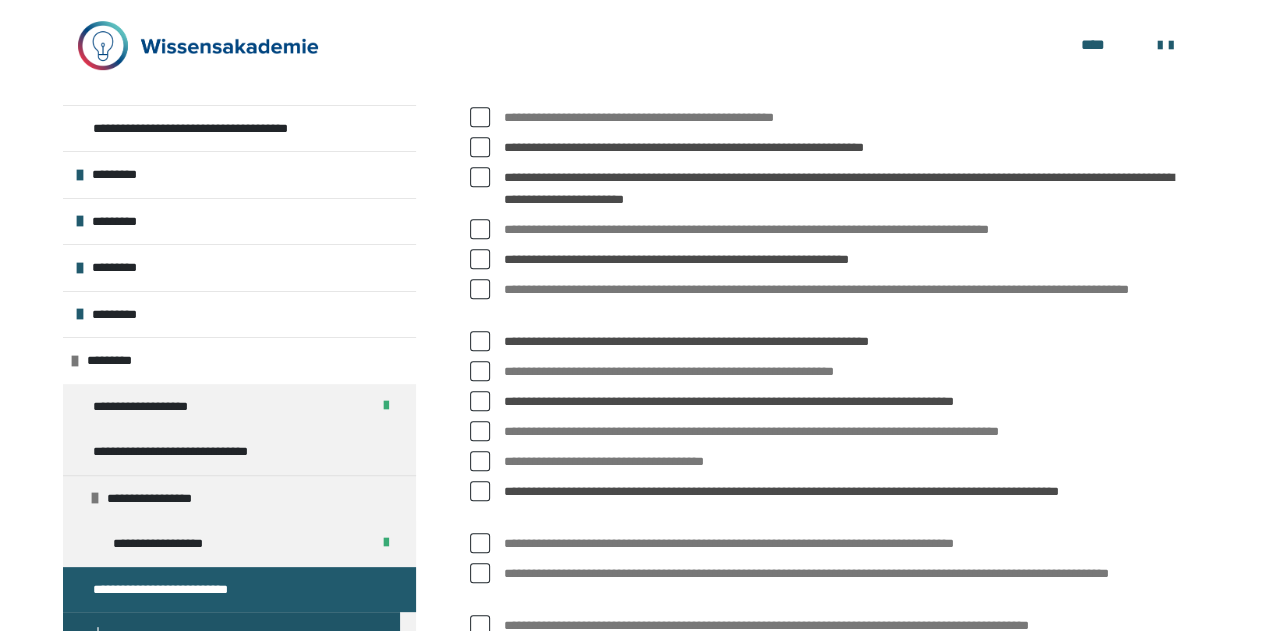 scroll, scrollTop: 522, scrollLeft: 0, axis: vertical 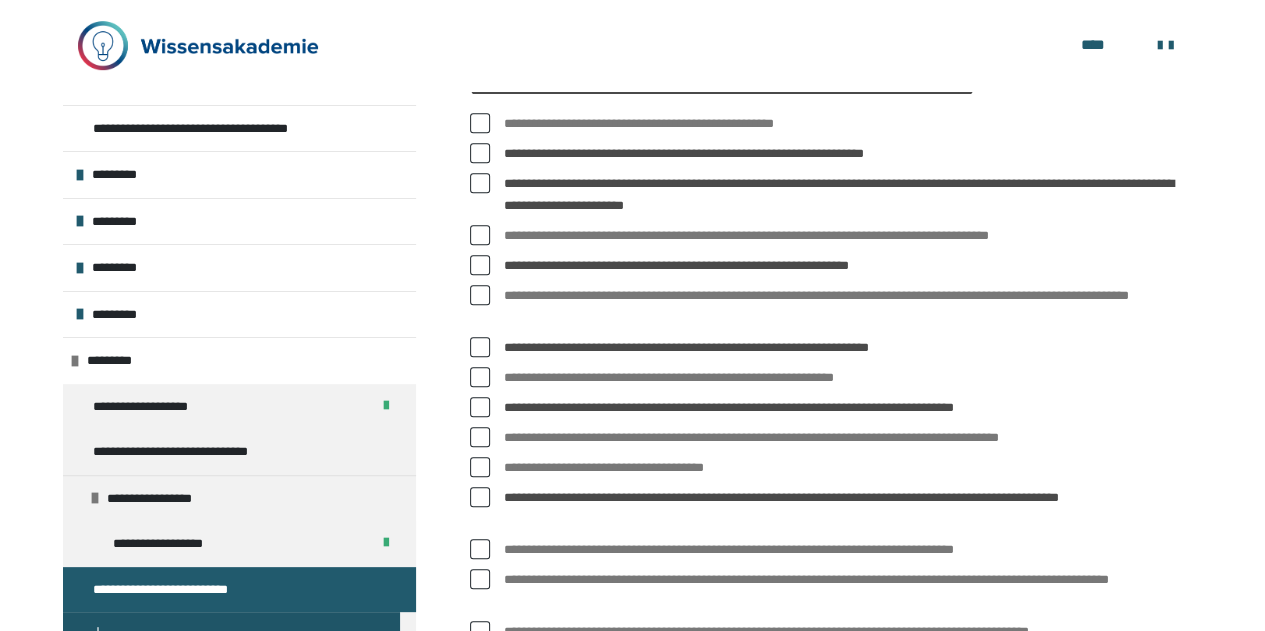 click on "**********" at bounding box center (841, 509) 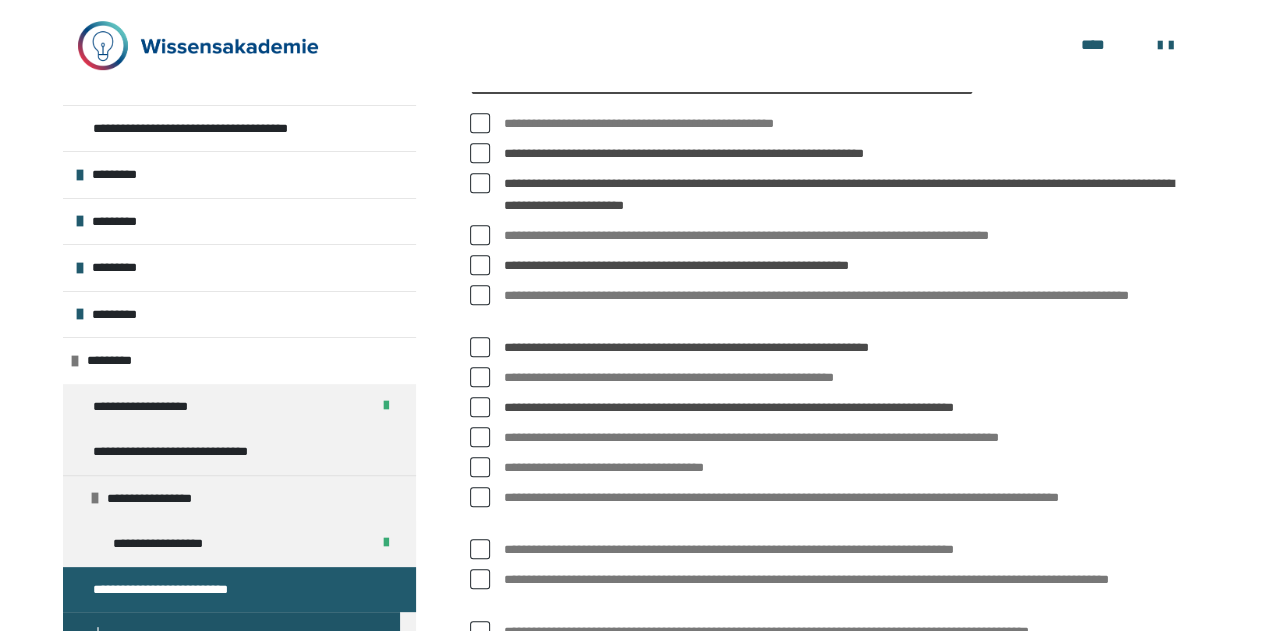 click on "**********" at bounding box center [841, 509] 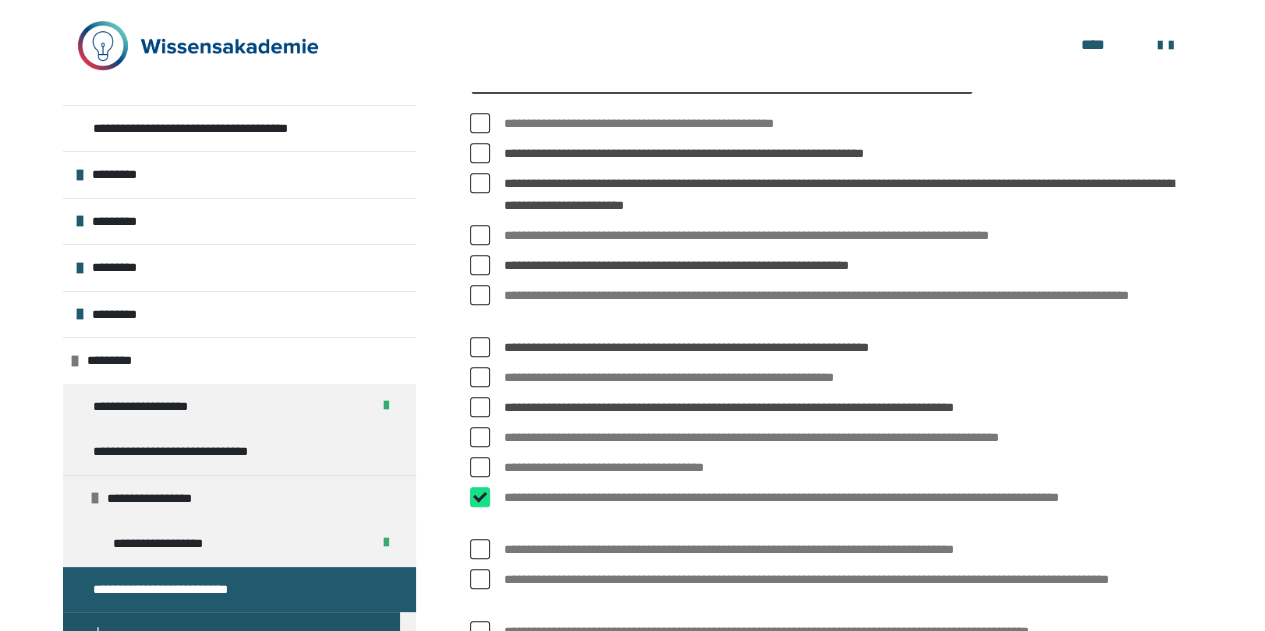 checkbox on "****" 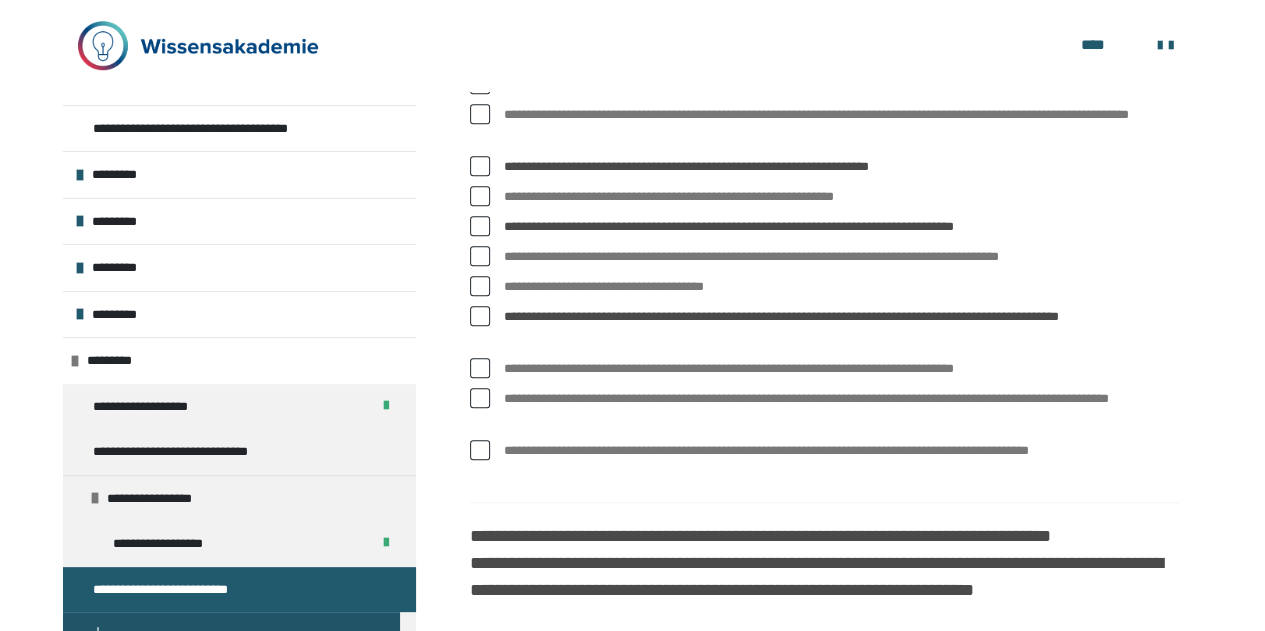 scroll, scrollTop: 704, scrollLeft: 0, axis: vertical 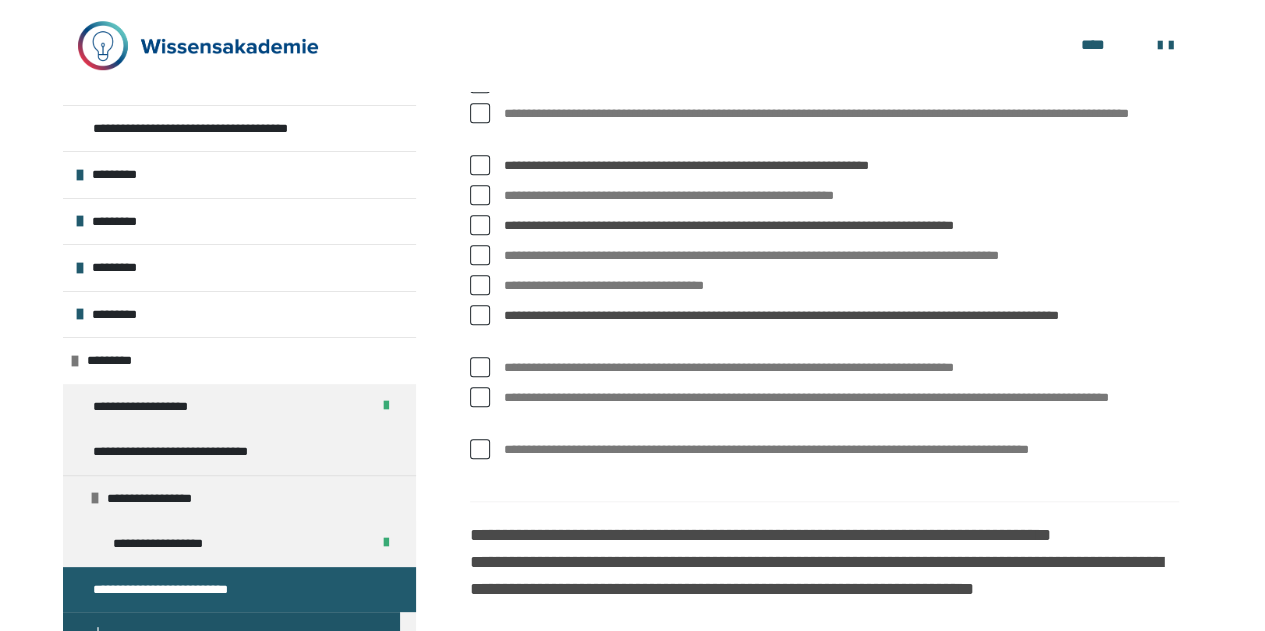 click on "**********" at bounding box center [841, 461] 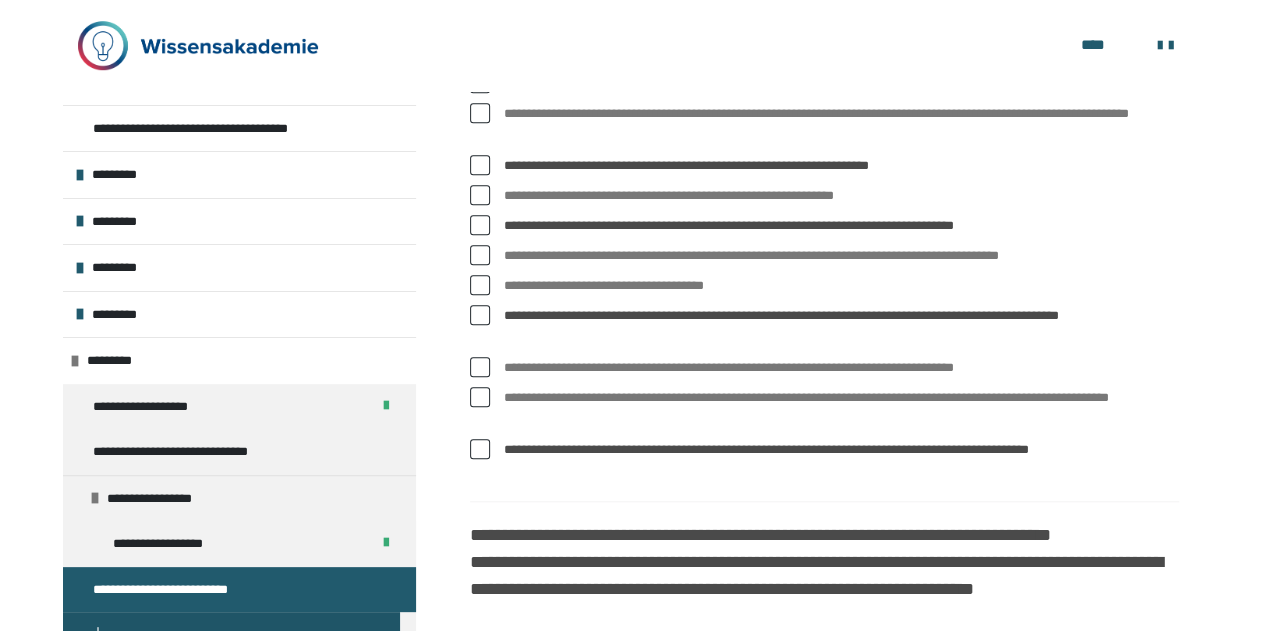 click at bounding box center (480, 449) 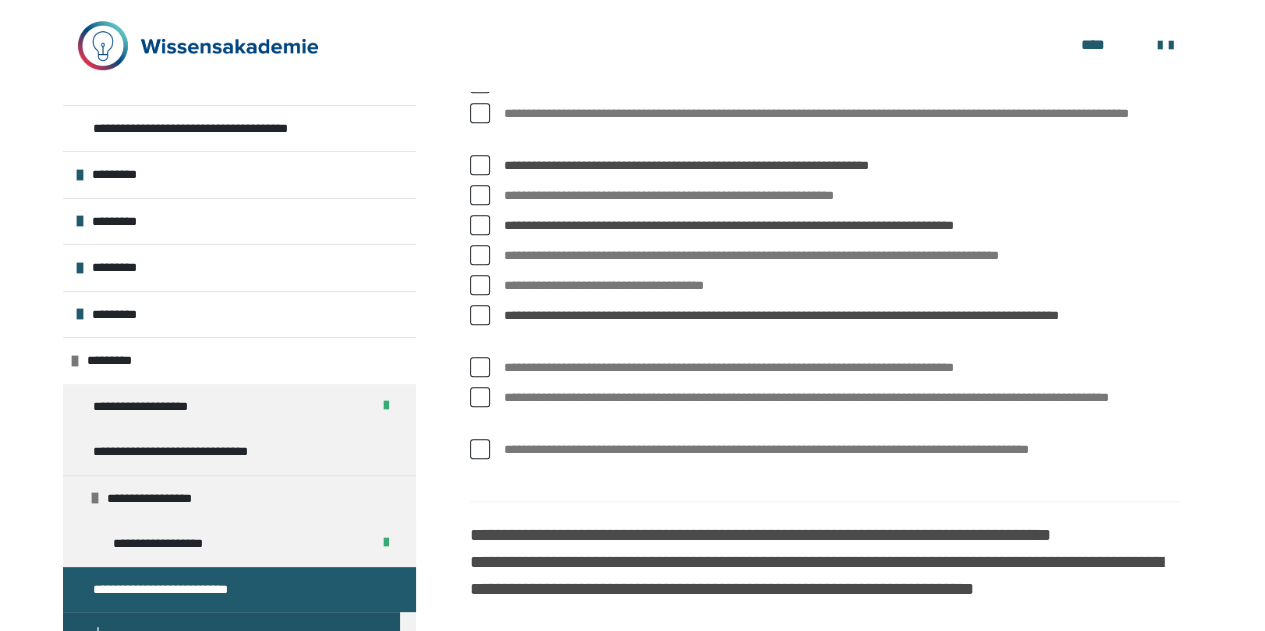 click at bounding box center (480, 397) 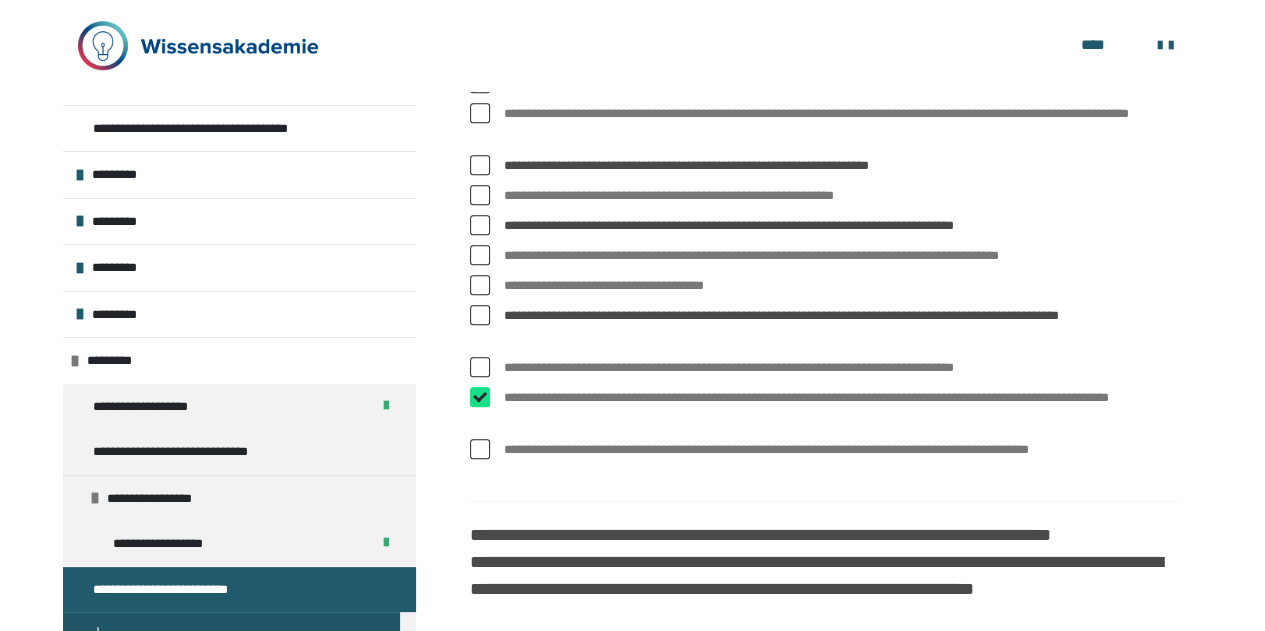 checkbox on "****" 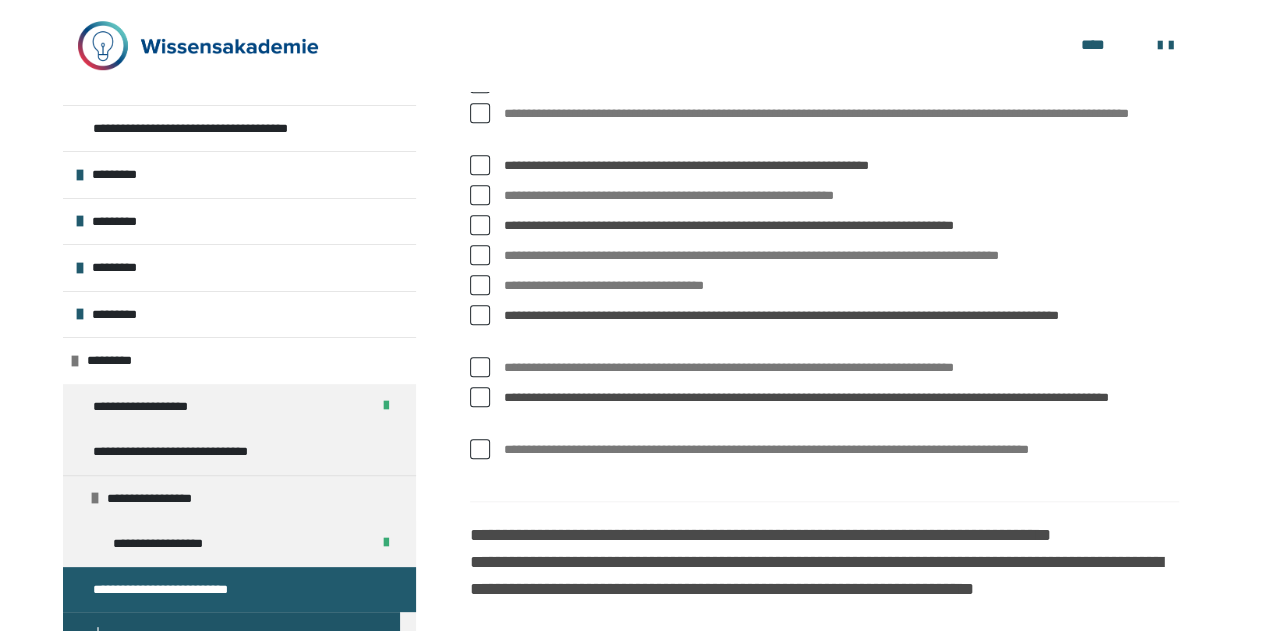 click on "**********" at bounding box center [824, 461] 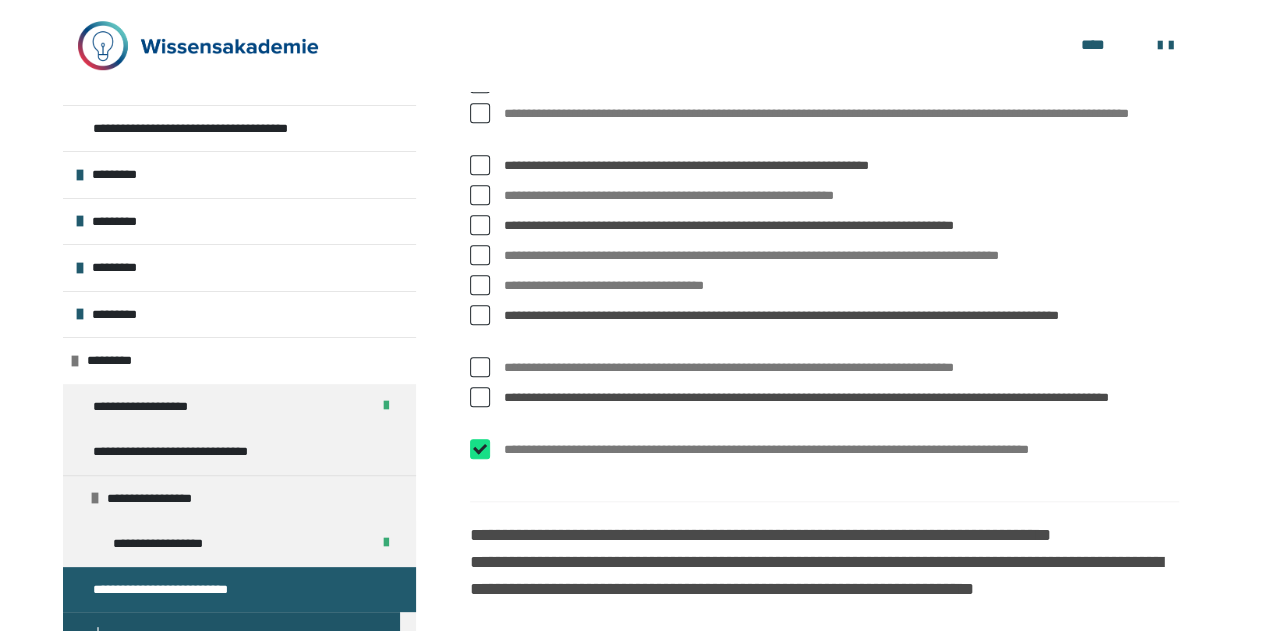 checkbox on "****" 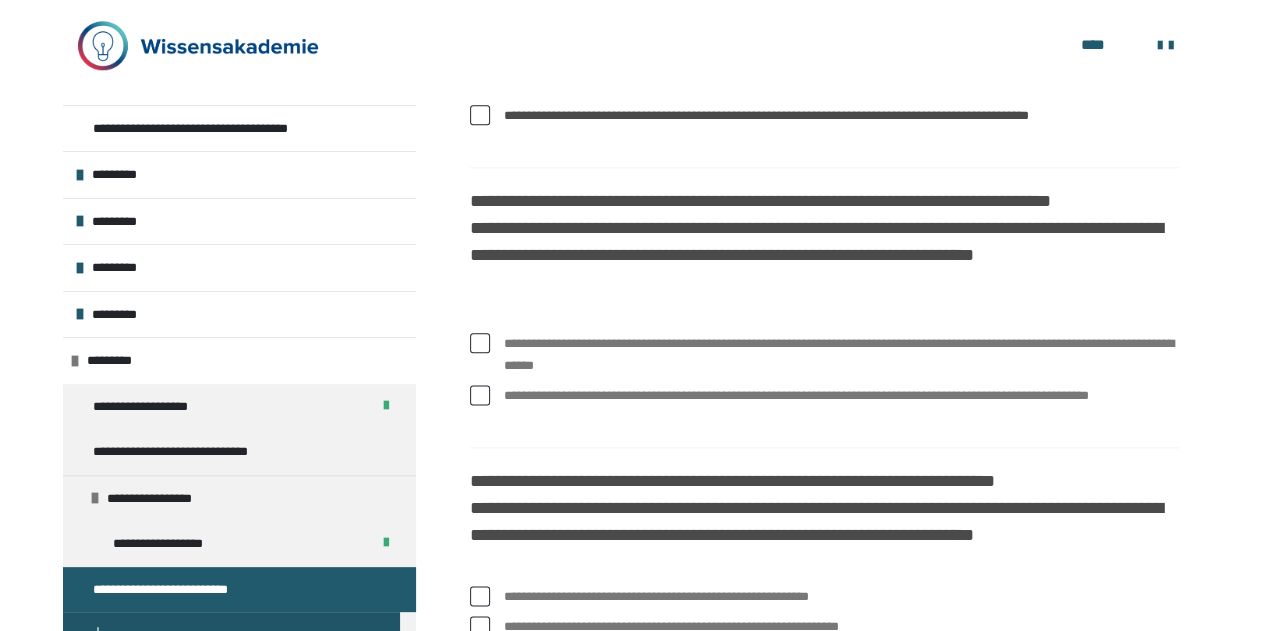 scroll, scrollTop: 1039, scrollLeft: 0, axis: vertical 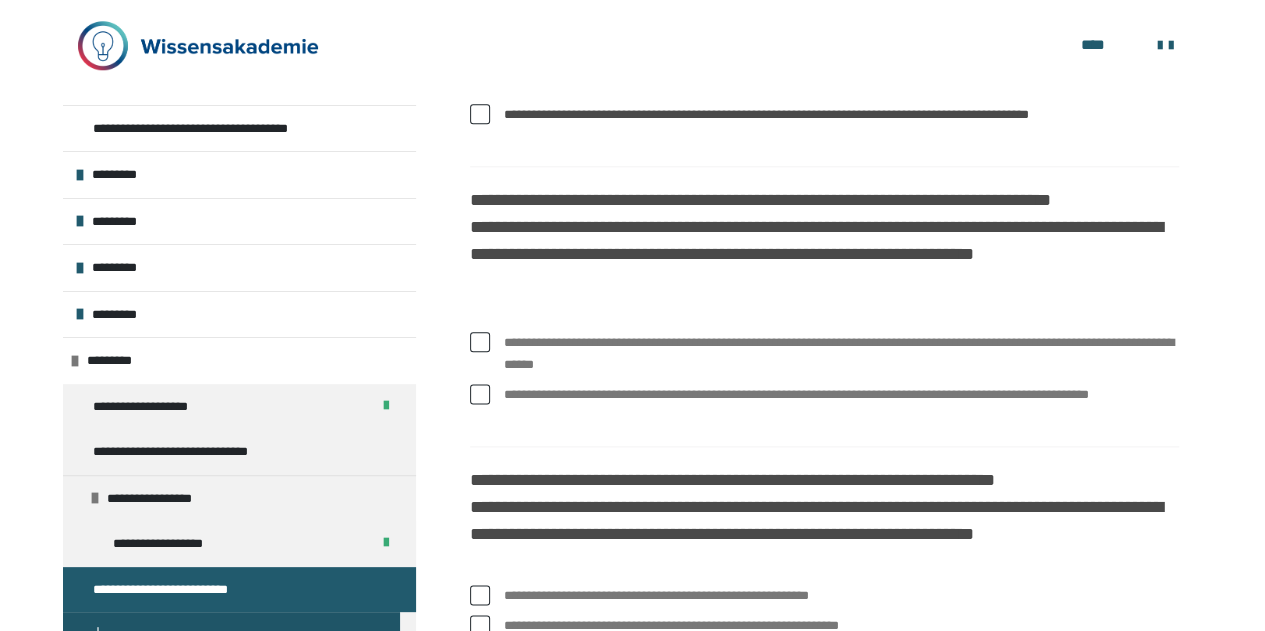 click at bounding box center (480, 342) 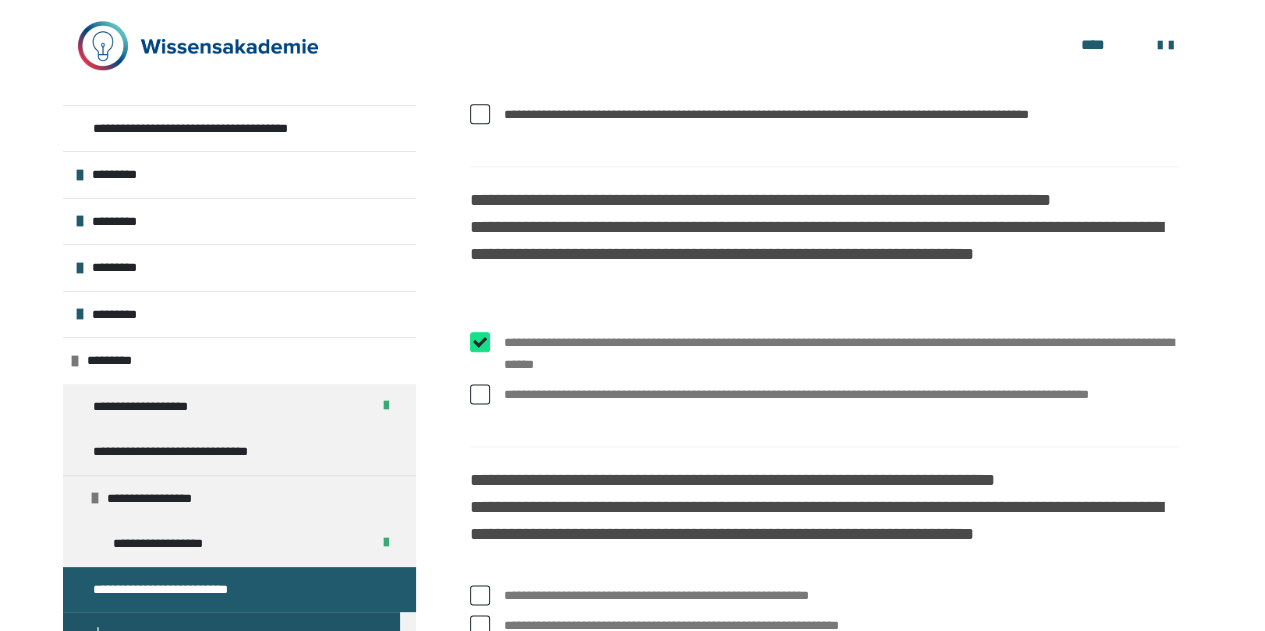 checkbox on "****" 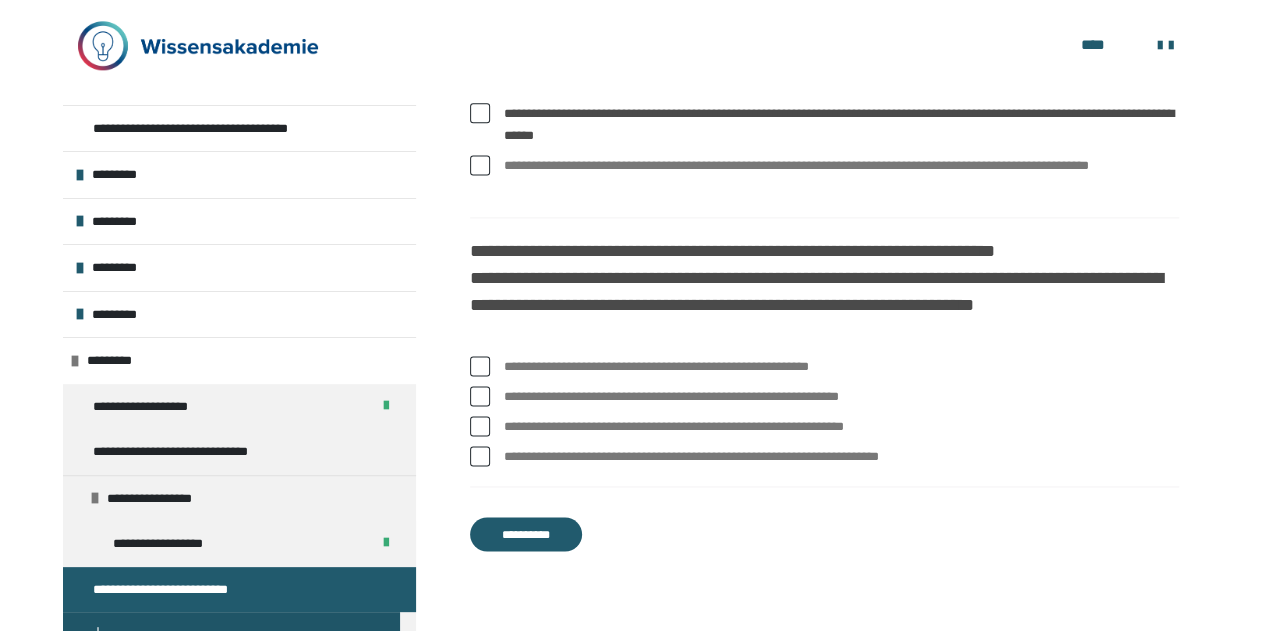scroll, scrollTop: 1272, scrollLeft: 0, axis: vertical 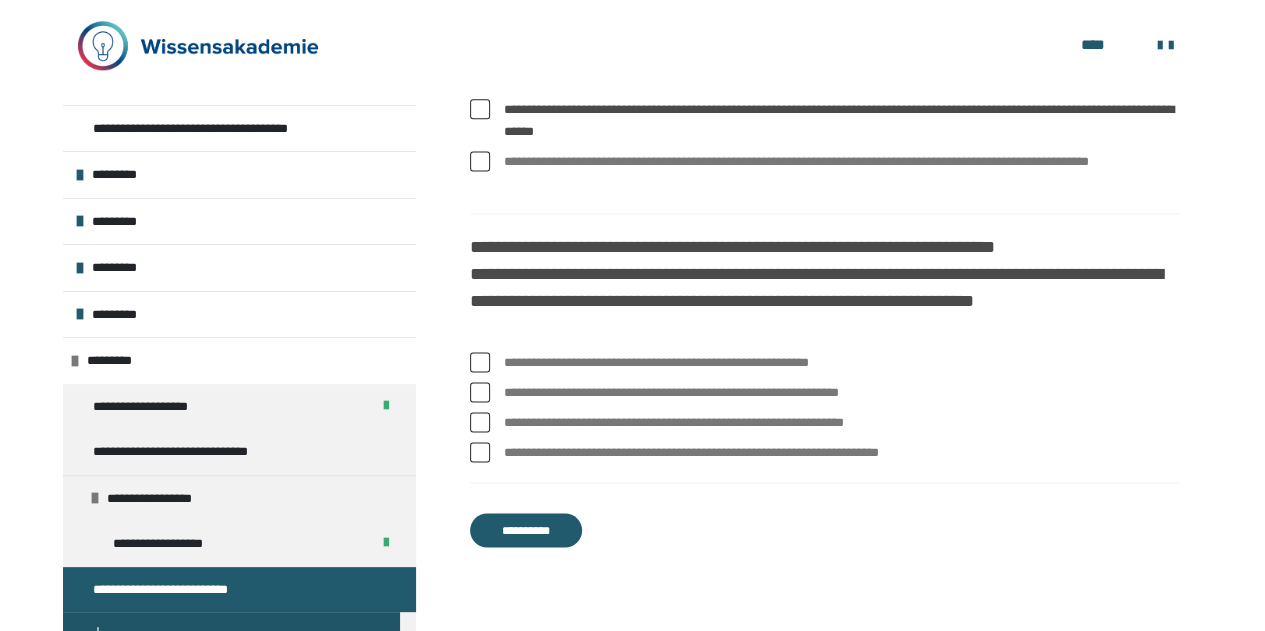 click at bounding box center (480, 422) 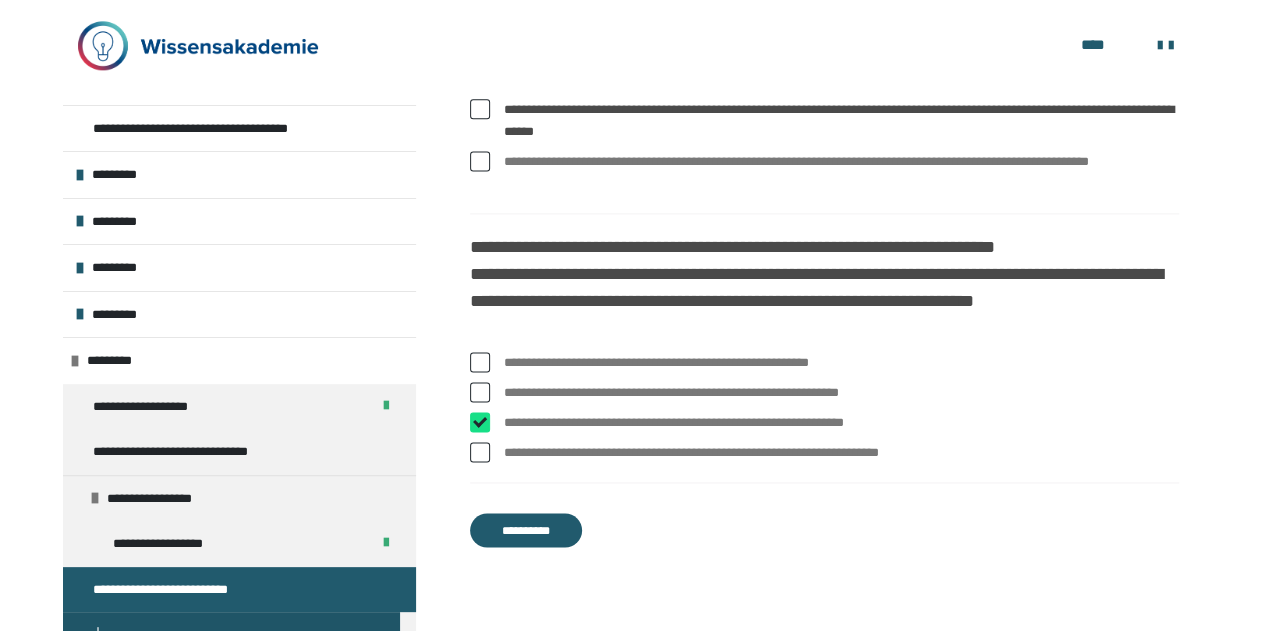checkbox on "****" 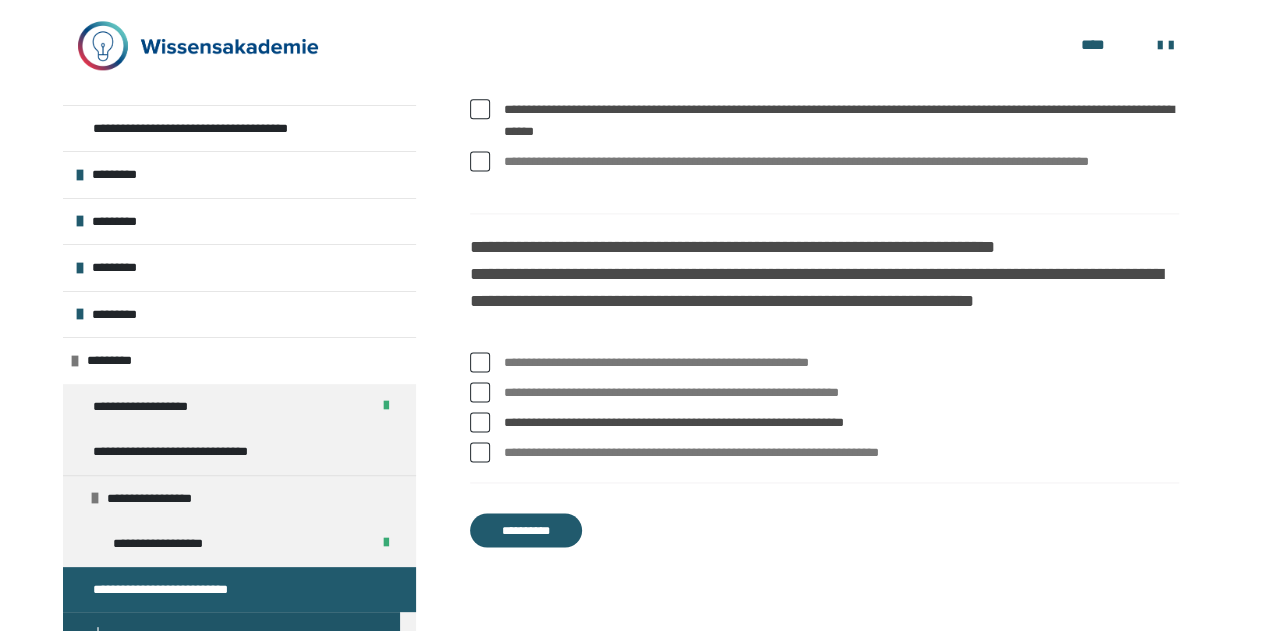 click at bounding box center (480, 362) 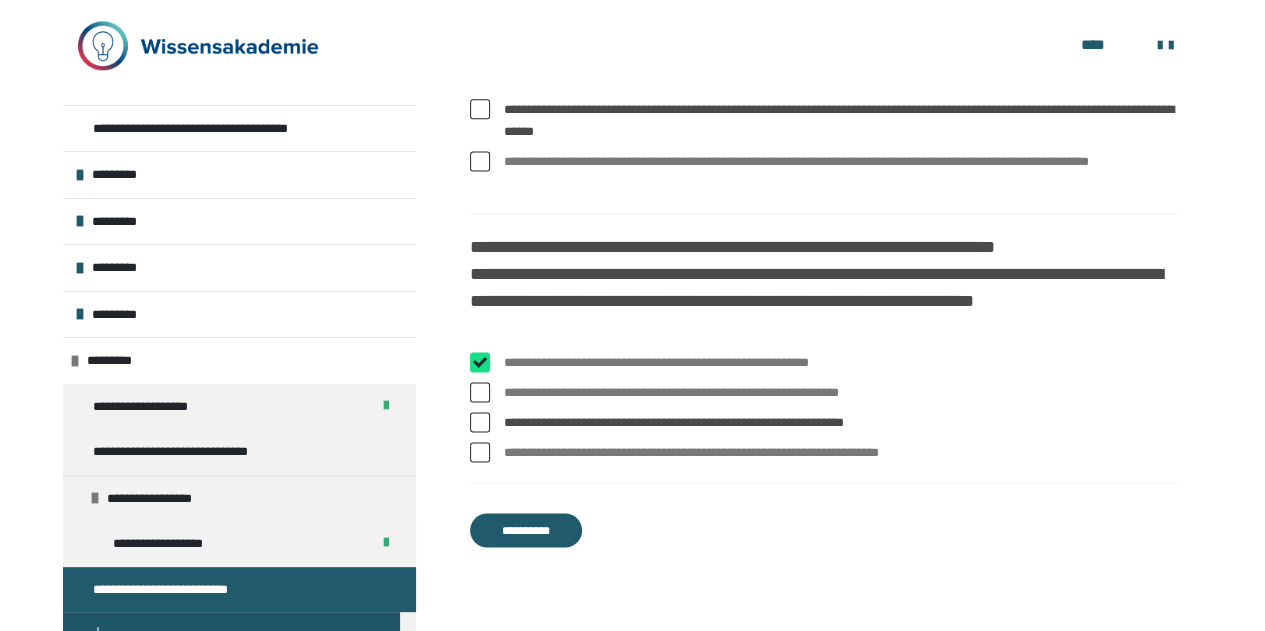 checkbox on "****" 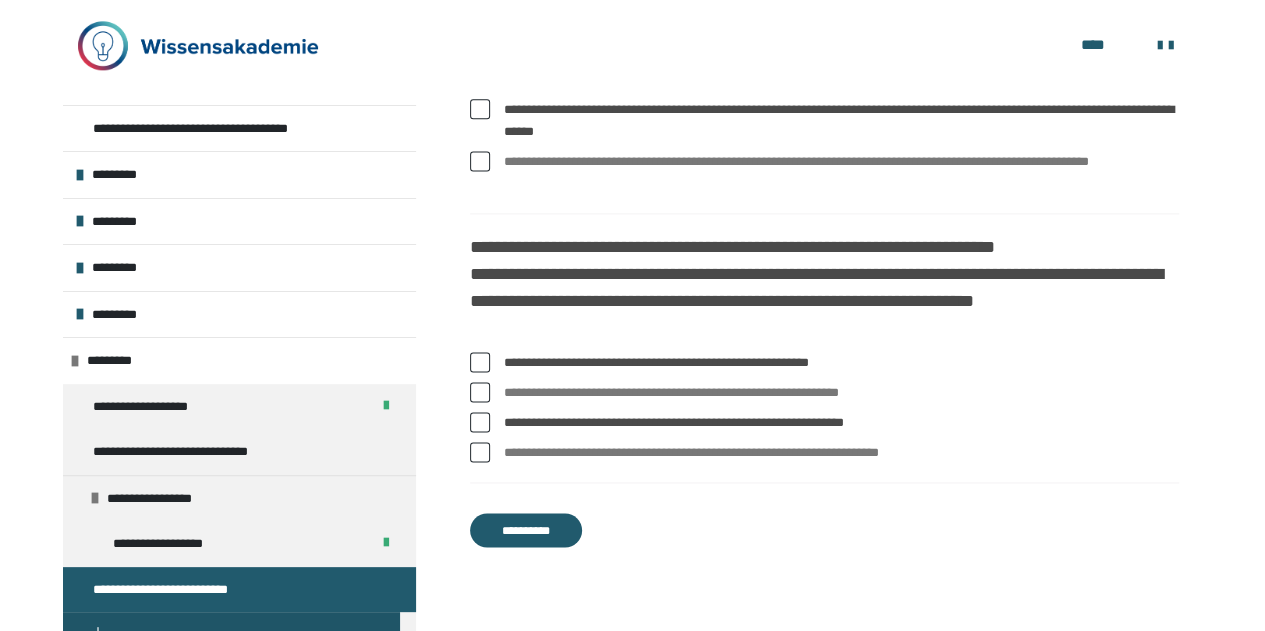 click on "**********" at bounding box center [526, 530] 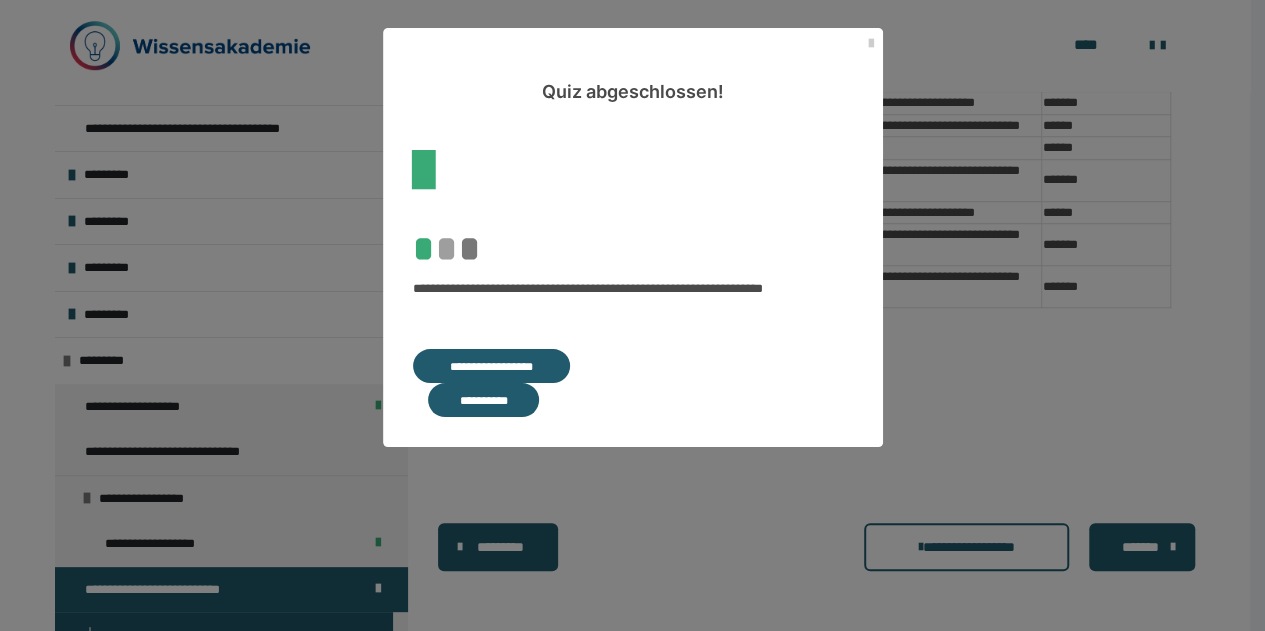 scroll, scrollTop: 899, scrollLeft: 0, axis: vertical 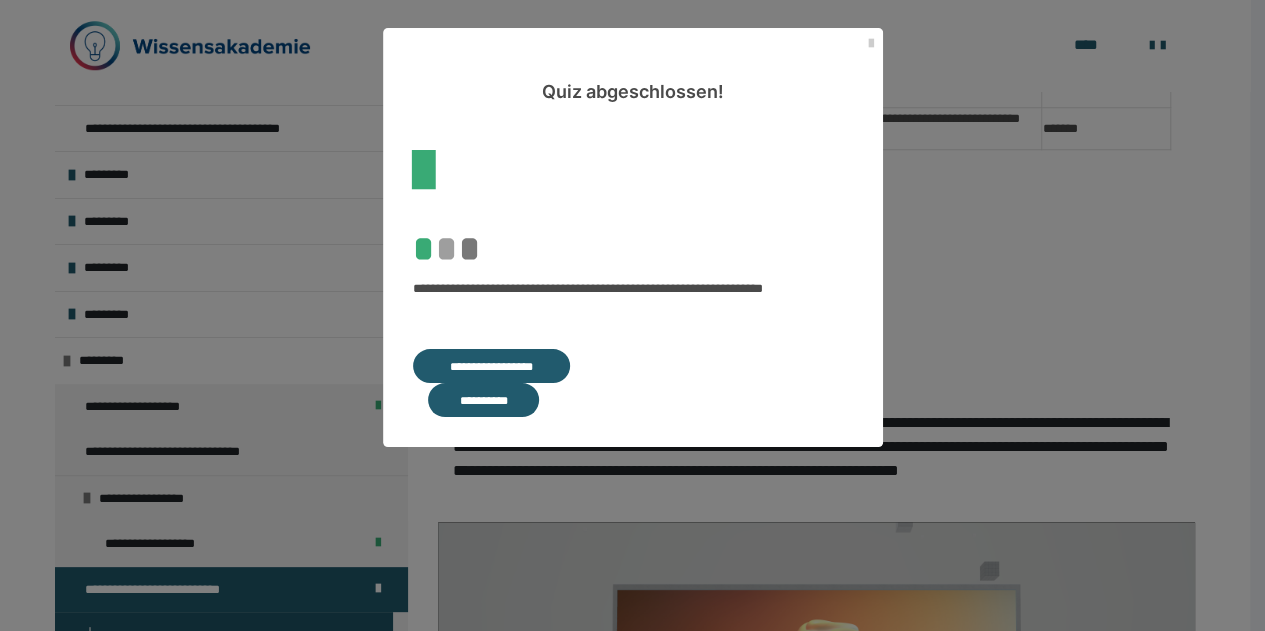 click on "**********" at bounding box center [491, 366] 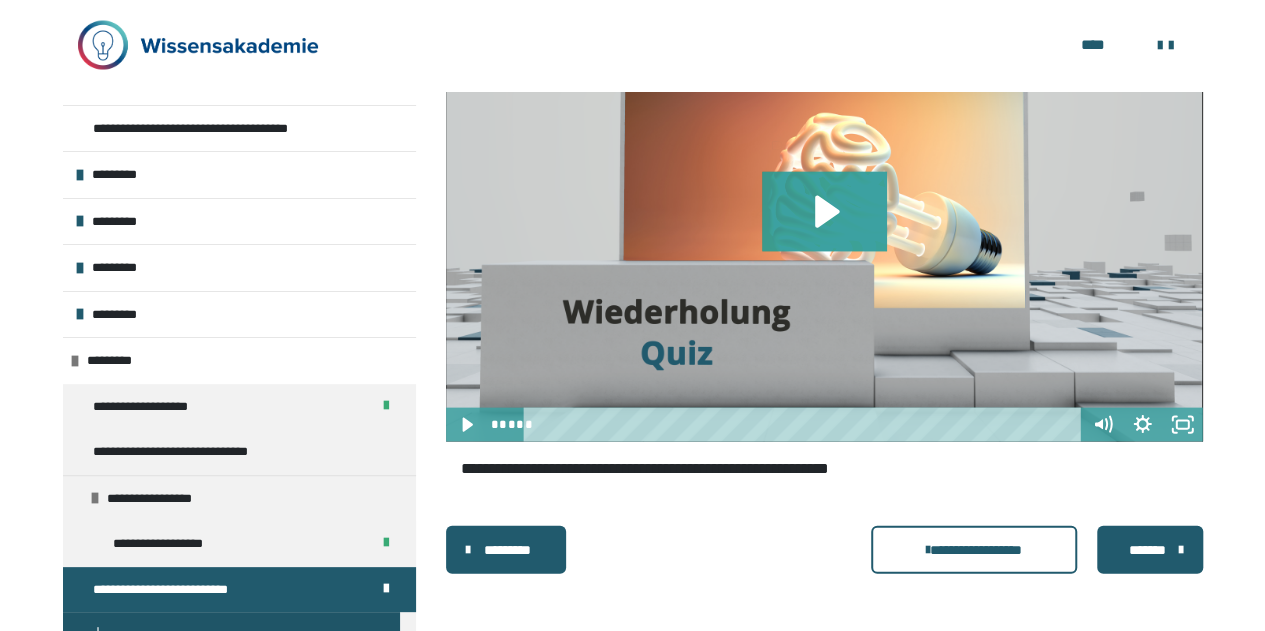 scroll, scrollTop: 2018, scrollLeft: 0, axis: vertical 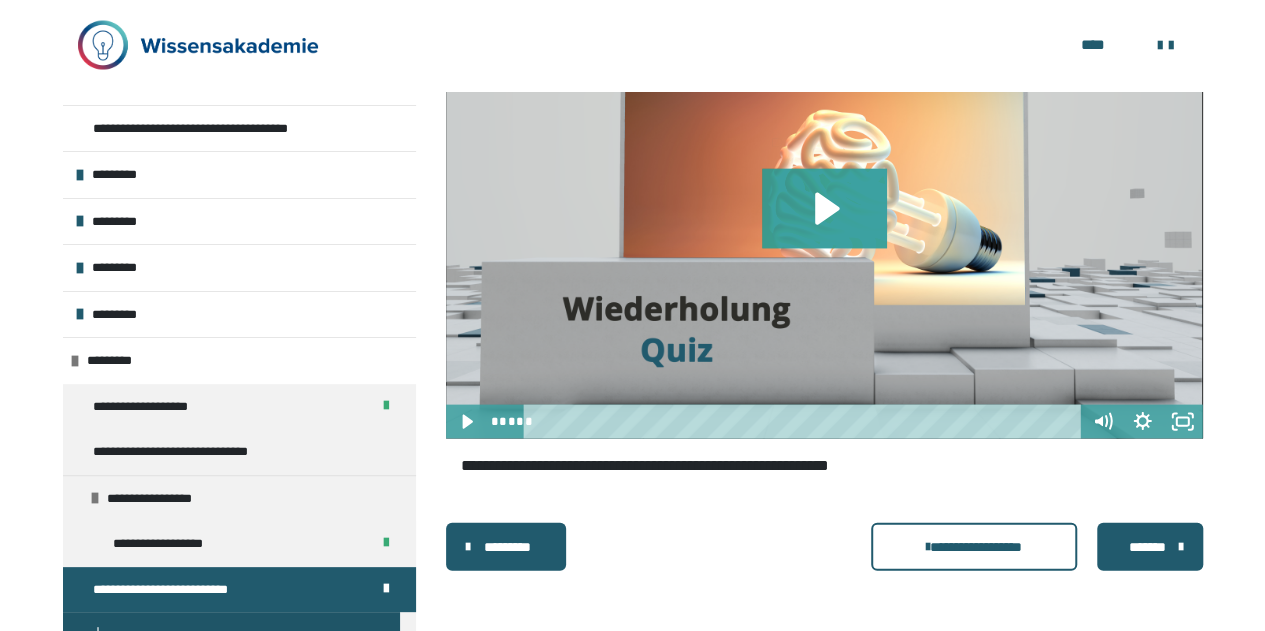 click on "*******" at bounding box center [1150, 547] 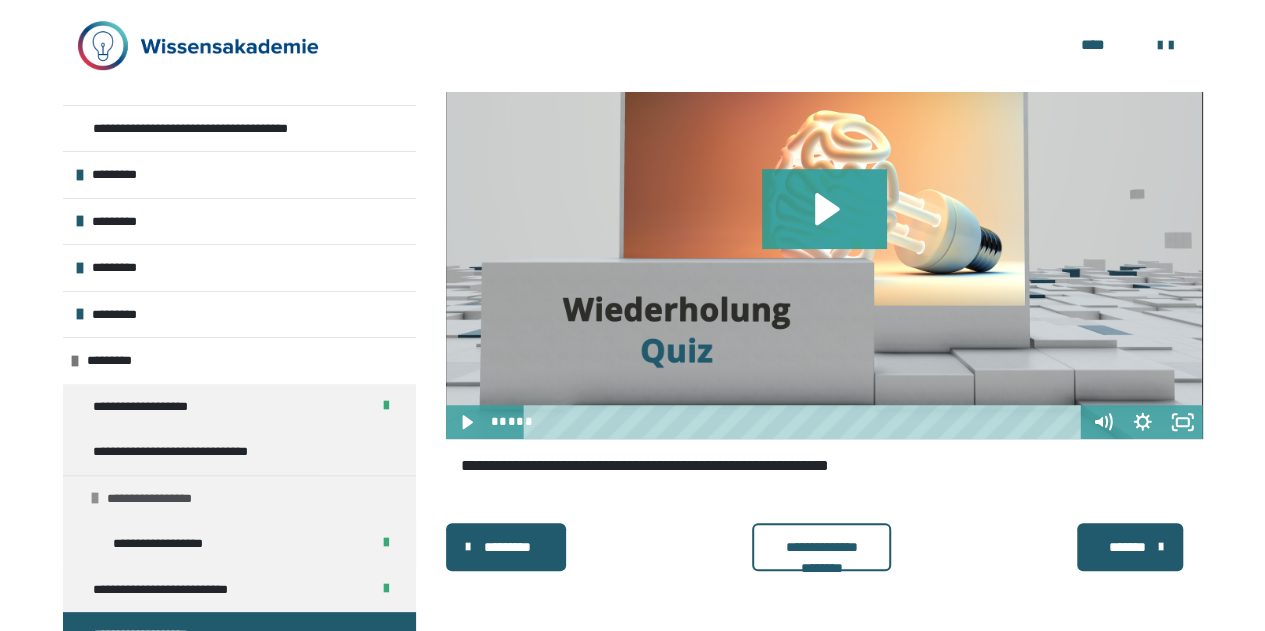scroll, scrollTop: 448, scrollLeft: 0, axis: vertical 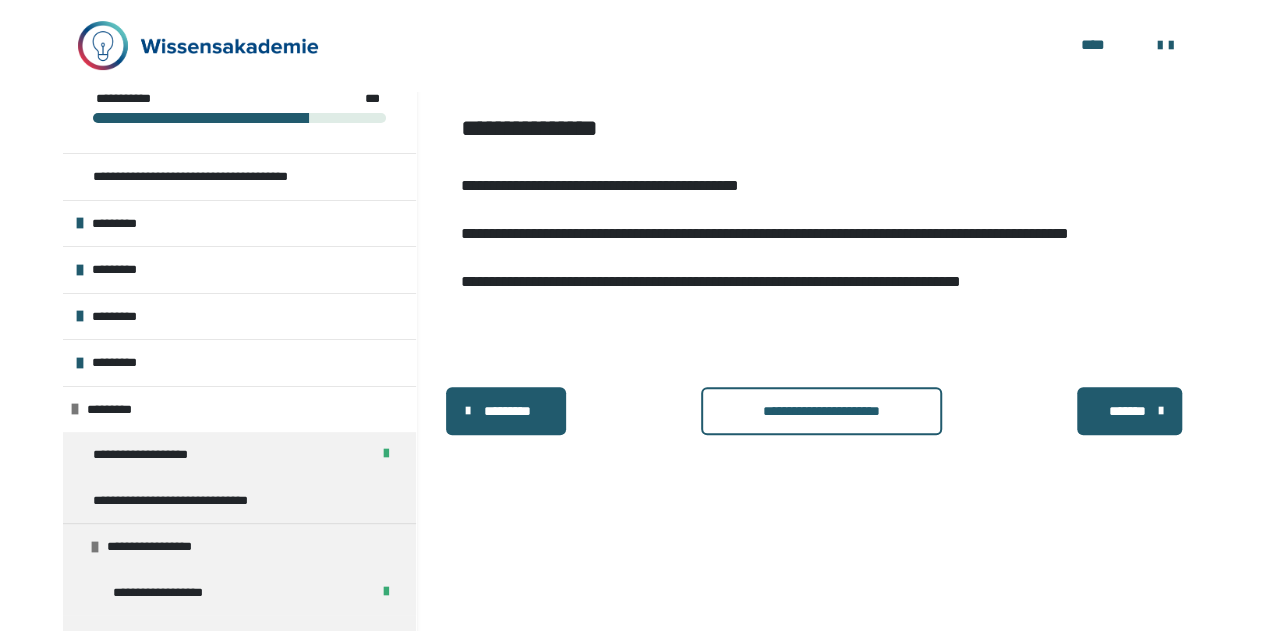click on "**********" at bounding box center [821, 411] 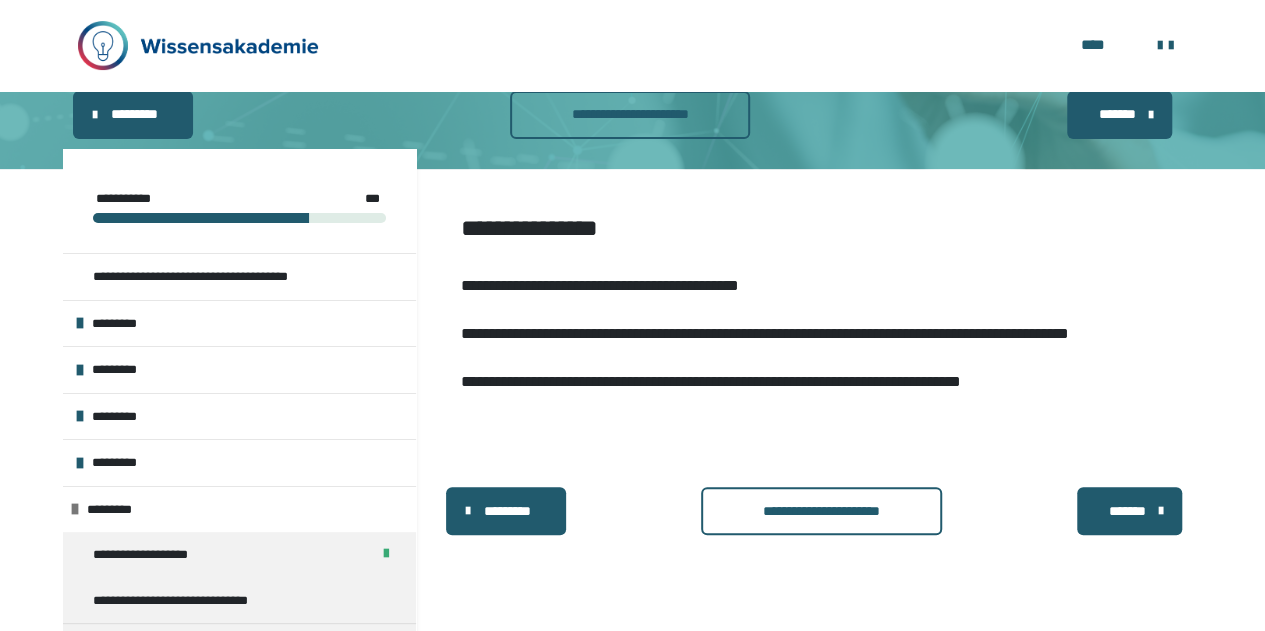 scroll, scrollTop: 223, scrollLeft: 0, axis: vertical 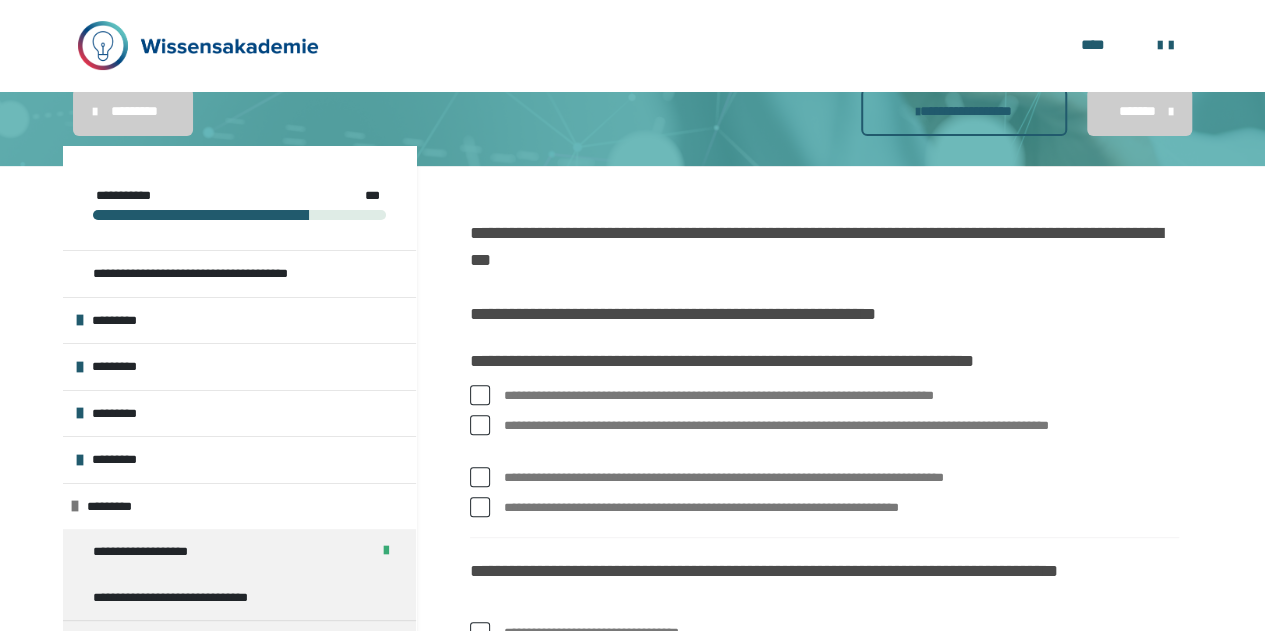 click at bounding box center (480, 395) 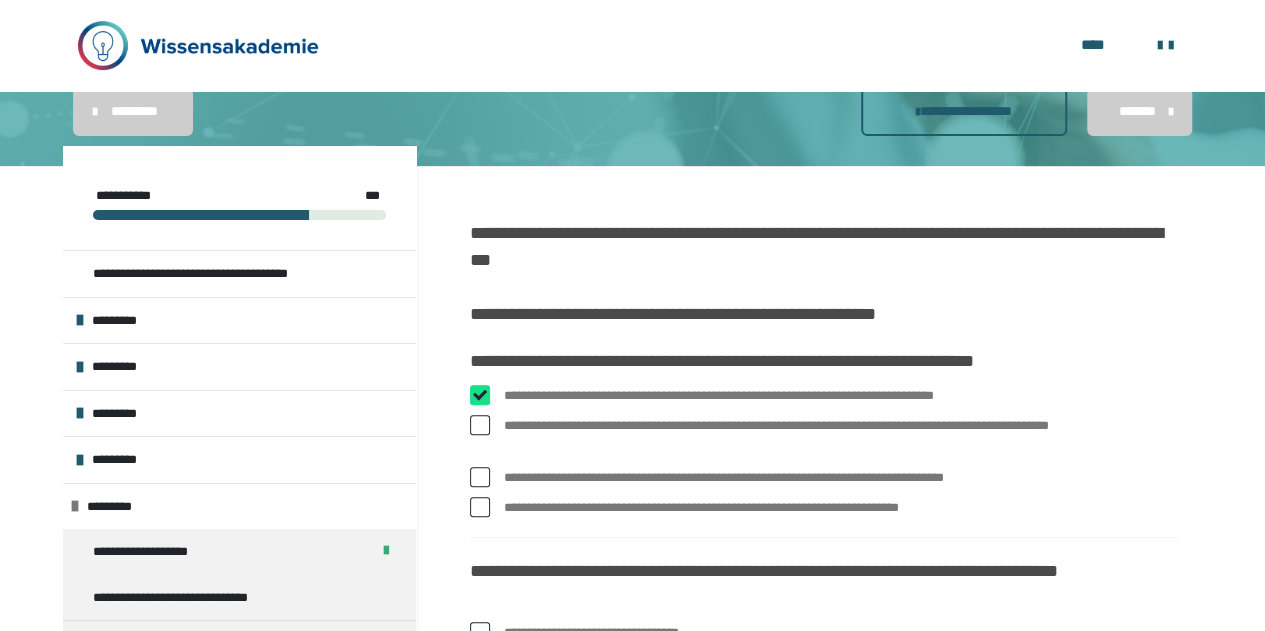 checkbox on "****" 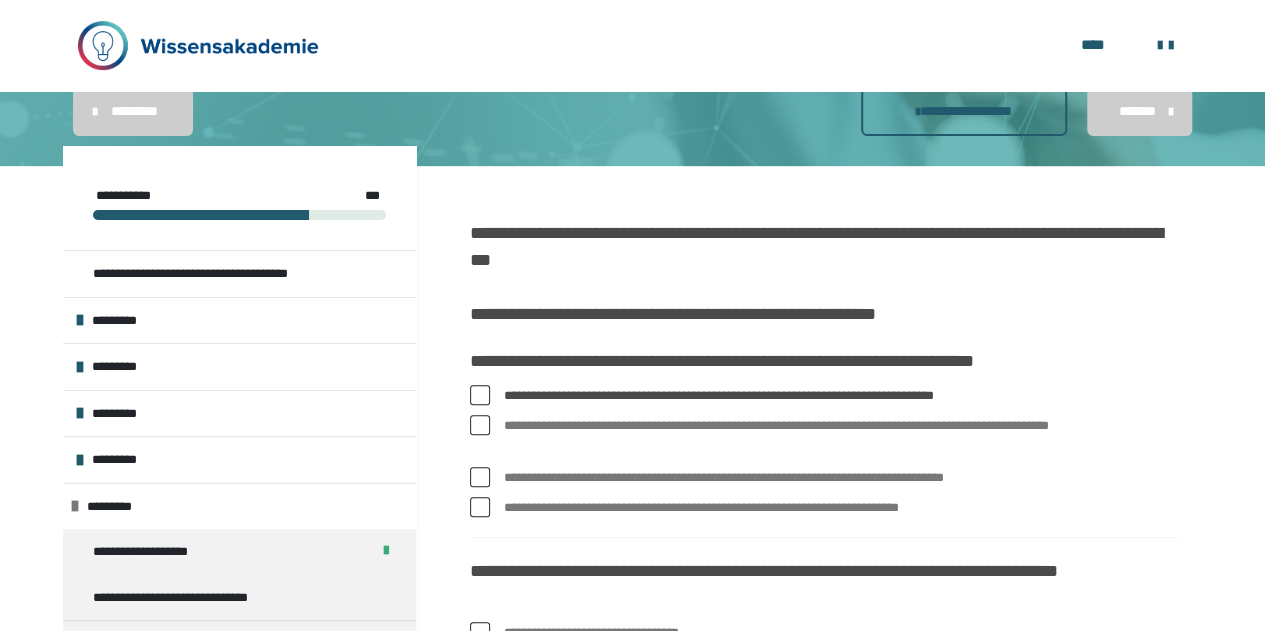 click at bounding box center [480, 507] 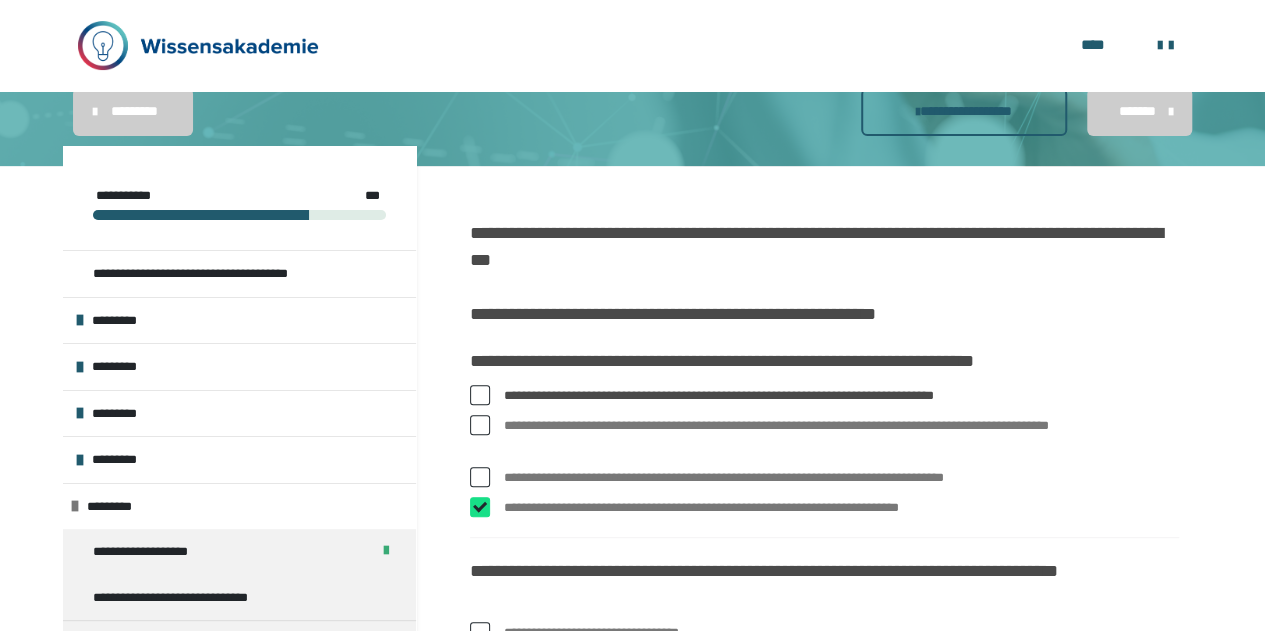 checkbox on "****" 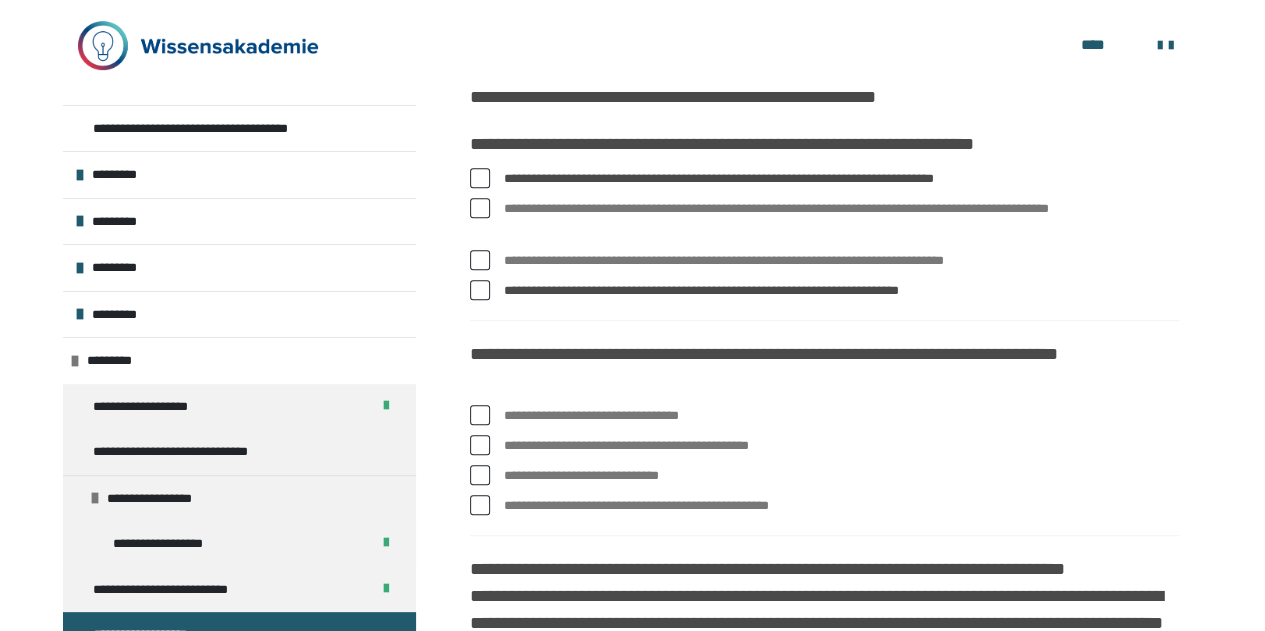 scroll, scrollTop: 441, scrollLeft: 0, axis: vertical 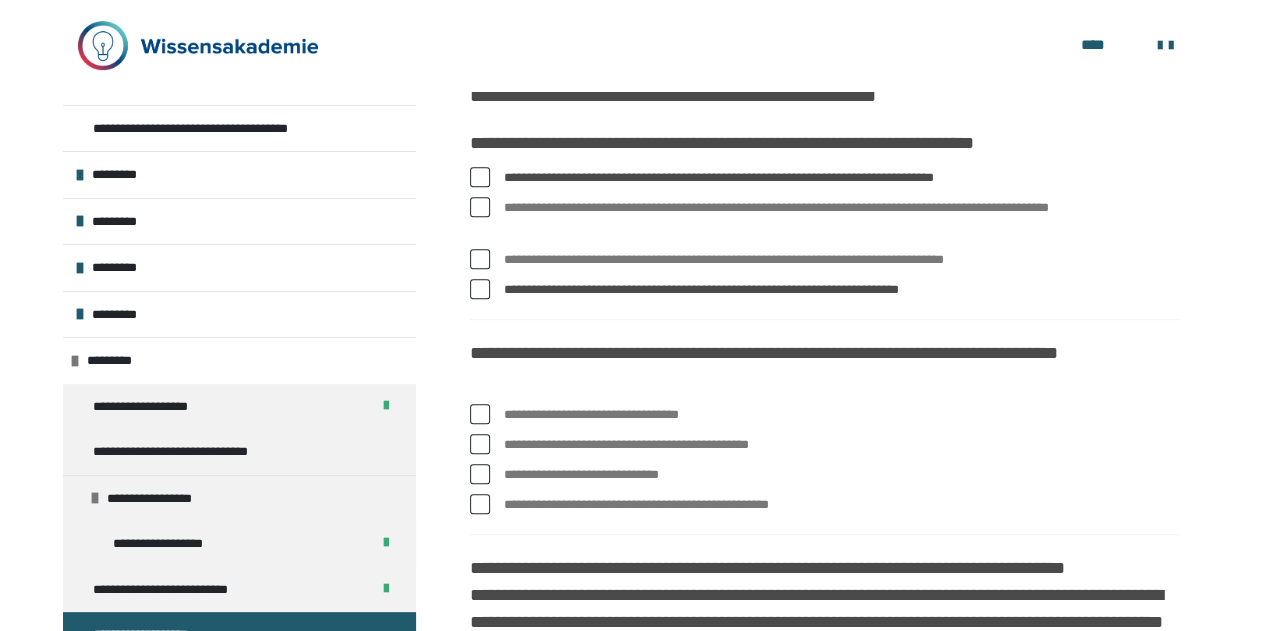 click at bounding box center [480, 414] 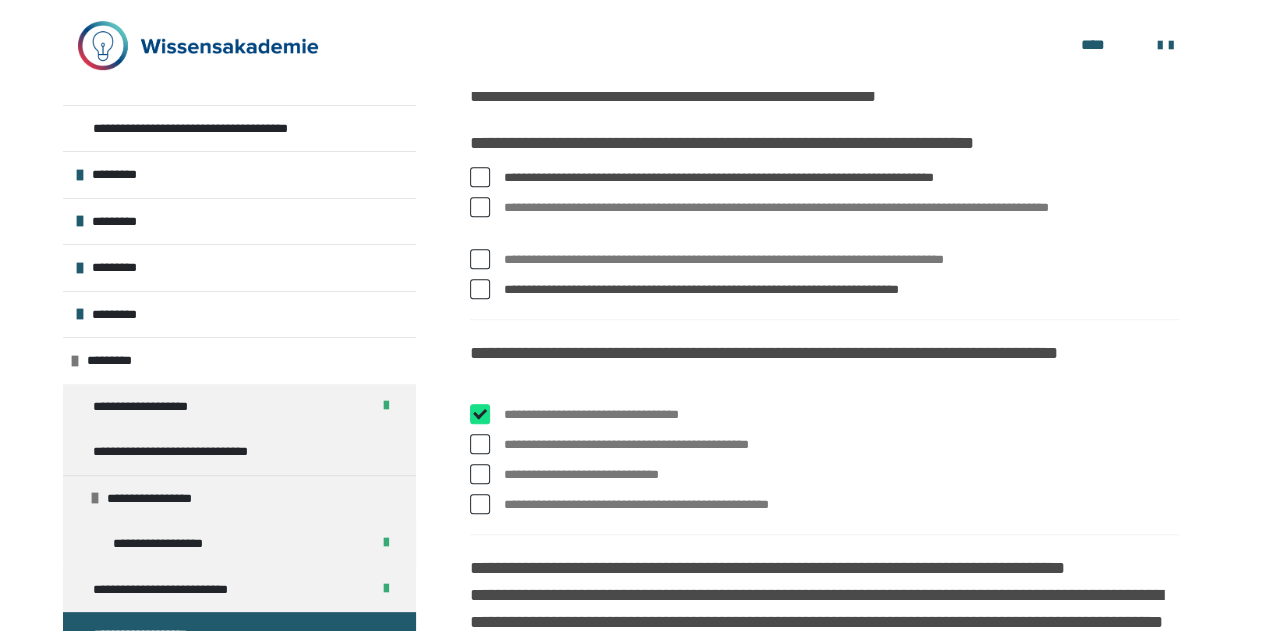 checkbox on "****" 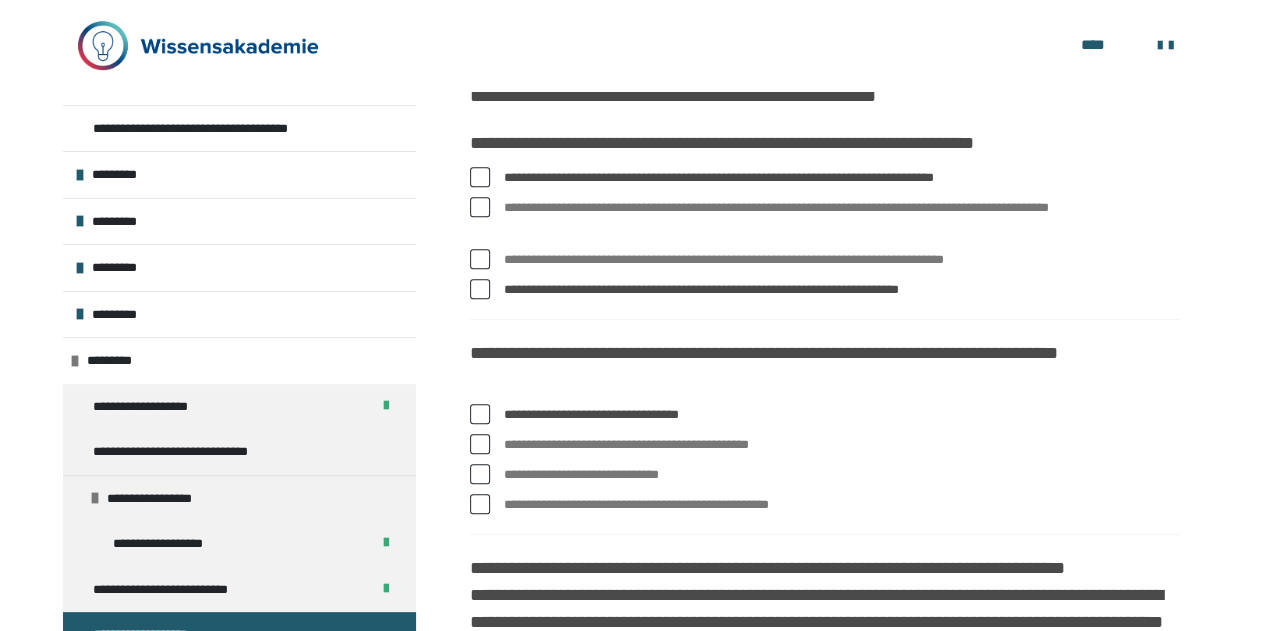 click at bounding box center (480, 474) 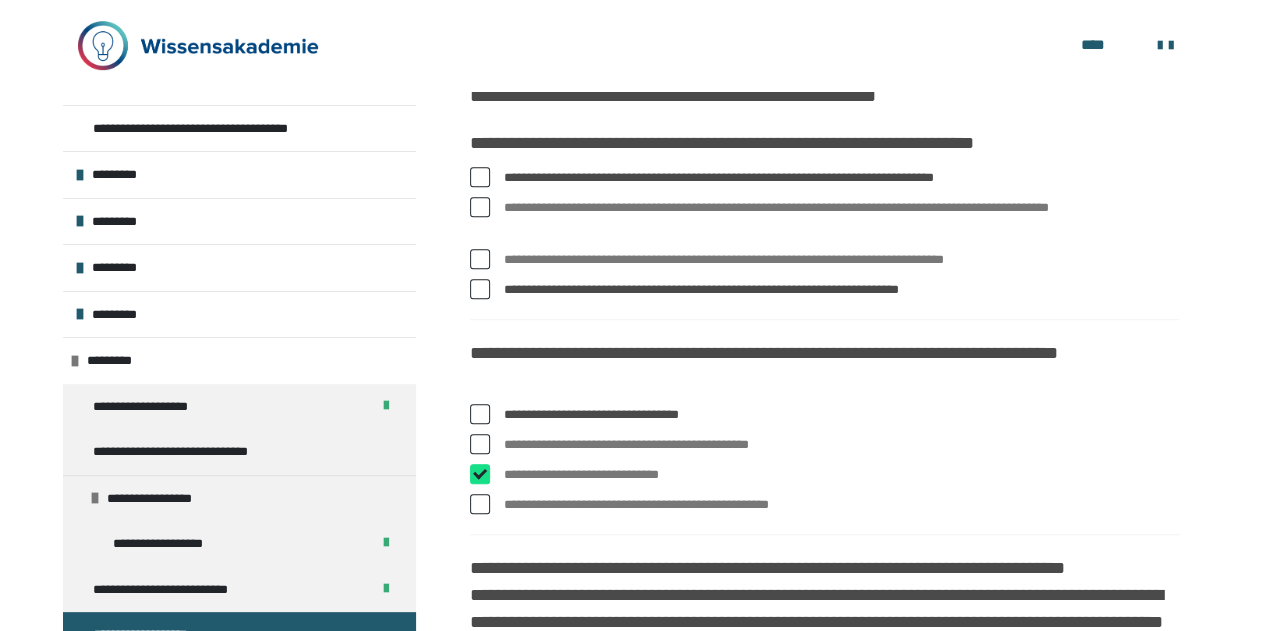 checkbox on "****" 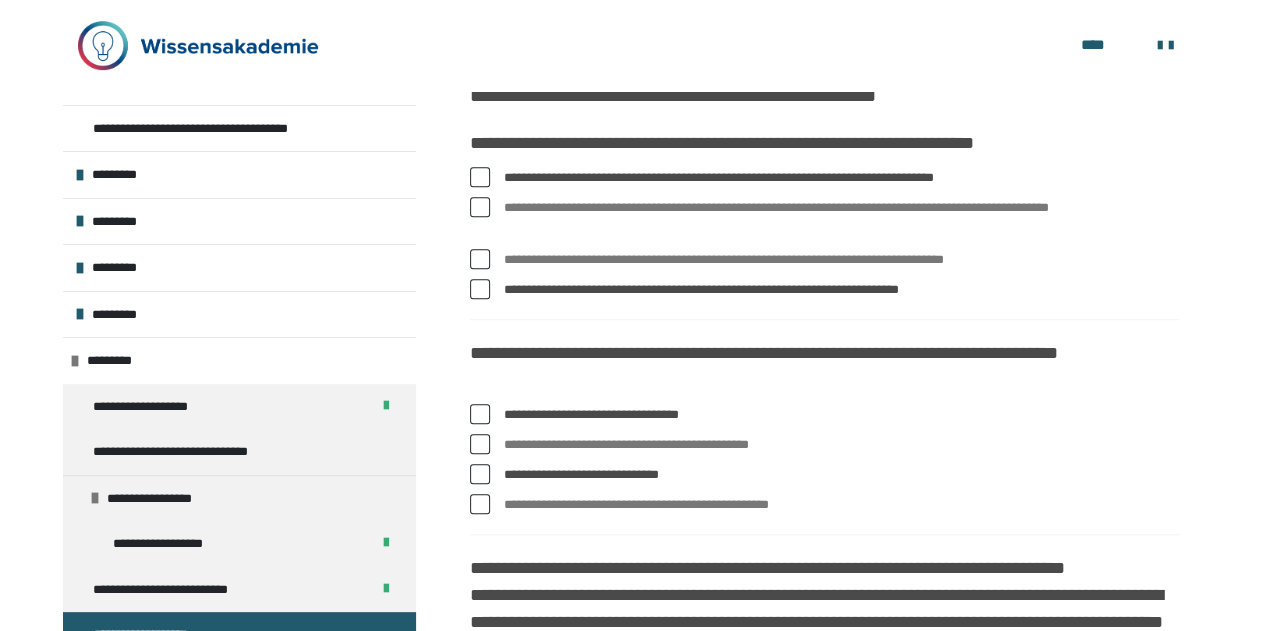 click at bounding box center (480, 504) 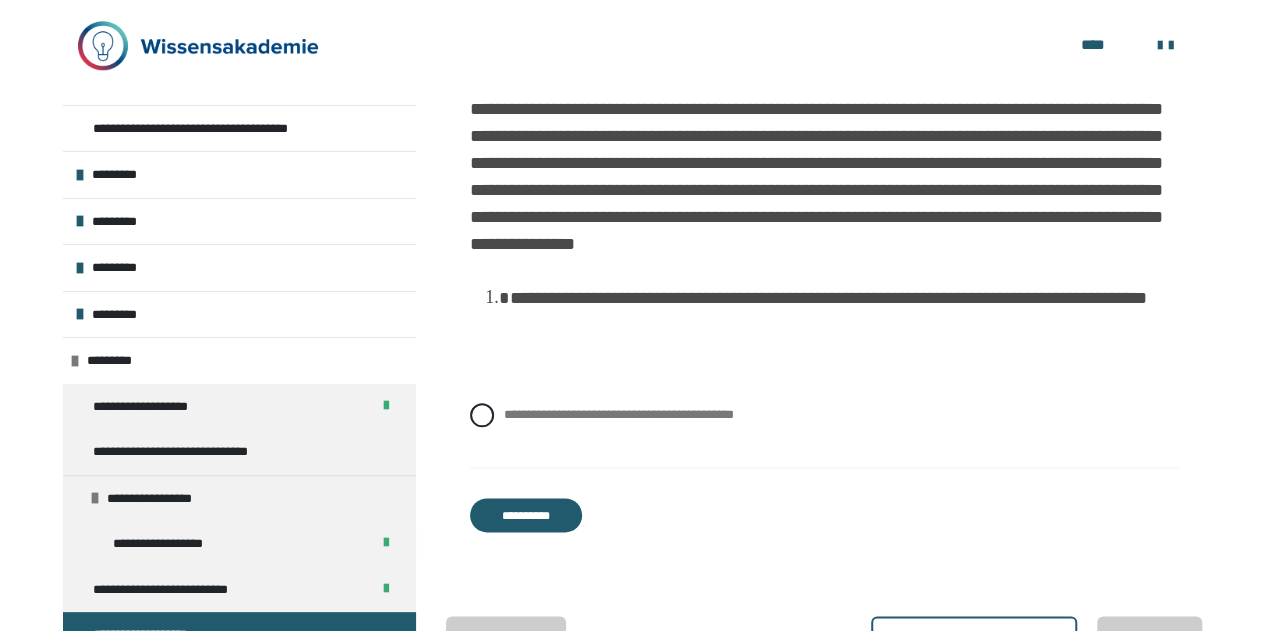 scroll, scrollTop: 959, scrollLeft: 0, axis: vertical 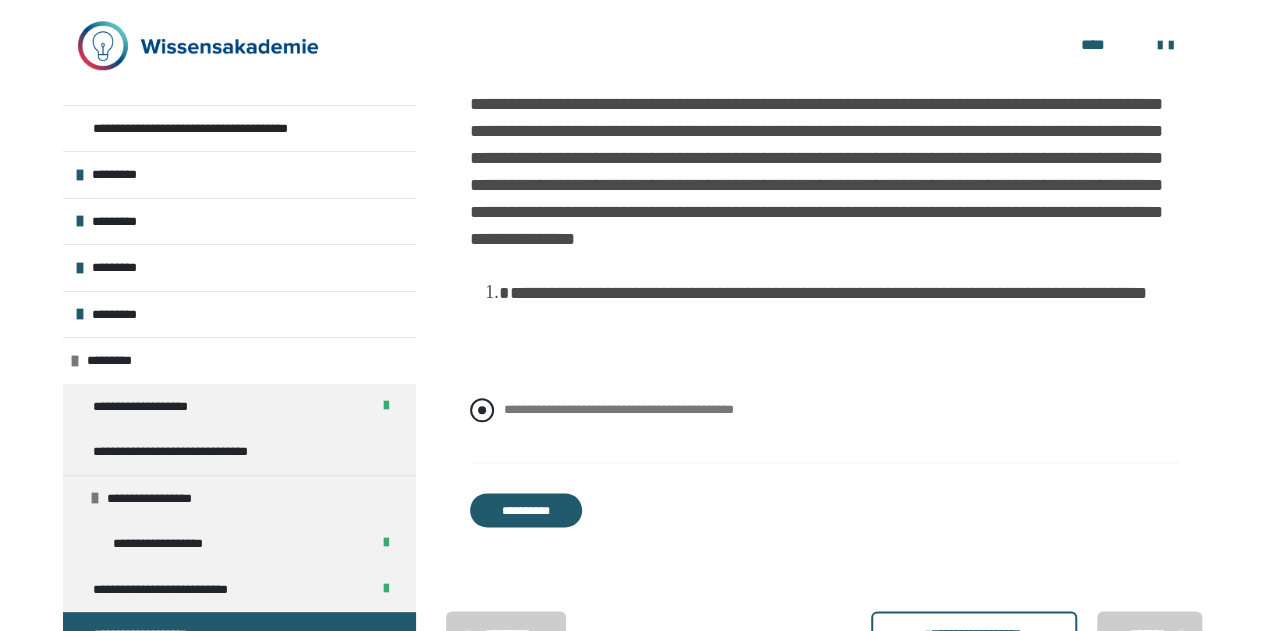click on "**********" at bounding box center [619, 409] 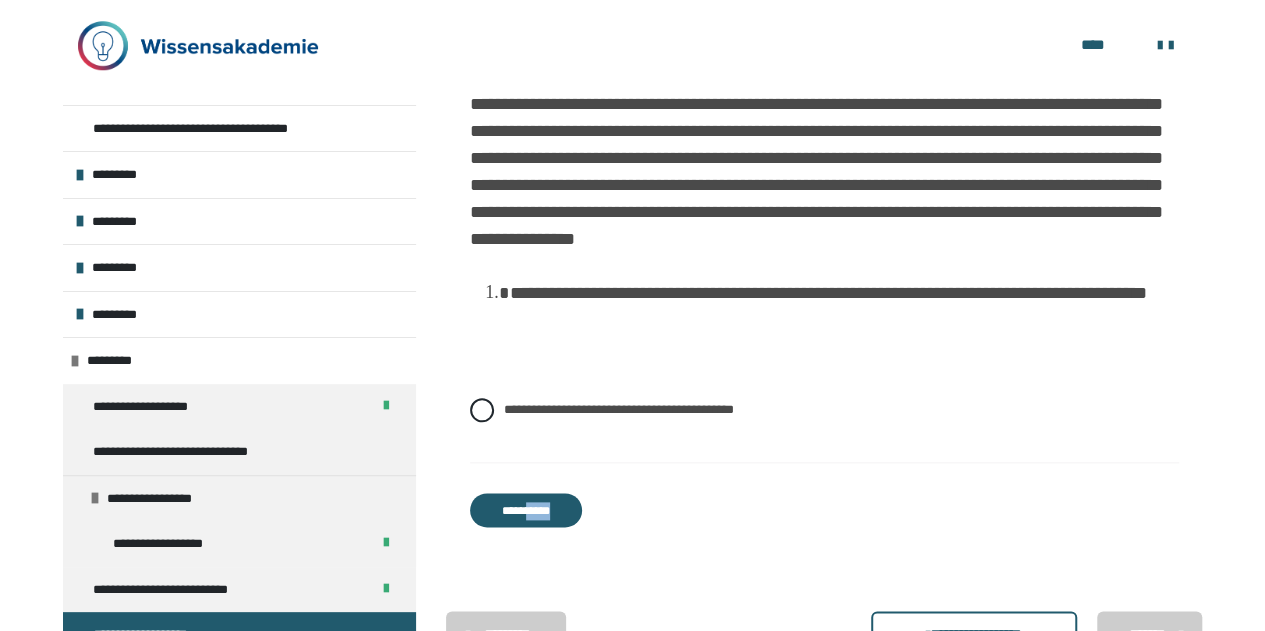 drag, startPoint x: 524, startPoint y: 542, endPoint x: 530, endPoint y: 529, distance: 14.3178215 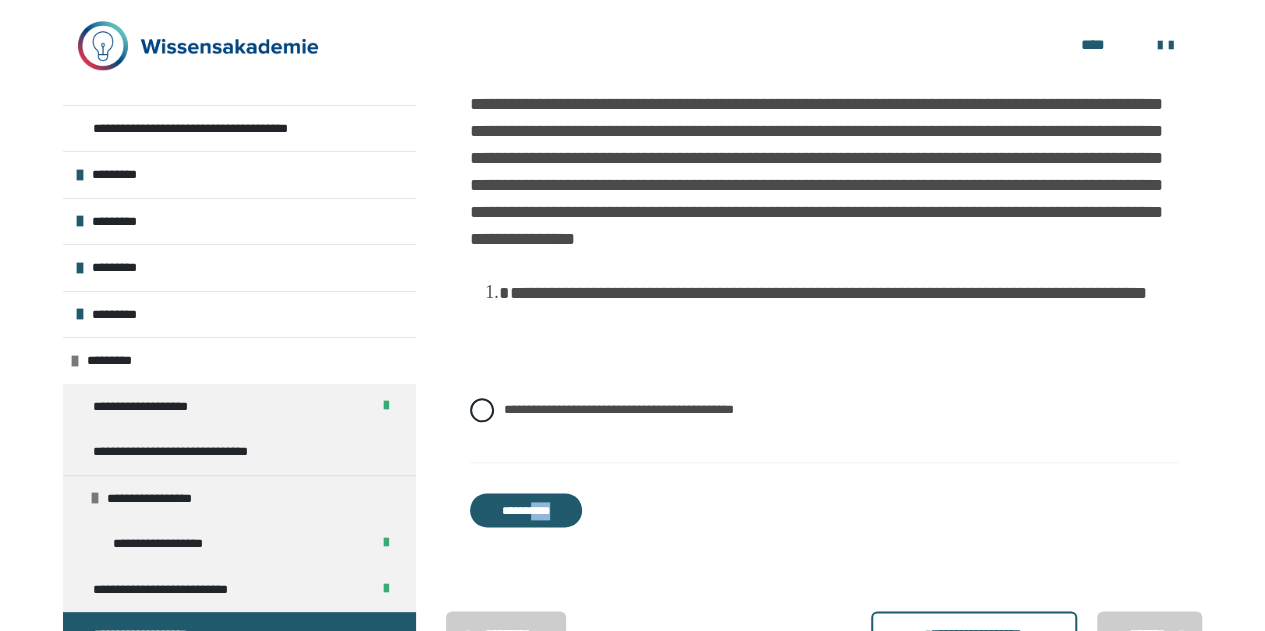 click on "**********" at bounding box center (526, 510) 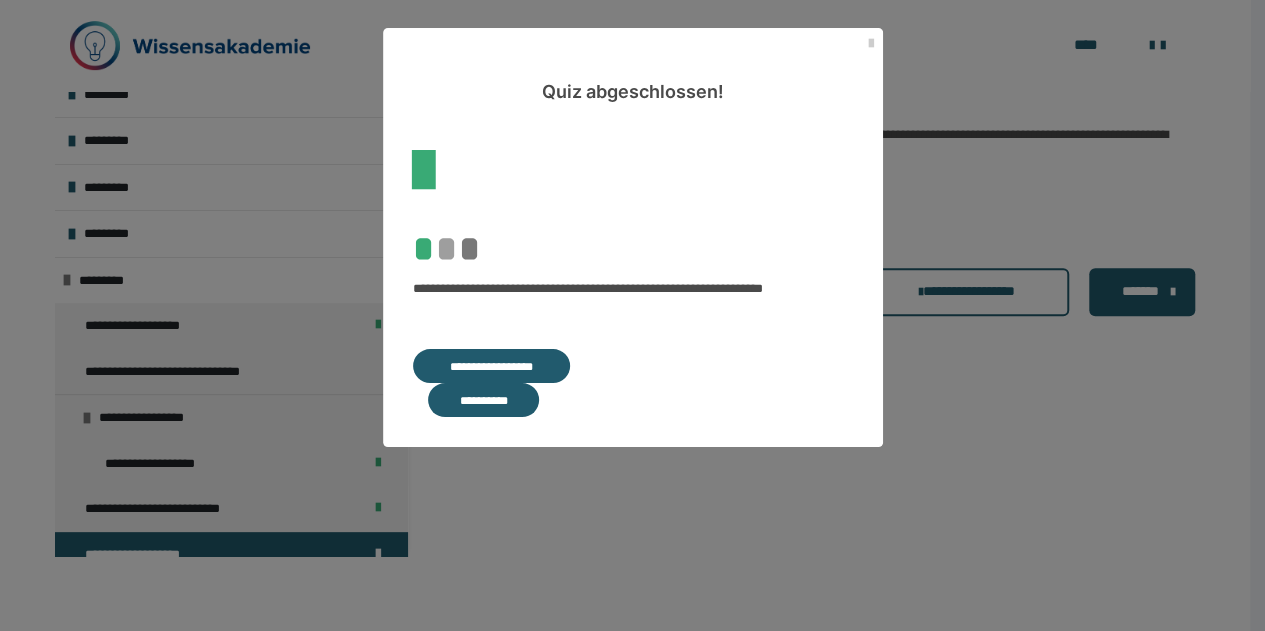 scroll, scrollTop: 350, scrollLeft: 0, axis: vertical 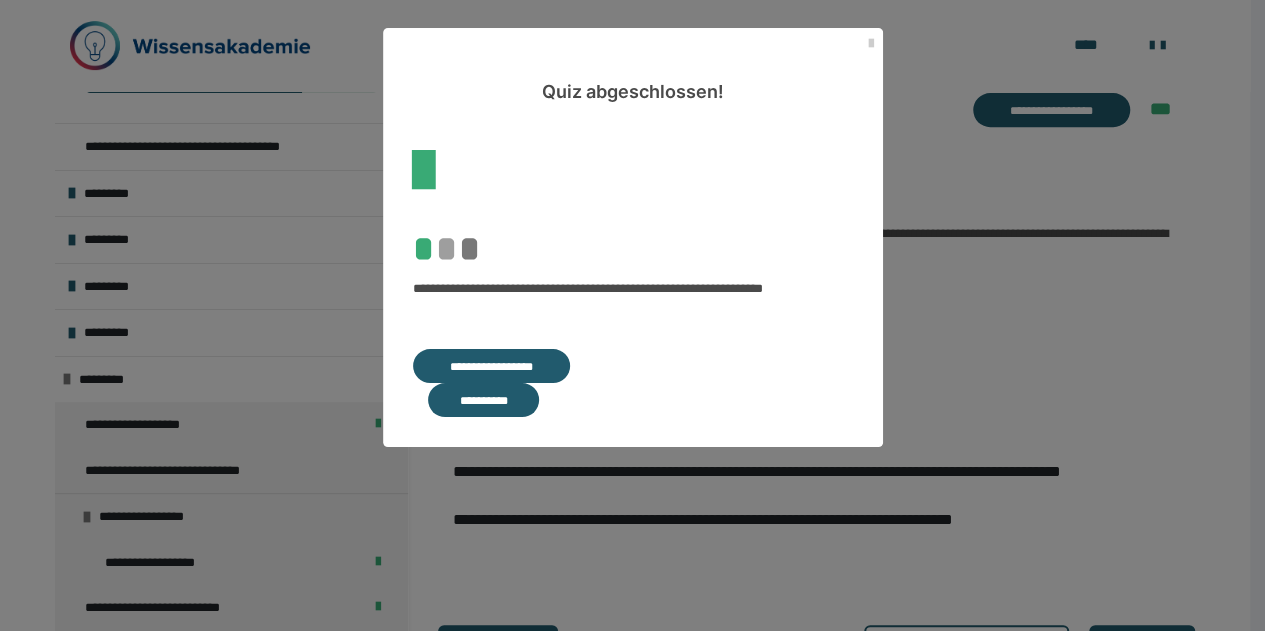click on "**********" at bounding box center [484, 400] 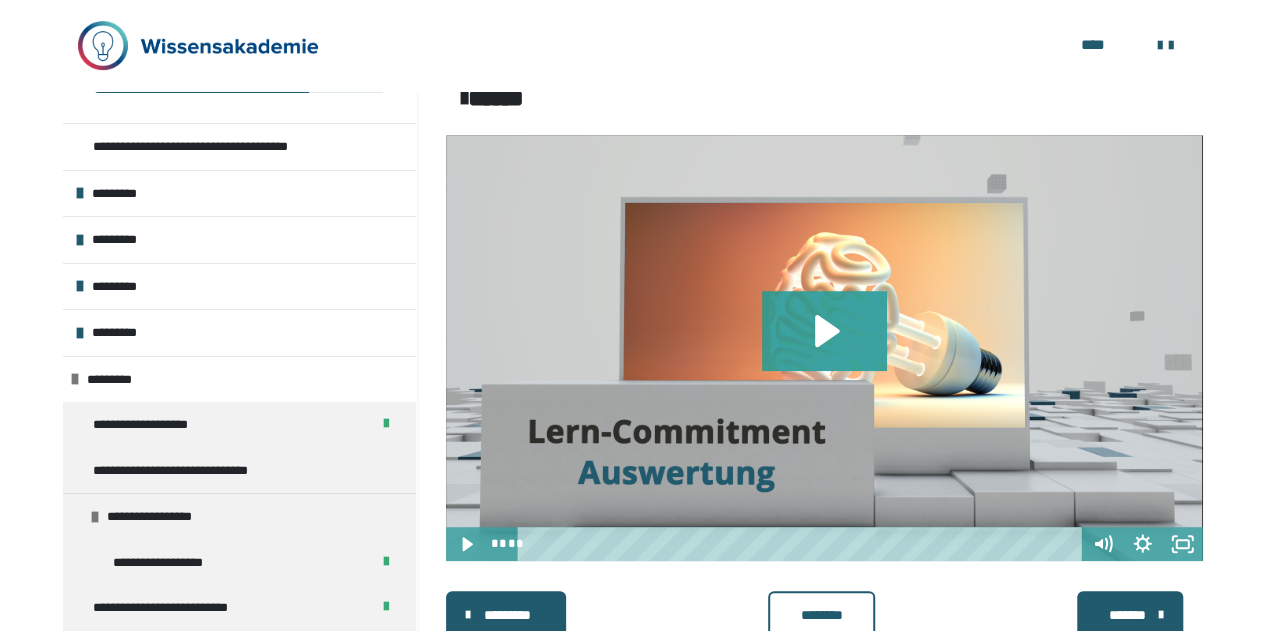 scroll, scrollTop: 448, scrollLeft: 0, axis: vertical 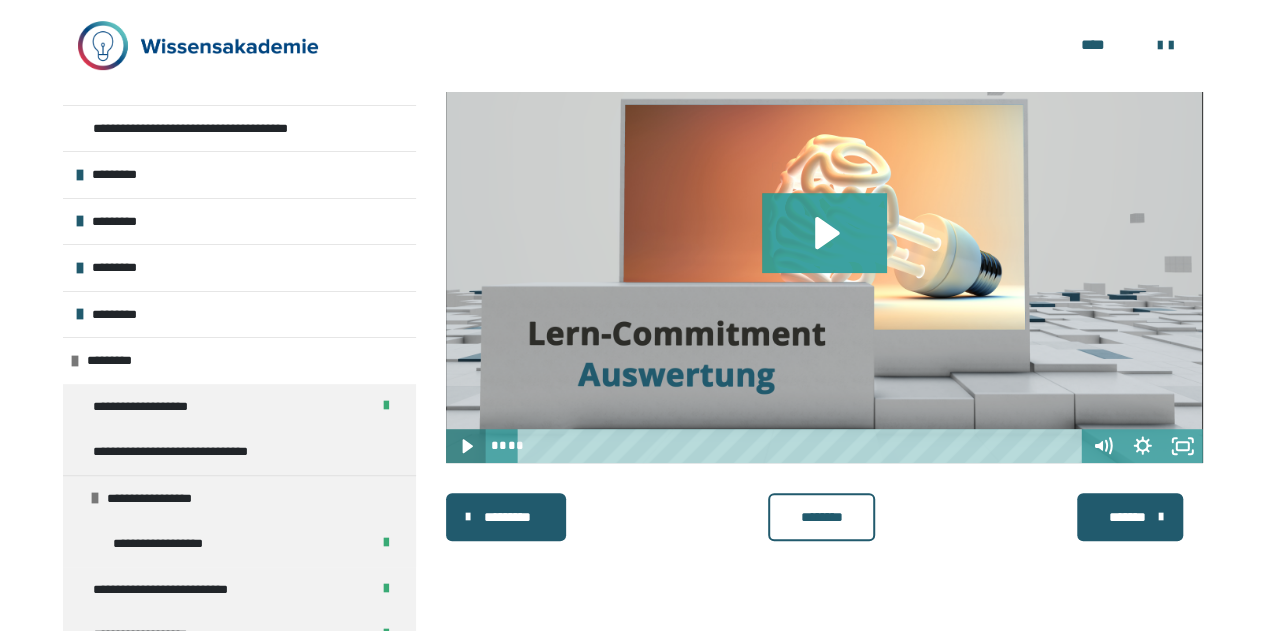 click 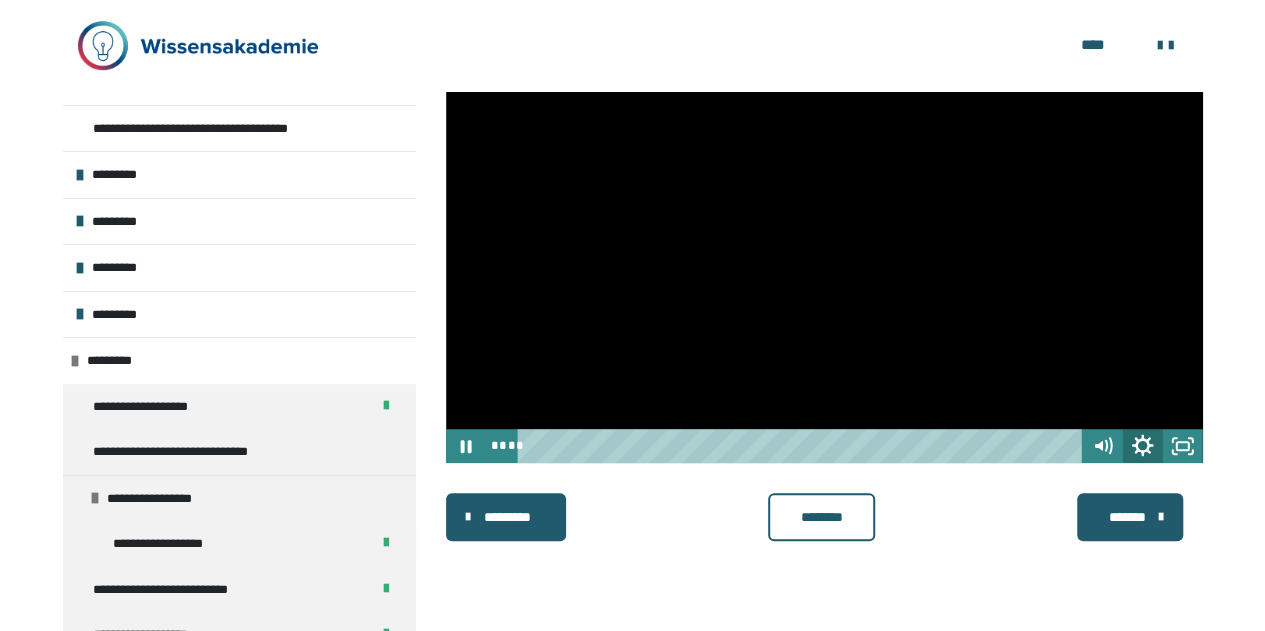 click 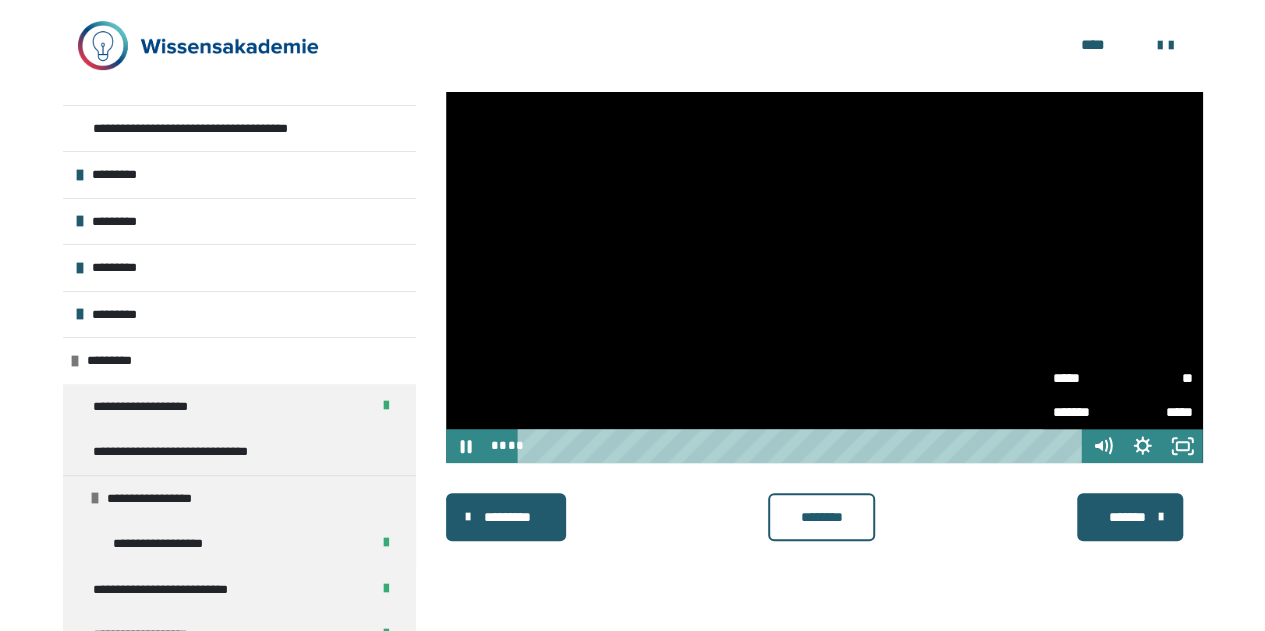 click on "**" at bounding box center [1158, 378] 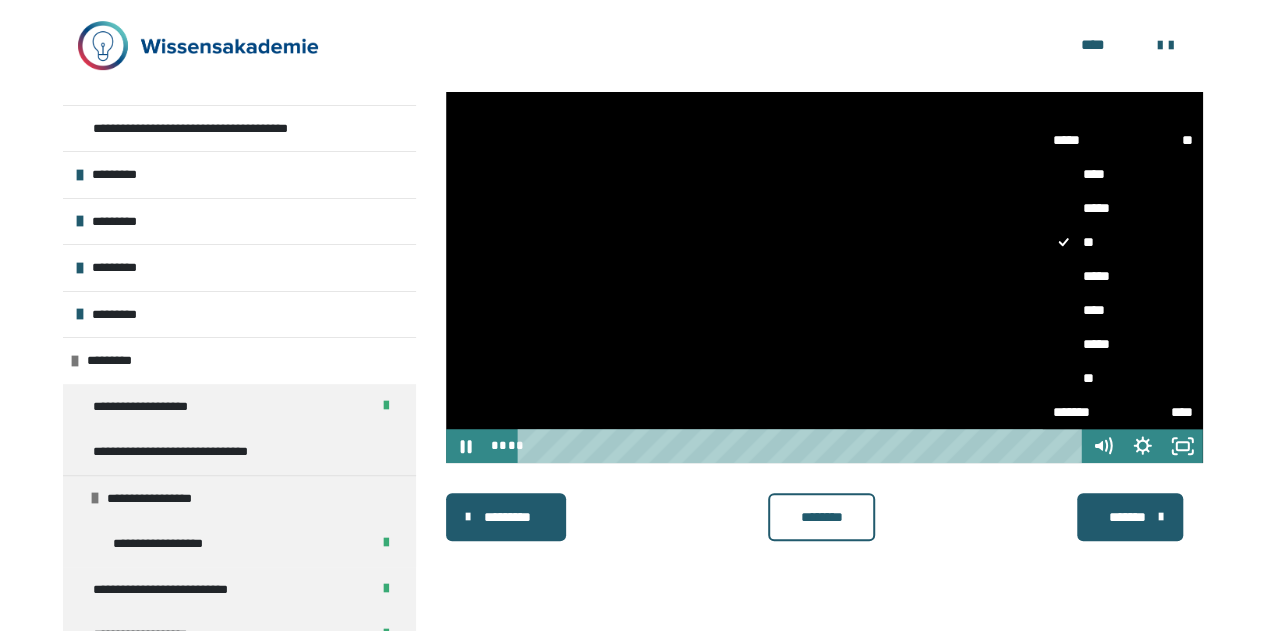 click on "*****" at bounding box center [1123, 344] 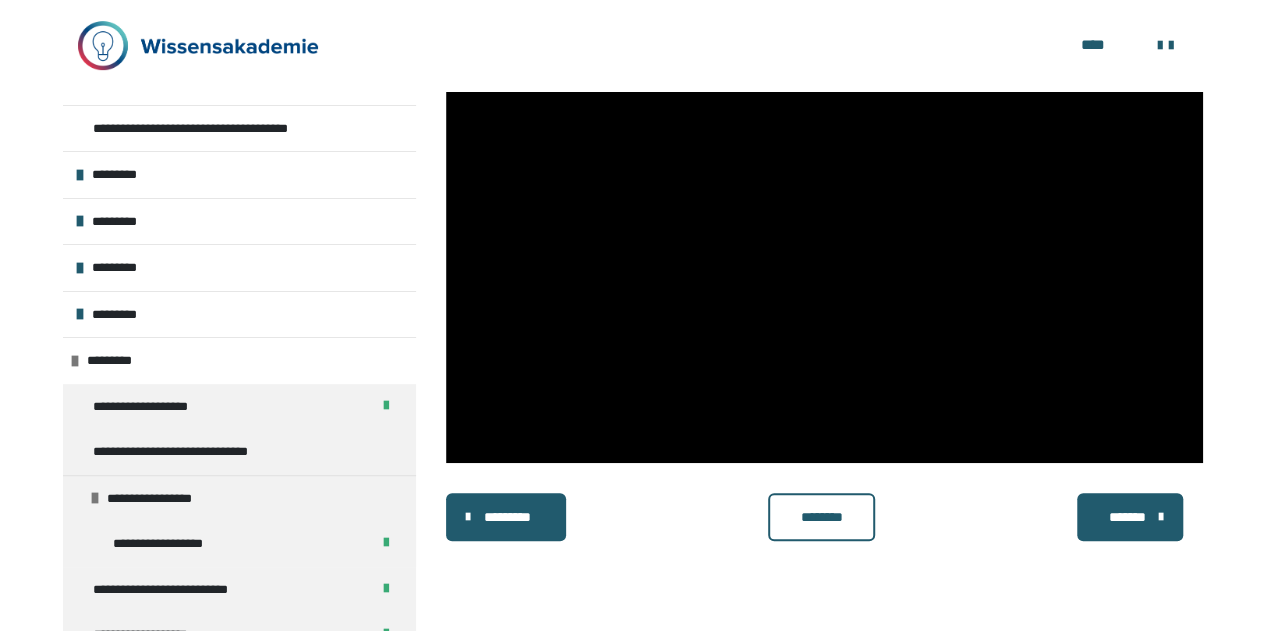 click on "********" at bounding box center (821, 517) 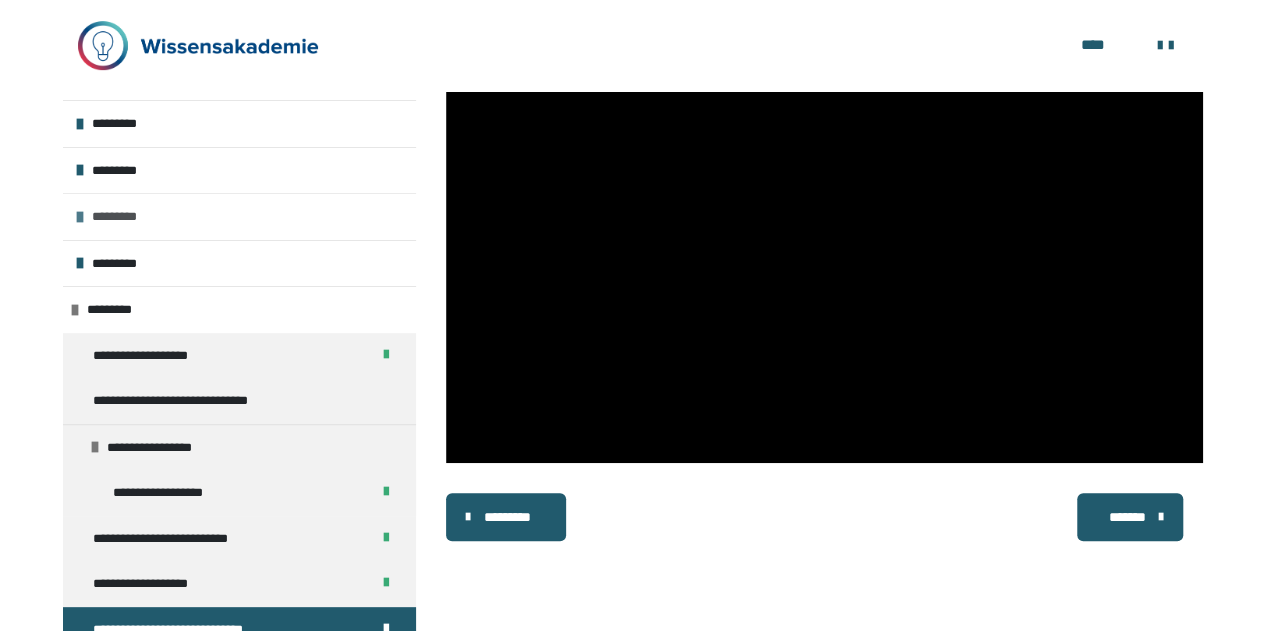 scroll, scrollTop: 44, scrollLeft: 0, axis: vertical 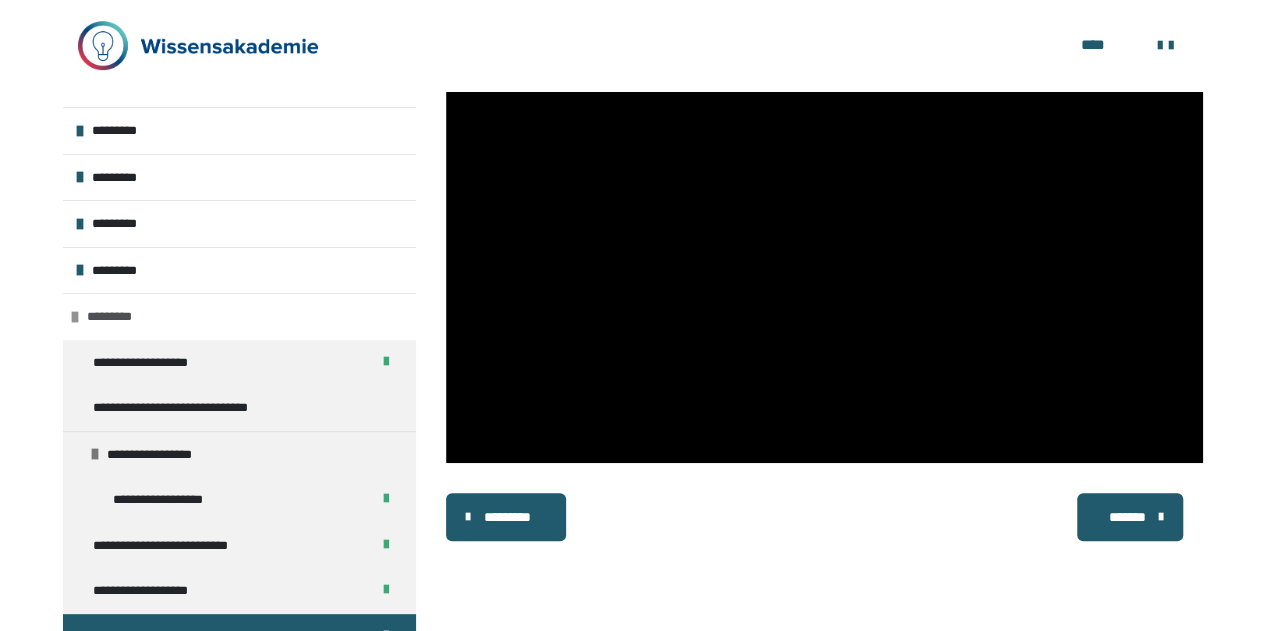 click at bounding box center (75, 317) 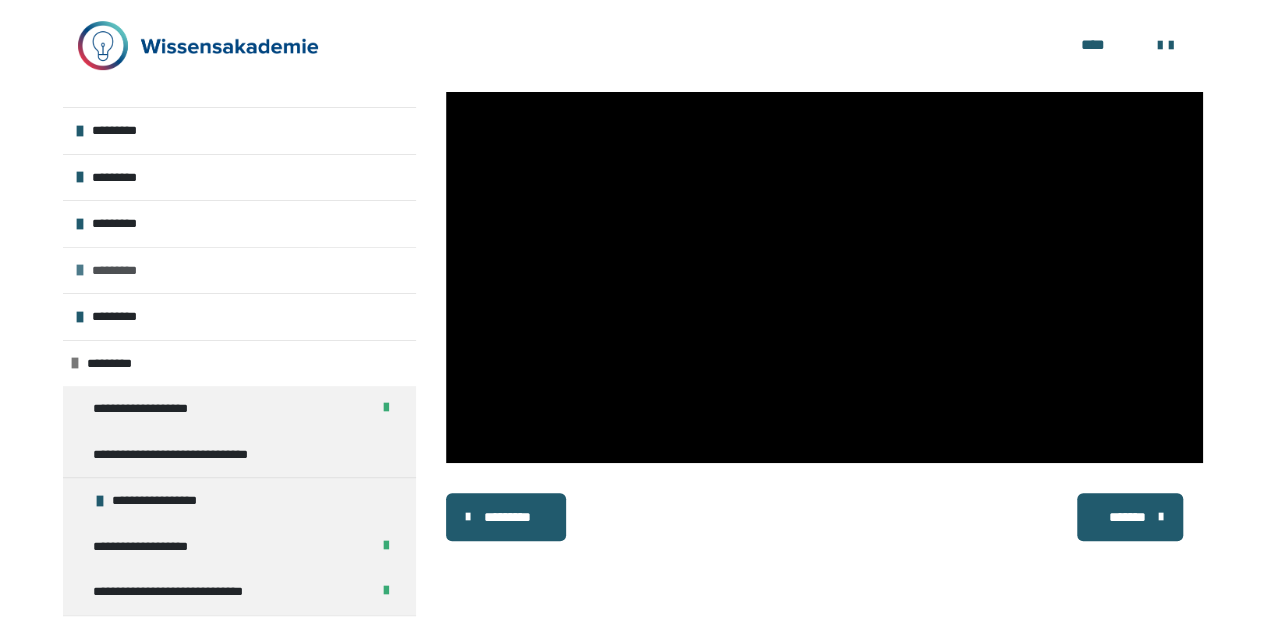 click at bounding box center (80, 270) 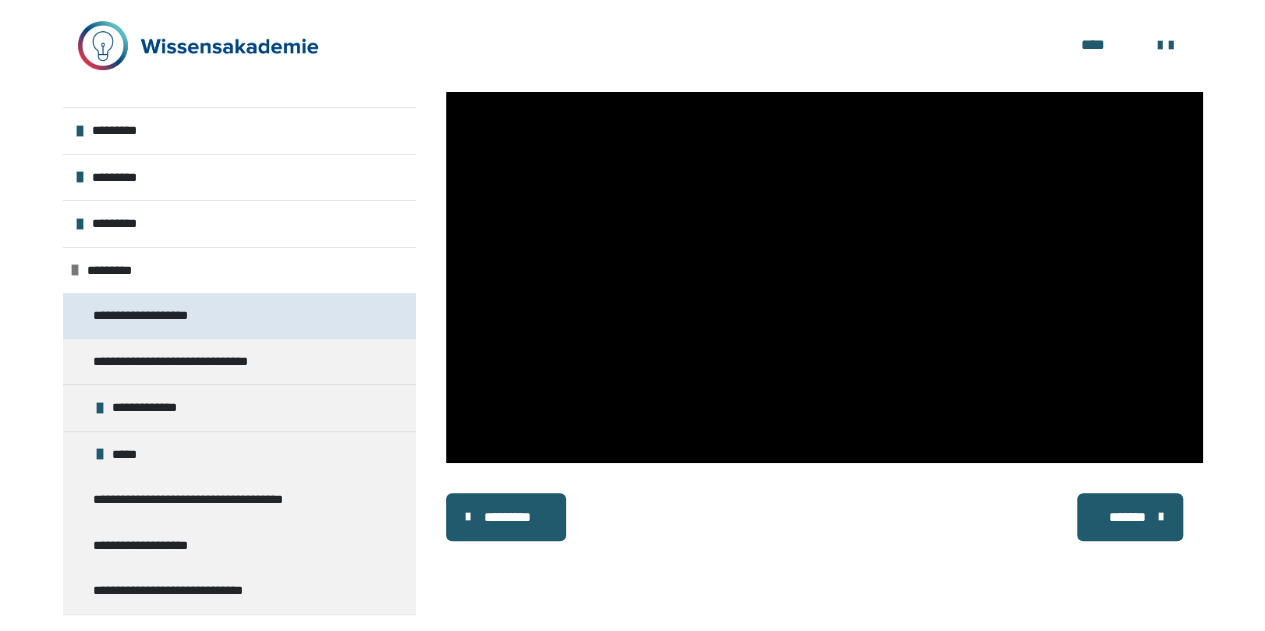 click on "**********" at bounding box center [156, 316] 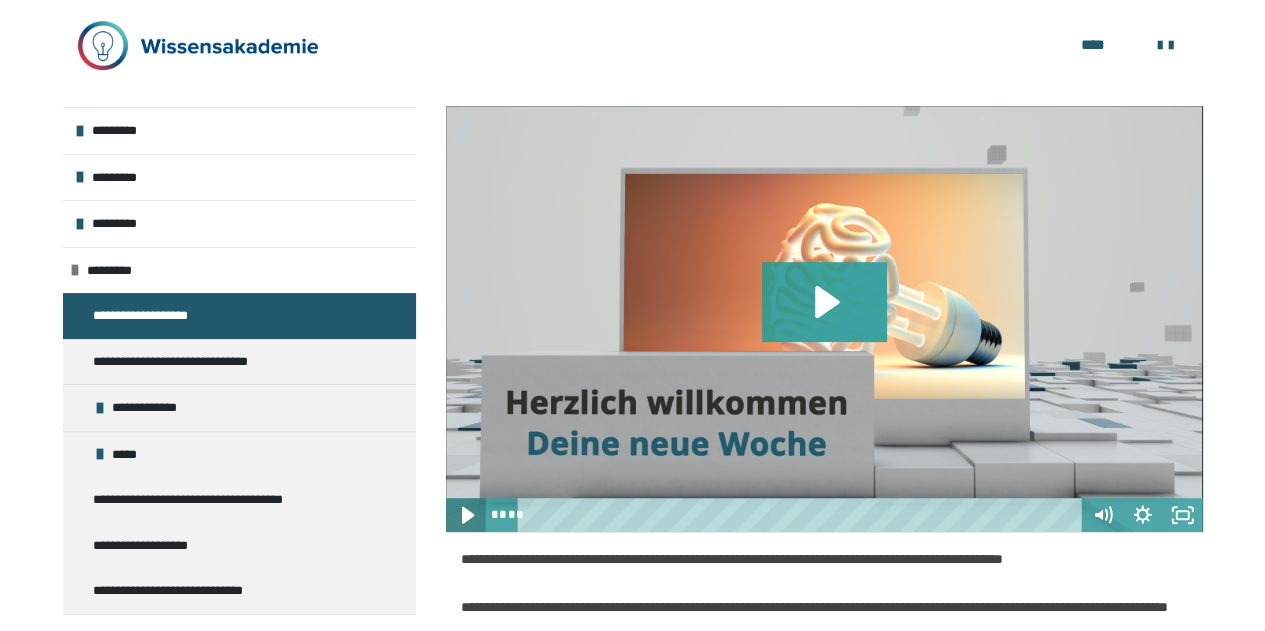 click 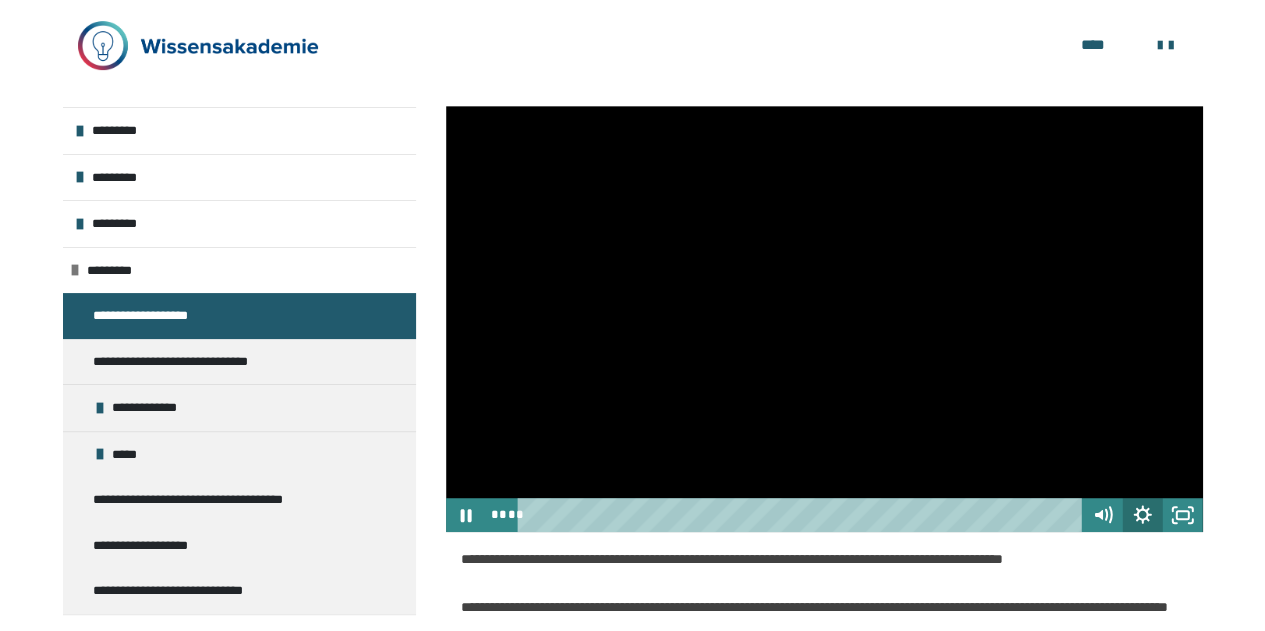 click 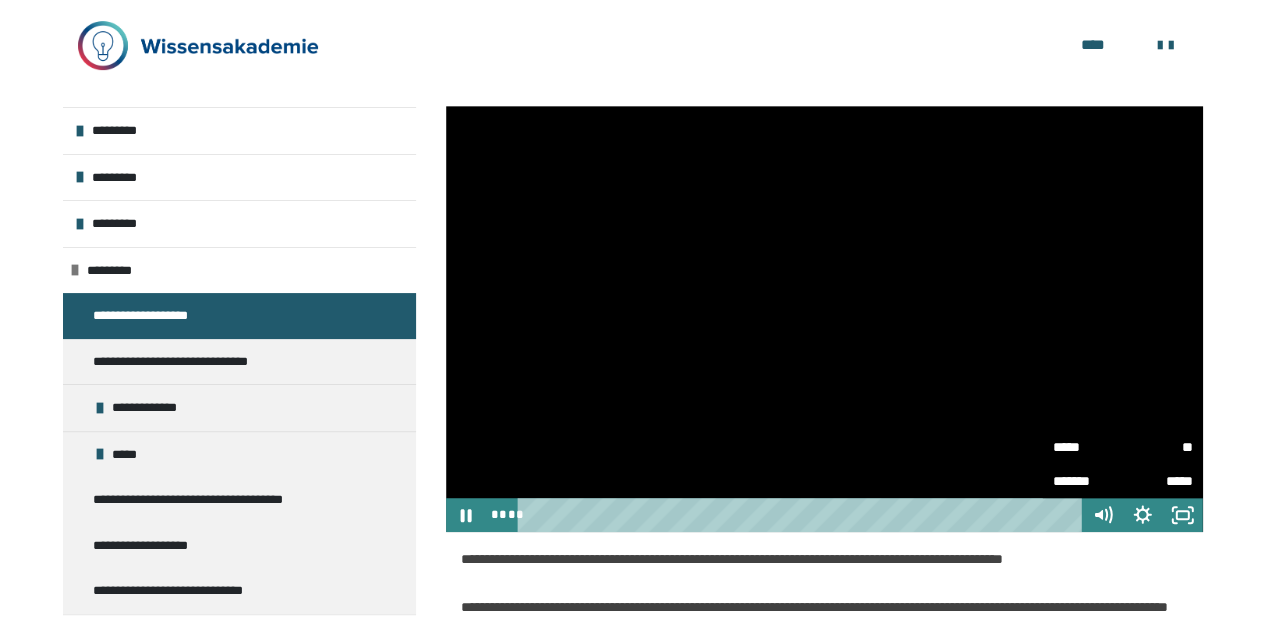click on "*****" at bounding box center [1158, 479] 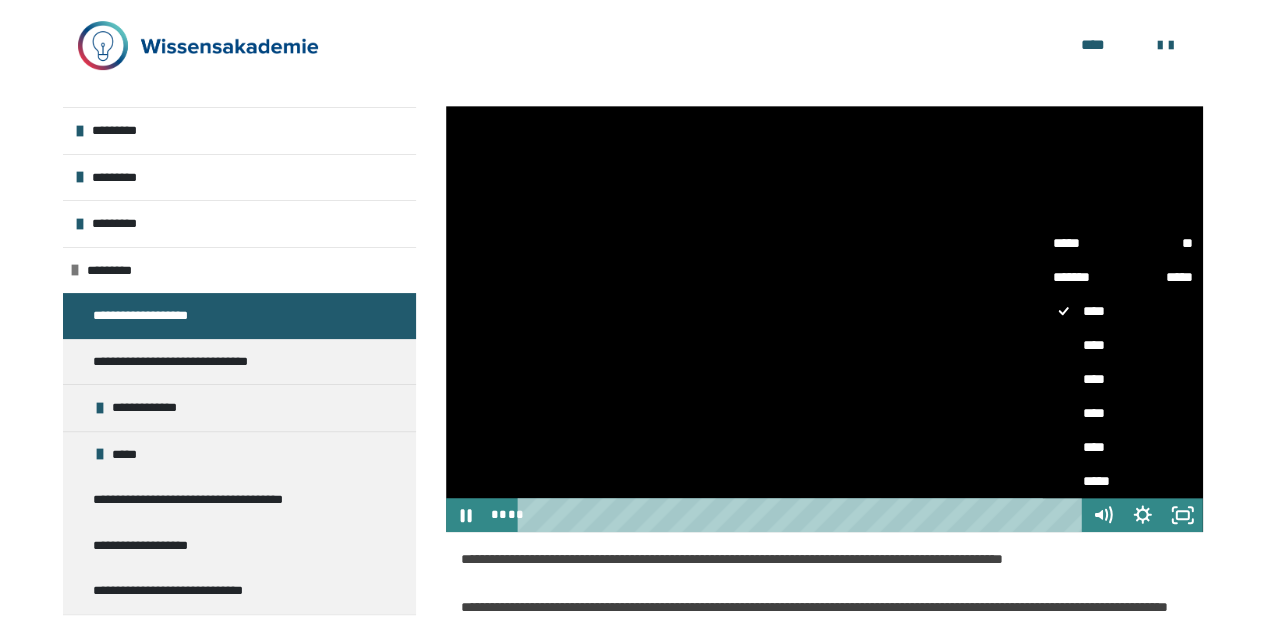 click on "*****" at bounding box center [1088, 243] 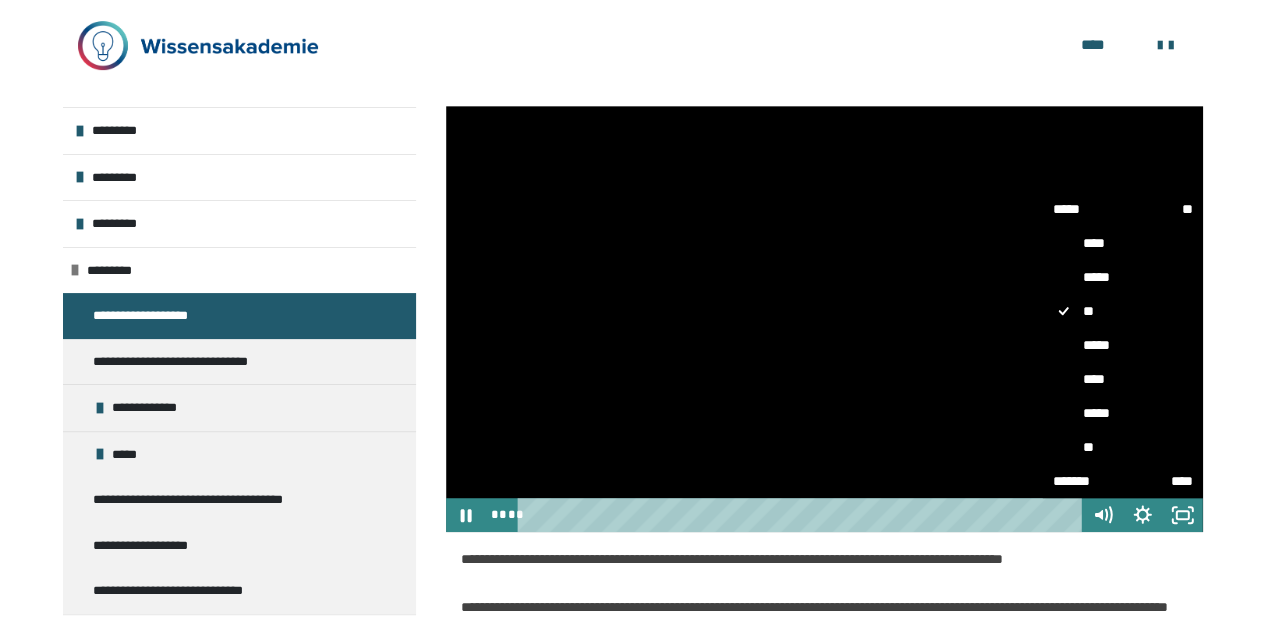 click on "*****" at bounding box center (1123, 413) 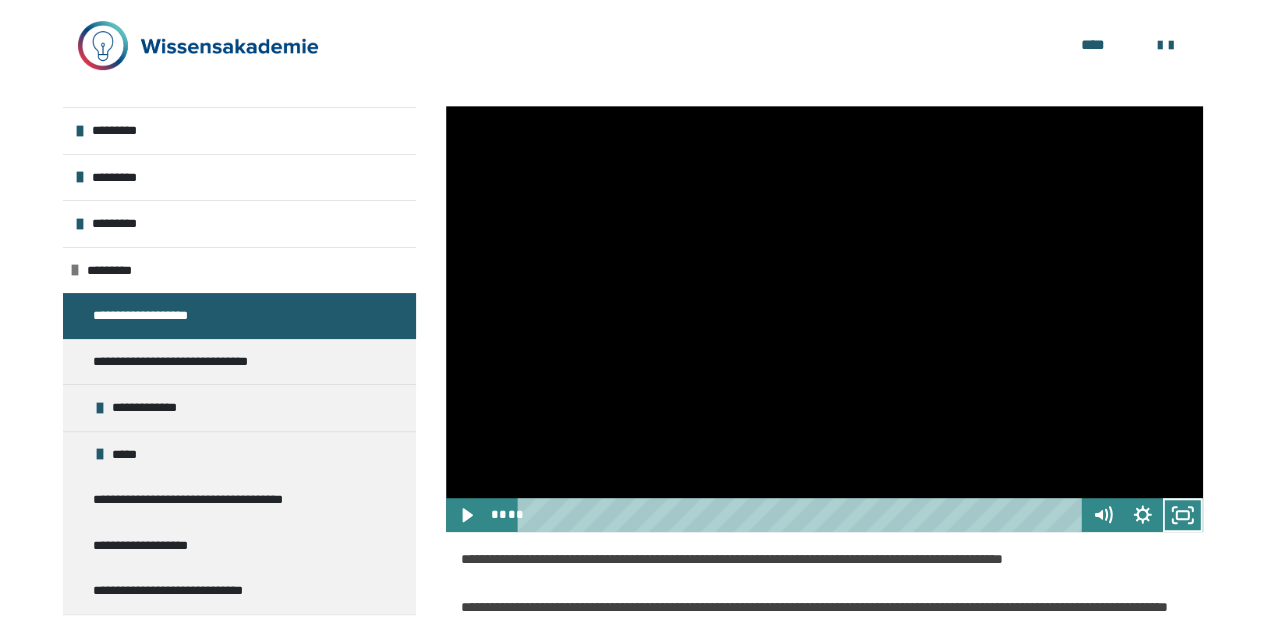 click at bounding box center (824, 319) 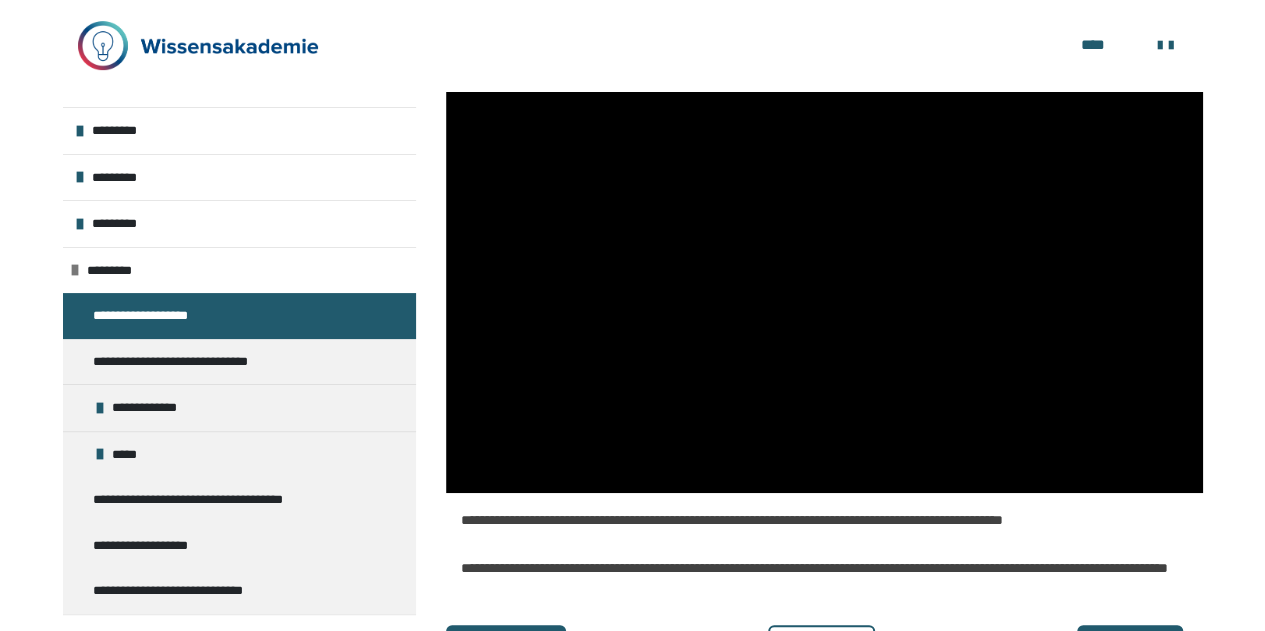scroll, scrollTop: 544, scrollLeft: 0, axis: vertical 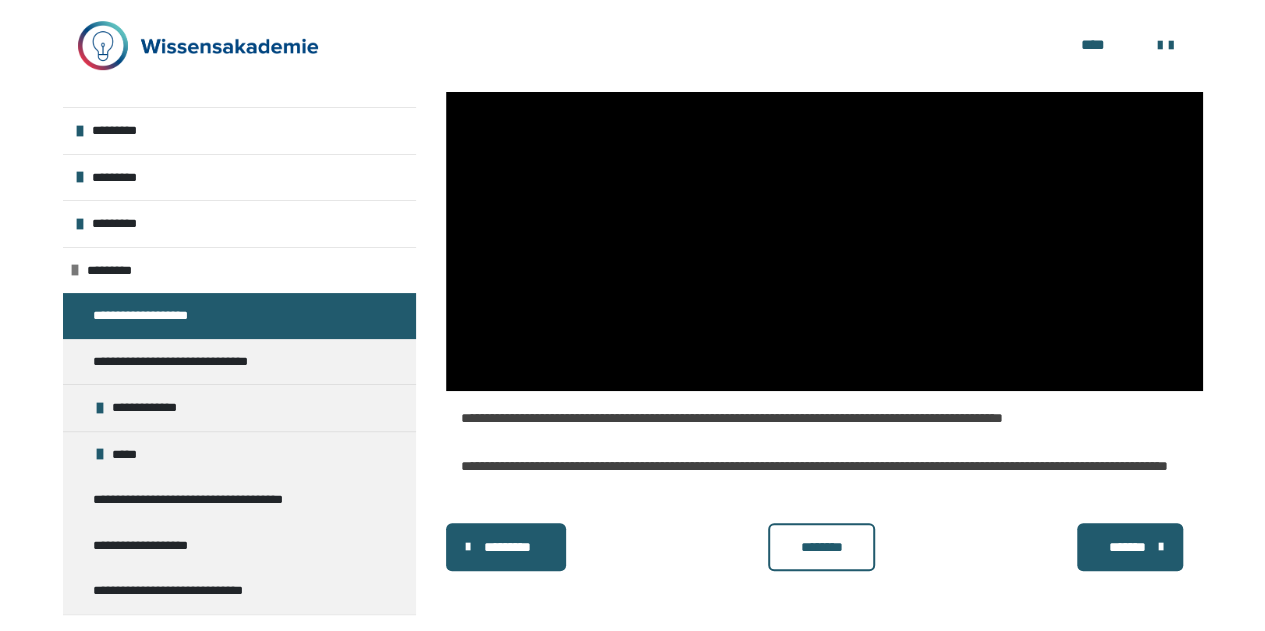 click on "********" at bounding box center [821, 547] 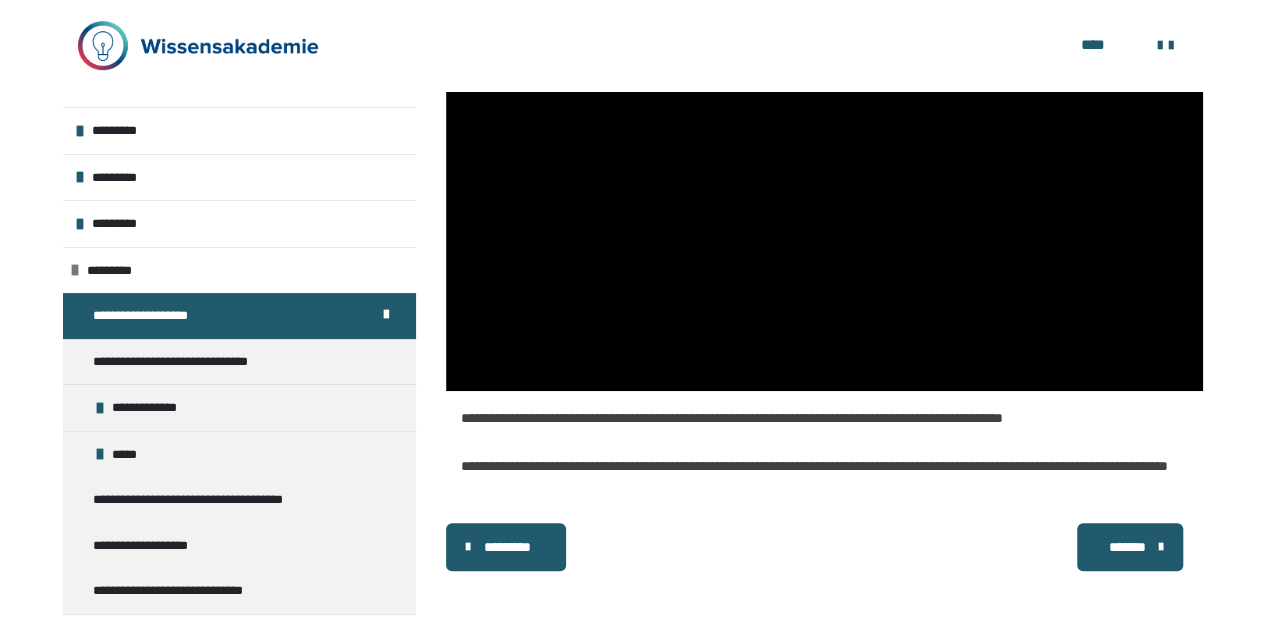click on "*******" at bounding box center [1128, 547] 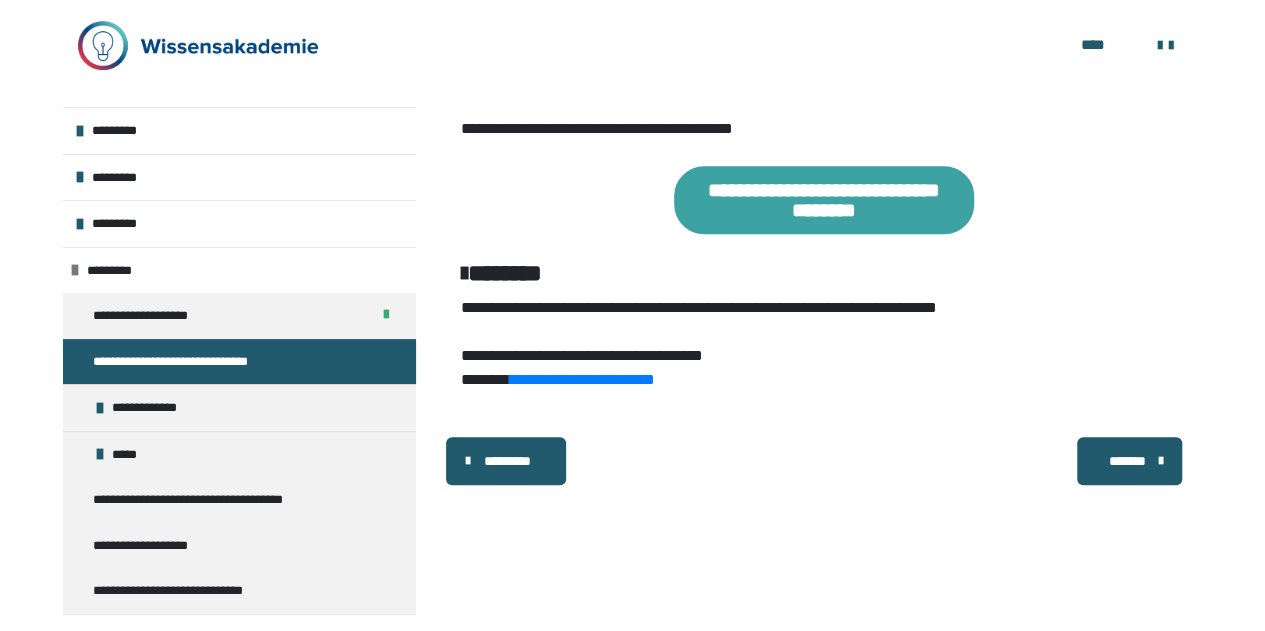 scroll, scrollTop: 448, scrollLeft: 0, axis: vertical 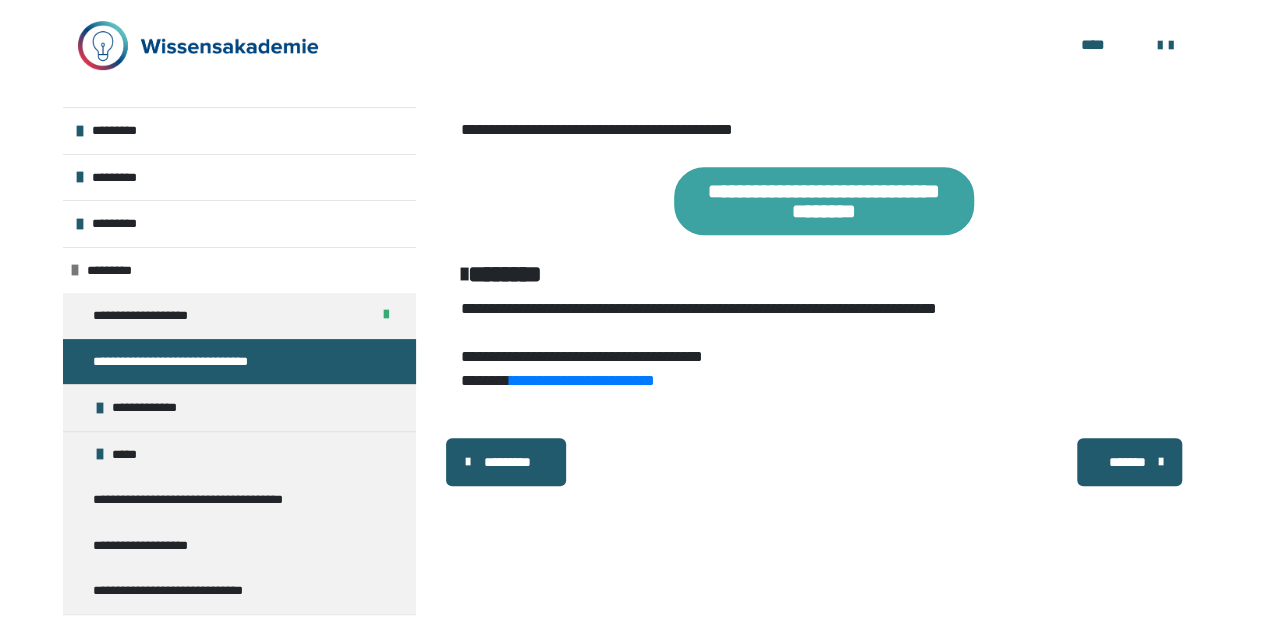 click on "*******" at bounding box center (1128, 462) 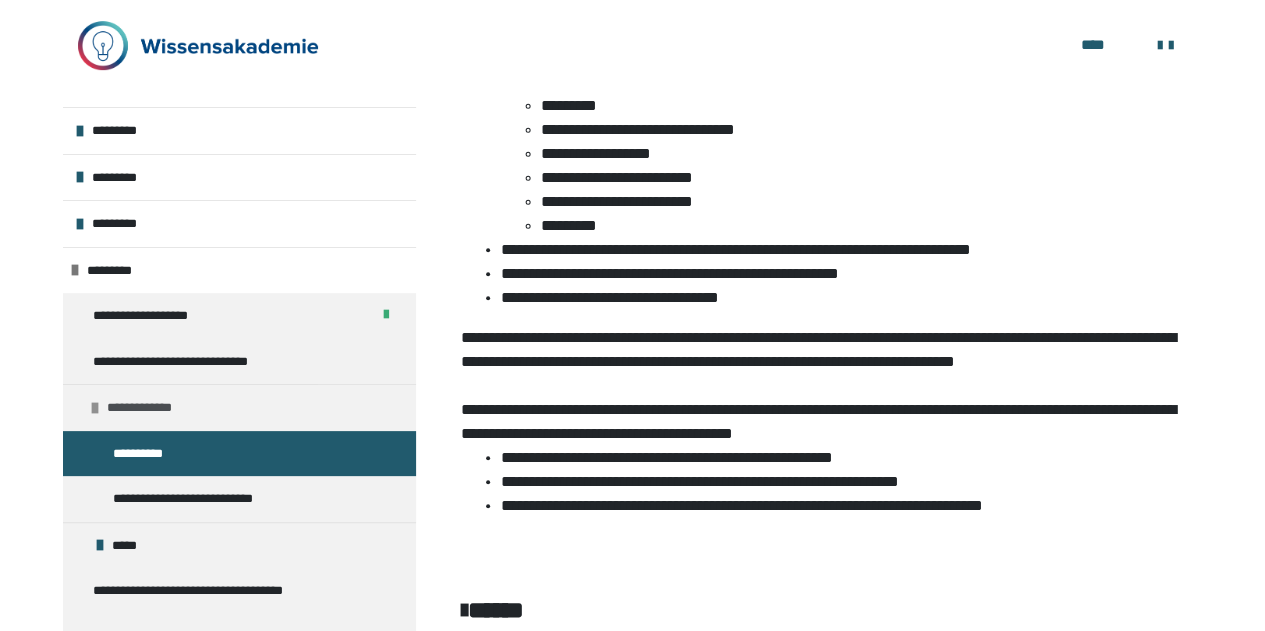 scroll, scrollTop: 544, scrollLeft: 0, axis: vertical 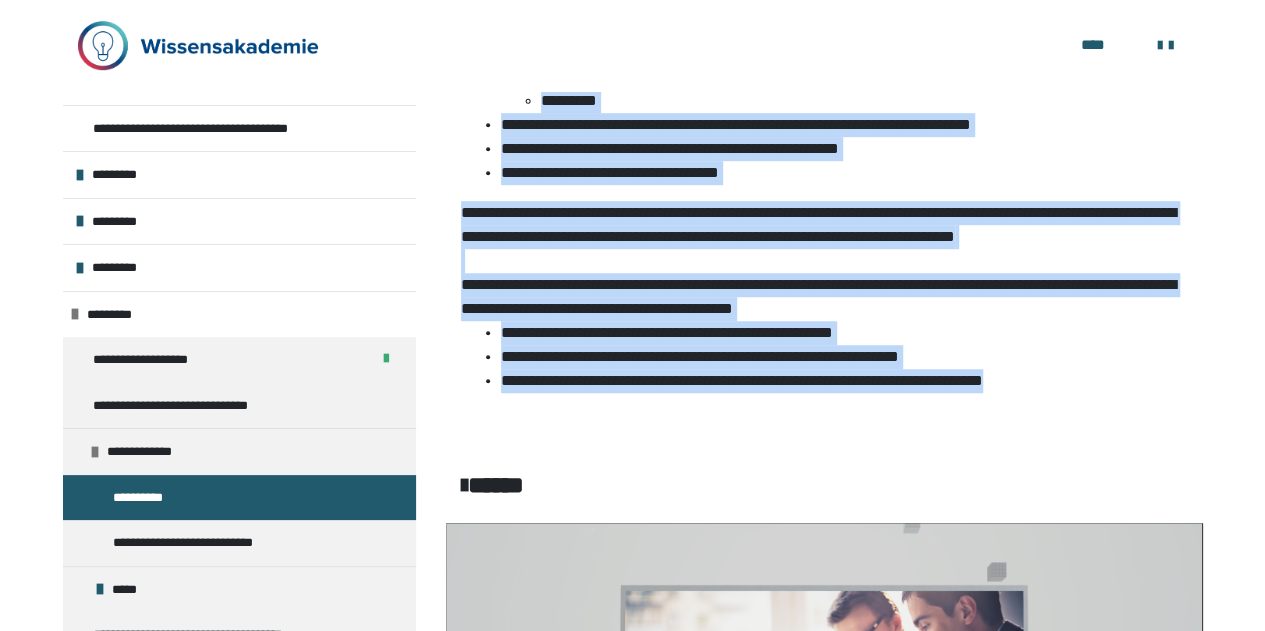 drag, startPoint x: 461, startPoint y: 177, endPoint x: 1216, endPoint y: 429, distance: 795.9454 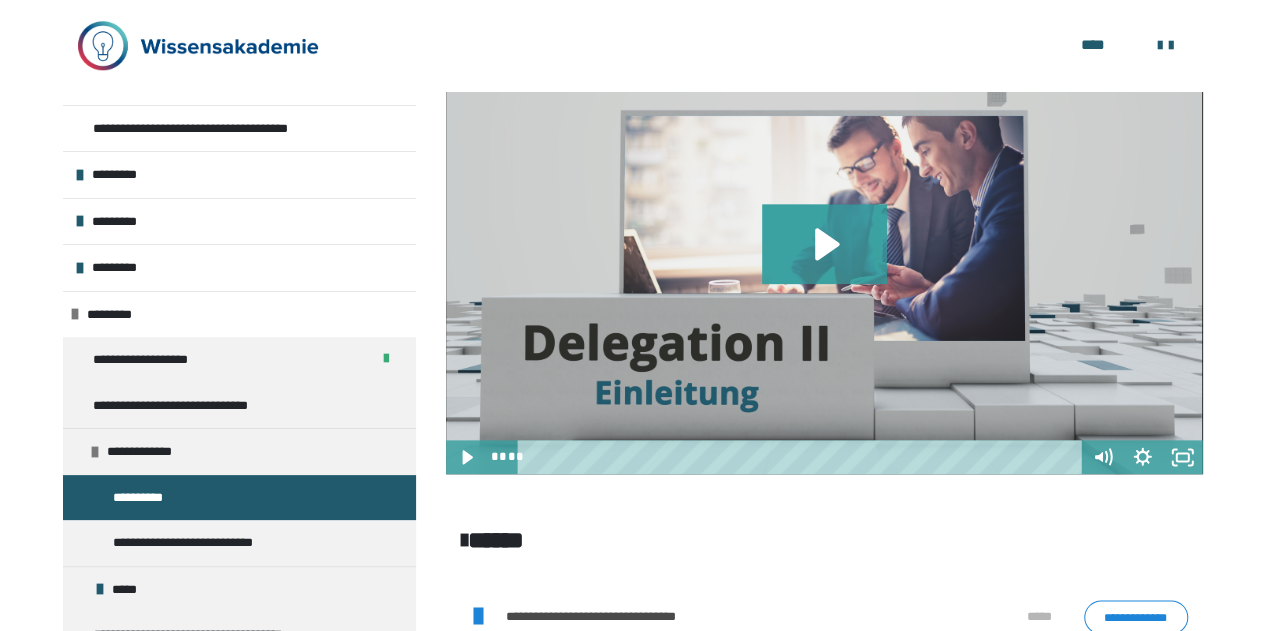 scroll, scrollTop: 1053, scrollLeft: 0, axis: vertical 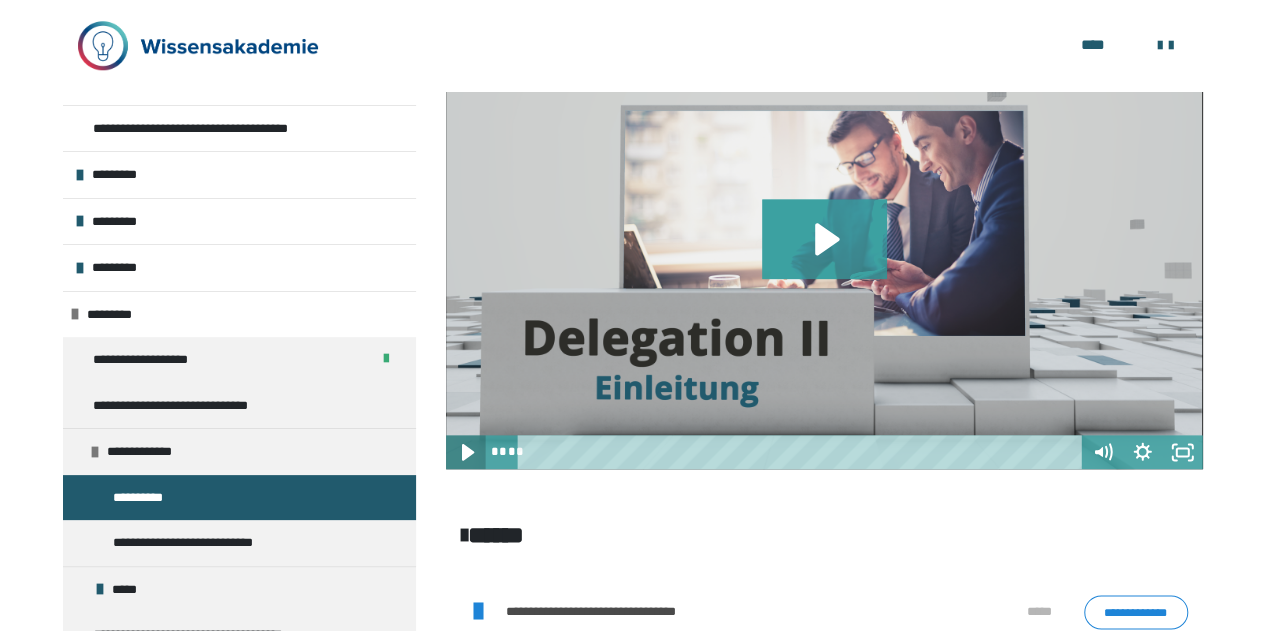 click 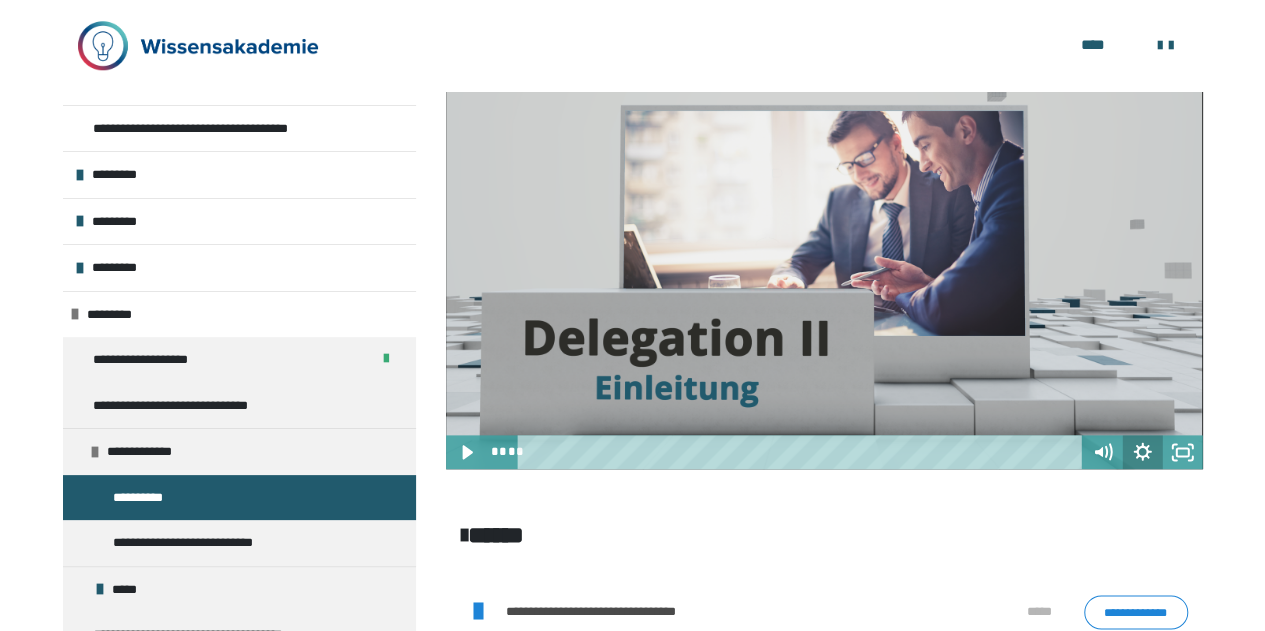 click 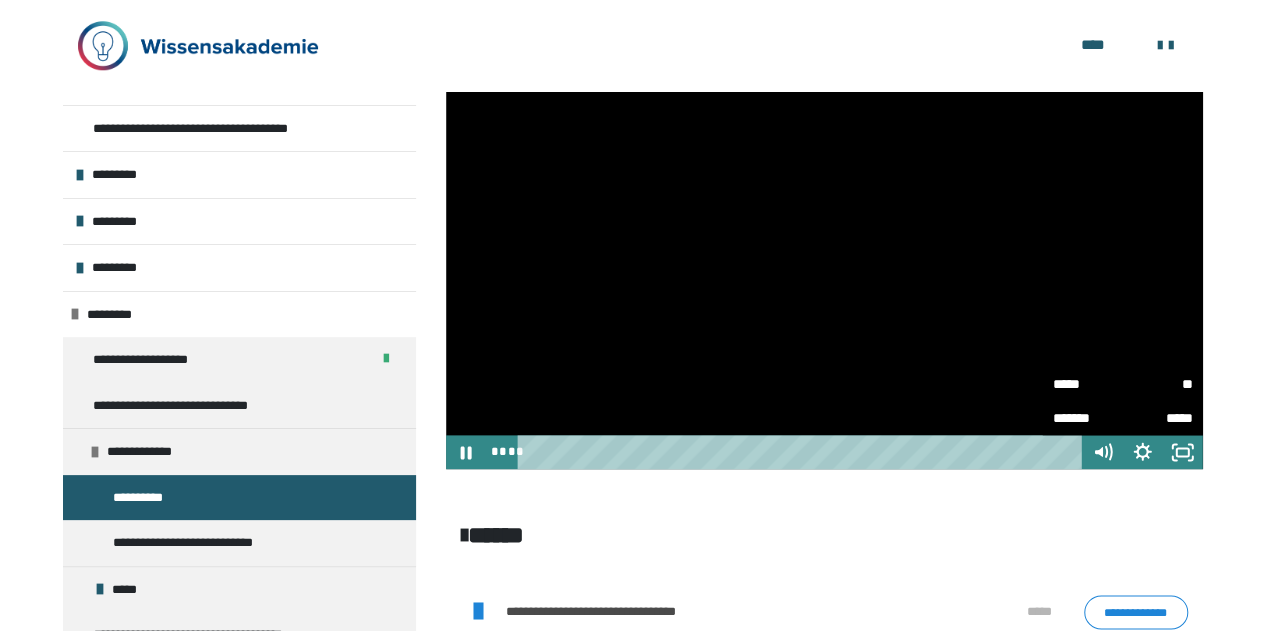 click on "**" at bounding box center (1158, 382) 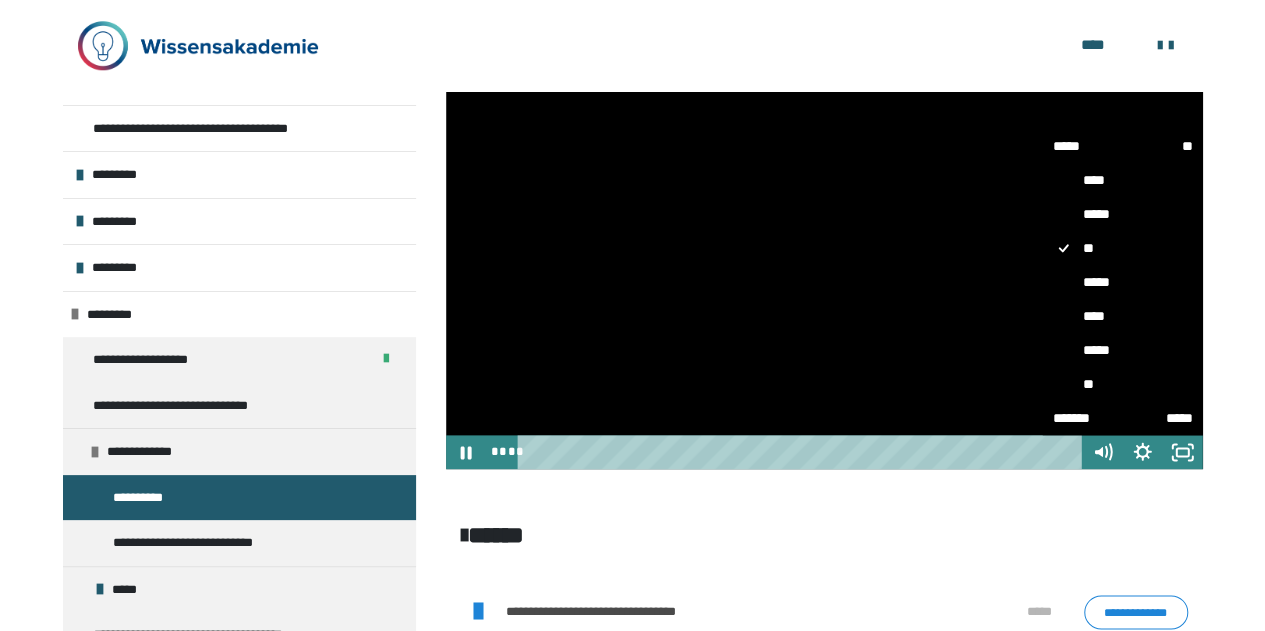 click on "****" at bounding box center [1123, 316] 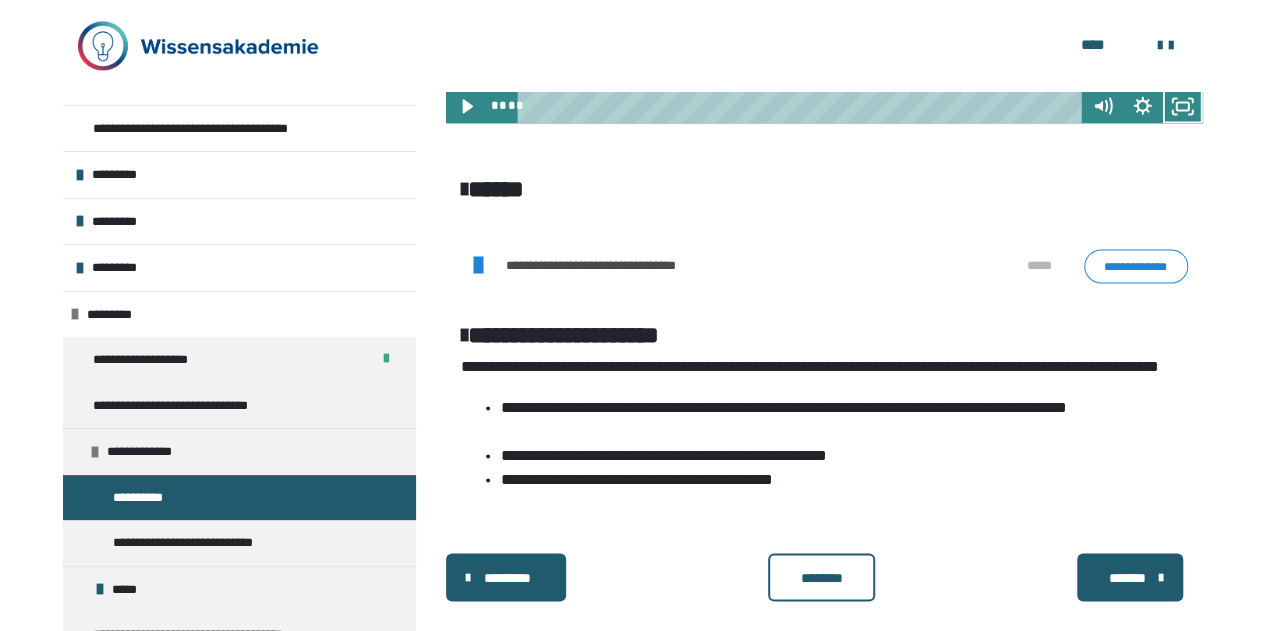 scroll, scrollTop: 1403, scrollLeft: 0, axis: vertical 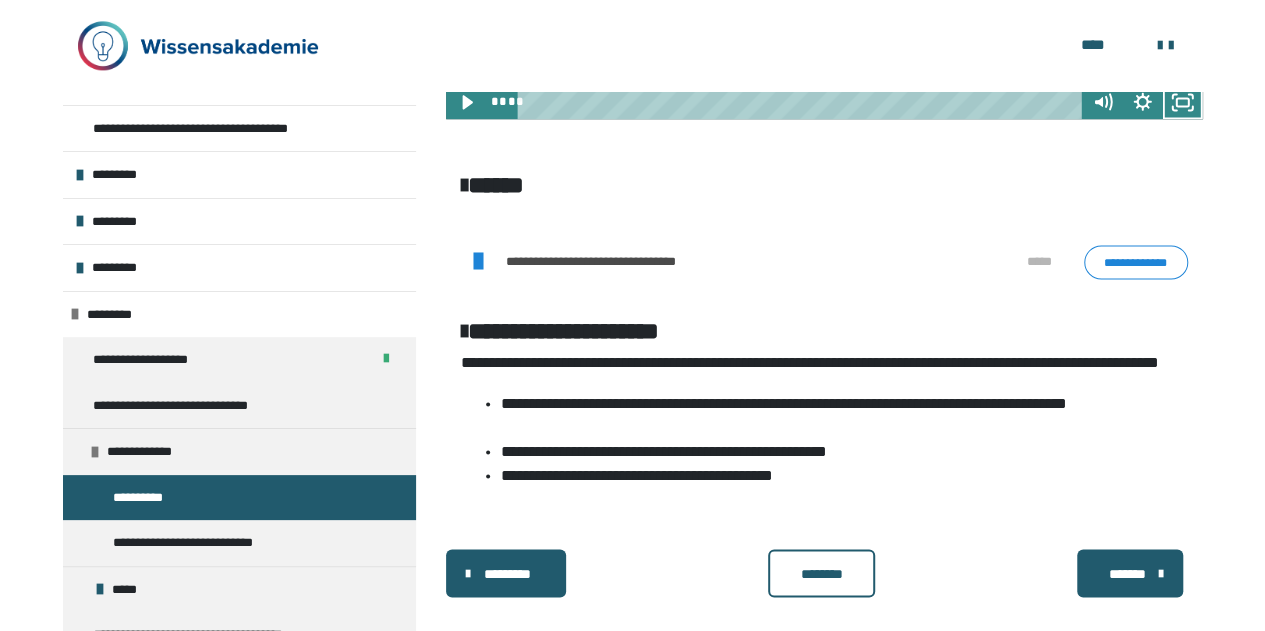 click on "********" at bounding box center [821, 573] 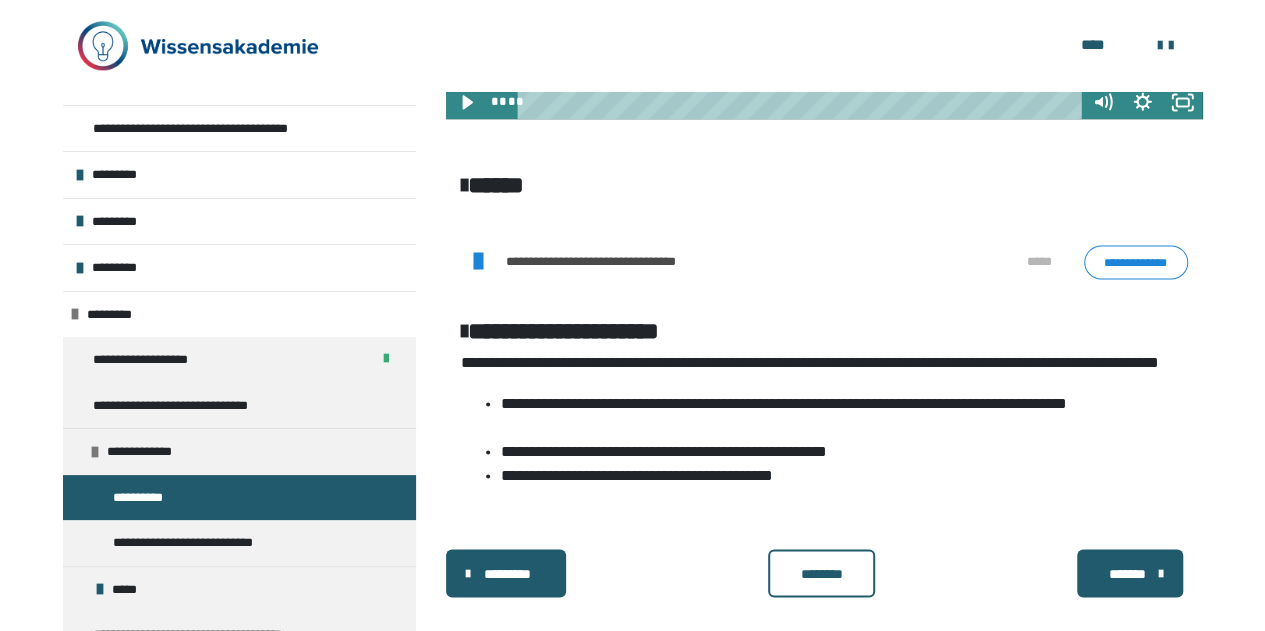 click on "********" at bounding box center [821, 573] 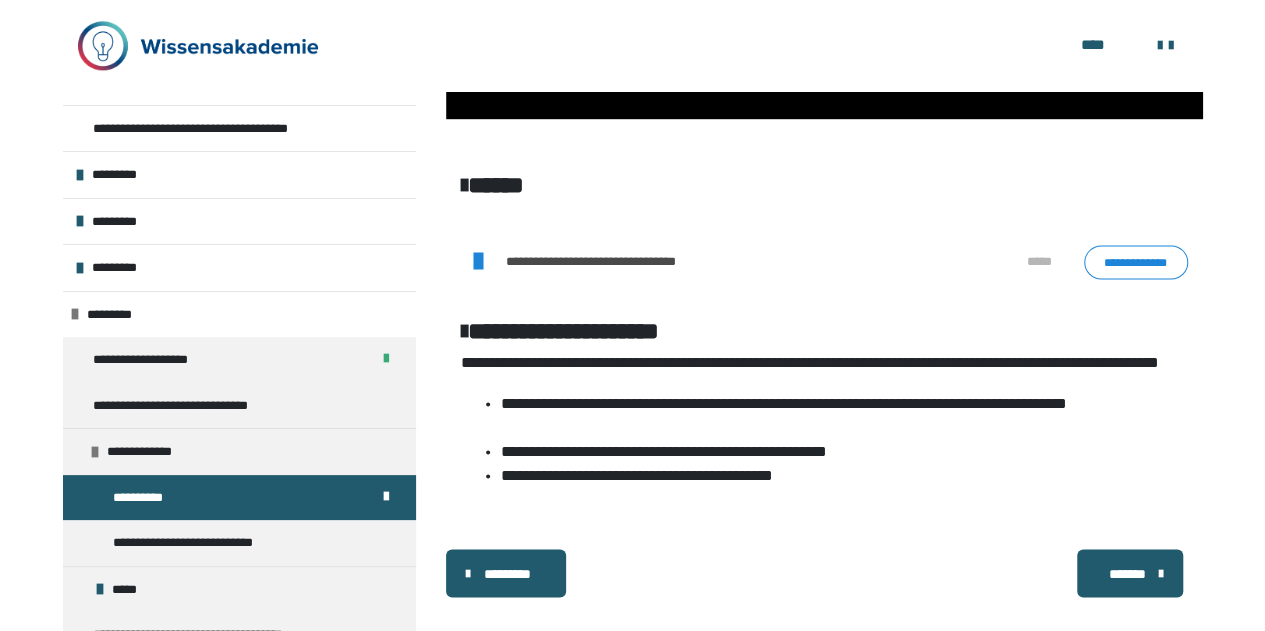 click on "*******" at bounding box center [1128, 573] 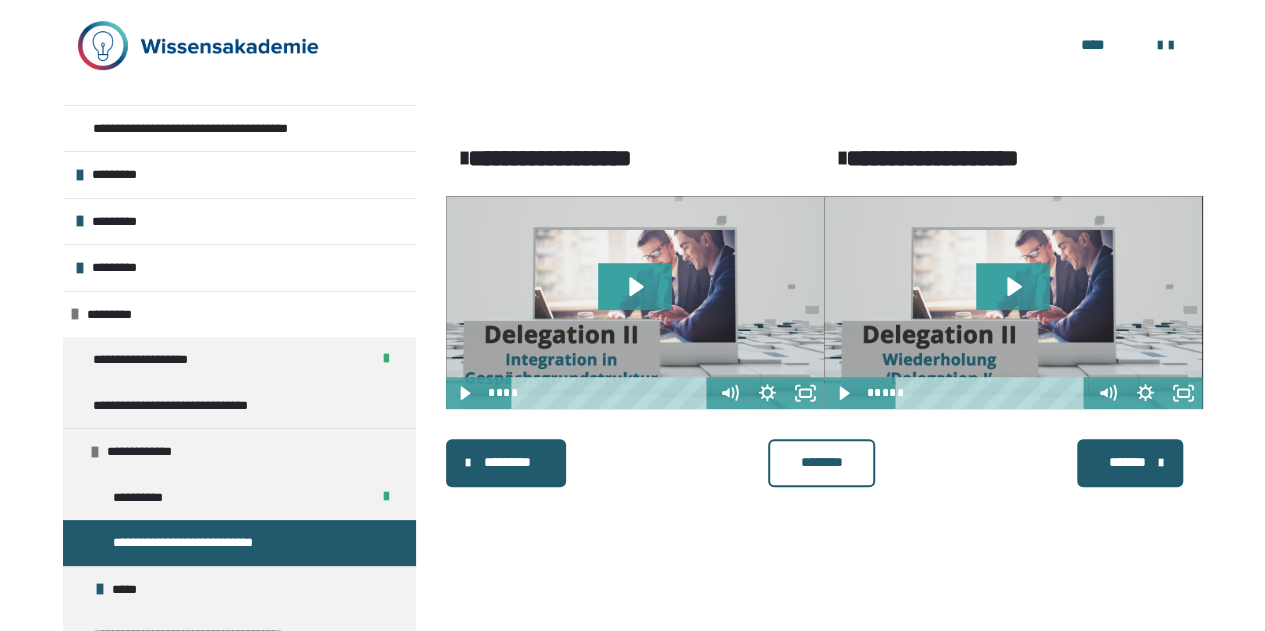scroll, scrollTop: 442, scrollLeft: 0, axis: vertical 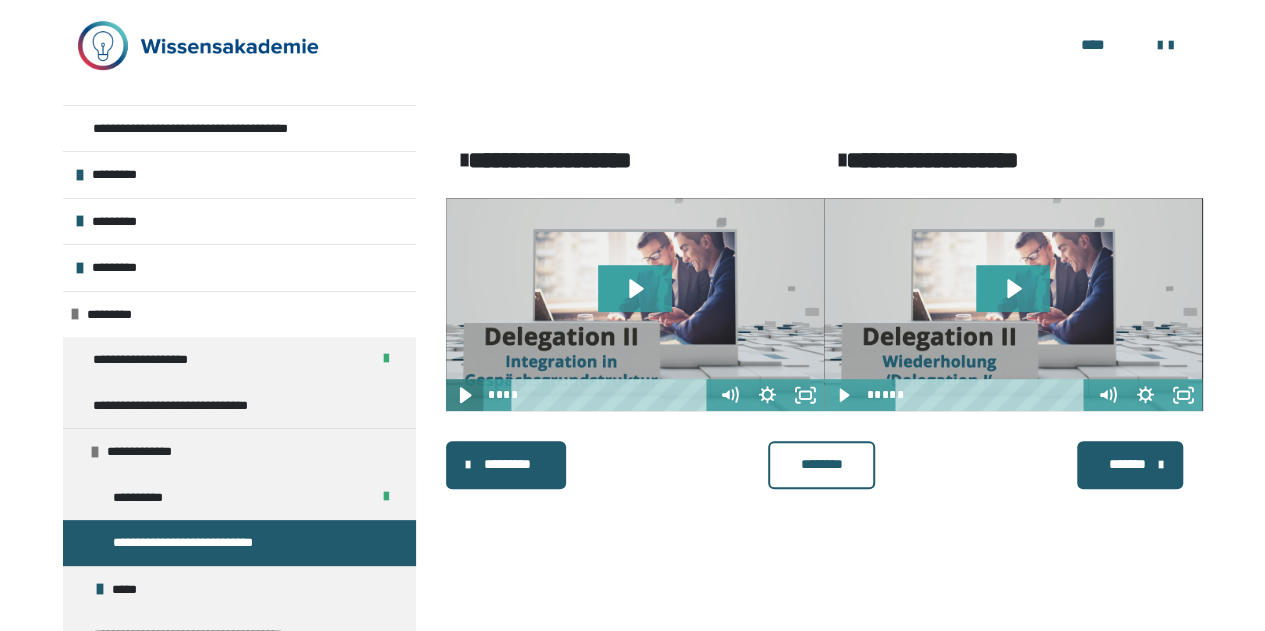 click 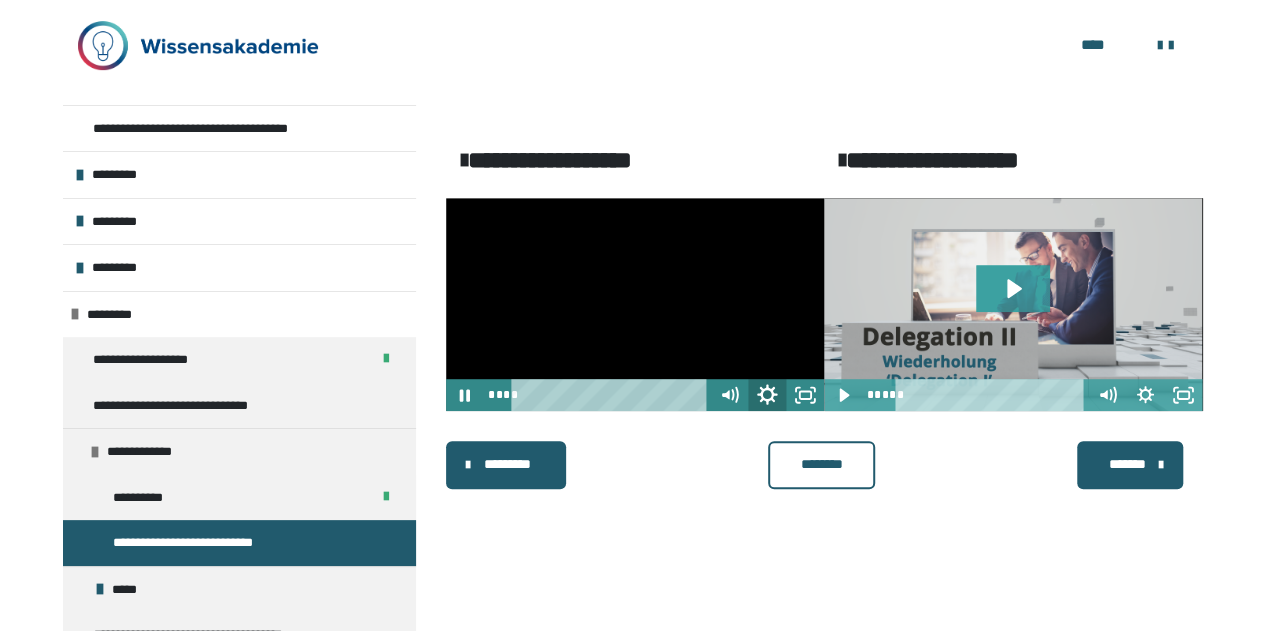 click 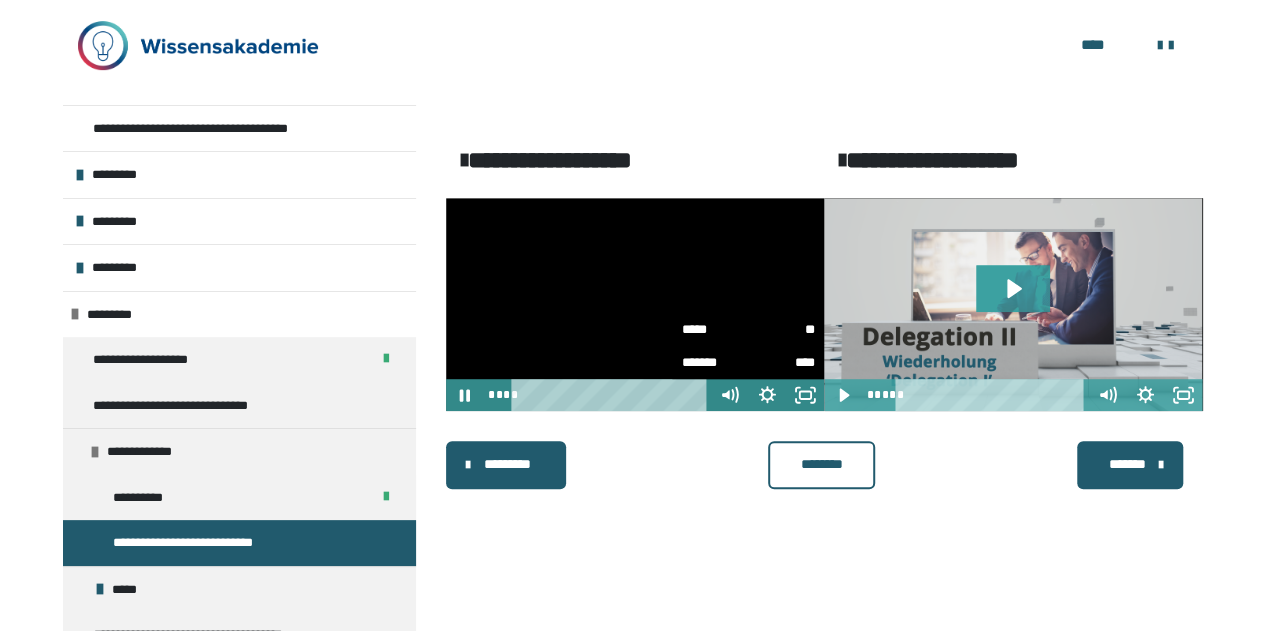 click on "**" at bounding box center [781, 330] 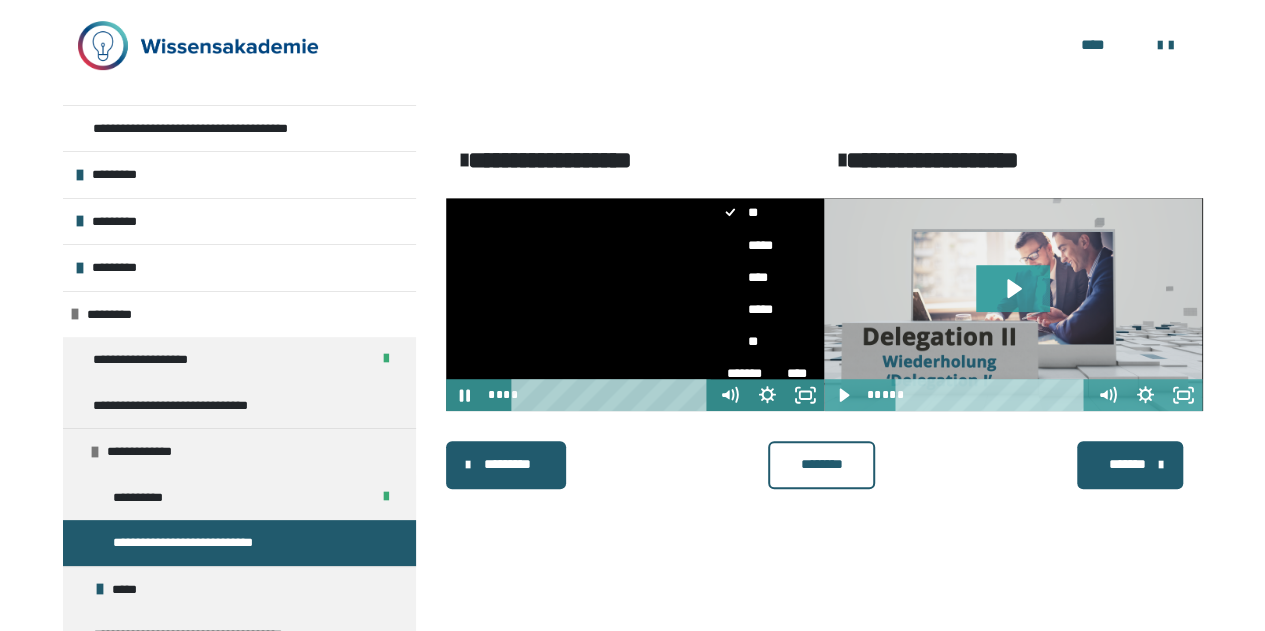scroll, scrollTop: 113, scrollLeft: 0, axis: vertical 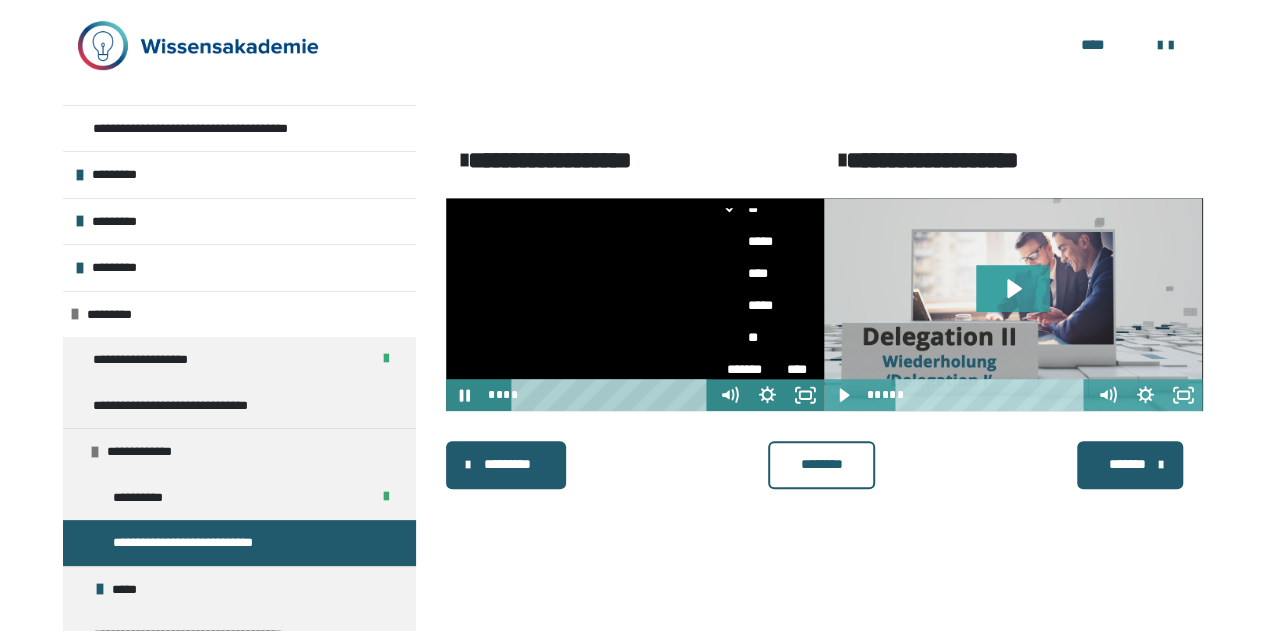 click on "*****" at bounding box center [759, 305] 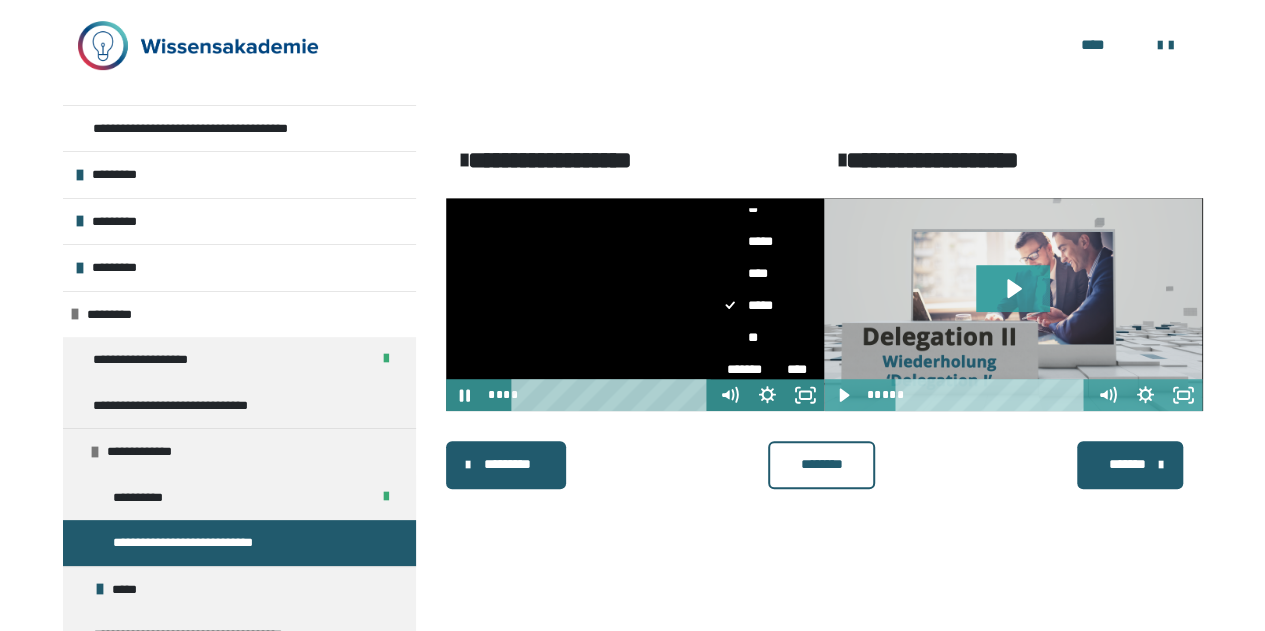 scroll, scrollTop: 0, scrollLeft: 0, axis: both 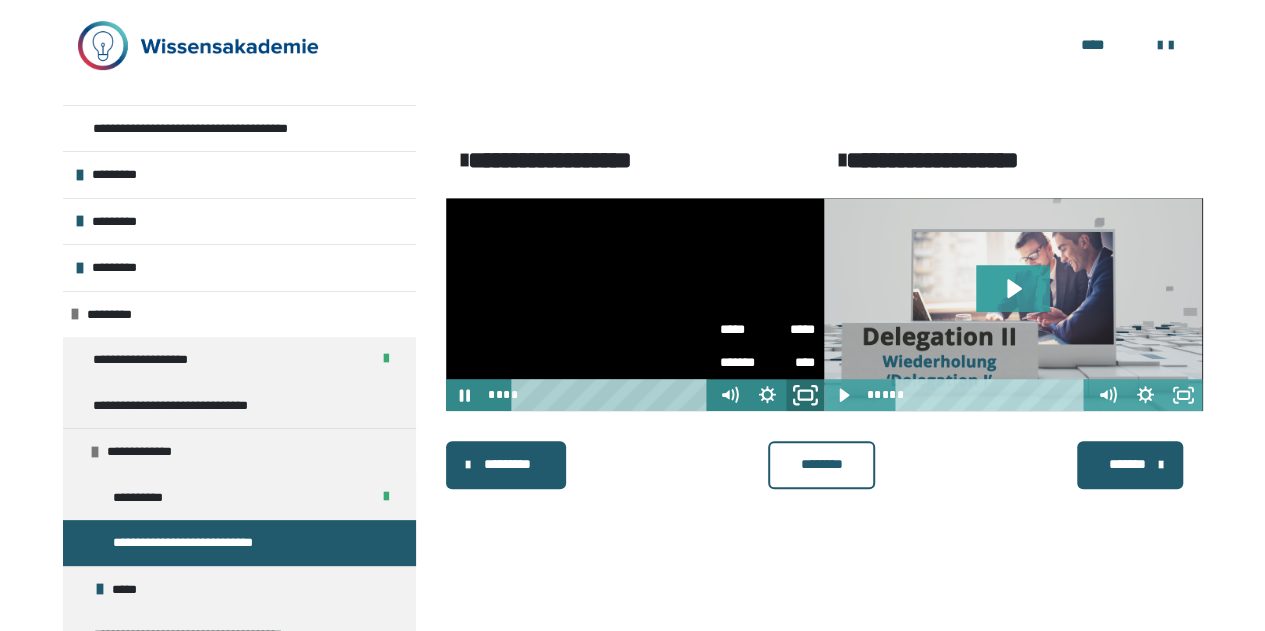 click 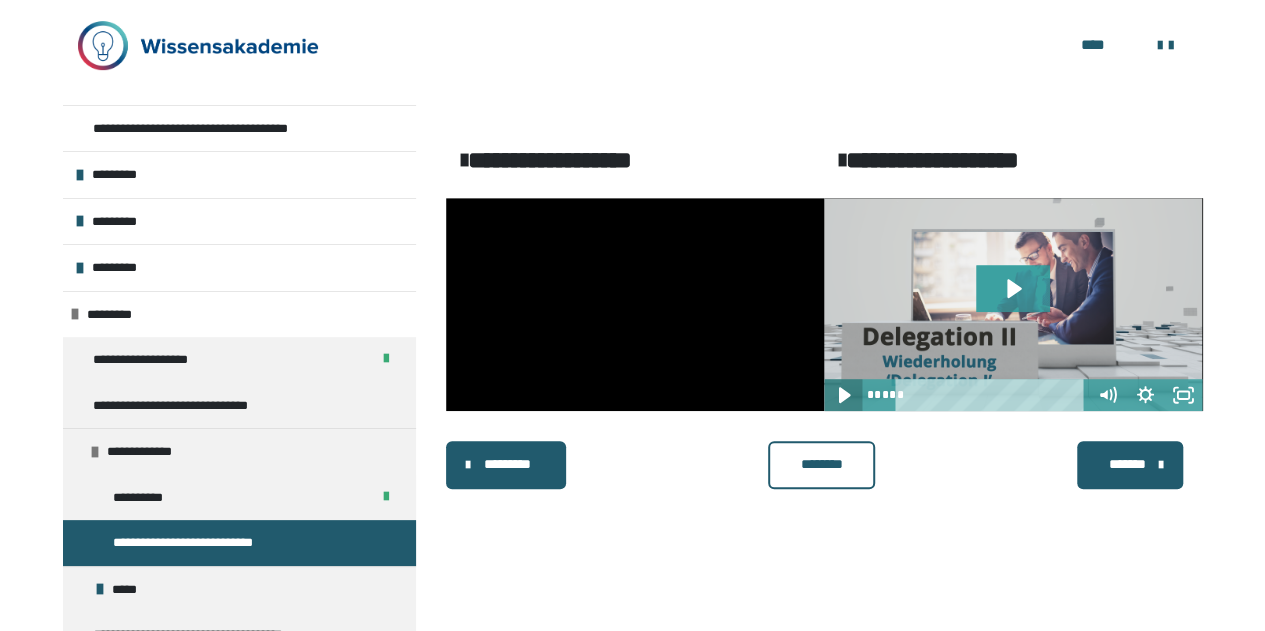 click 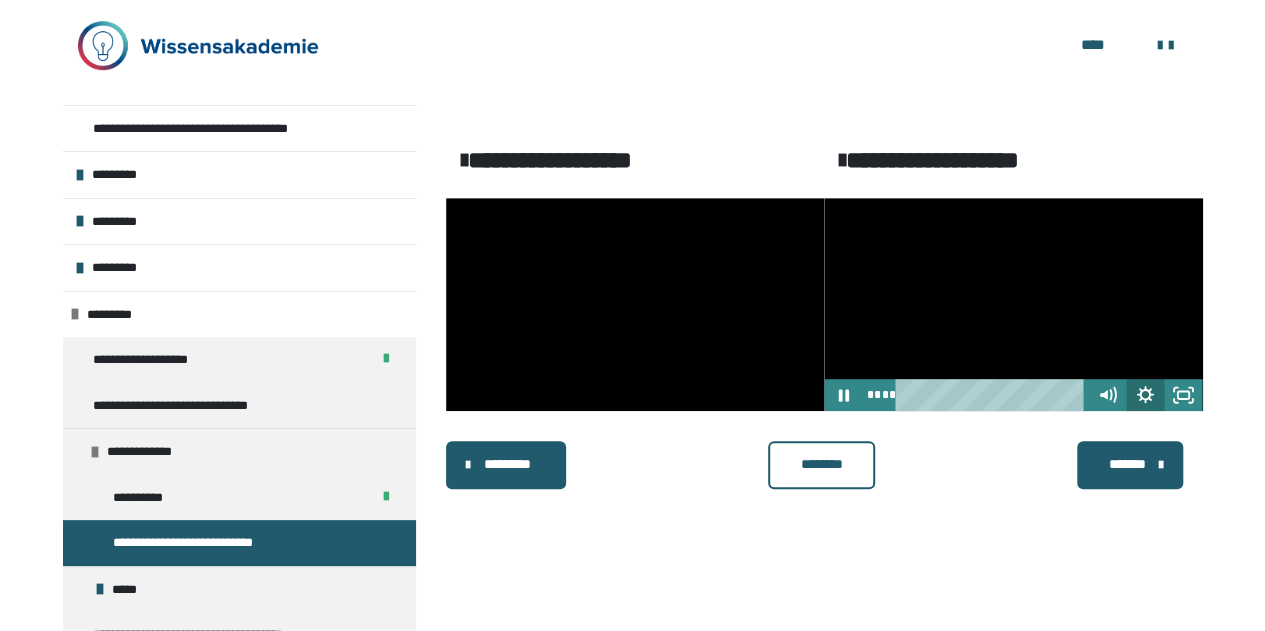 click 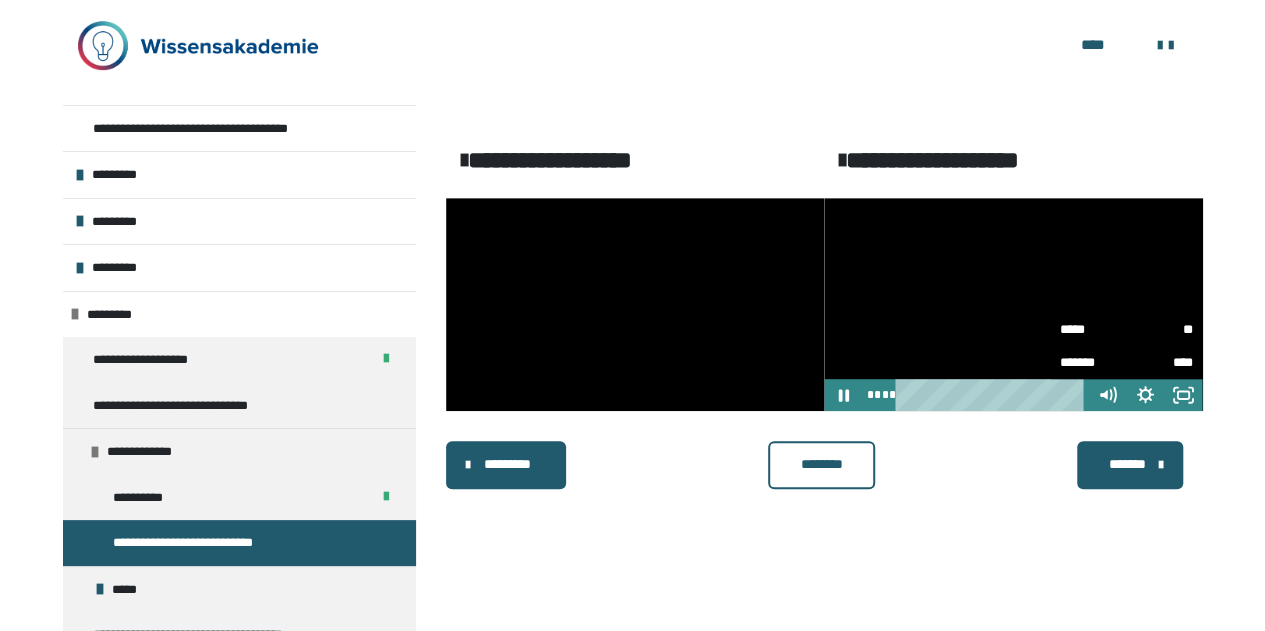 click on "**" at bounding box center (1160, 328) 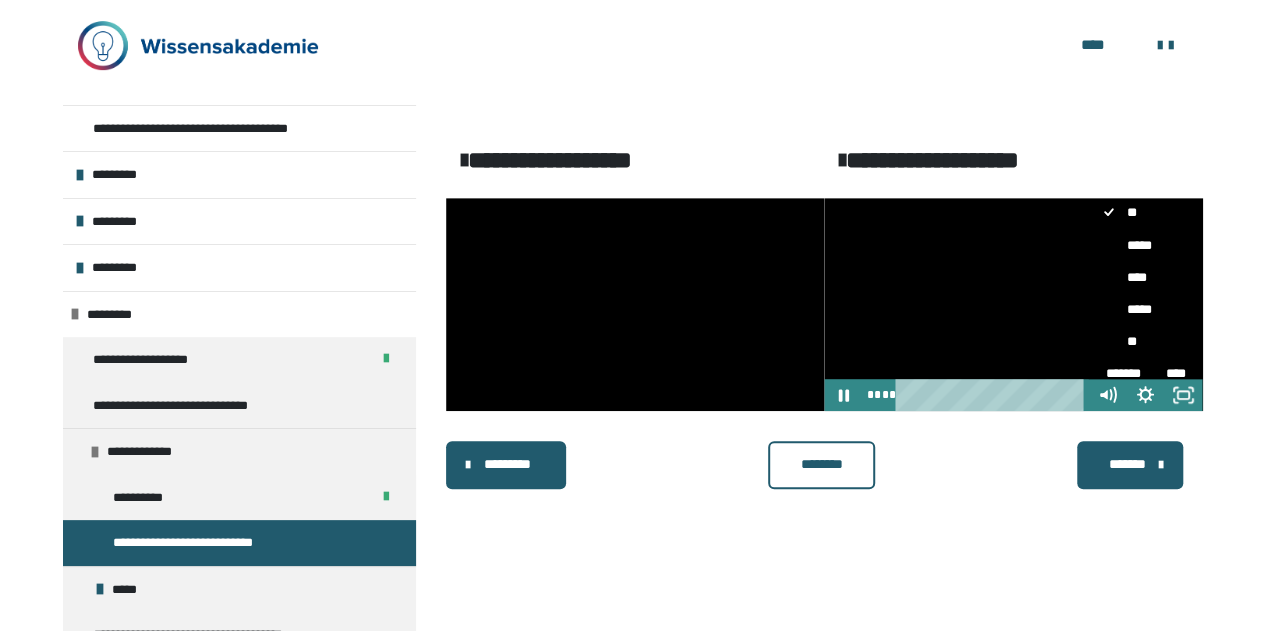 scroll, scrollTop: 120, scrollLeft: 0, axis: vertical 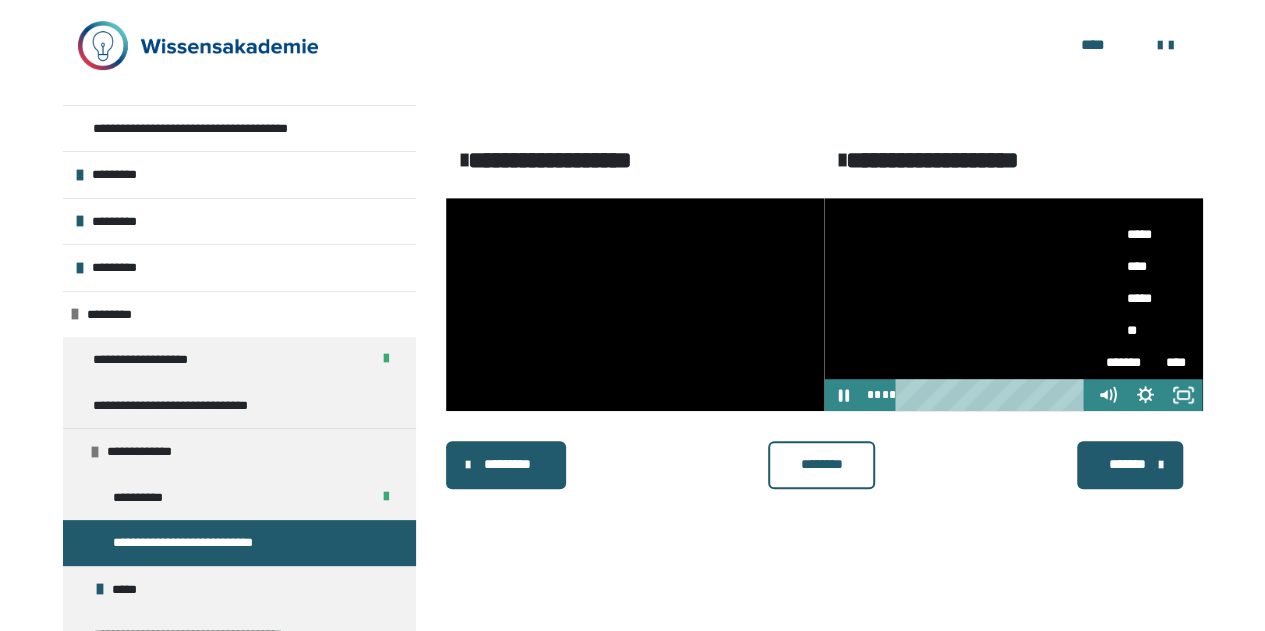 click on "*****" at bounding box center (1138, 298) 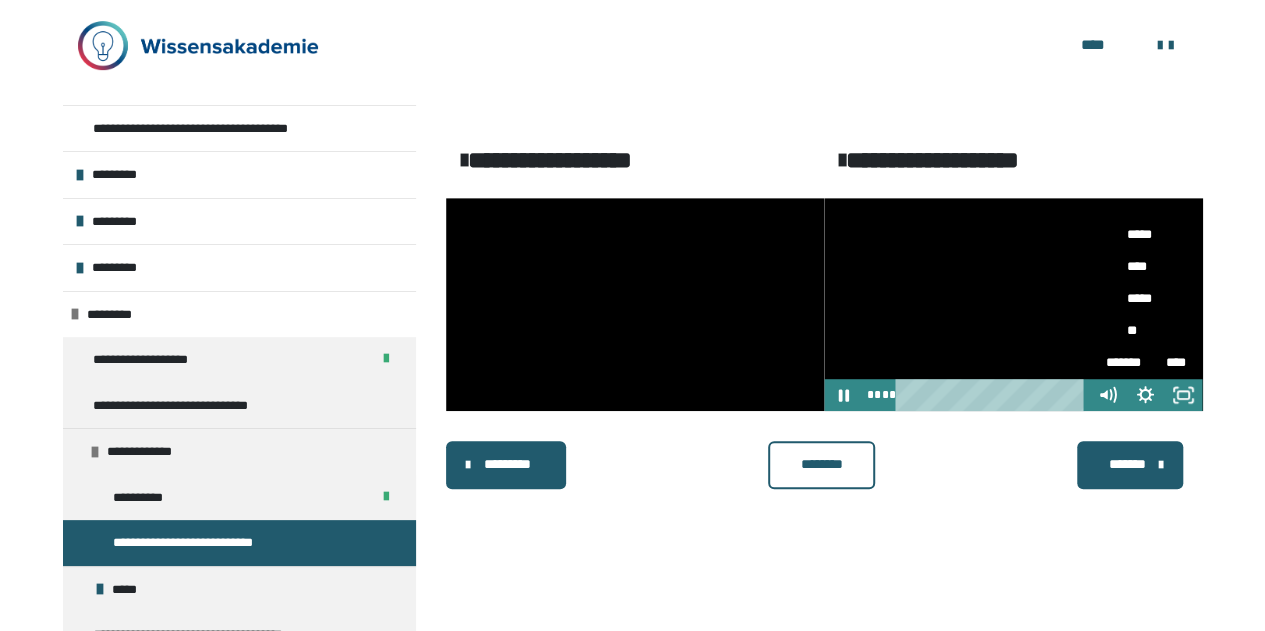 click on "*****" at bounding box center [1089, 282] 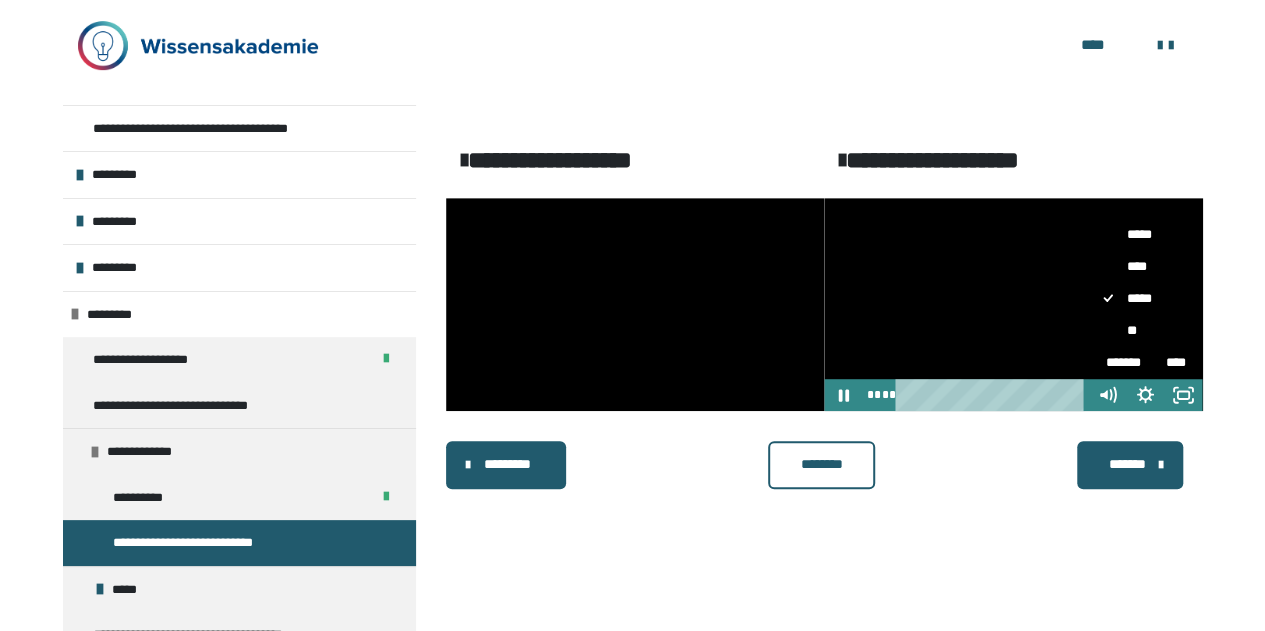 scroll, scrollTop: 0, scrollLeft: 0, axis: both 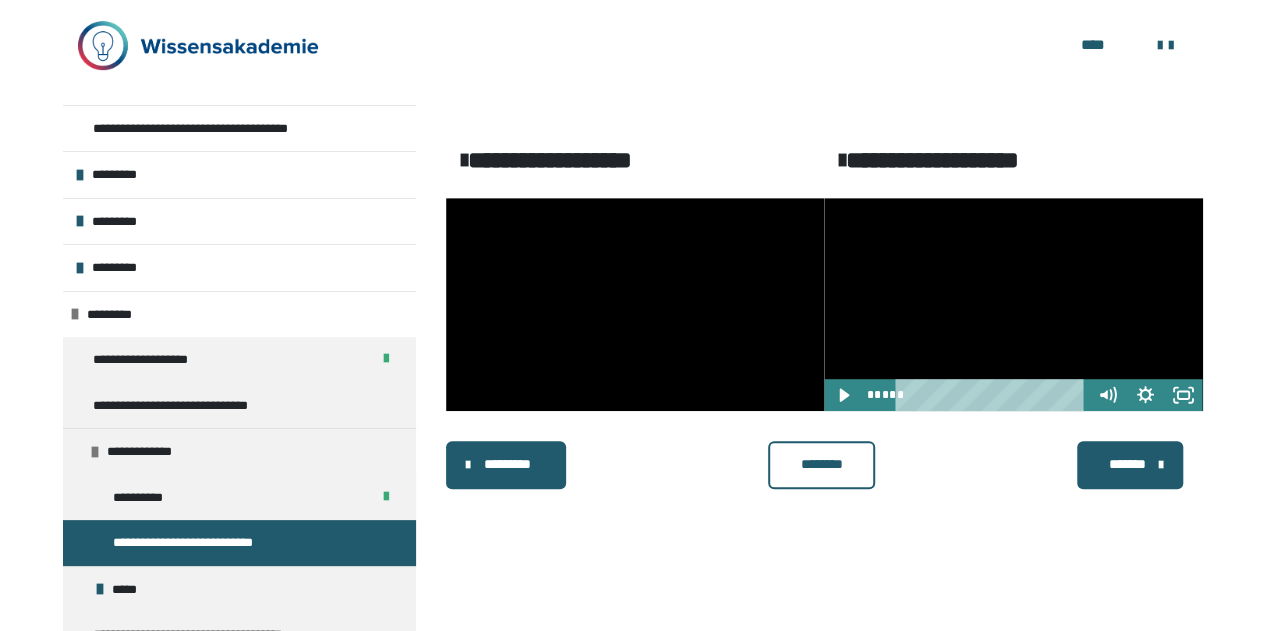 click on "********" at bounding box center (821, 464) 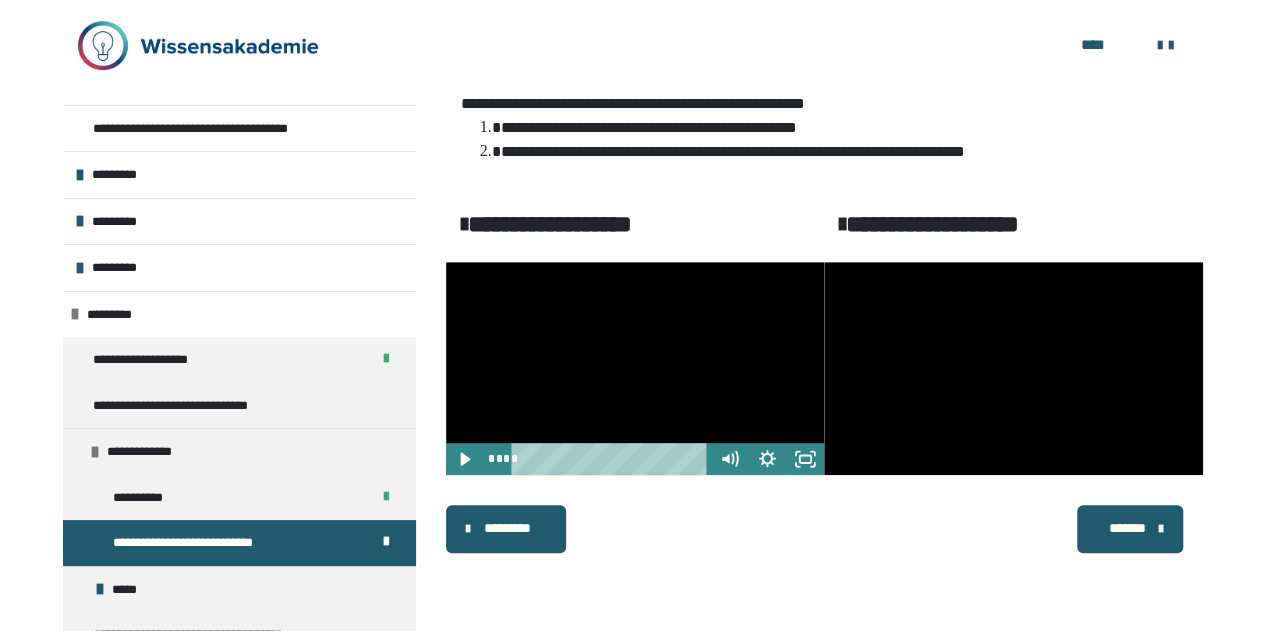 scroll, scrollTop: 448, scrollLeft: 0, axis: vertical 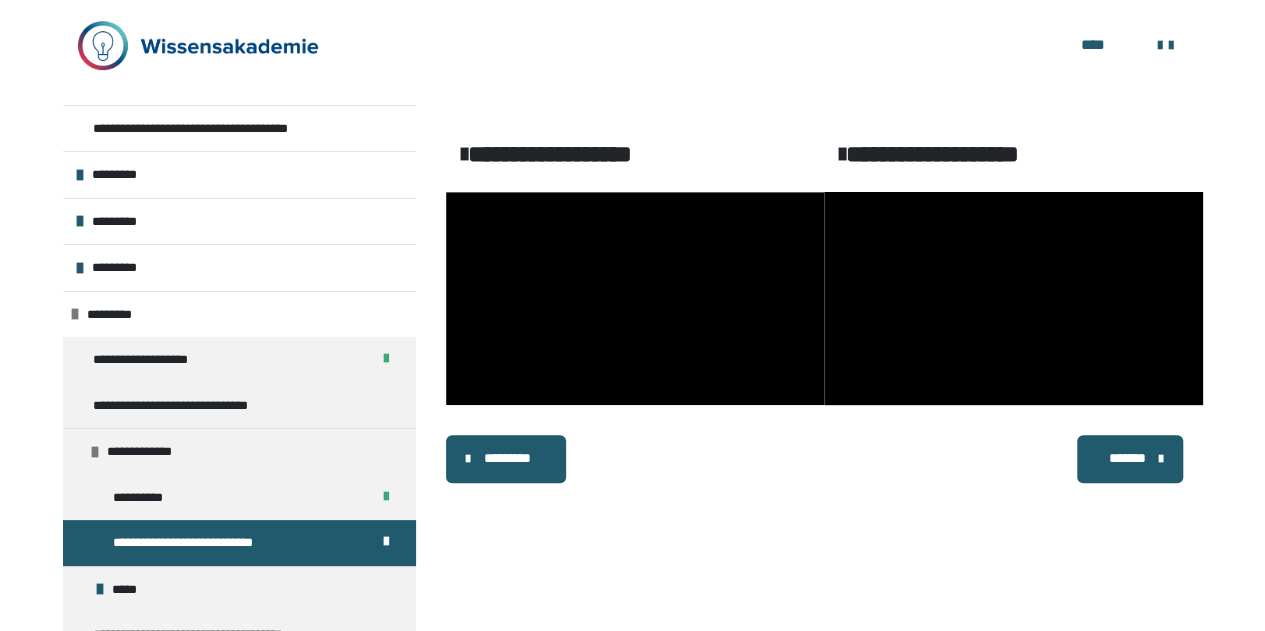 click on "*******" at bounding box center (1128, 458) 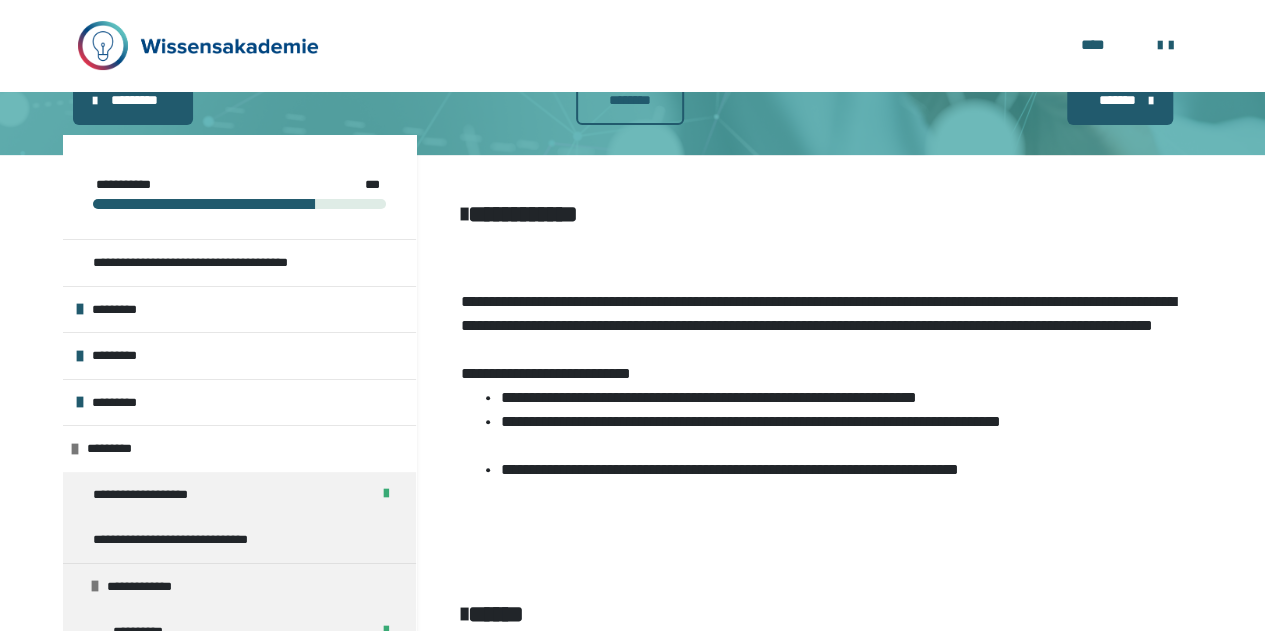 scroll, scrollTop: 236, scrollLeft: 0, axis: vertical 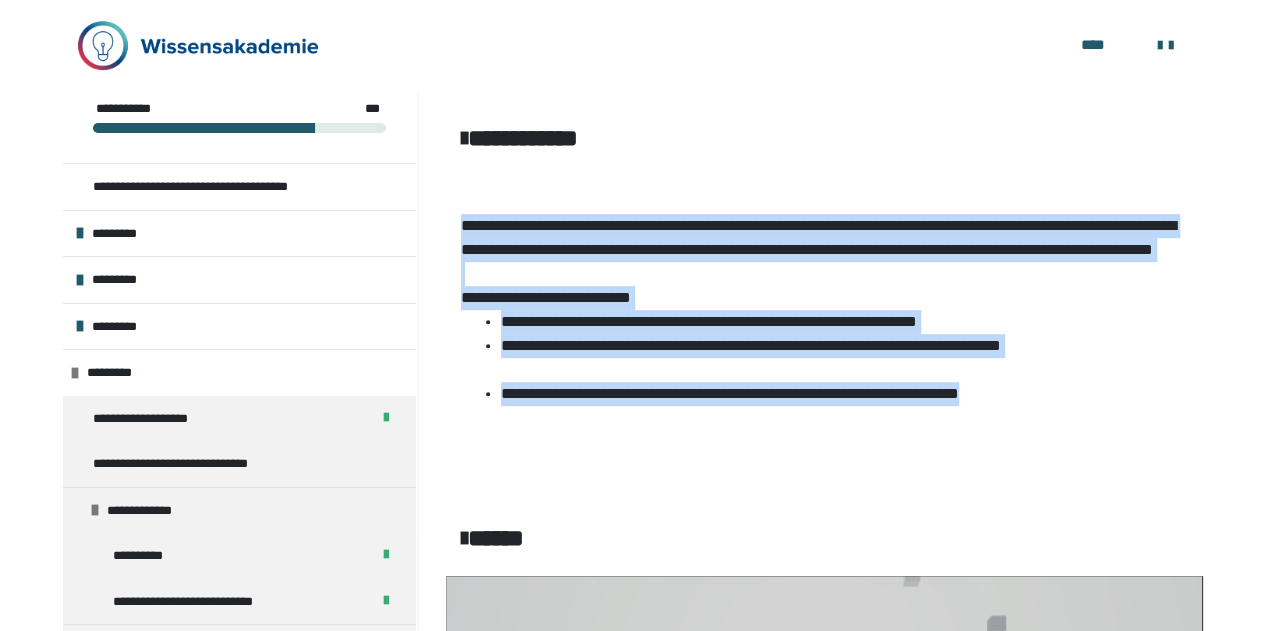 drag, startPoint x: 458, startPoint y: 225, endPoint x: 1154, endPoint y: 423, distance: 723.6159 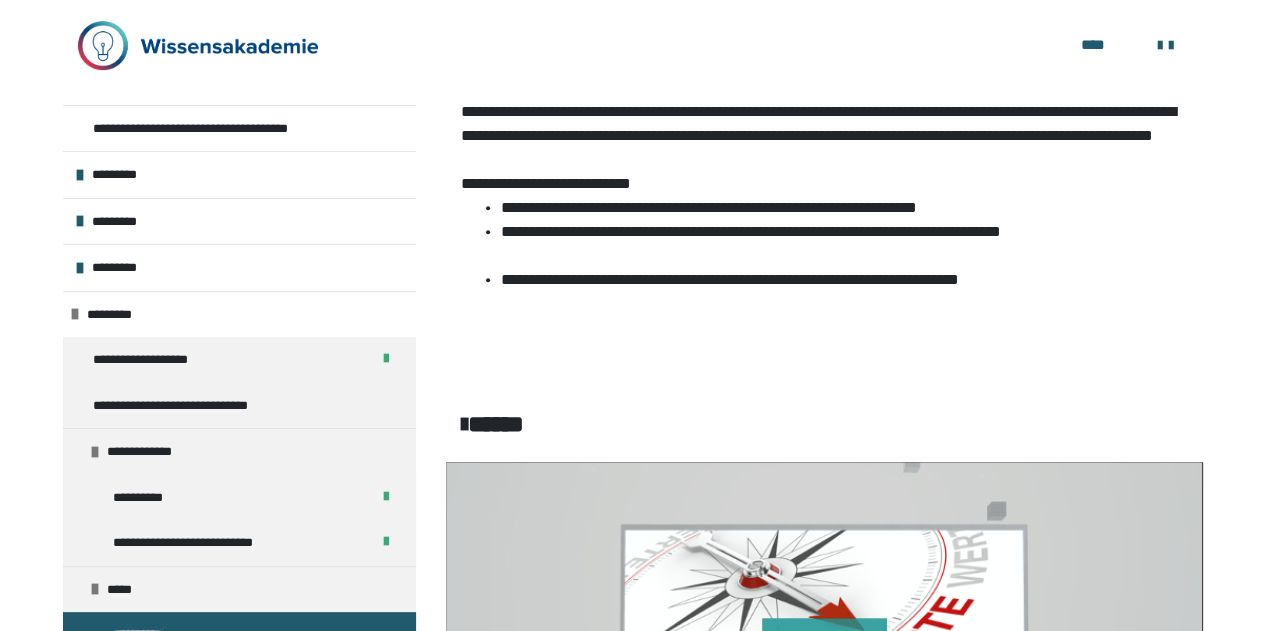 drag, startPoint x: 709, startPoint y: 391, endPoint x: 618, endPoint y: 433, distance: 100.22475 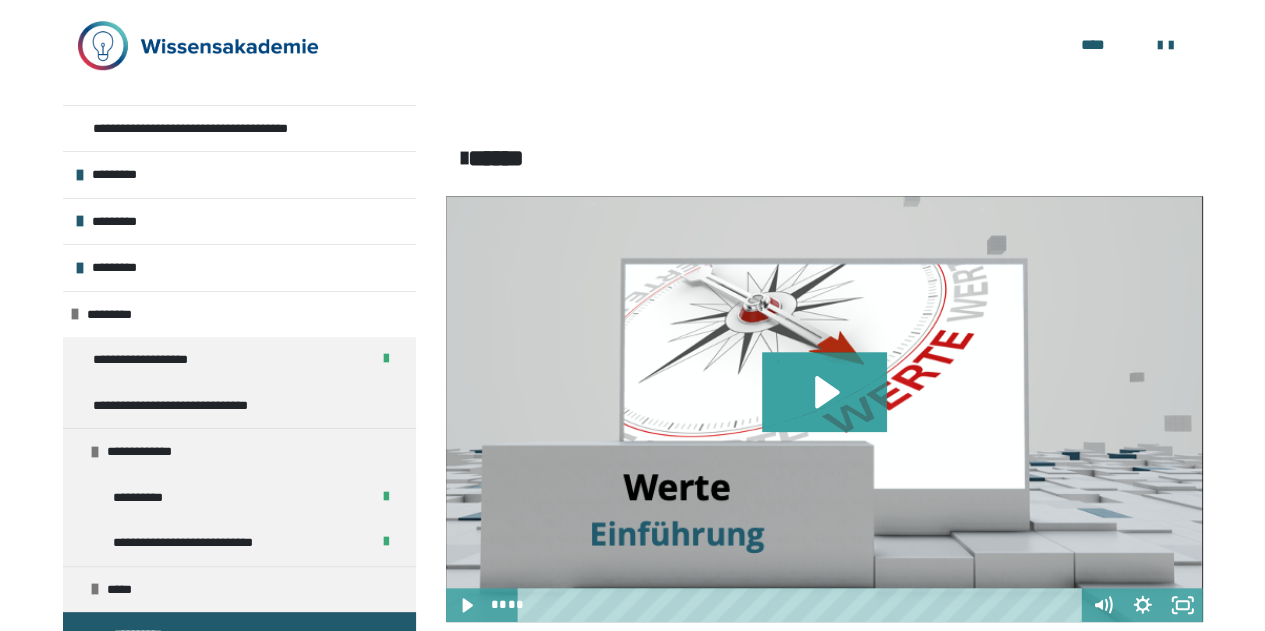 scroll, scrollTop: 710, scrollLeft: 0, axis: vertical 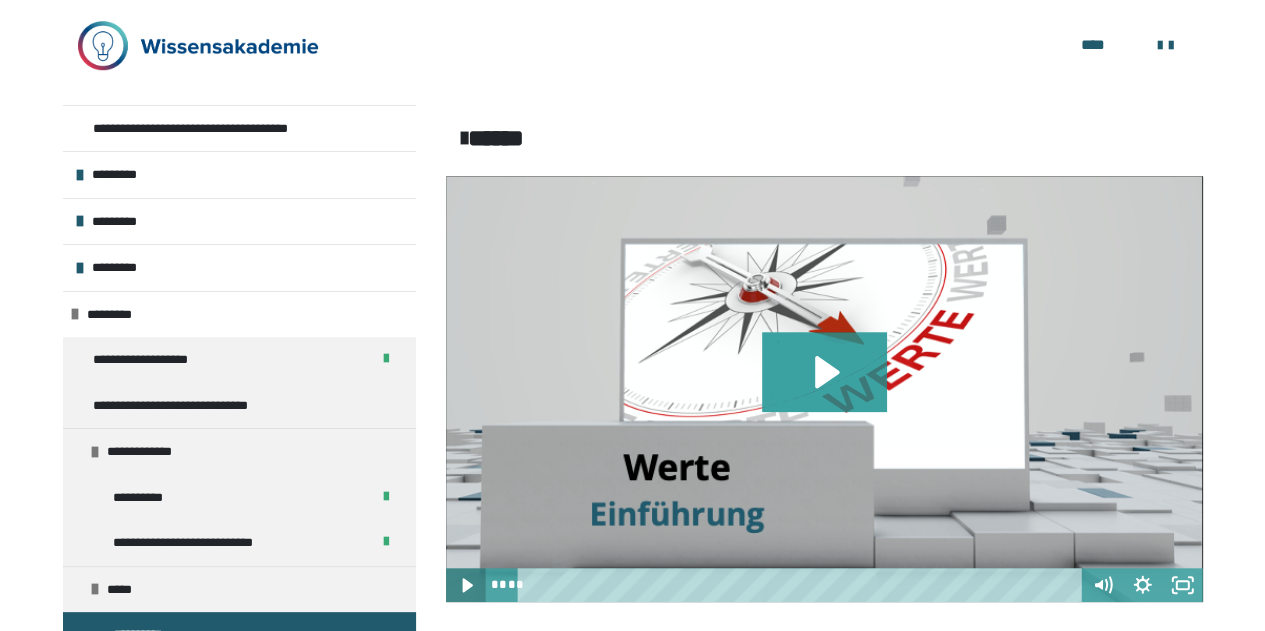 click 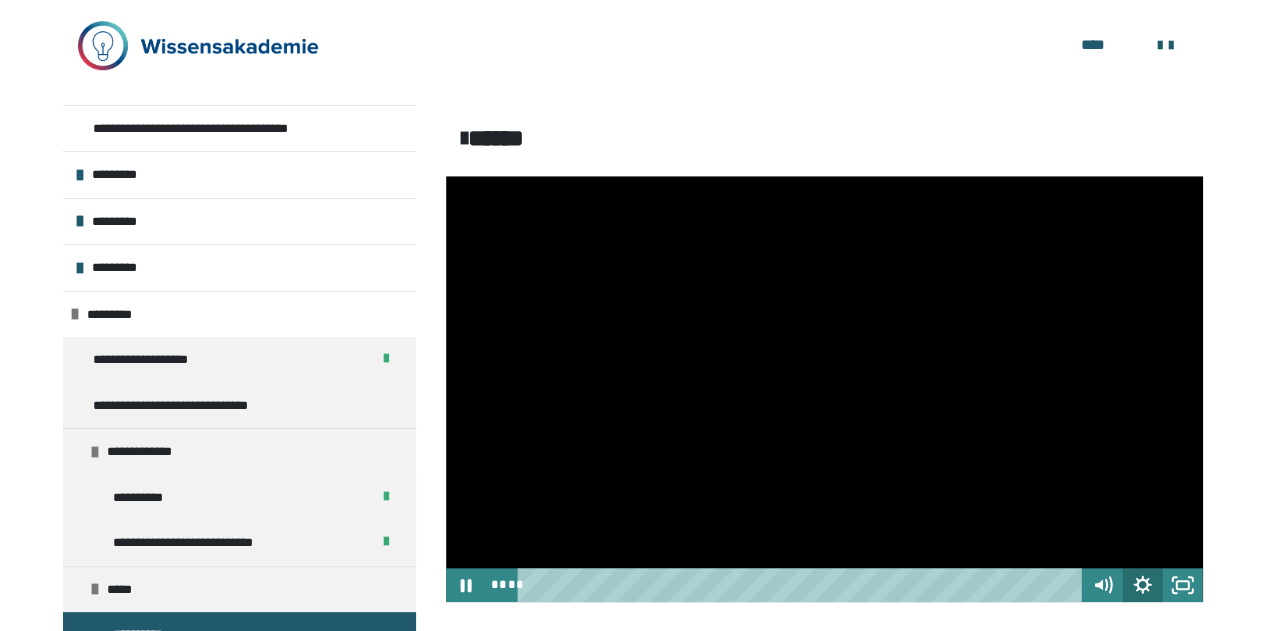 click 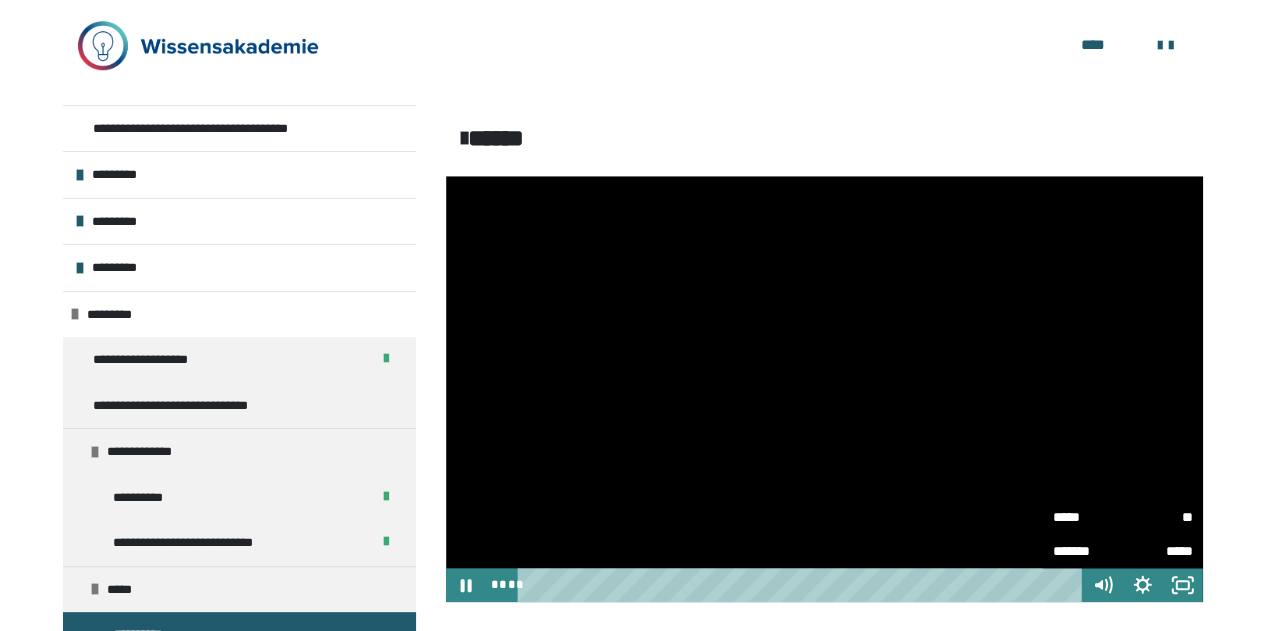 click on "**" at bounding box center [1158, 517] 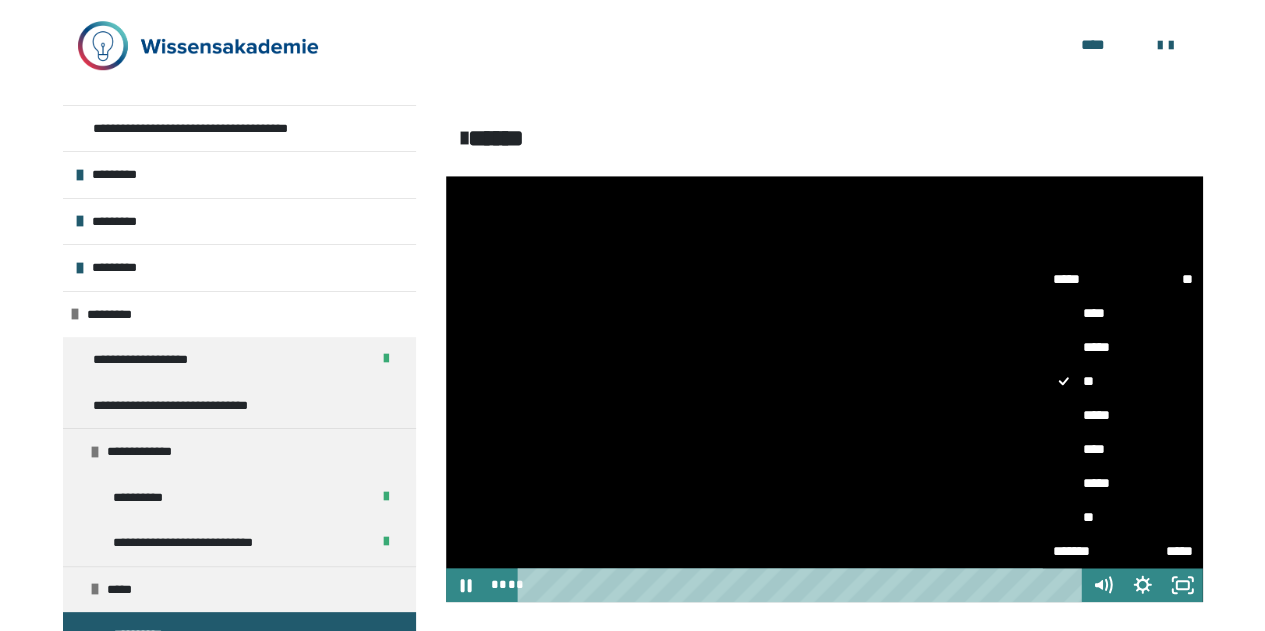 click on "*****" at bounding box center (1123, 483) 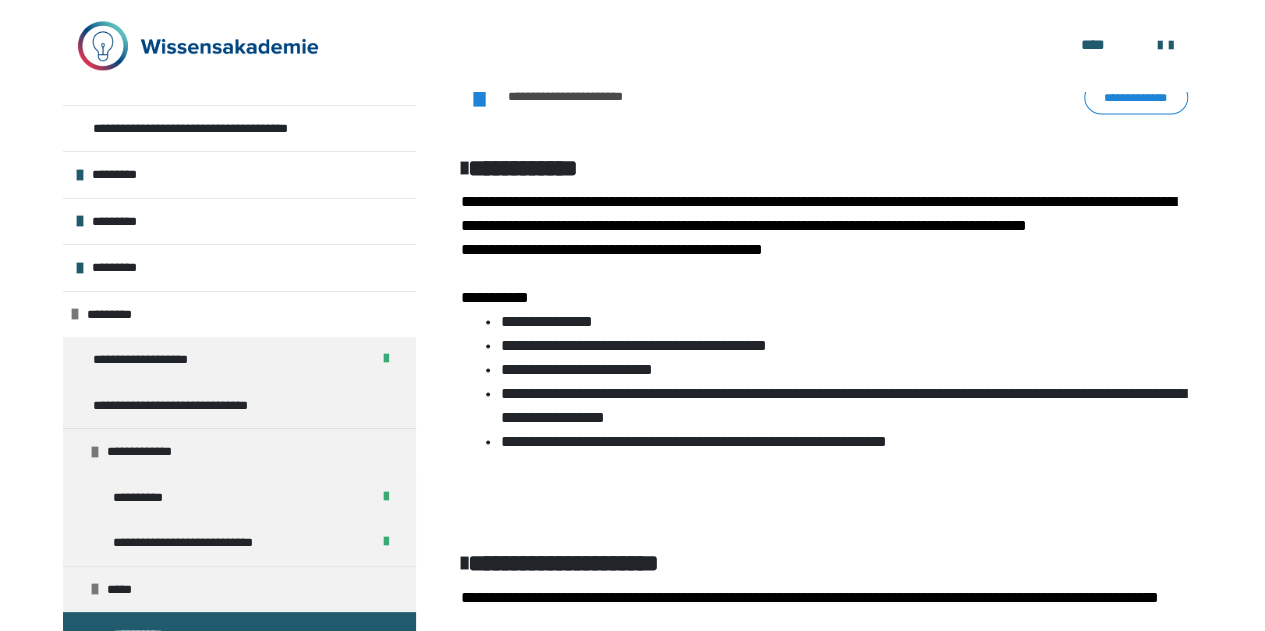 scroll, scrollTop: 1374, scrollLeft: 0, axis: vertical 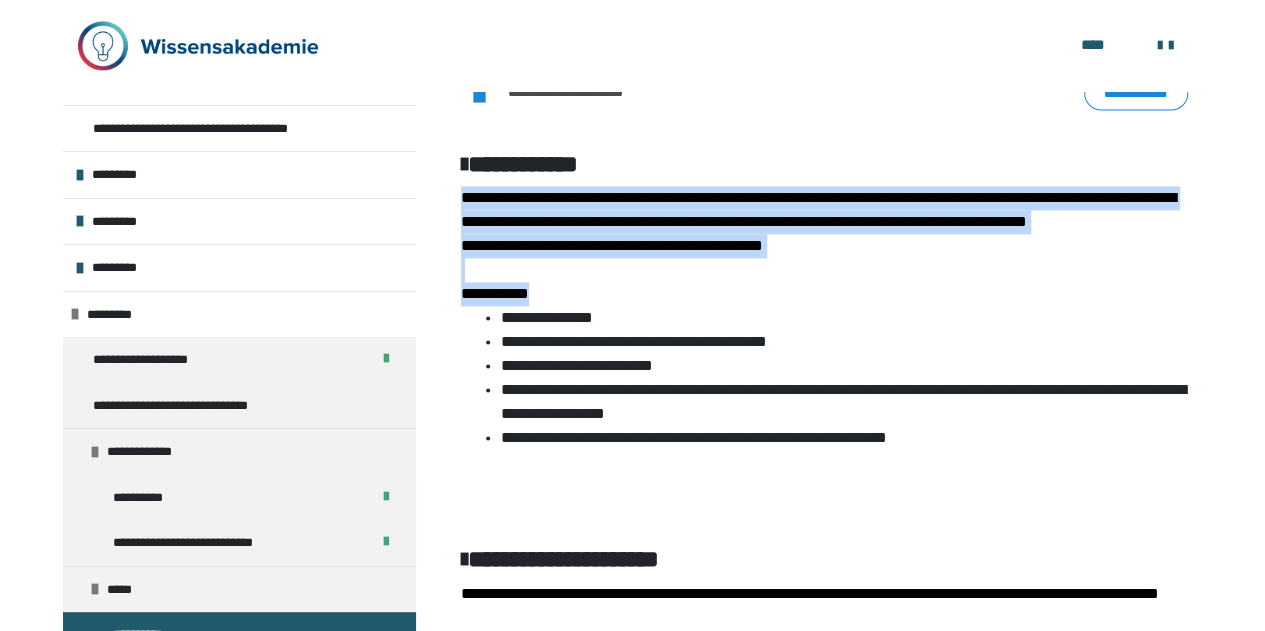 drag, startPoint x: 459, startPoint y: 191, endPoint x: 1071, endPoint y: 474, distance: 674.2648 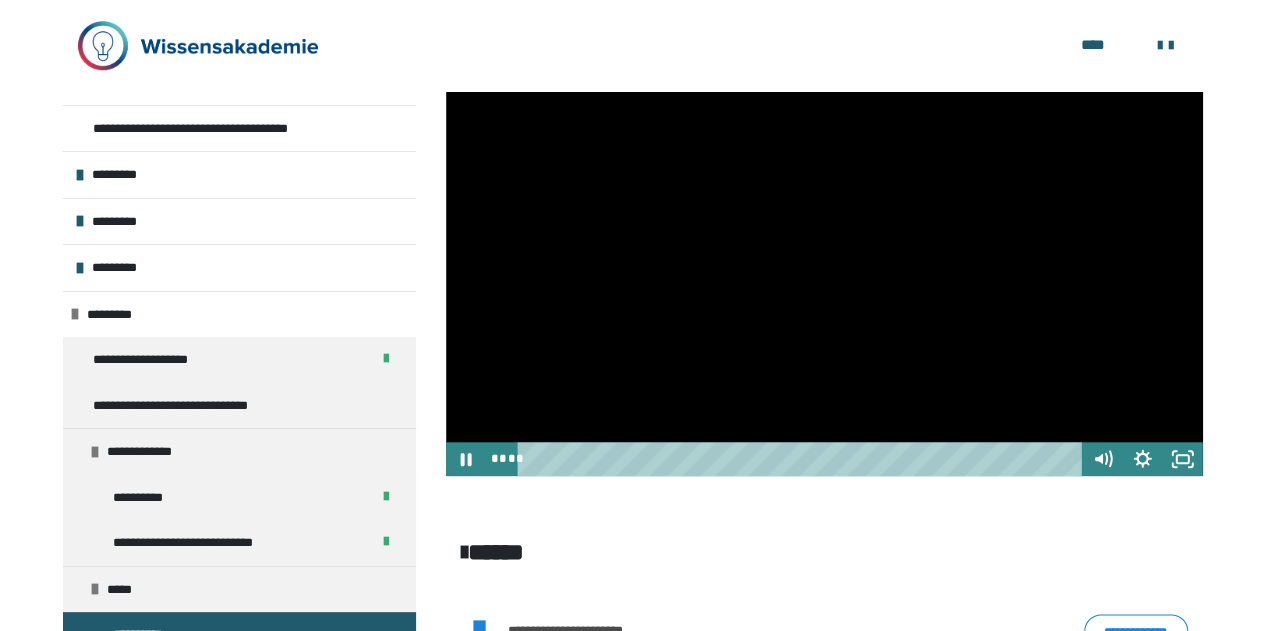 scroll, scrollTop: 834, scrollLeft: 0, axis: vertical 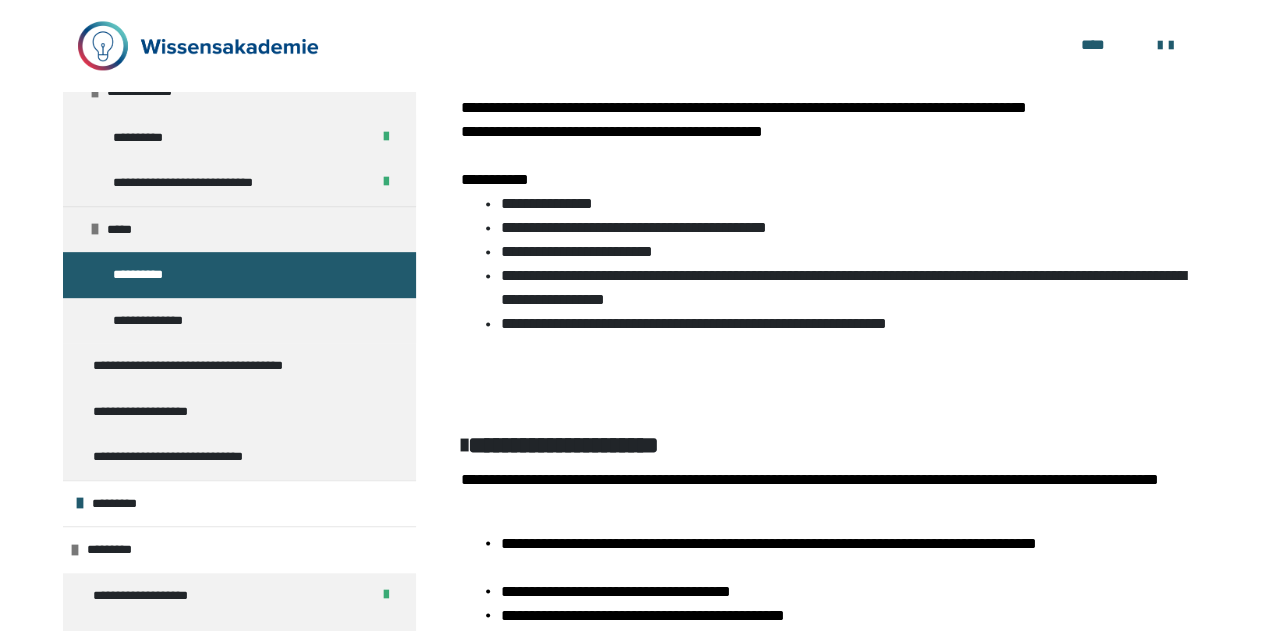 click on "**********" at bounding box center [824, 444] 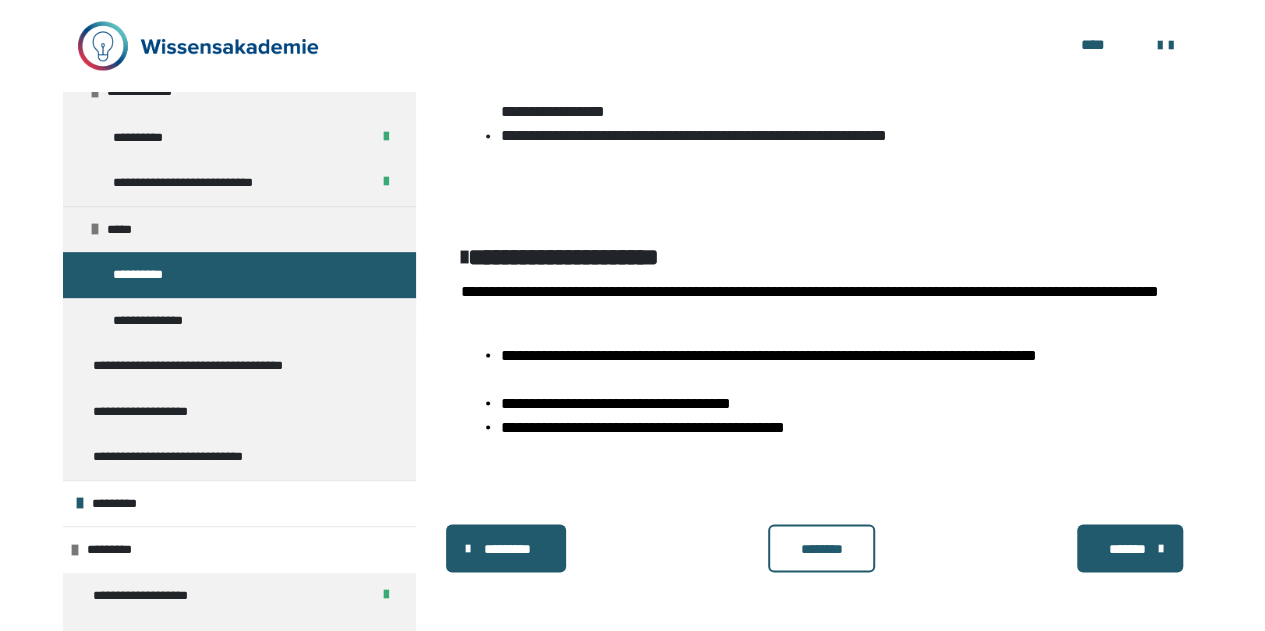 click on "********" at bounding box center (821, 548) 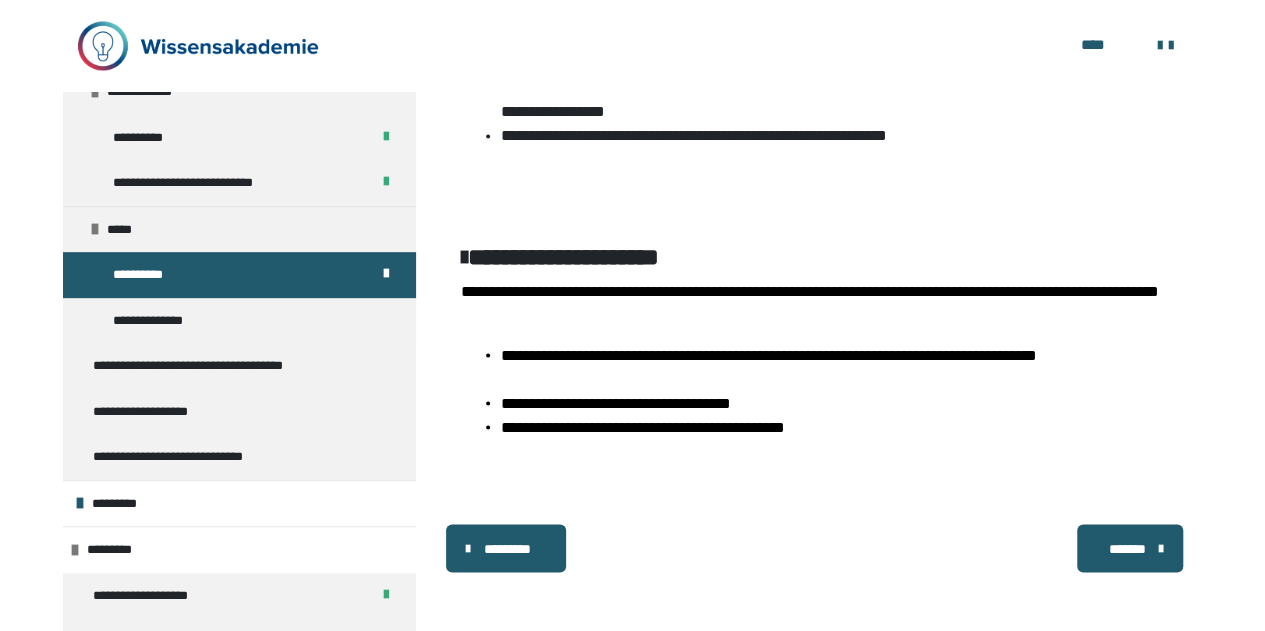 click on "*******" at bounding box center (1128, 548) 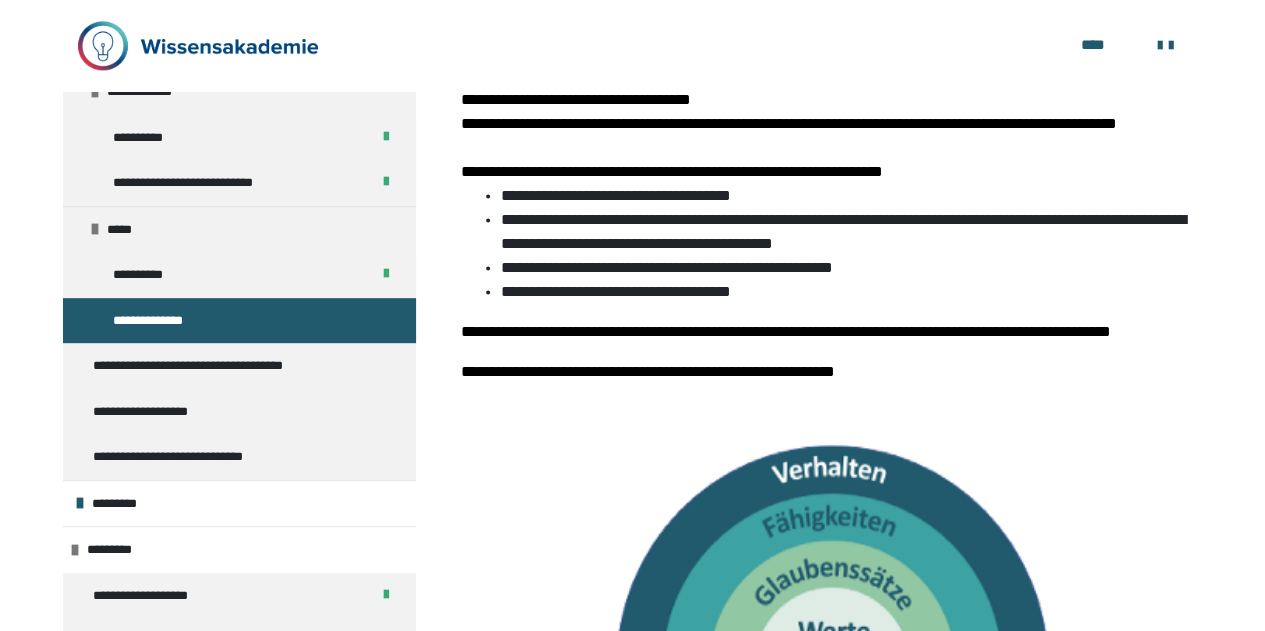 scroll, scrollTop: 1084, scrollLeft: 0, axis: vertical 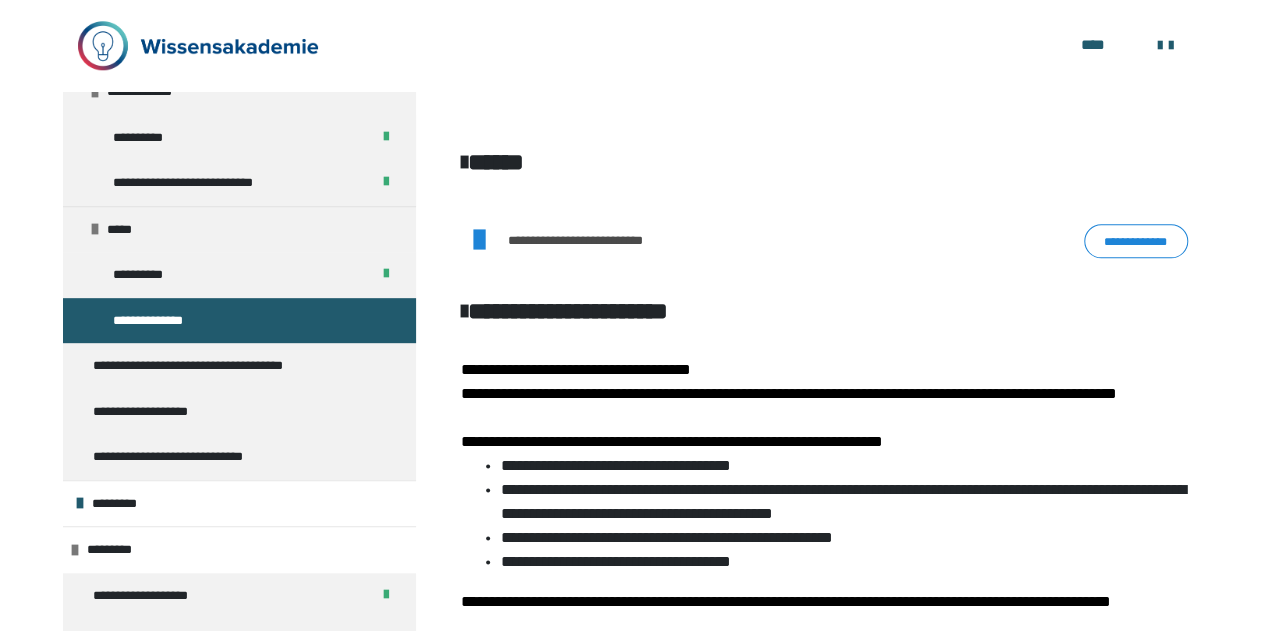 click on "**********" at bounding box center (789, 381) 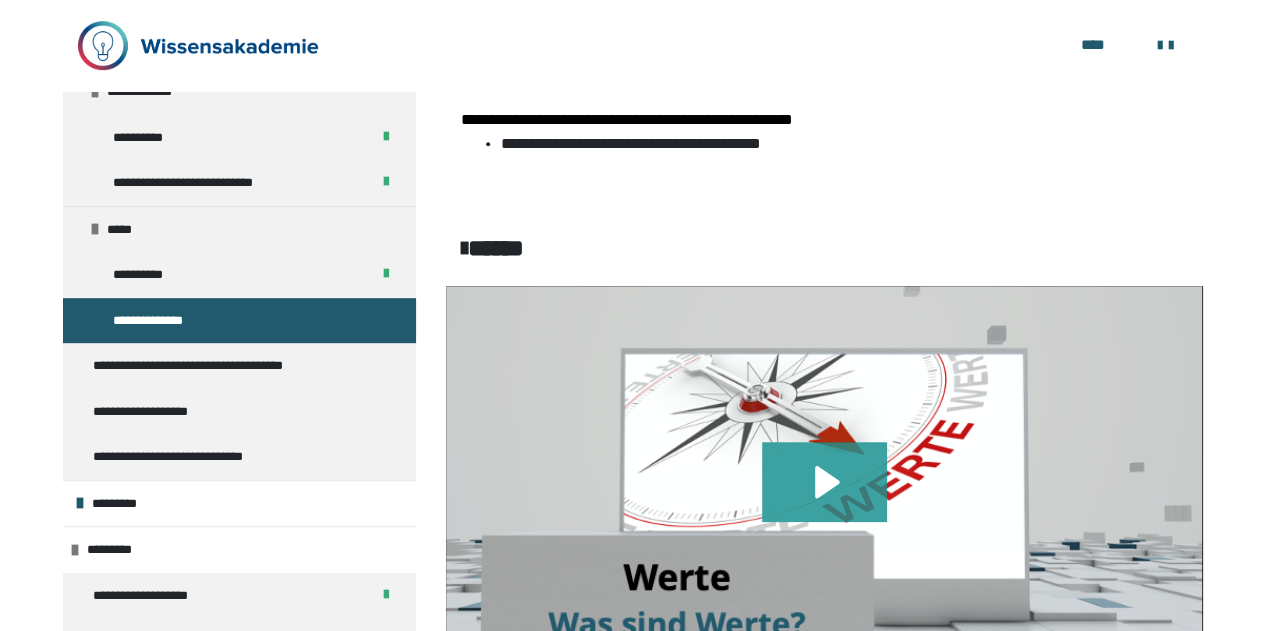 scroll, scrollTop: 0, scrollLeft: 0, axis: both 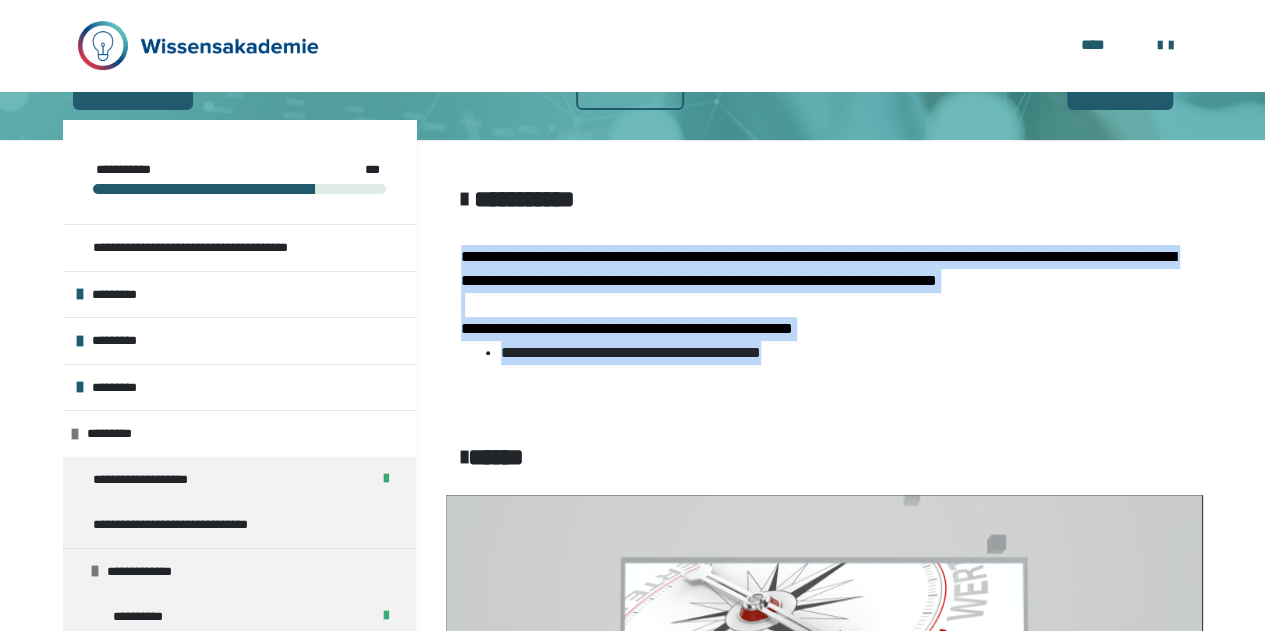 drag, startPoint x: 459, startPoint y: 253, endPoint x: 826, endPoint y: 387, distance: 390.6981 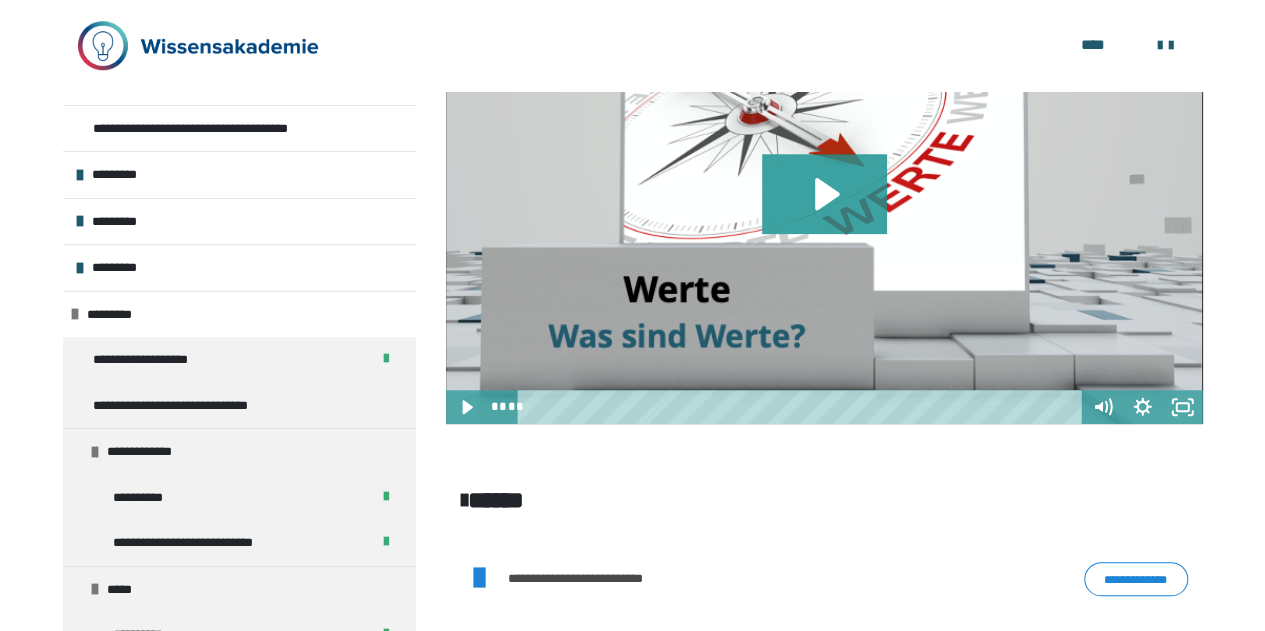 scroll, scrollTop: 767, scrollLeft: 0, axis: vertical 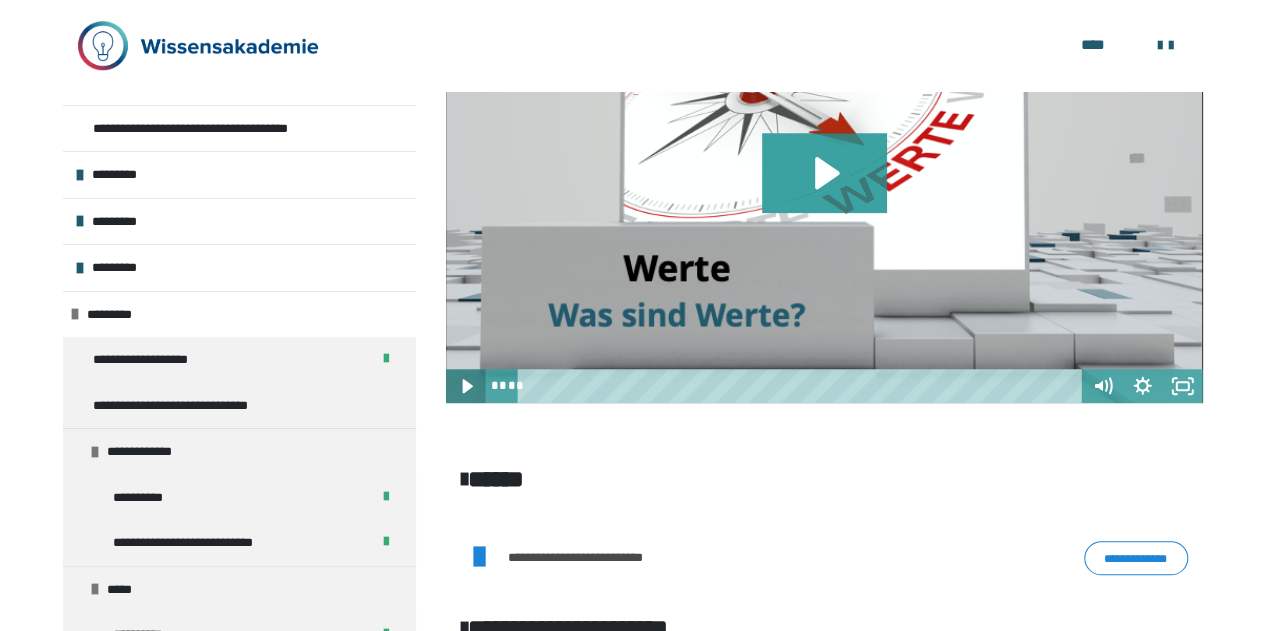click 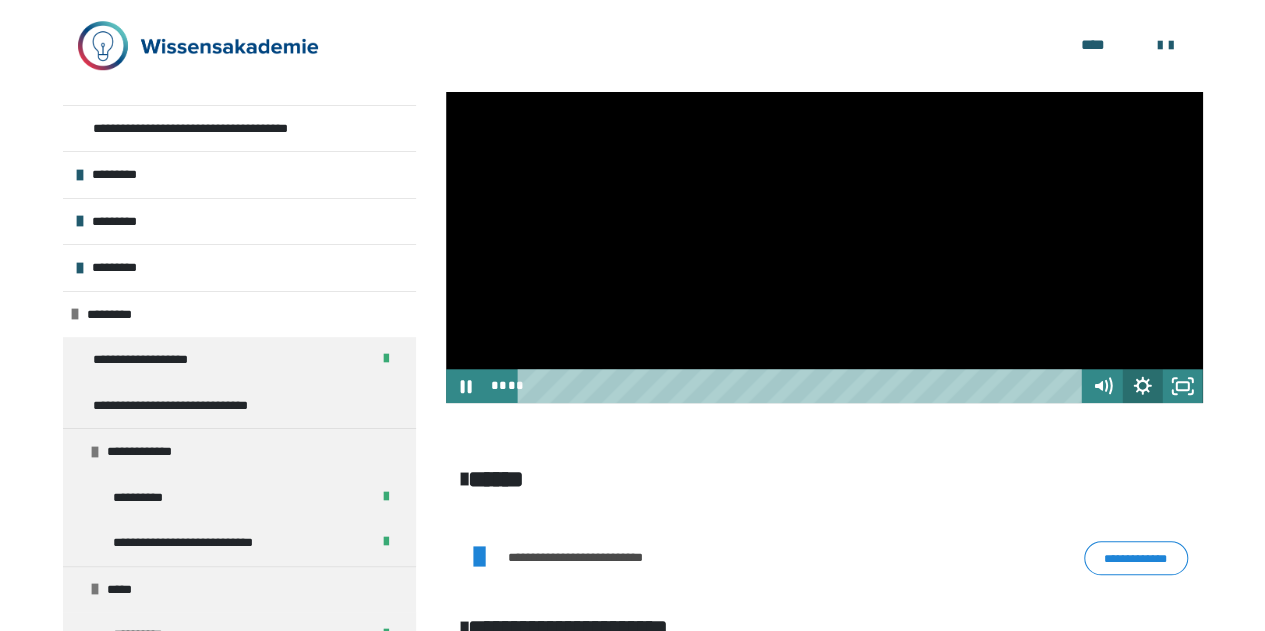click 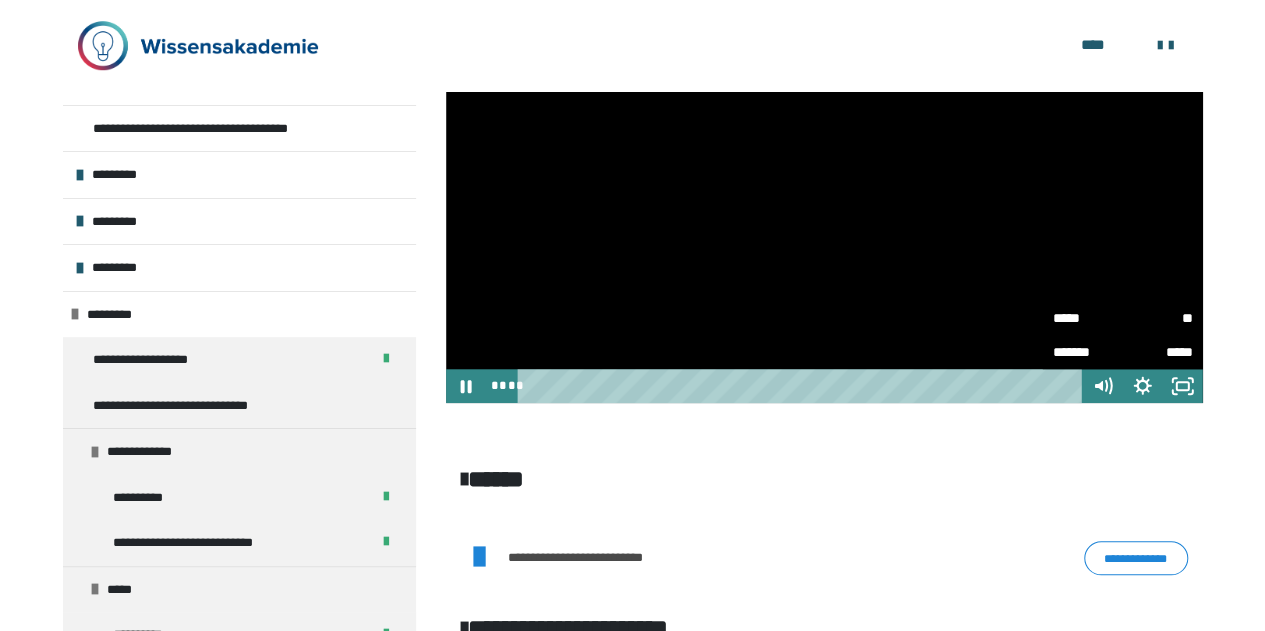 click on "**" at bounding box center (1158, 316) 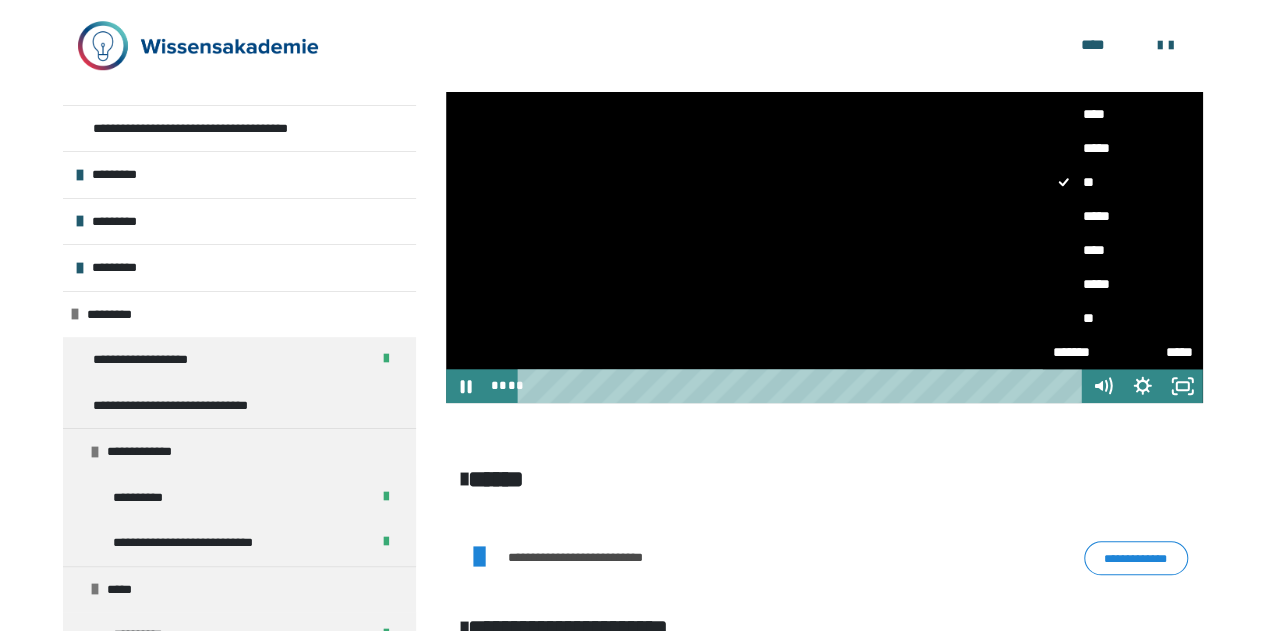 click on "*****" at bounding box center (1123, 284) 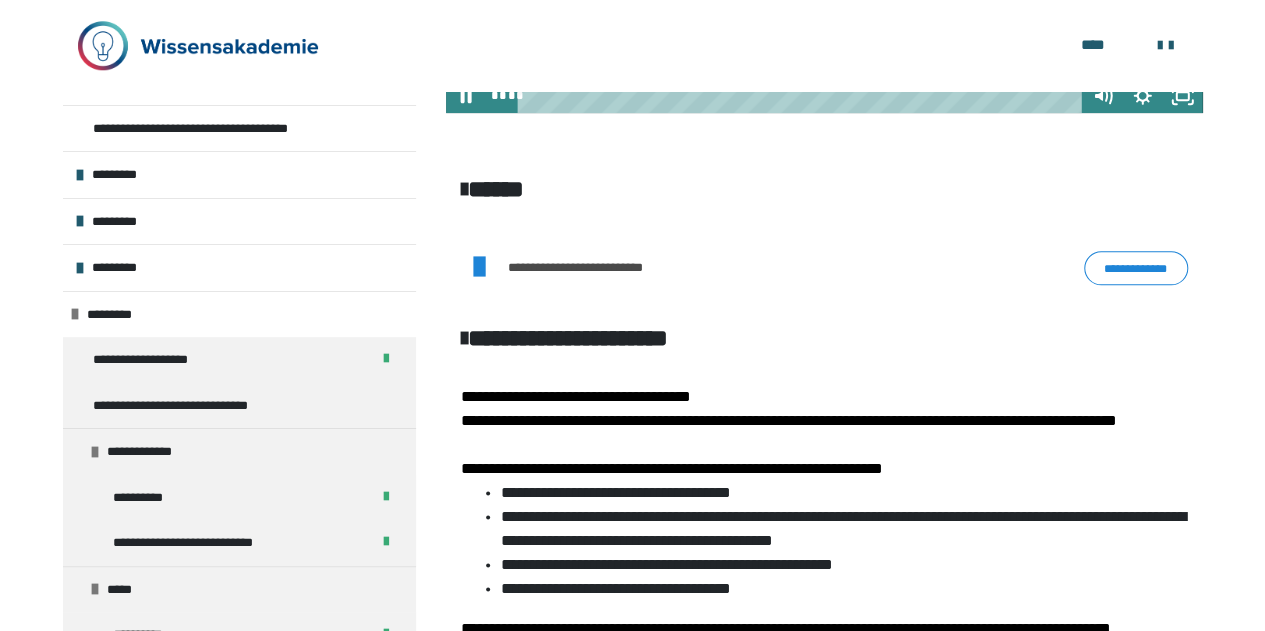 scroll, scrollTop: 1063, scrollLeft: 0, axis: vertical 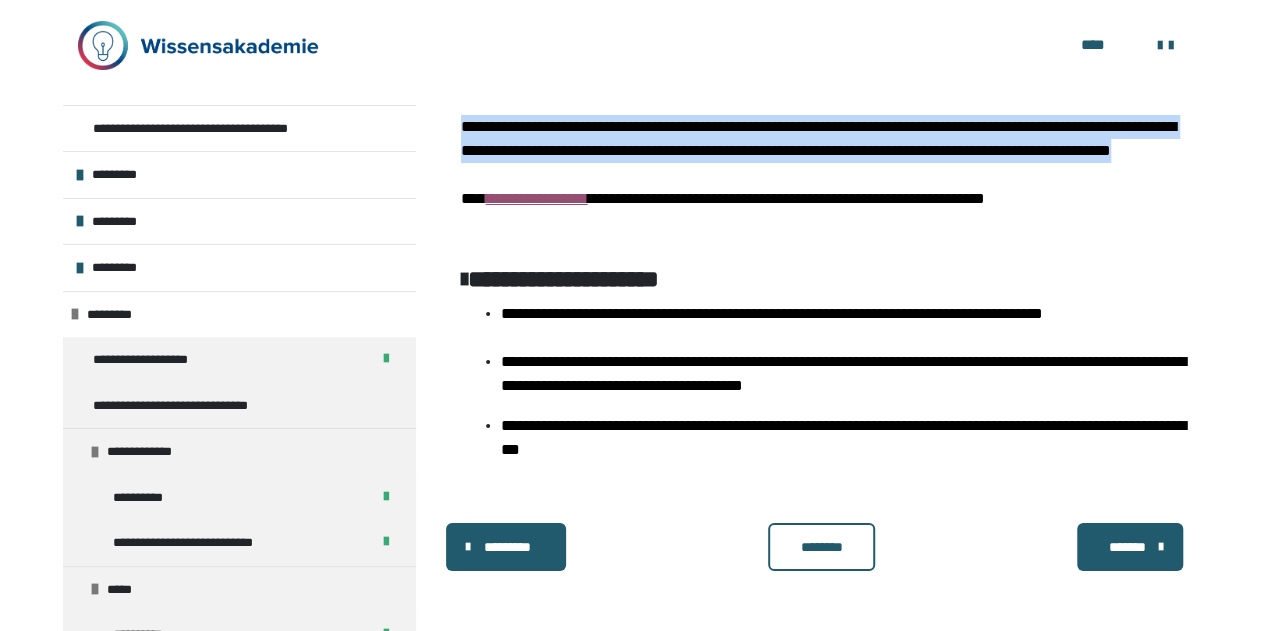 drag, startPoint x: 460, startPoint y: 413, endPoint x: 1096, endPoint y: 219, distance: 664.93005 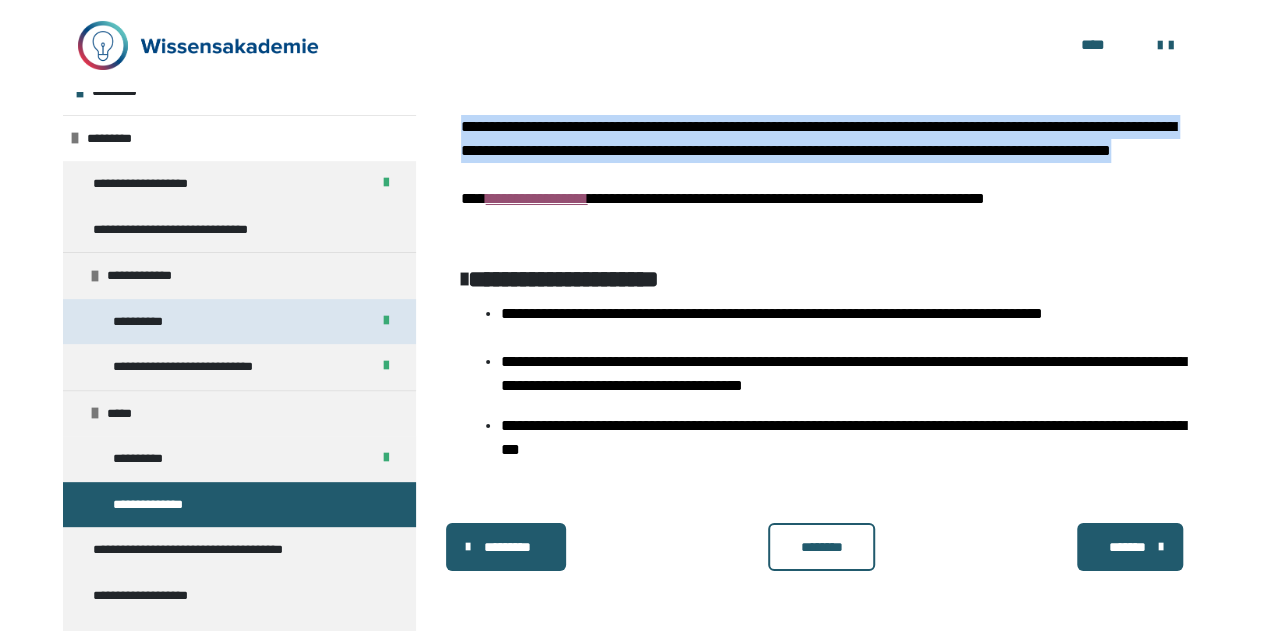 scroll, scrollTop: 170, scrollLeft: 0, axis: vertical 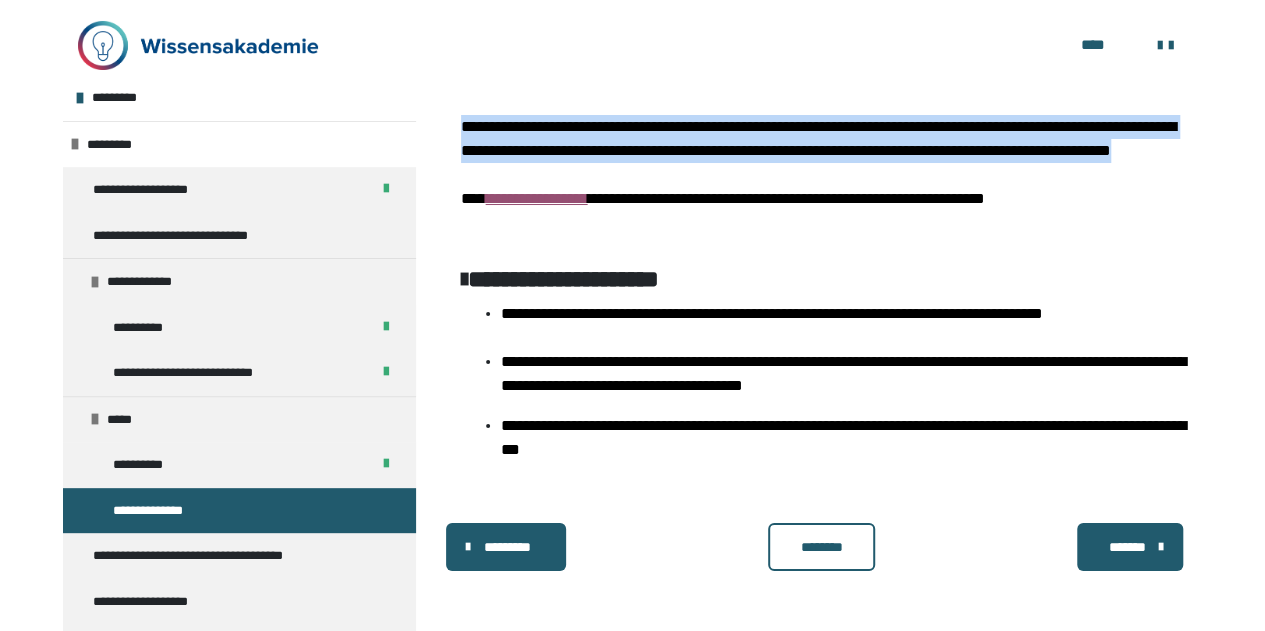 click on "********" at bounding box center (821, 547) 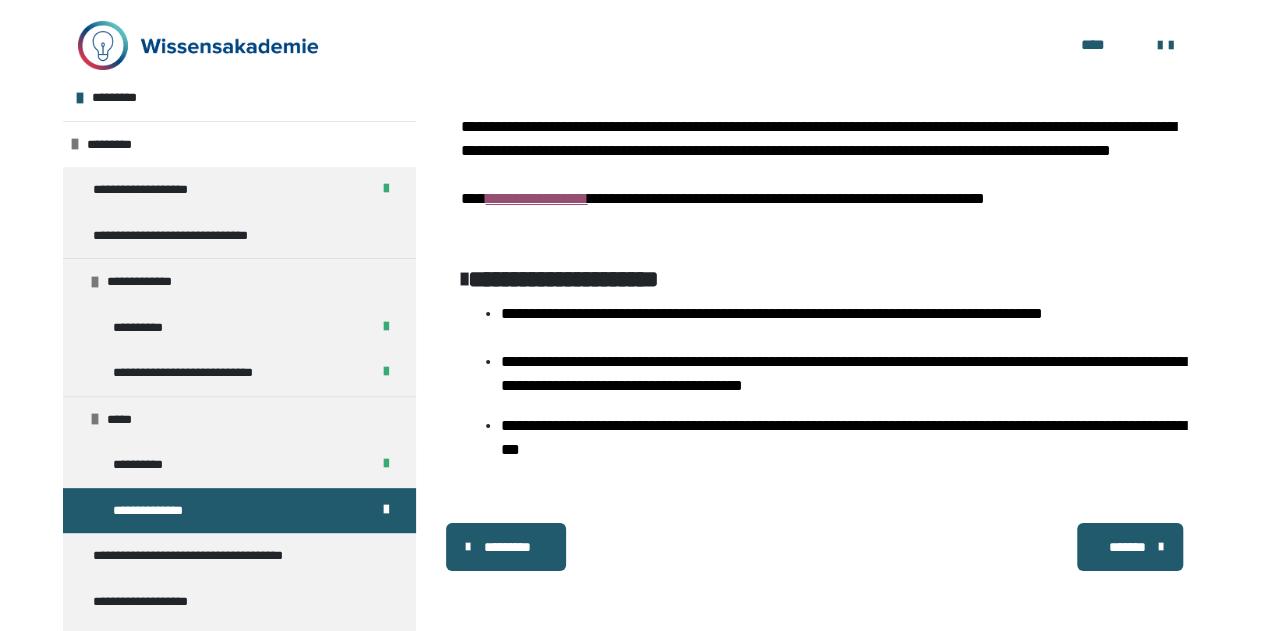 drag, startPoint x: 1214, startPoint y: 561, endPoint x: 1190, endPoint y: 561, distance: 24 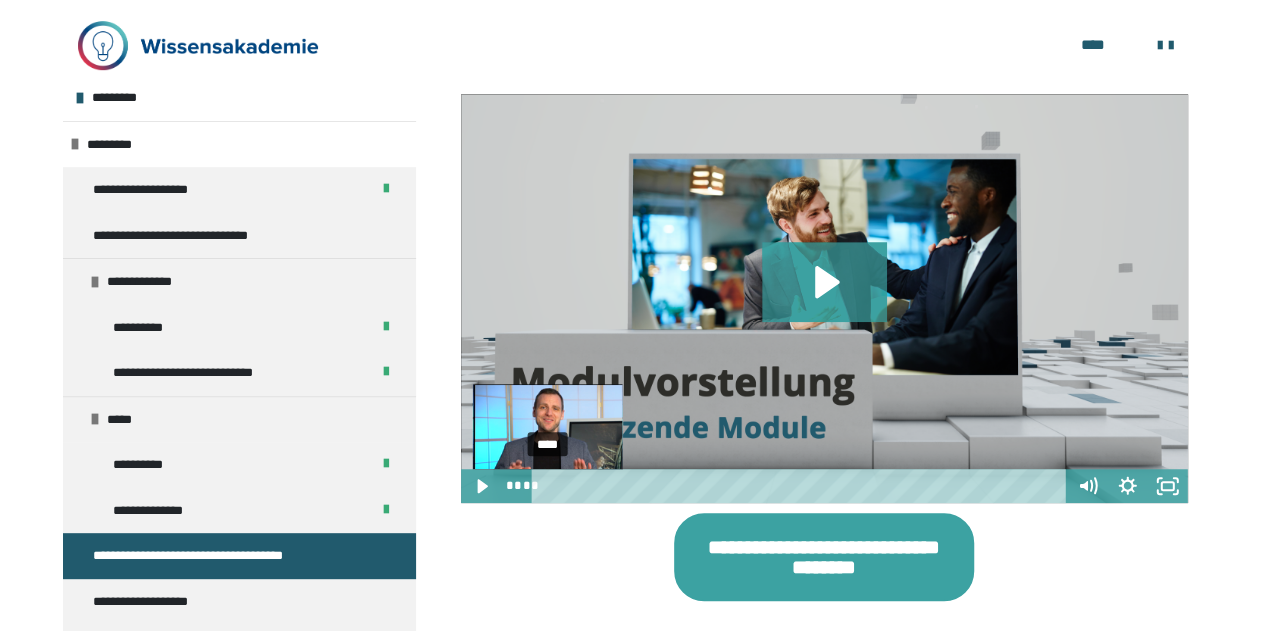 scroll, scrollTop: 564, scrollLeft: 0, axis: vertical 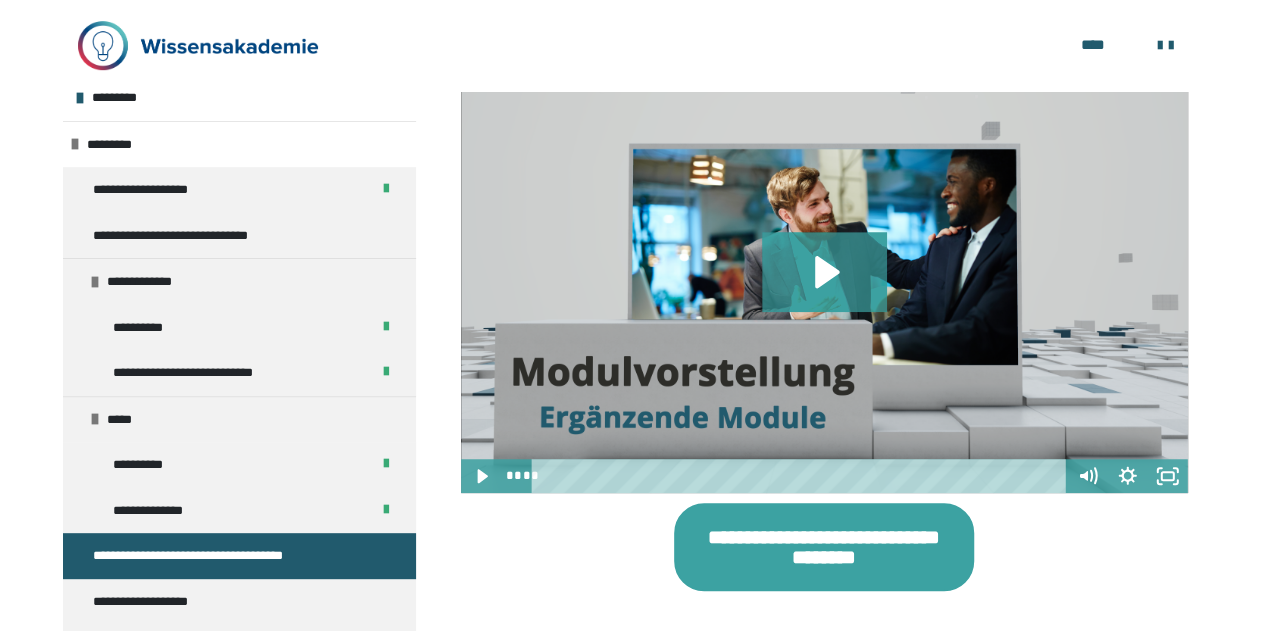 click on "**** ****" at bounding box center [784, 476] 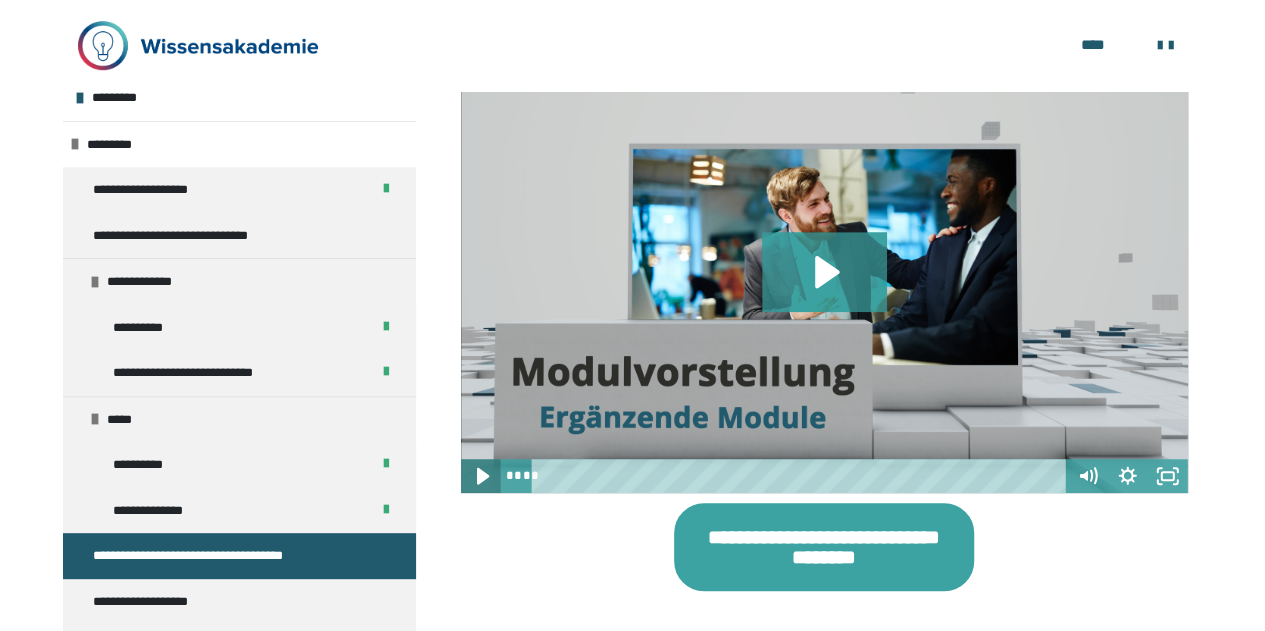 click 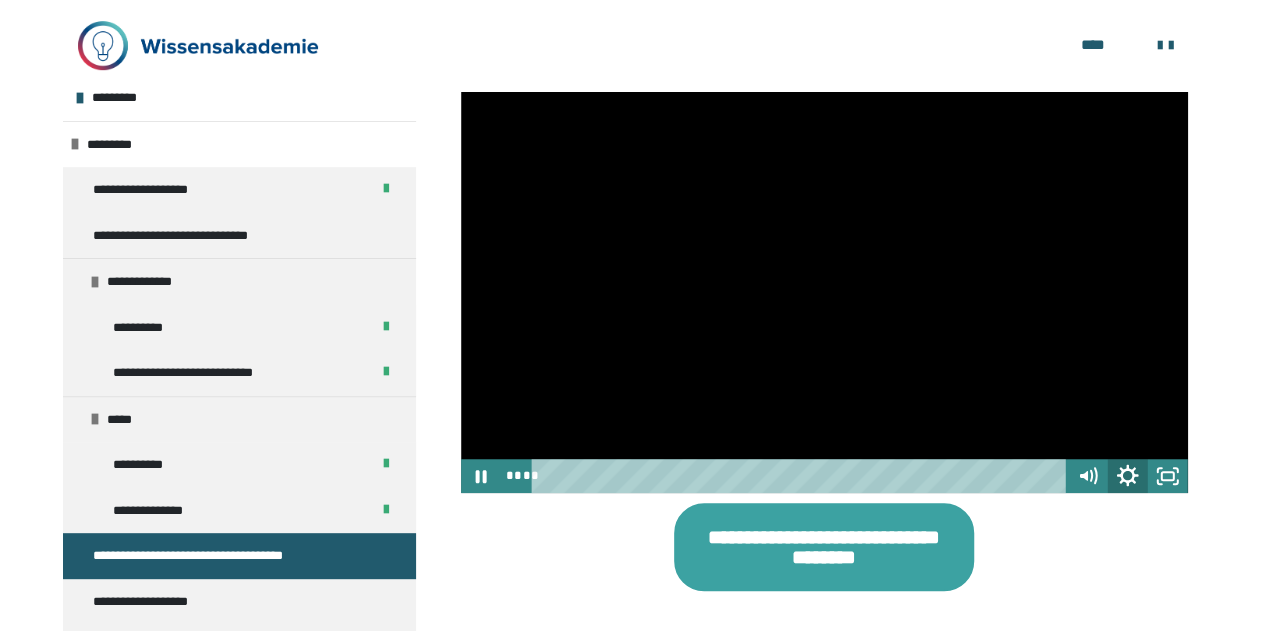 click 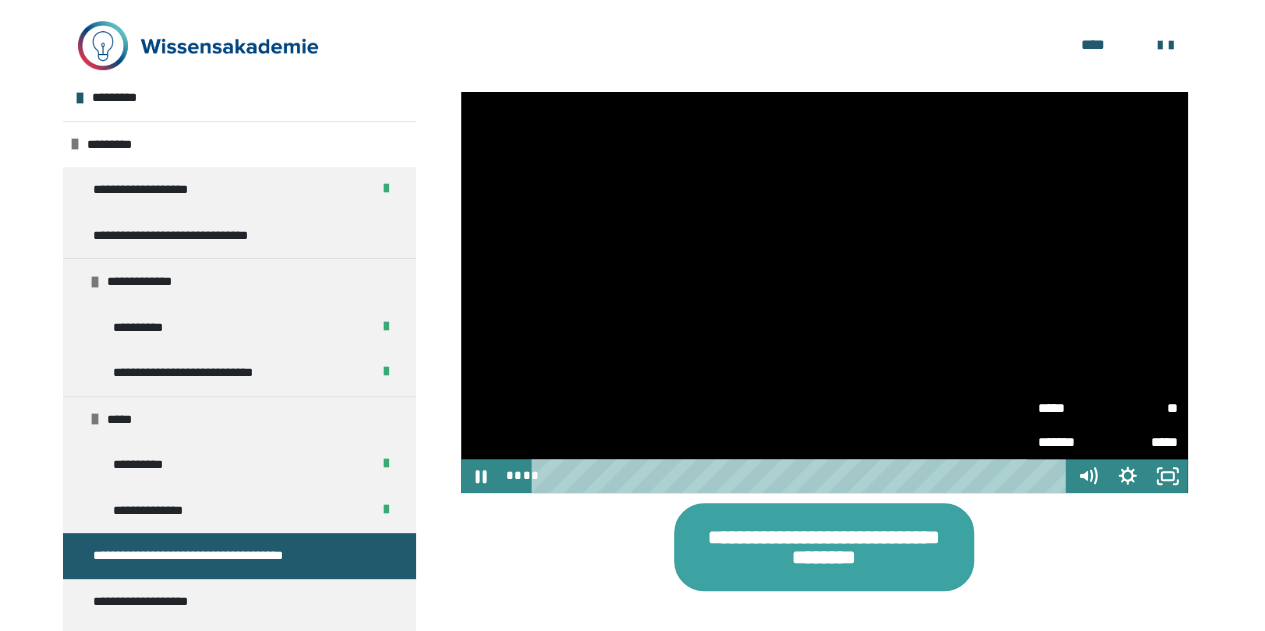 click at bounding box center (824, 288) 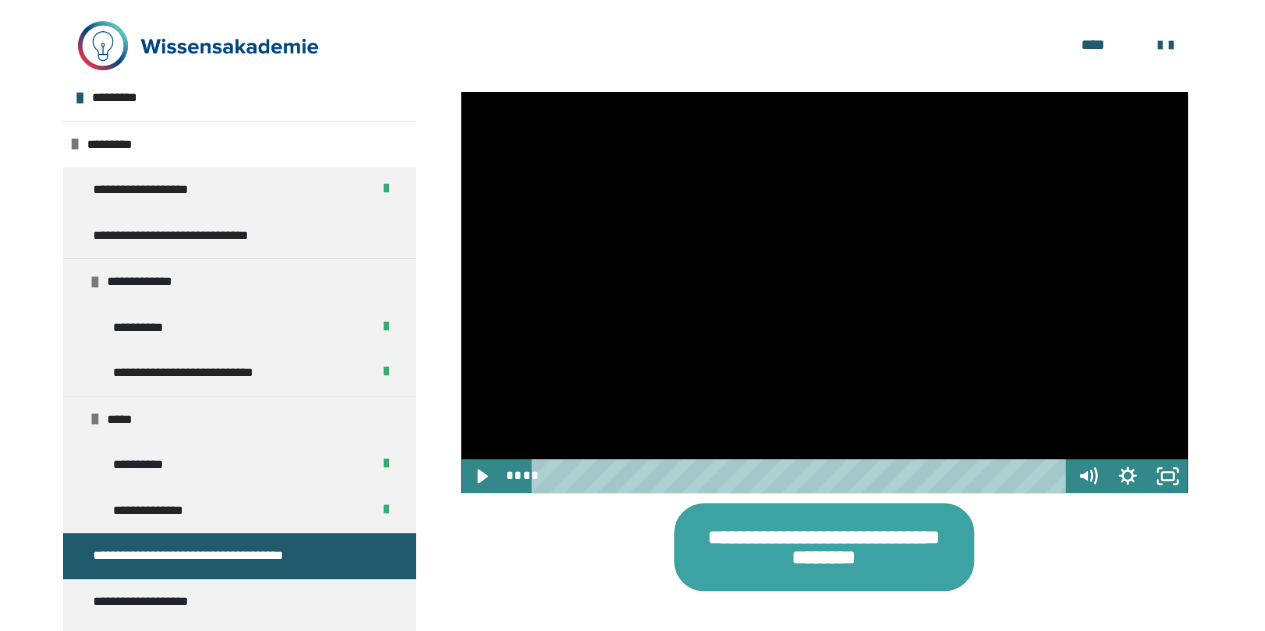 click at bounding box center [824, 288] 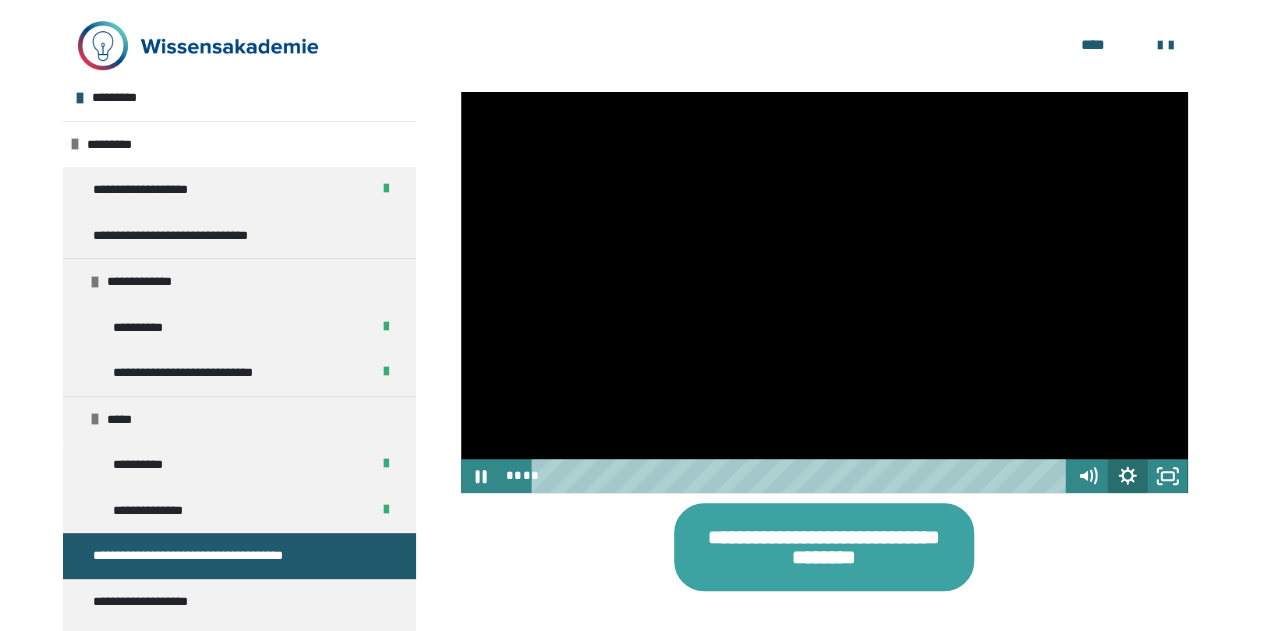 click 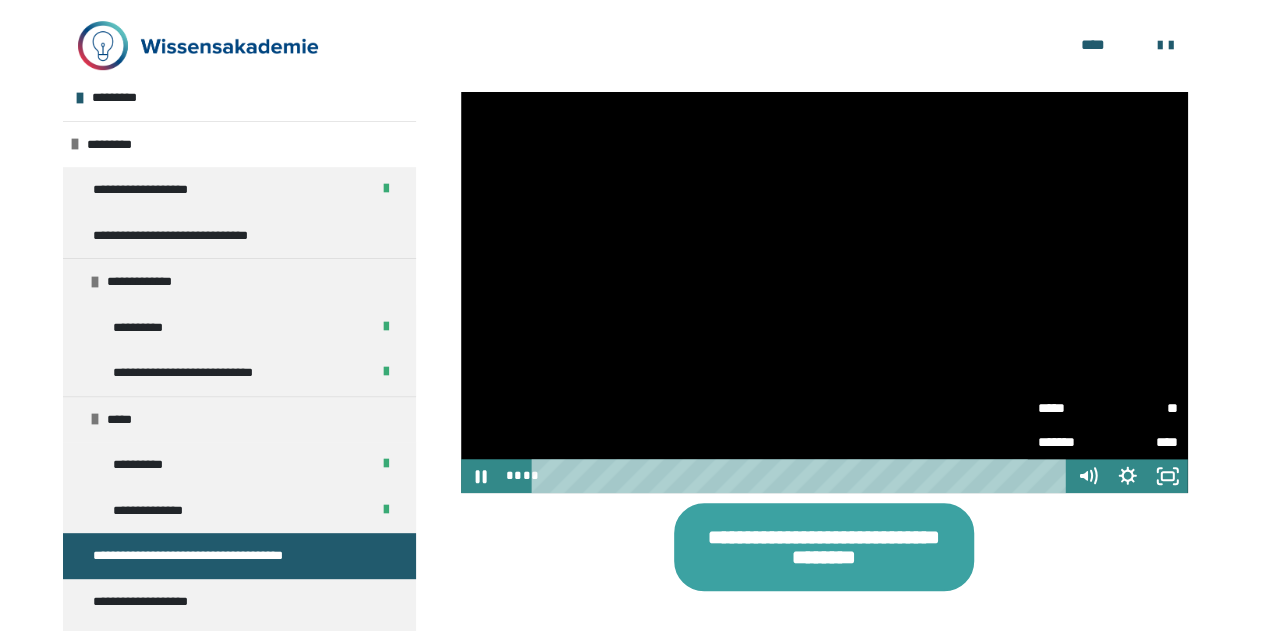 click on "**" at bounding box center (1143, 401) 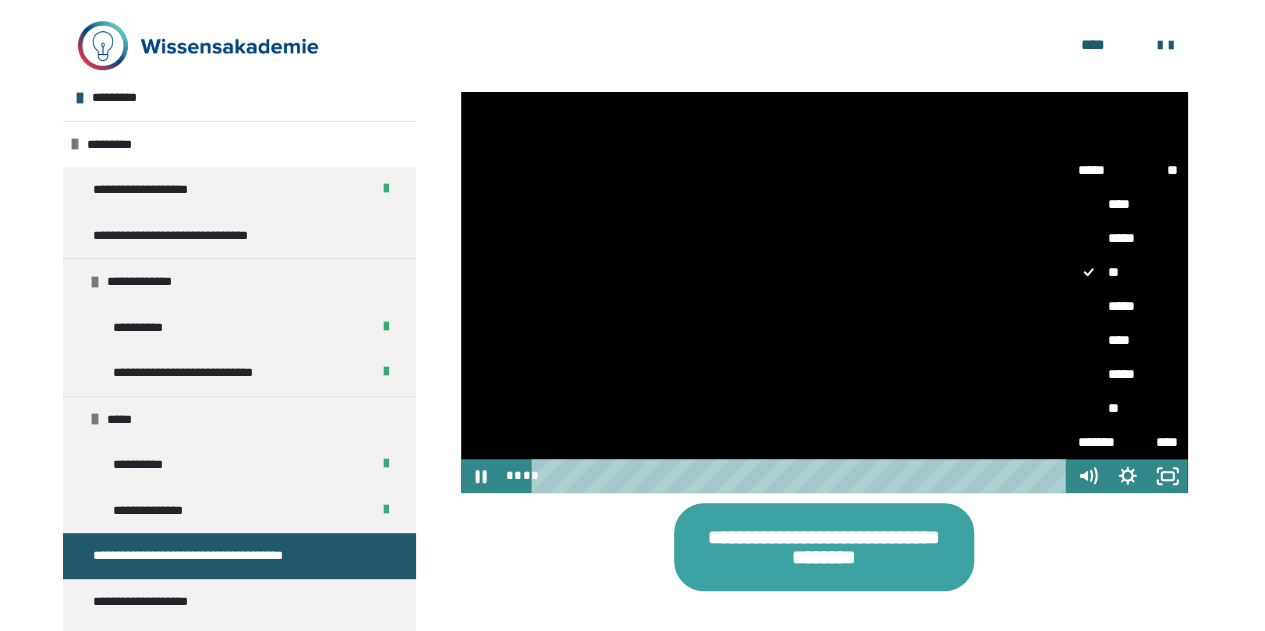 click on "*****" at bounding box center (1128, 374) 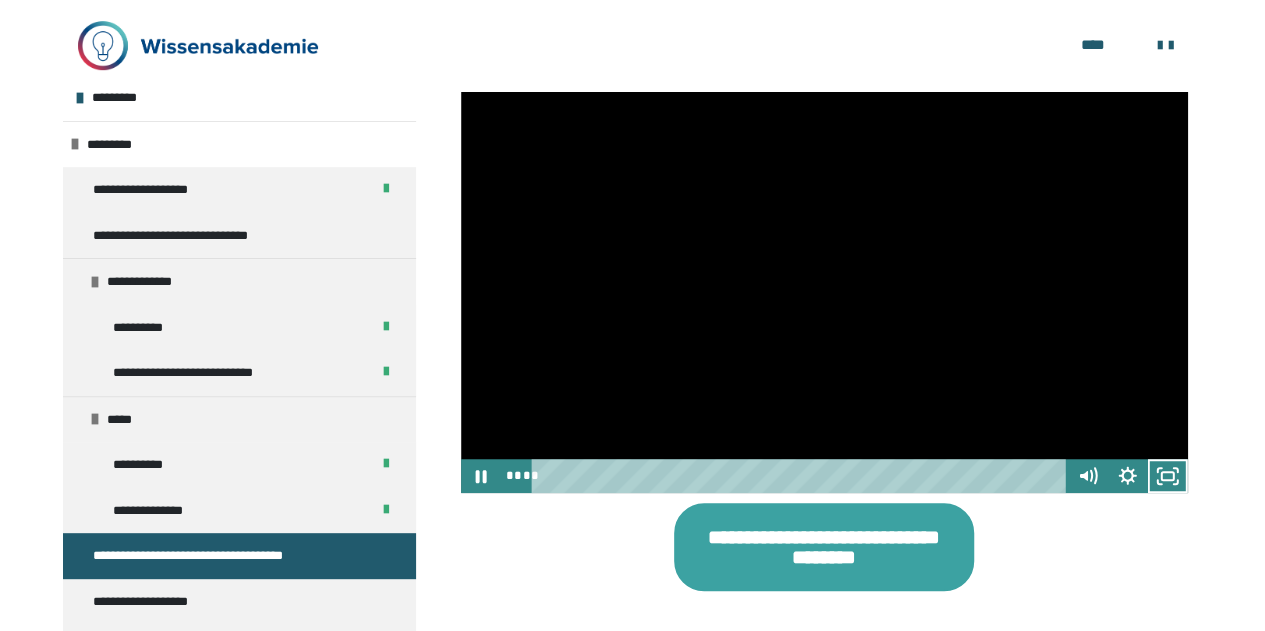 scroll, scrollTop: 672, scrollLeft: 0, axis: vertical 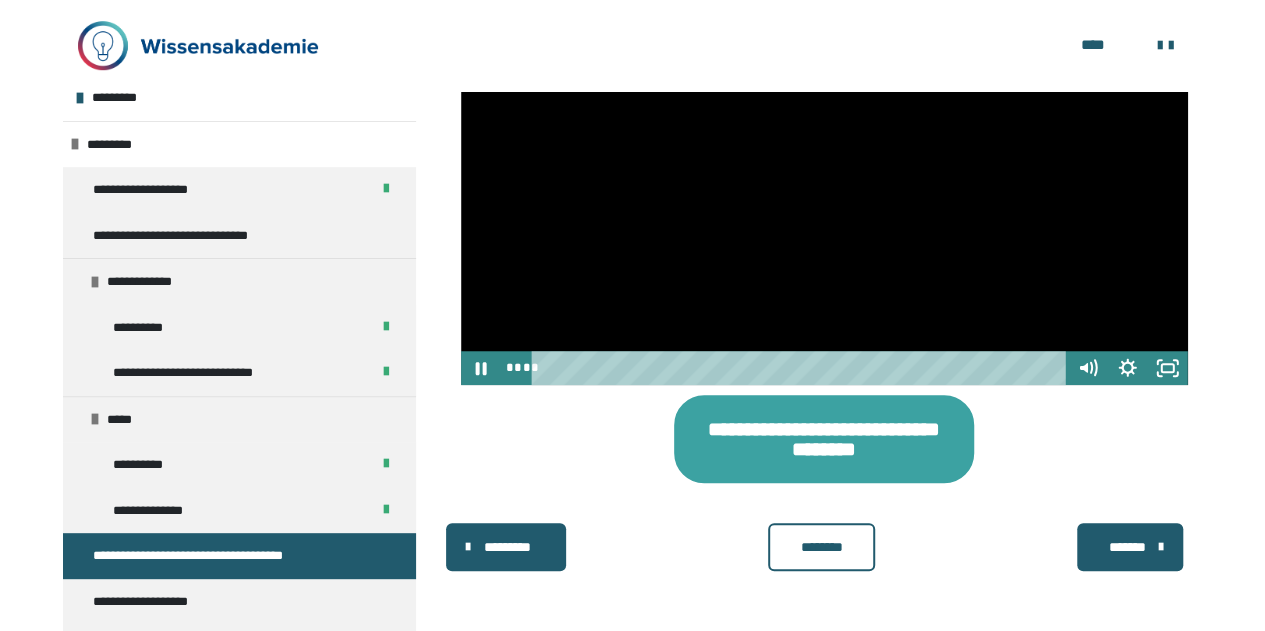 click on "********" at bounding box center [821, 547] 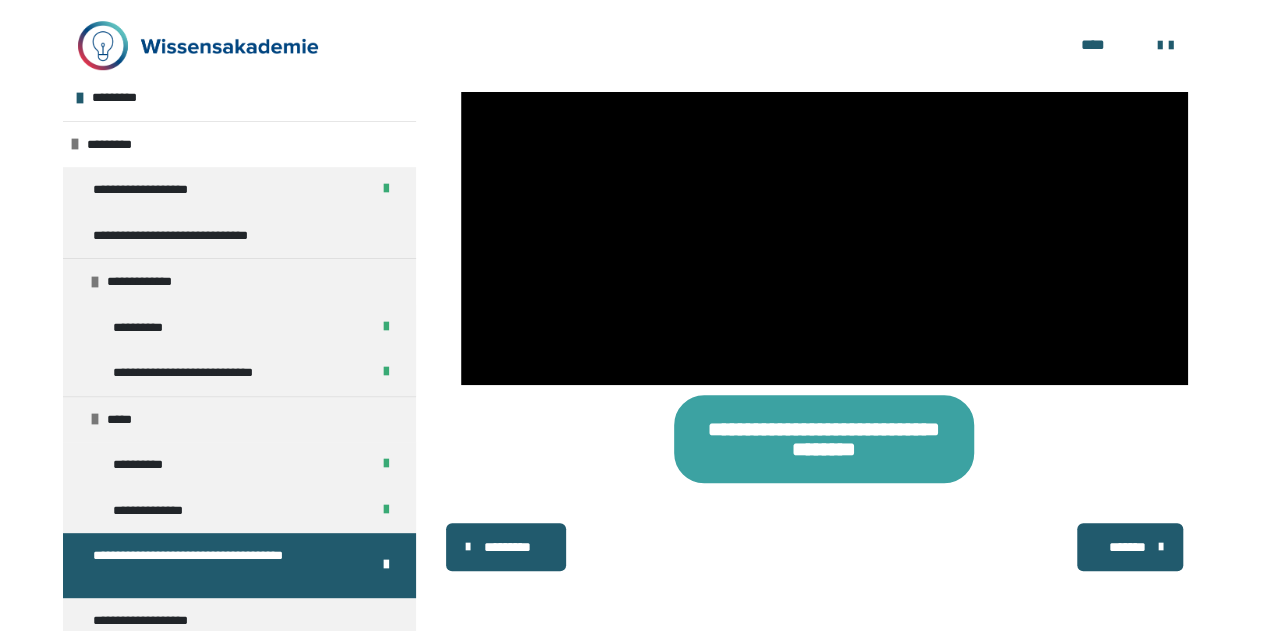 click on "*******" at bounding box center (1140, 547) 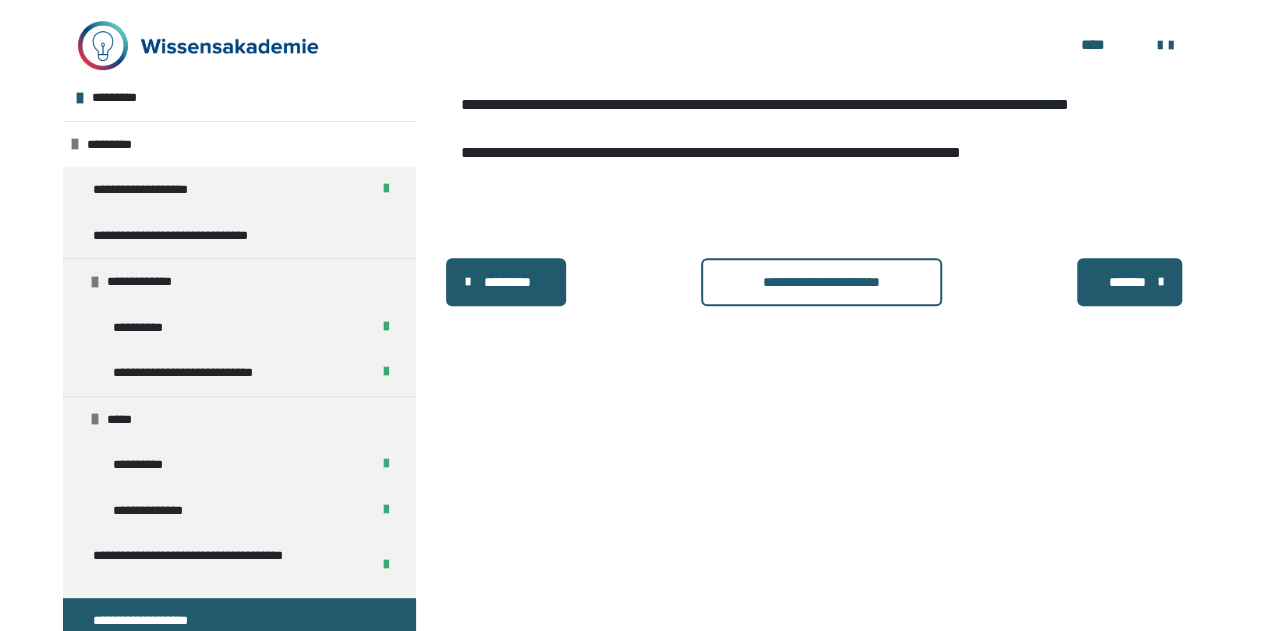 scroll, scrollTop: 448, scrollLeft: 0, axis: vertical 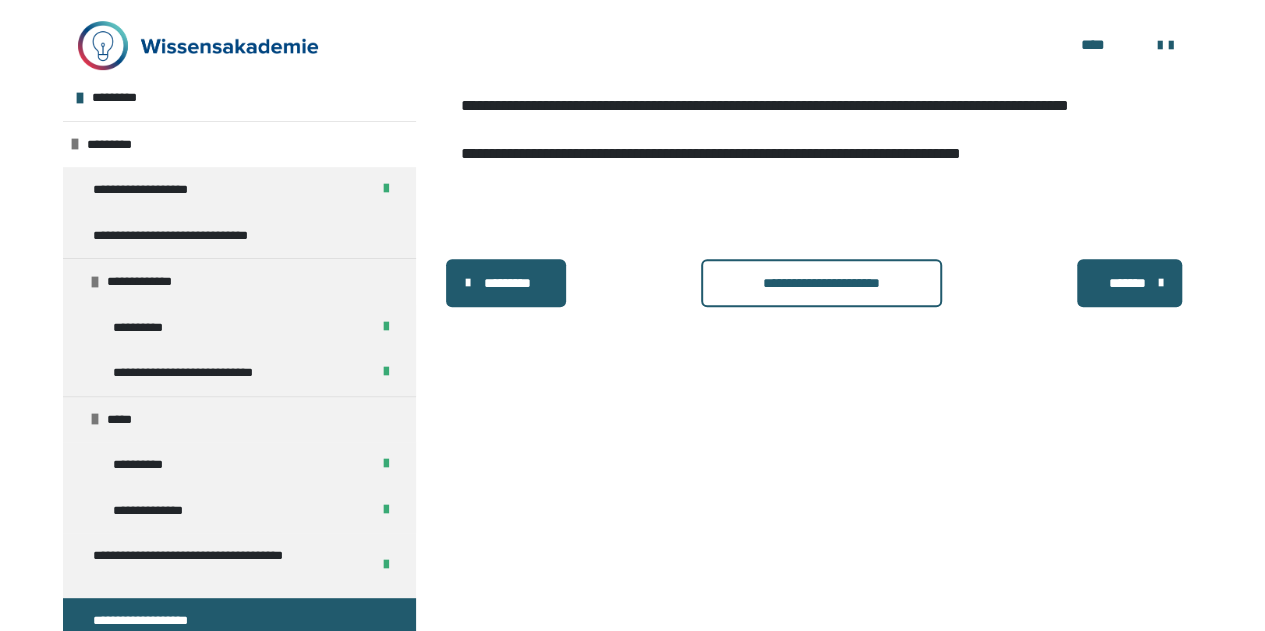 click on "**********" at bounding box center [821, 283] 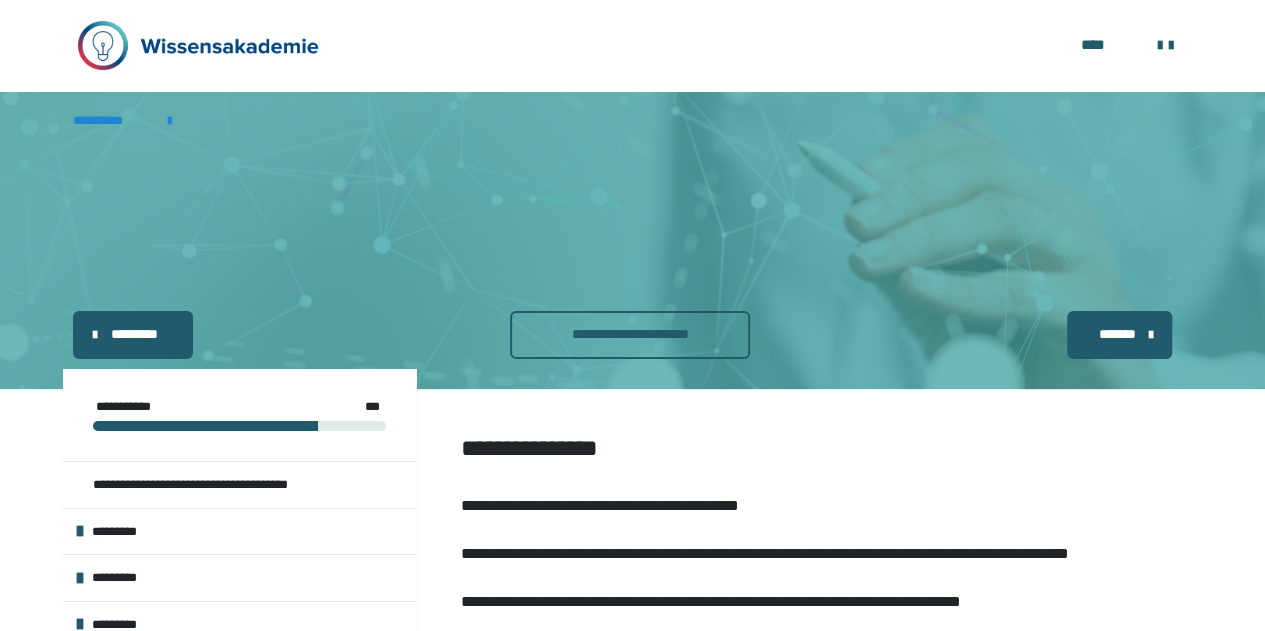 scroll, scrollTop: 0, scrollLeft: 0, axis: both 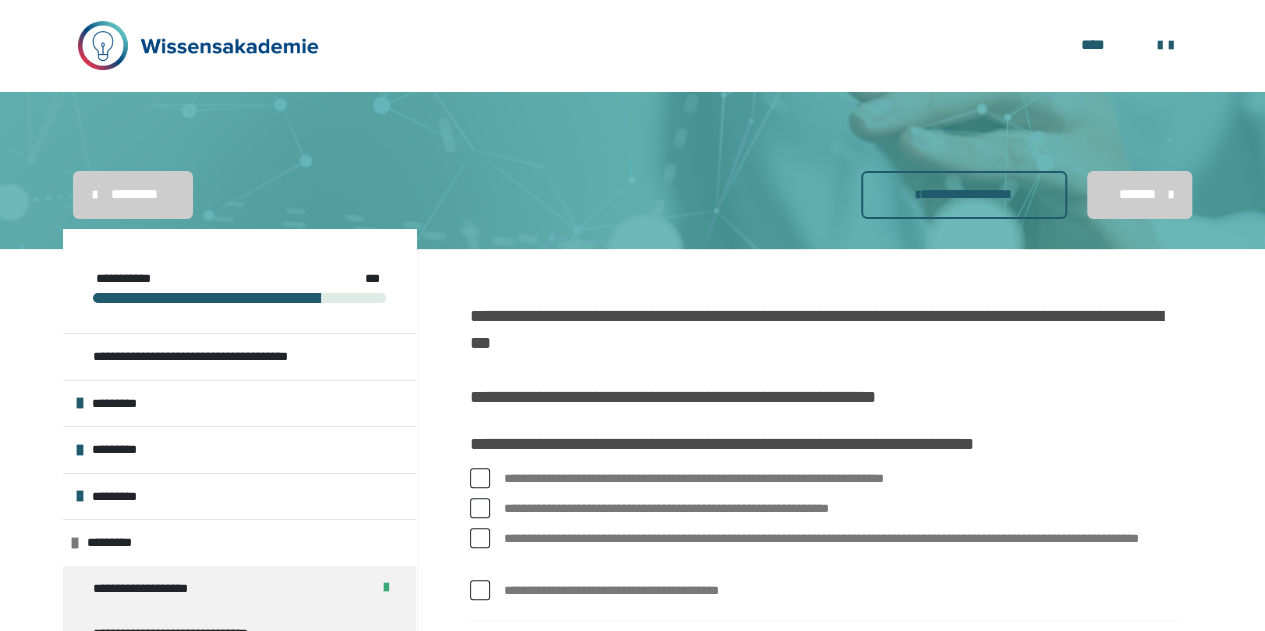 click at bounding box center [480, 478] 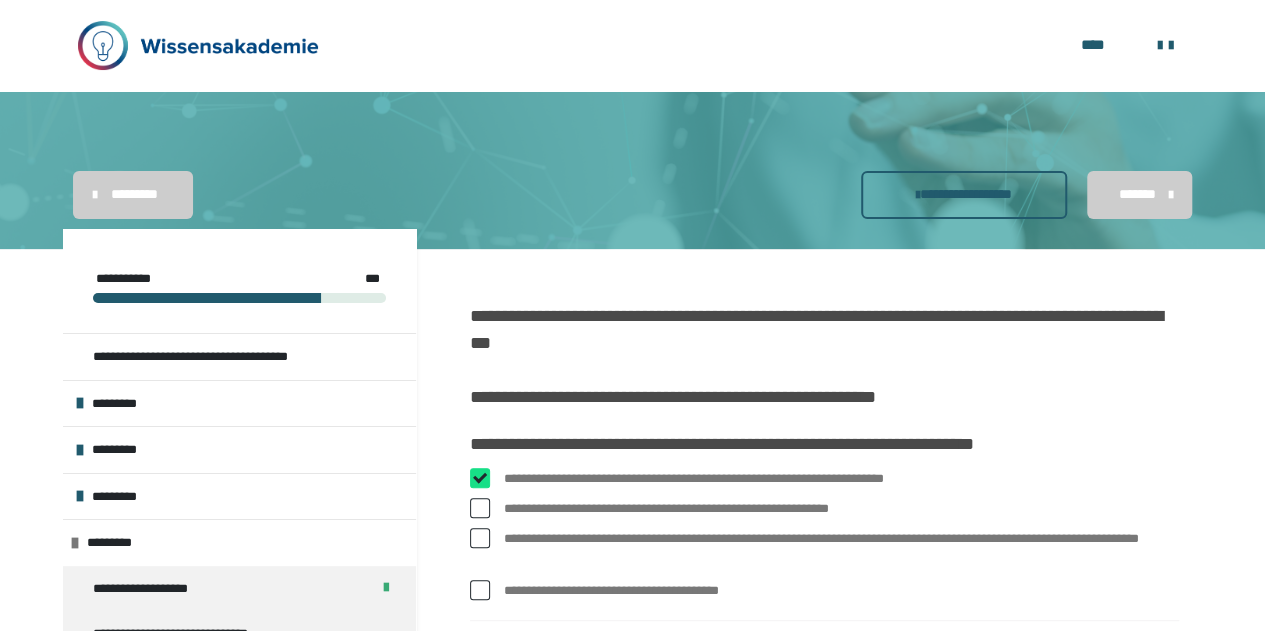 checkbox on "****" 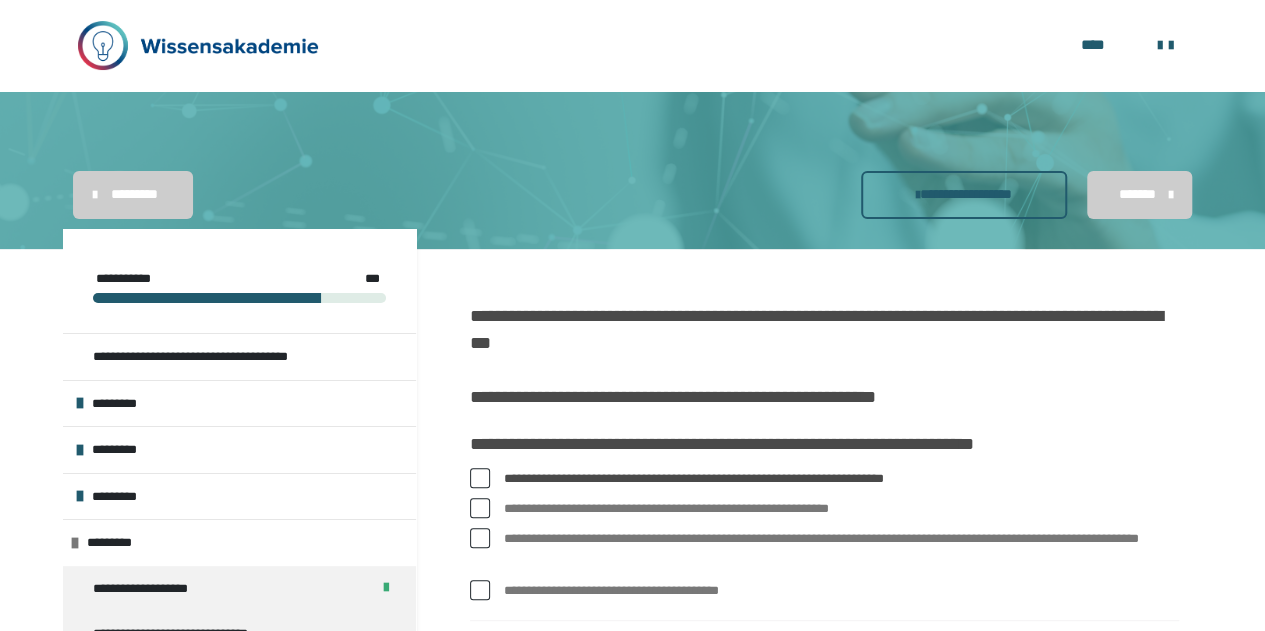 click at bounding box center (480, 508) 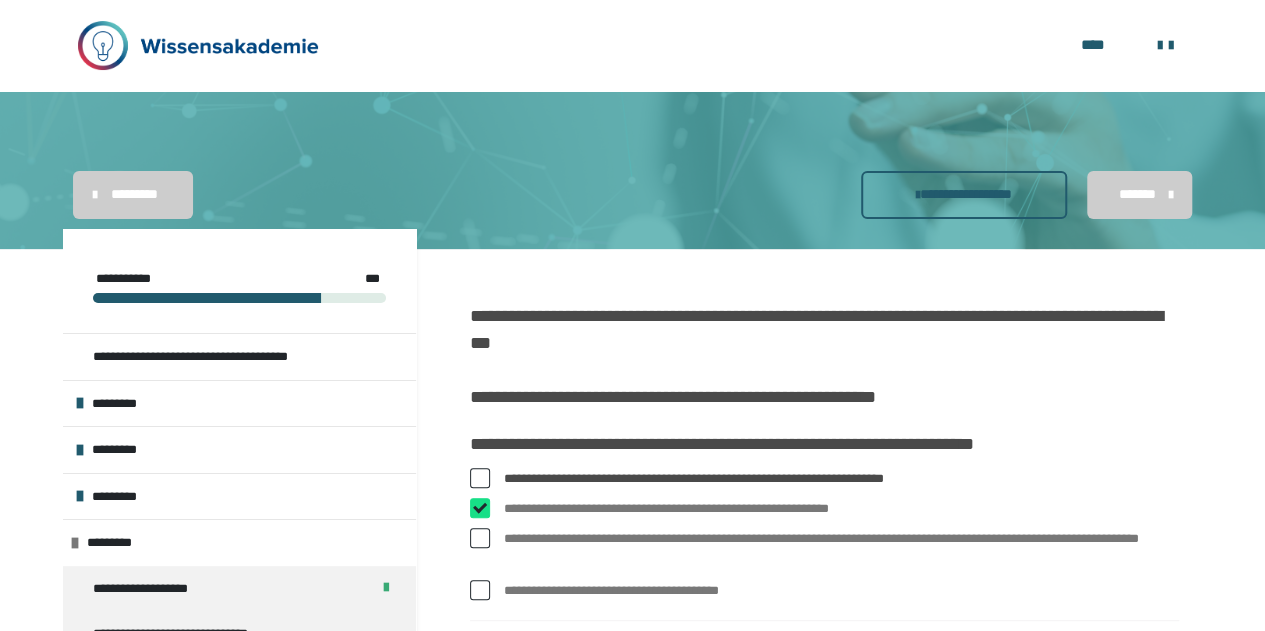 checkbox on "****" 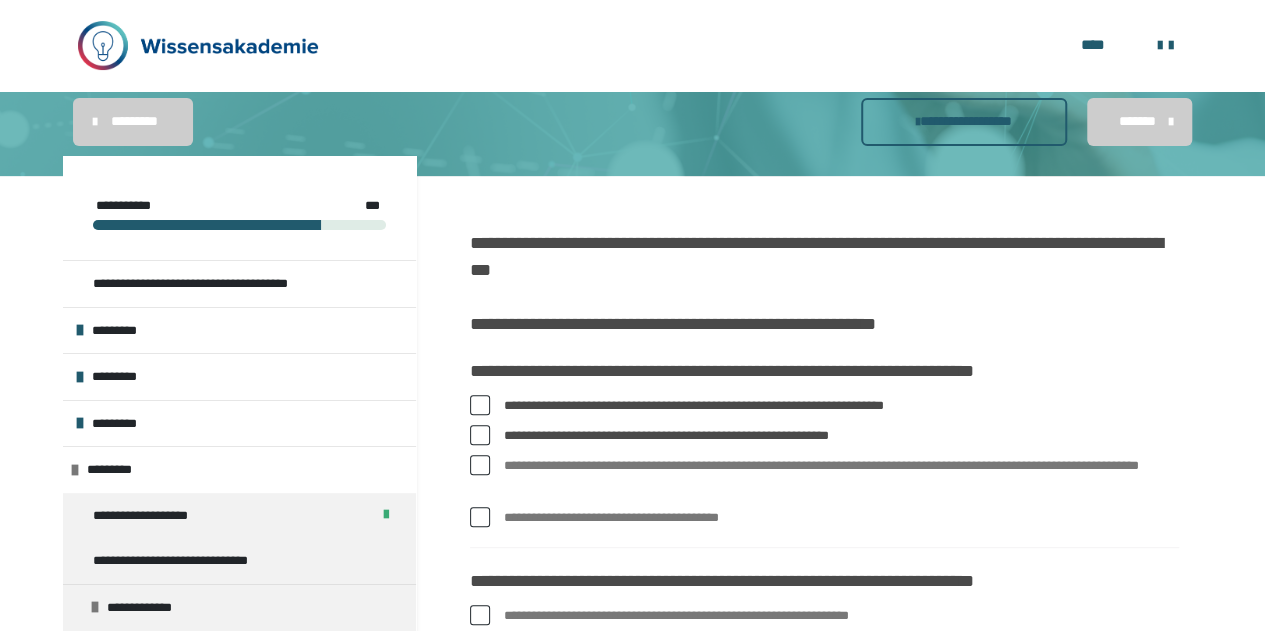 scroll, scrollTop: 217, scrollLeft: 0, axis: vertical 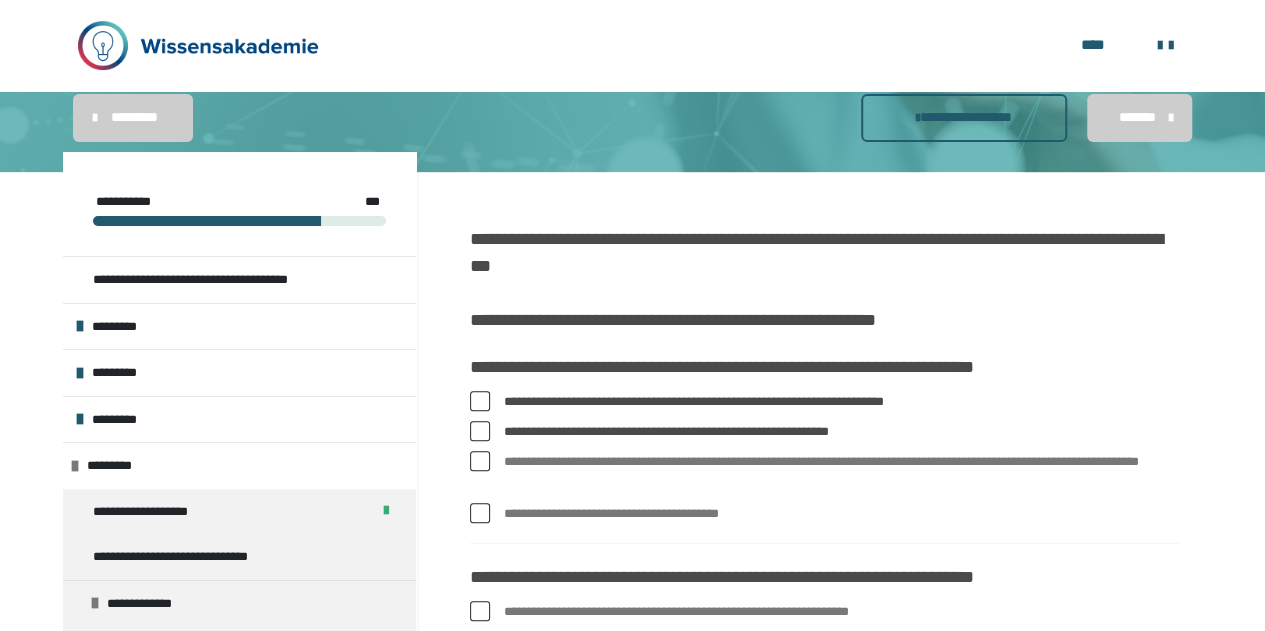 click at bounding box center (480, 461) 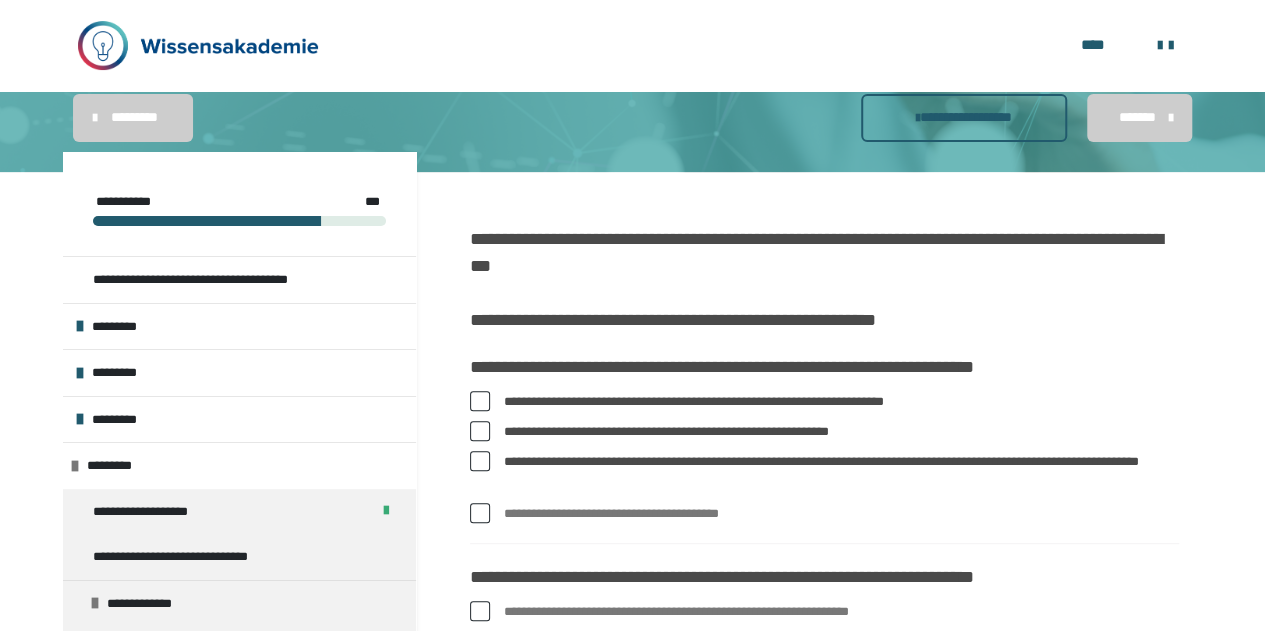 click at bounding box center (480, 513) 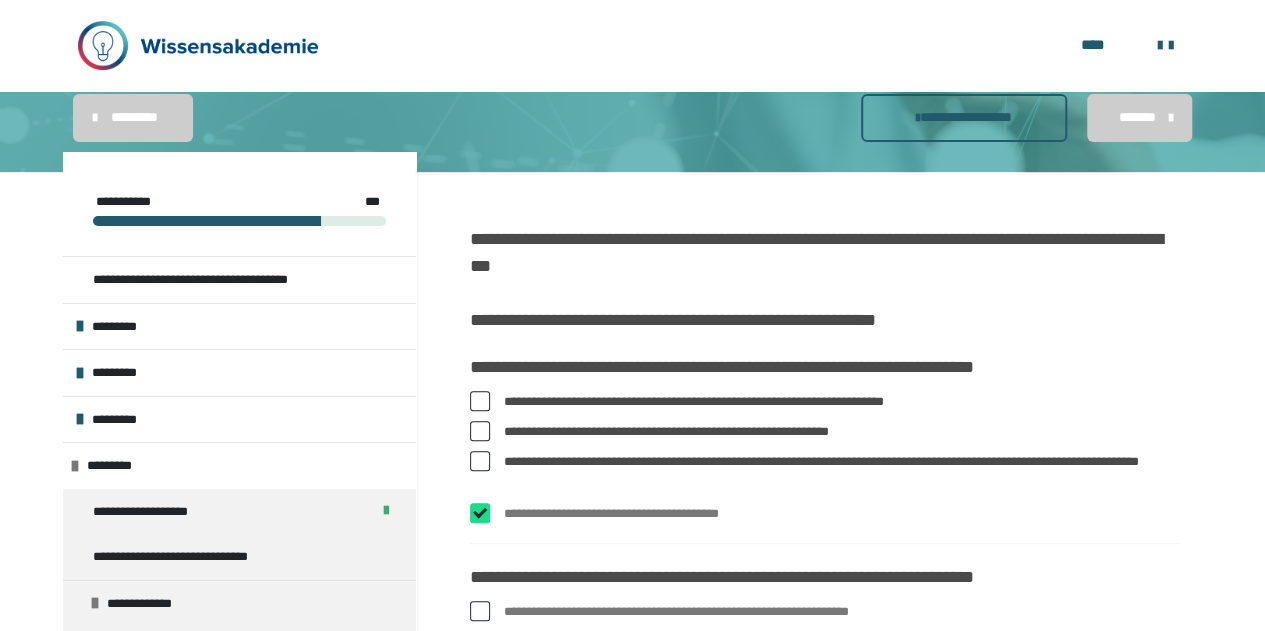 checkbox on "****" 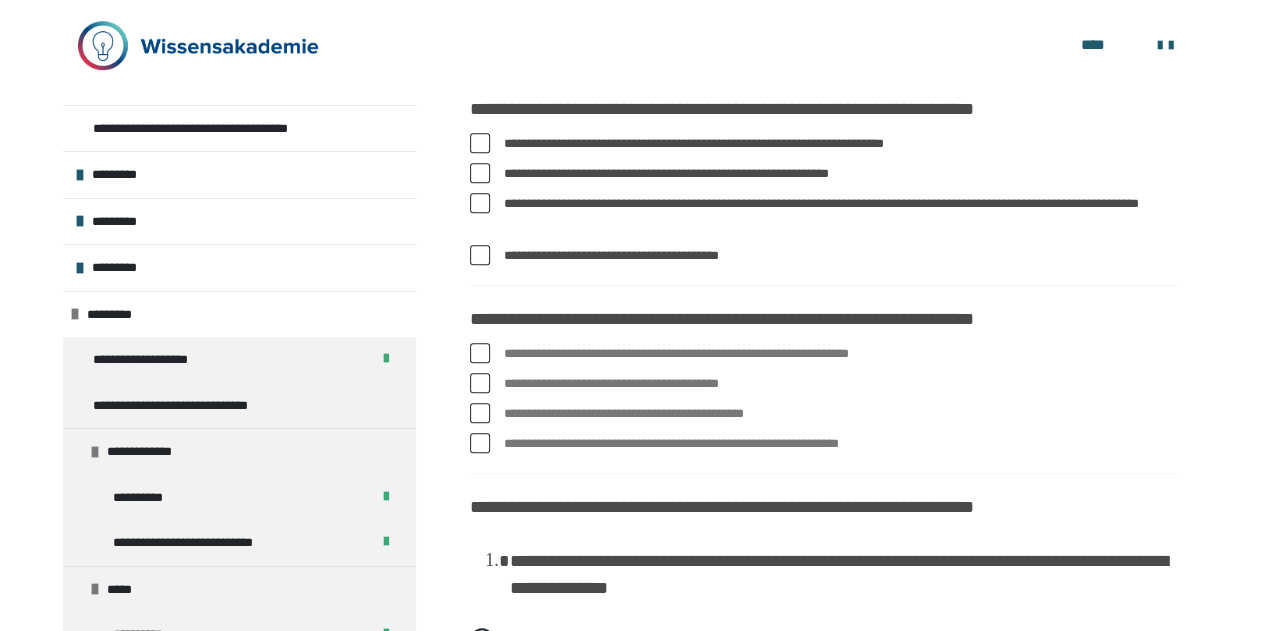 scroll, scrollTop: 476, scrollLeft: 0, axis: vertical 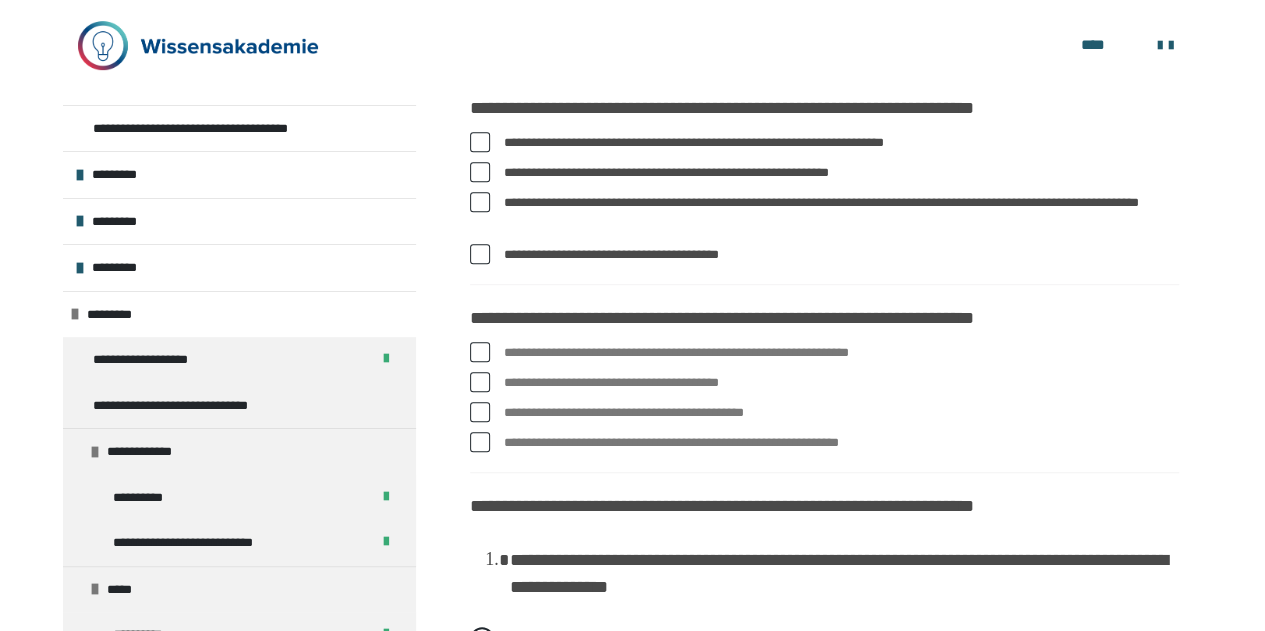click at bounding box center [480, 382] 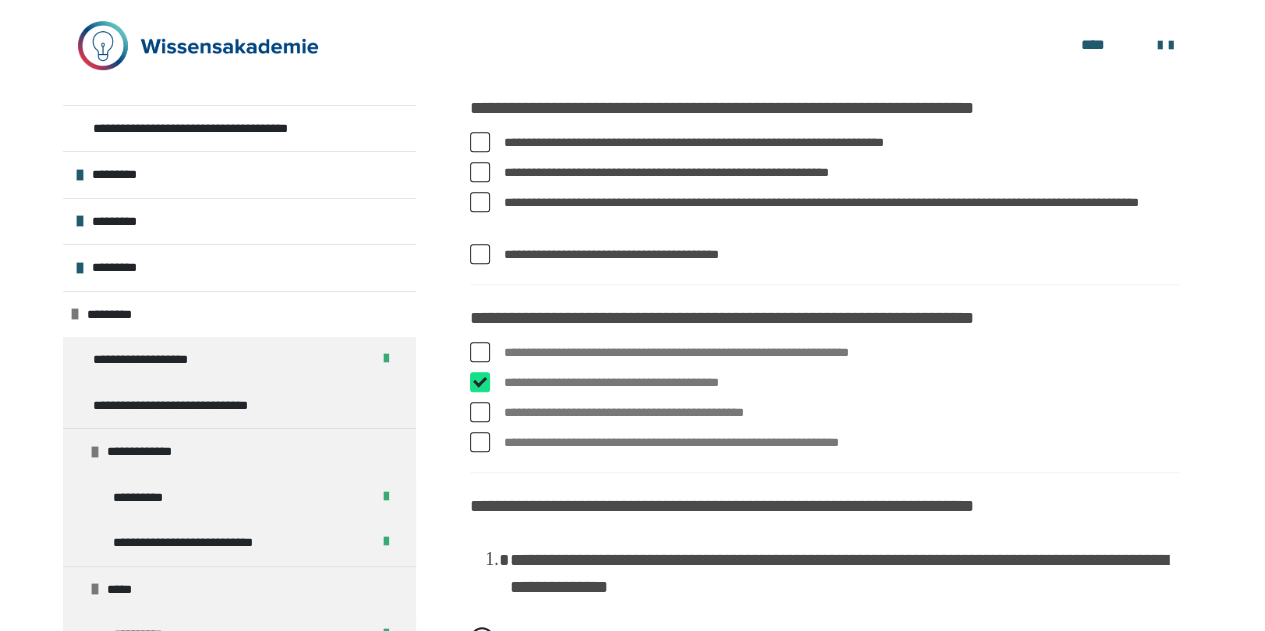checkbox on "****" 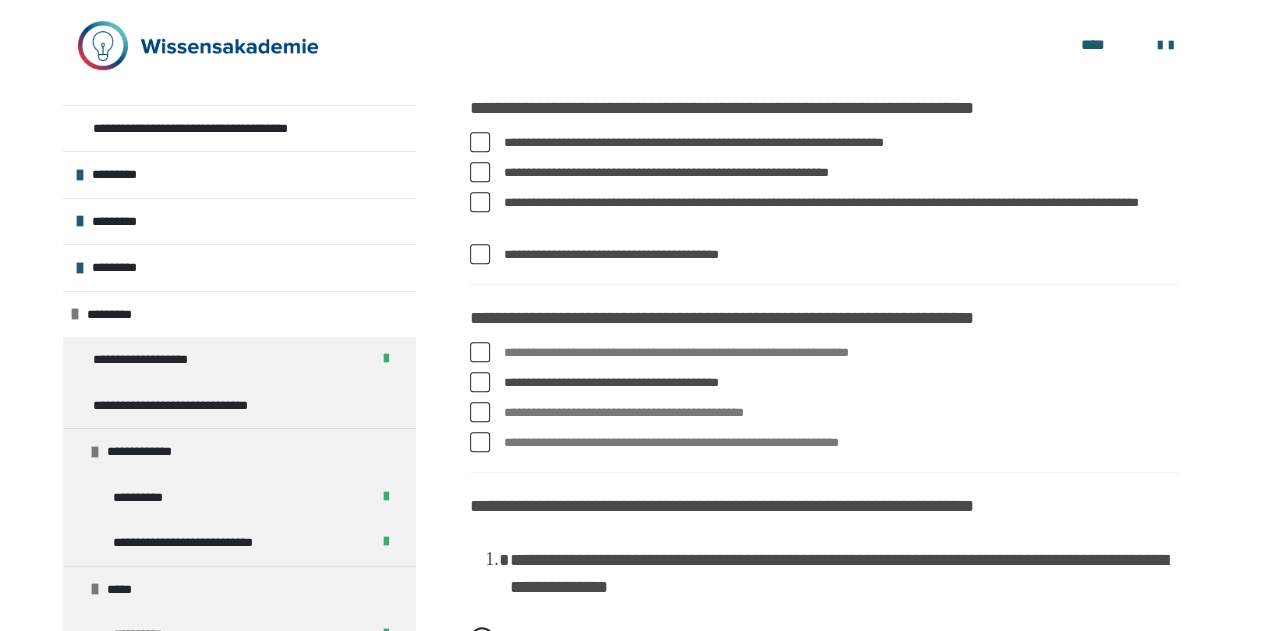 click at bounding box center [480, 412] 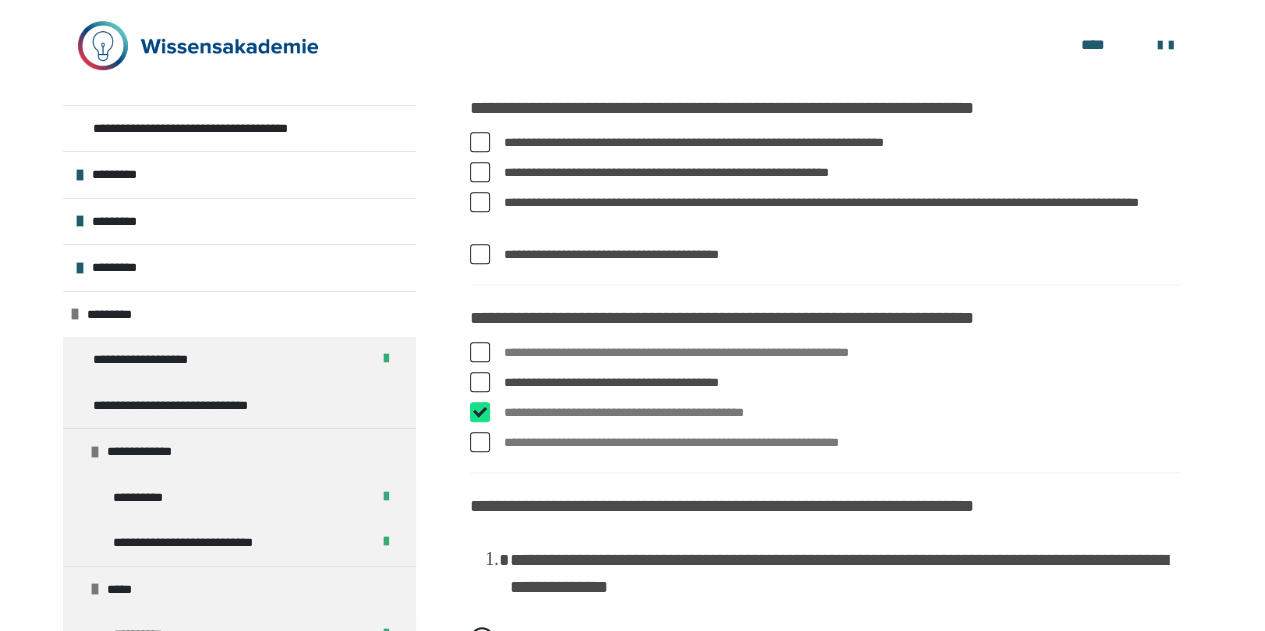 checkbox on "****" 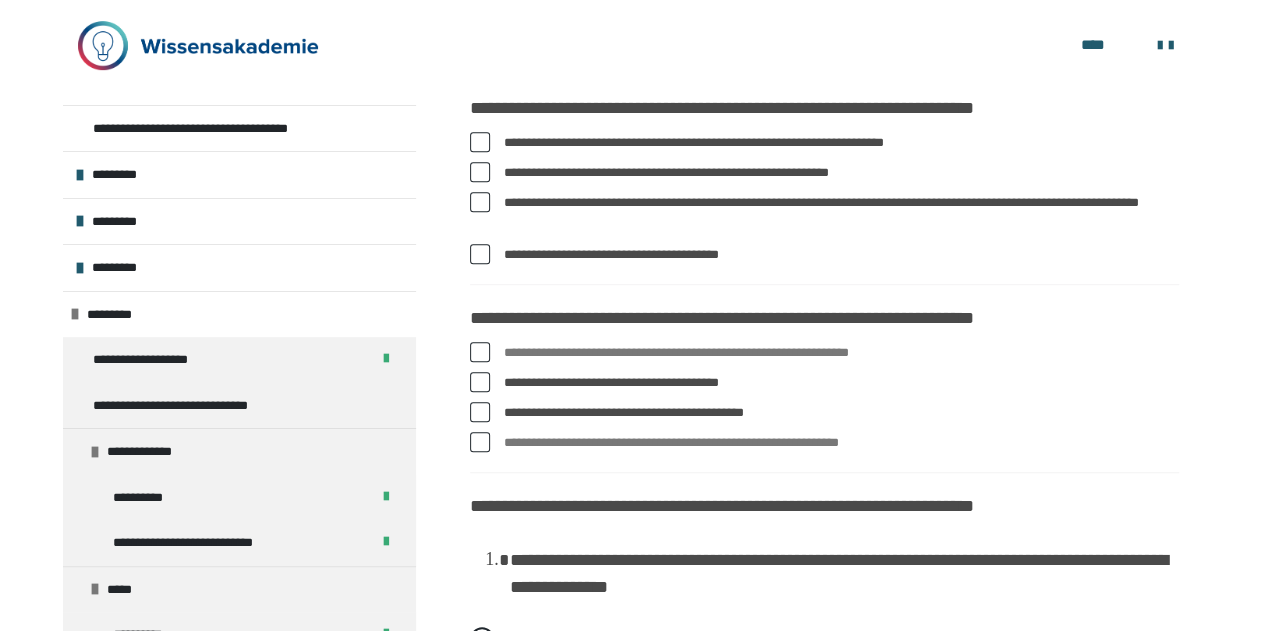 click at bounding box center [480, 442] 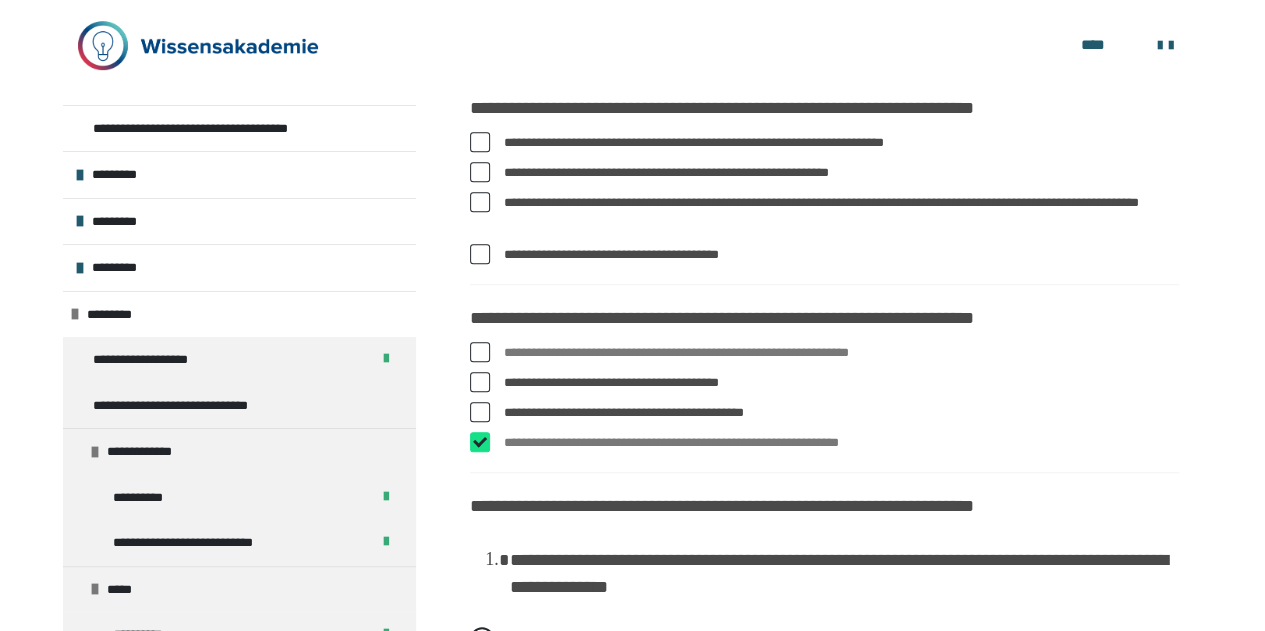 checkbox on "****" 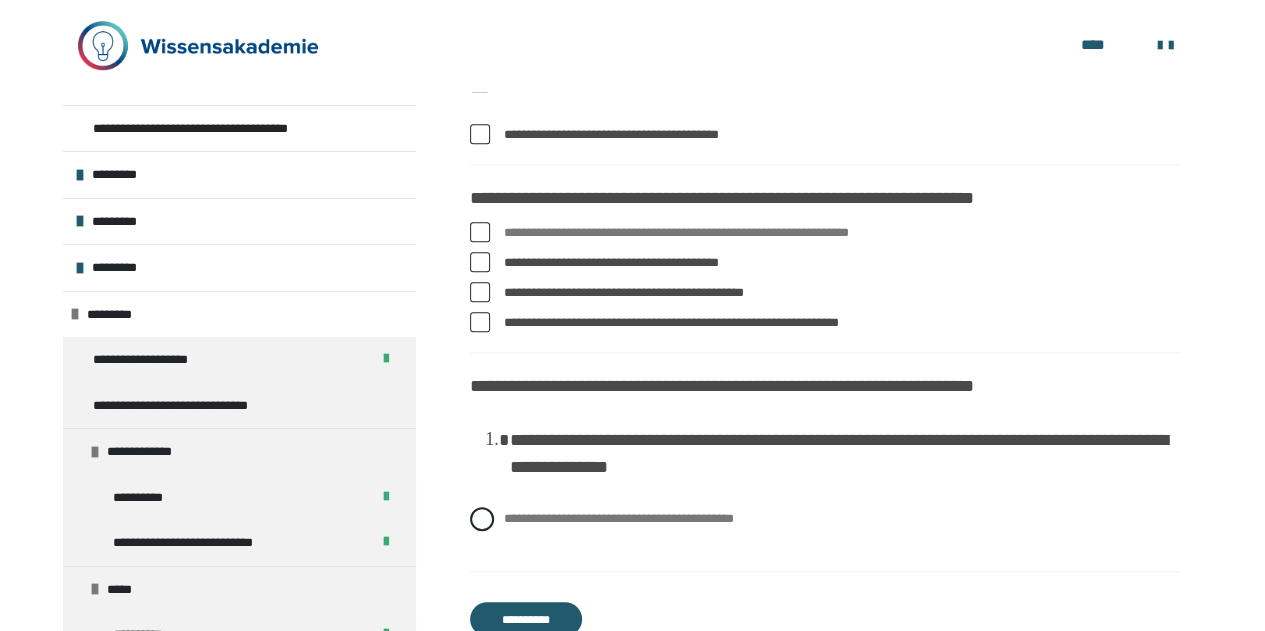 scroll, scrollTop: 599, scrollLeft: 0, axis: vertical 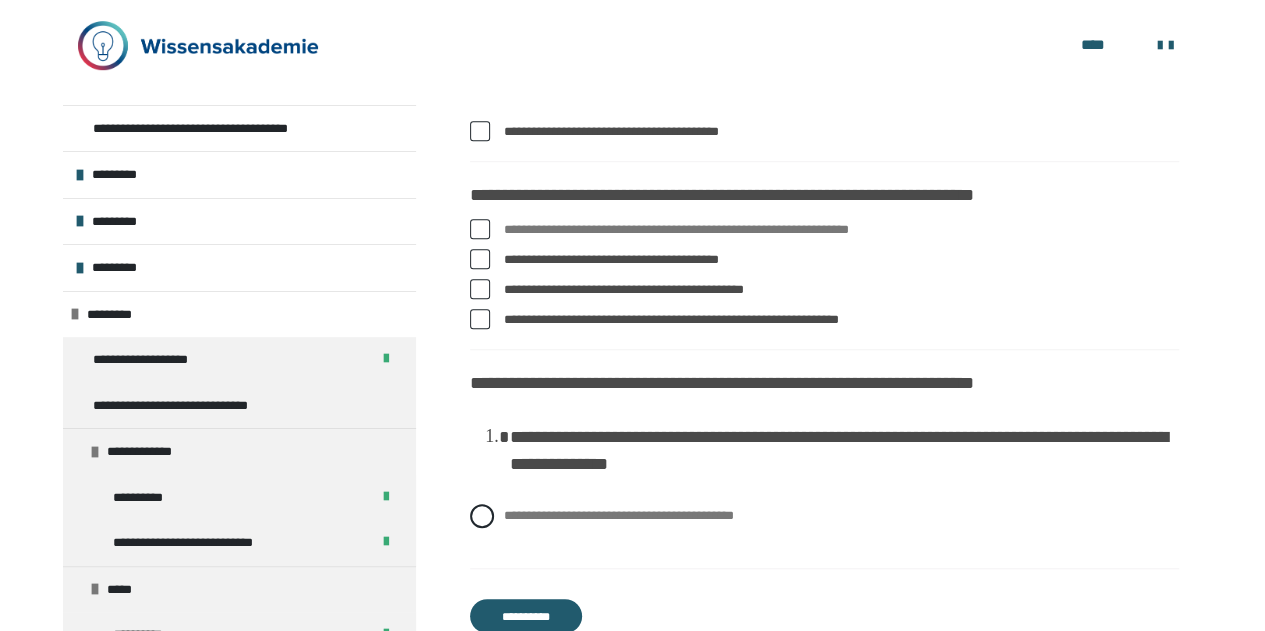 click on "**********" at bounding box center [619, 515] 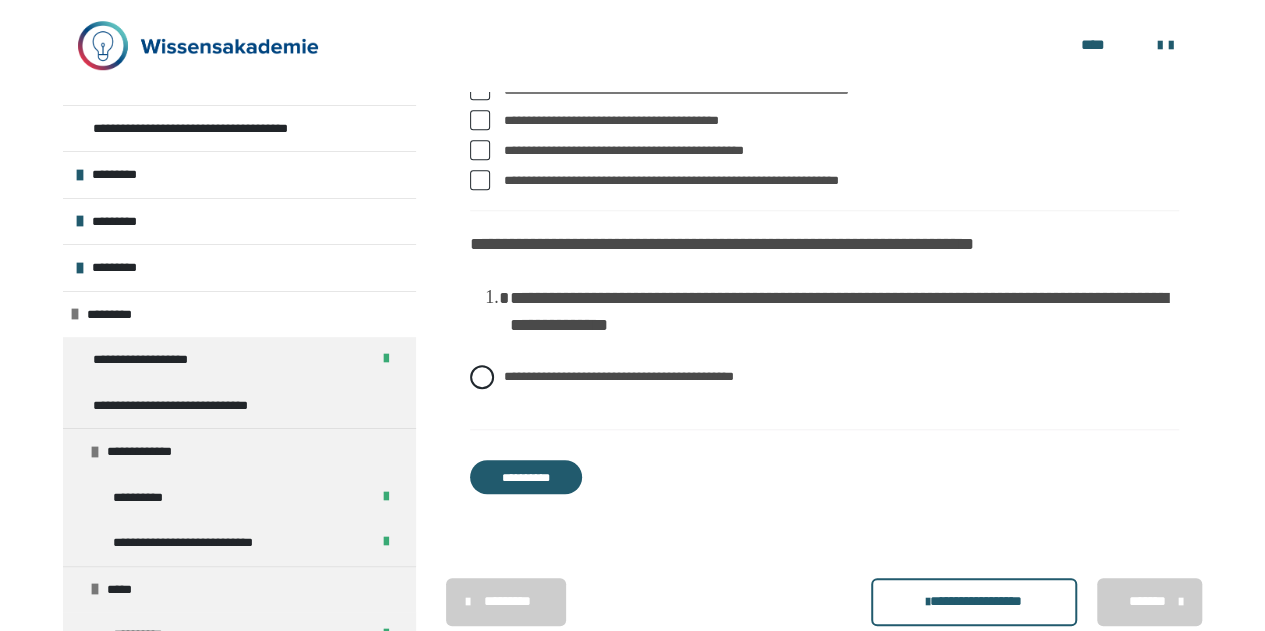 scroll, scrollTop: 739, scrollLeft: 0, axis: vertical 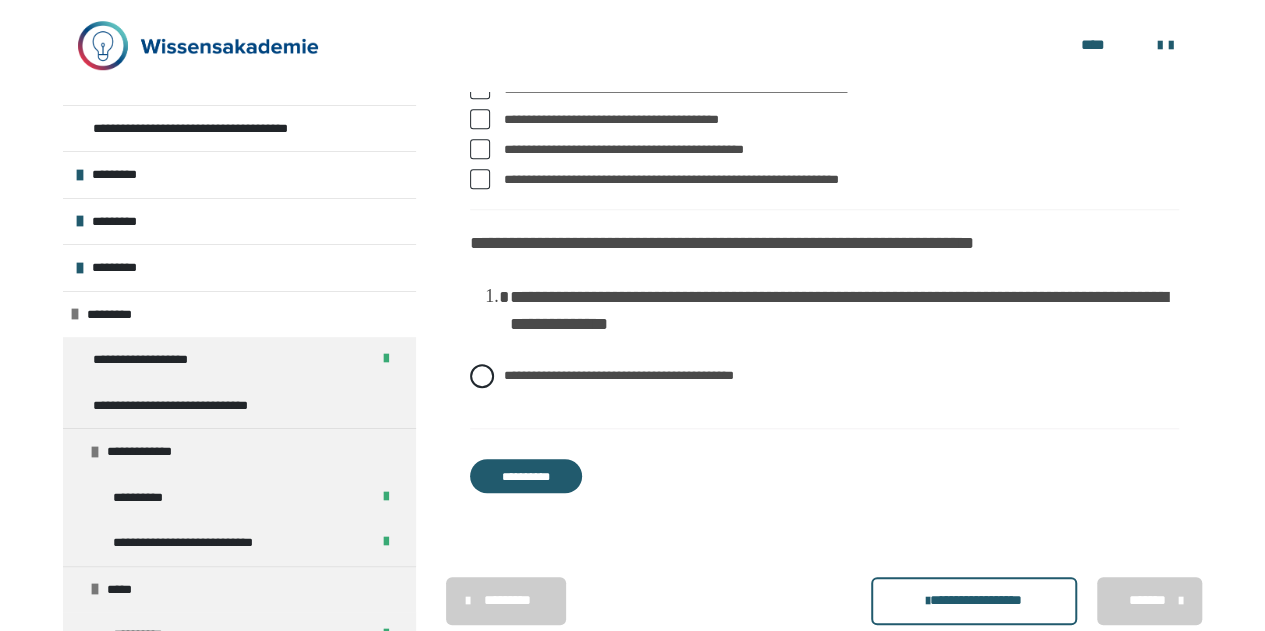 click on "**********" at bounding box center [526, 476] 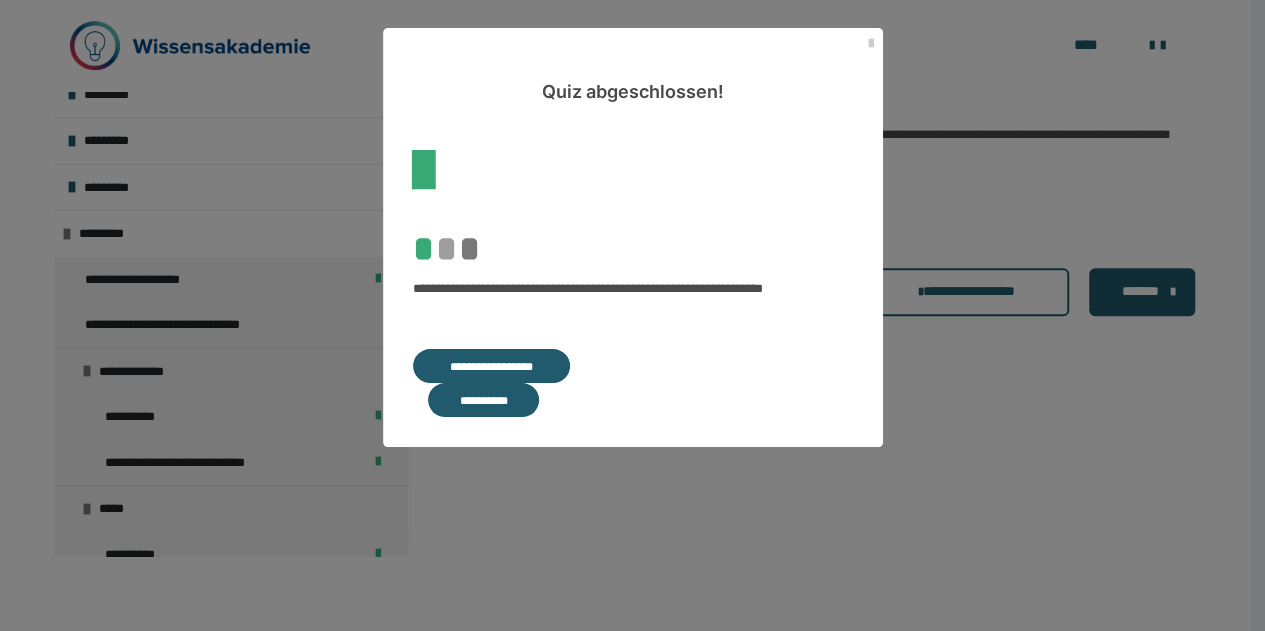 scroll, scrollTop: 400, scrollLeft: 0, axis: vertical 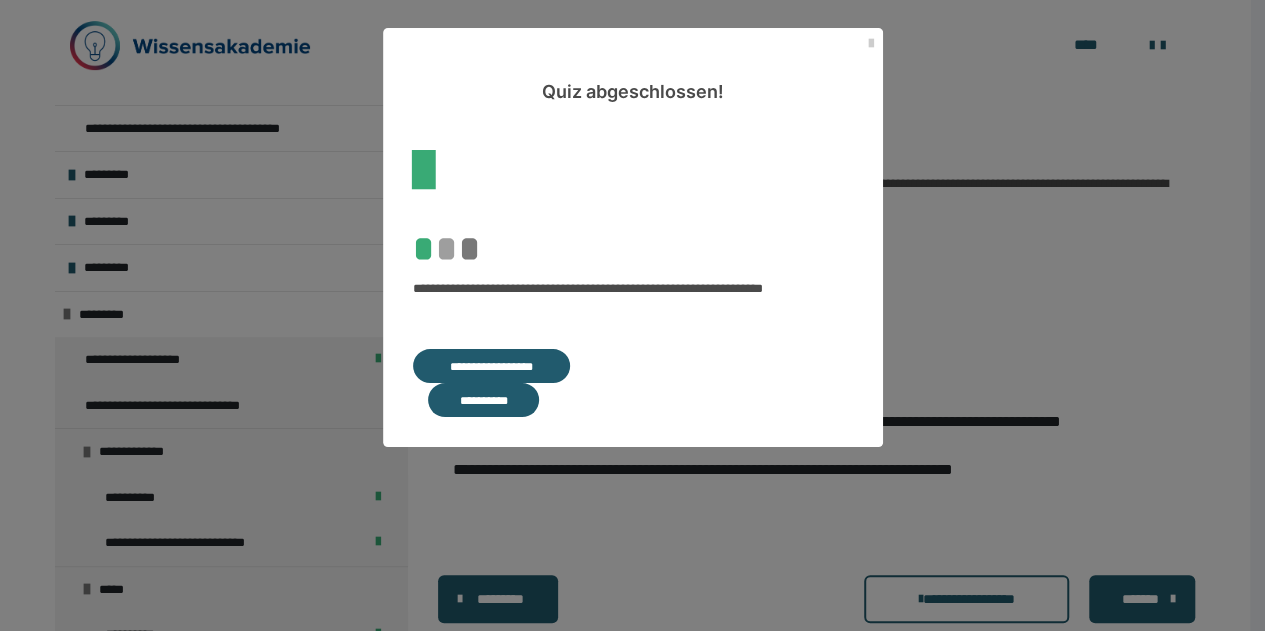 click on "**********" at bounding box center (491, 366) 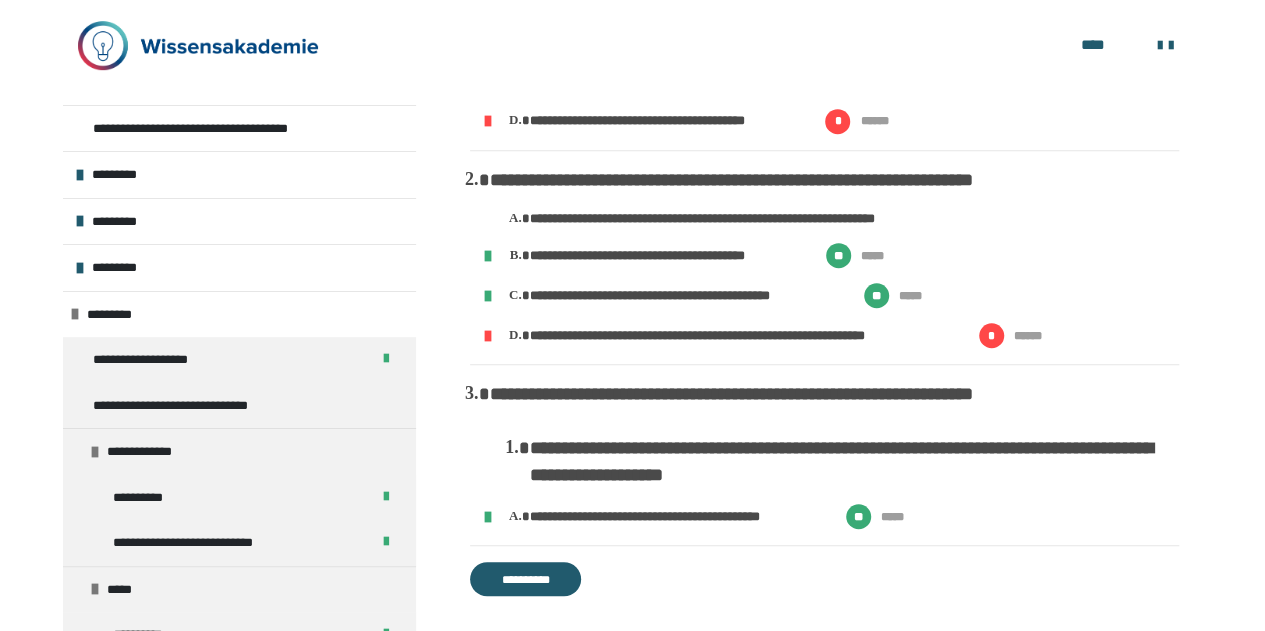 scroll, scrollTop: 962, scrollLeft: 0, axis: vertical 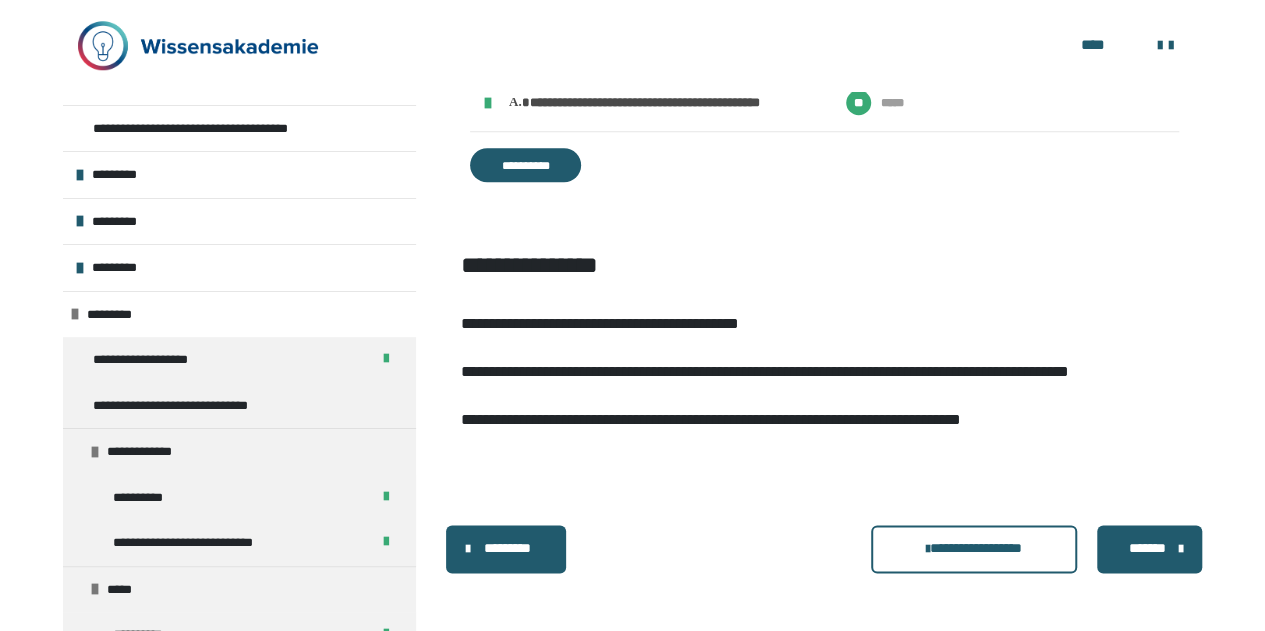 click on "*******" at bounding box center [1148, 548] 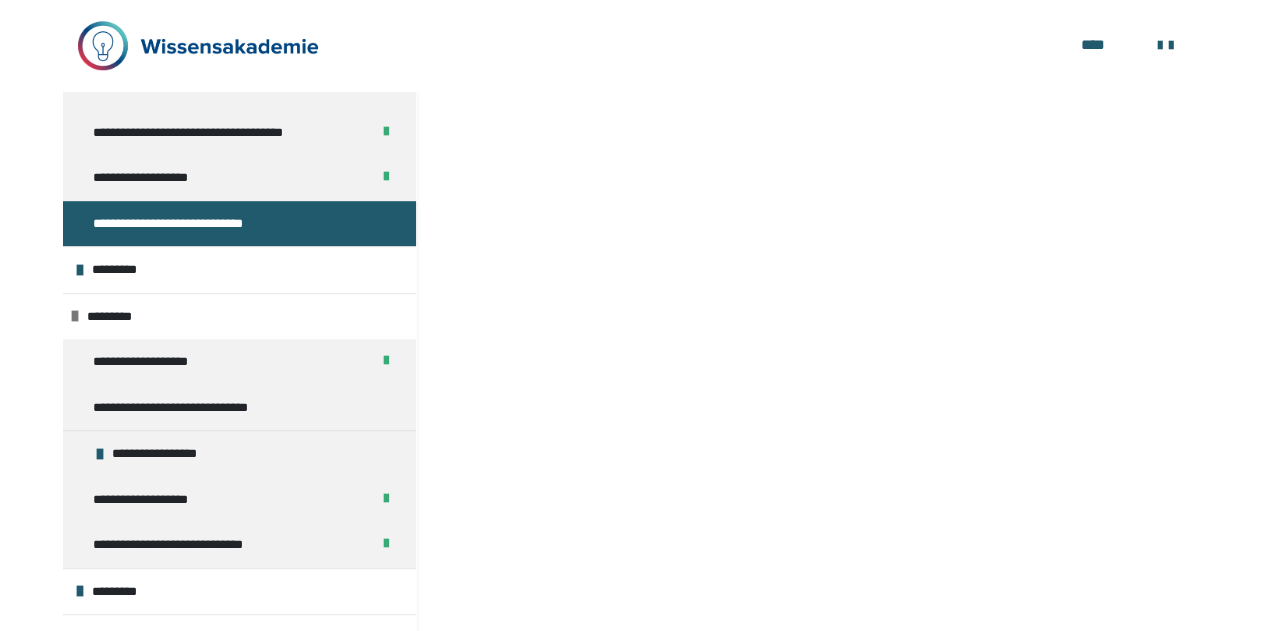 scroll, scrollTop: 184, scrollLeft: 0, axis: vertical 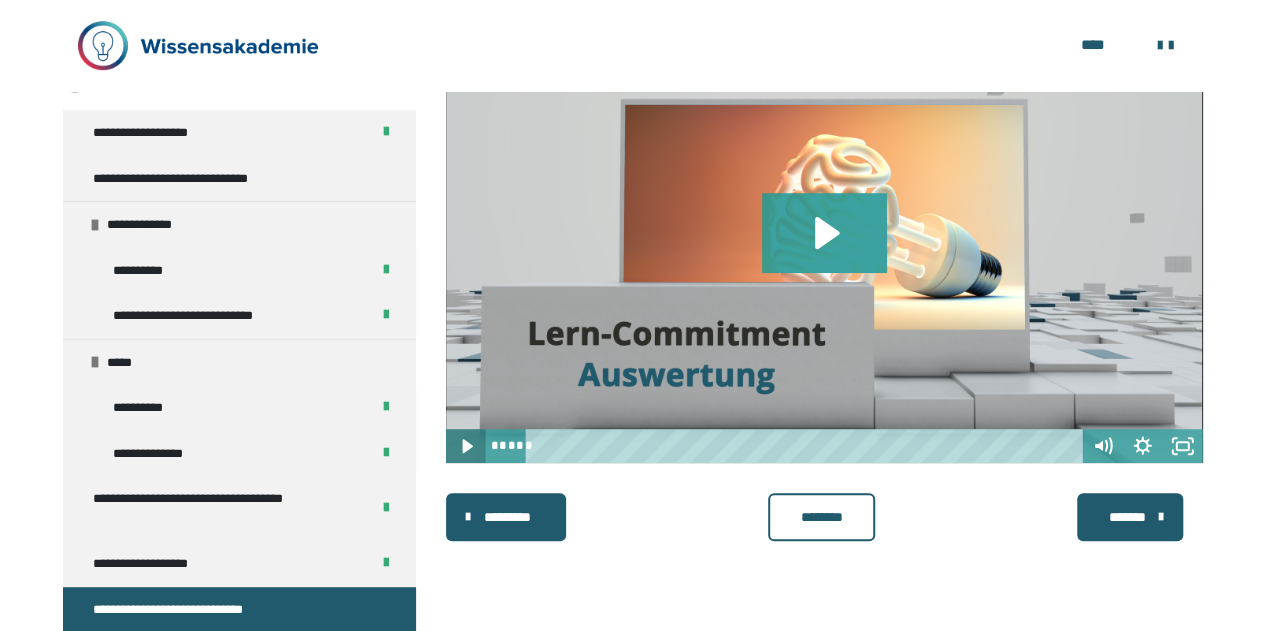 click 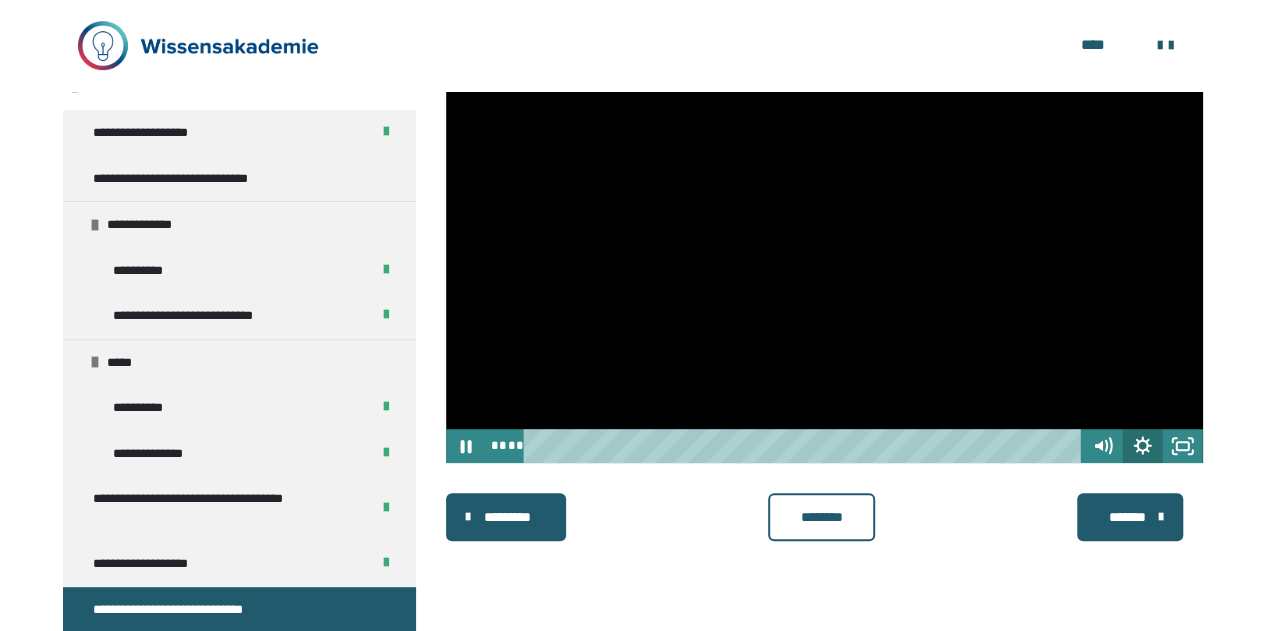 click 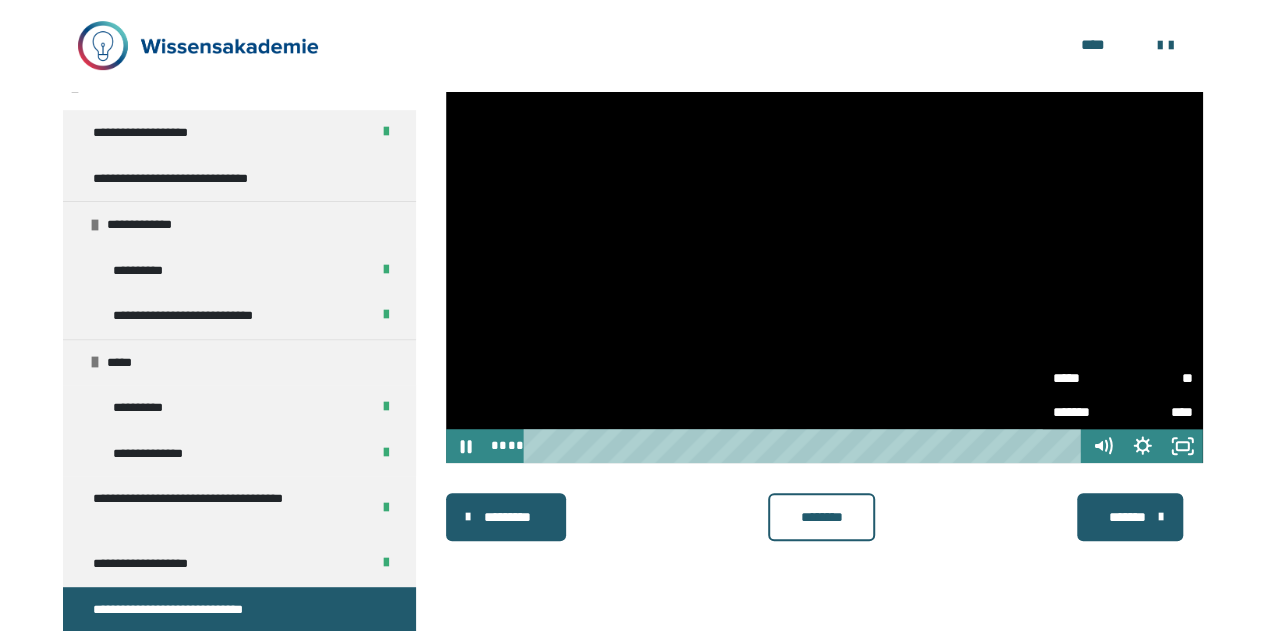 click on "**" at bounding box center [1158, 377] 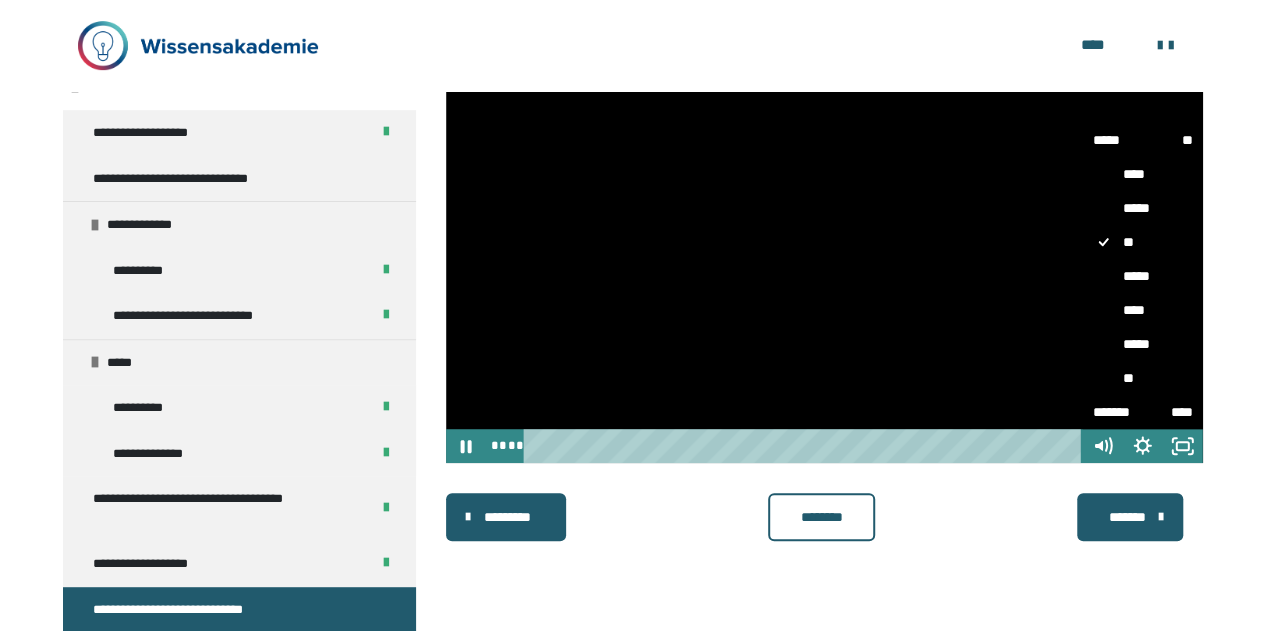 click on "*****" at bounding box center [1143, 344] 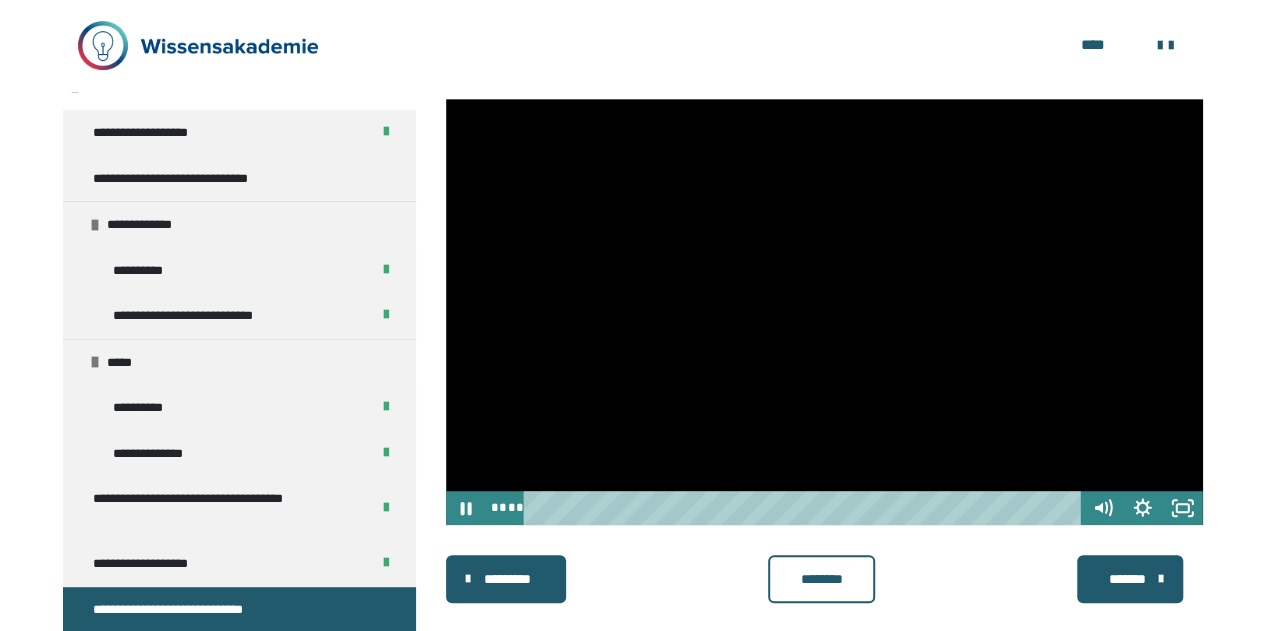 scroll, scrollTop: 380, scrollLeft: 0, axis: vertical 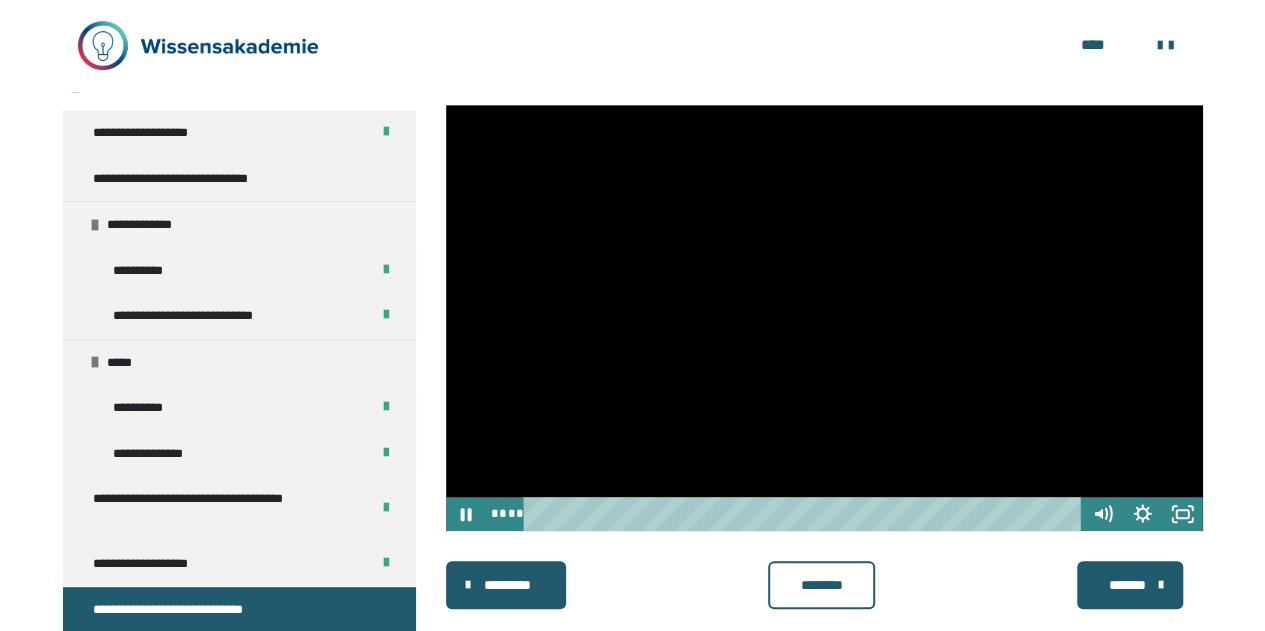 click at bounding box center [805, 514] 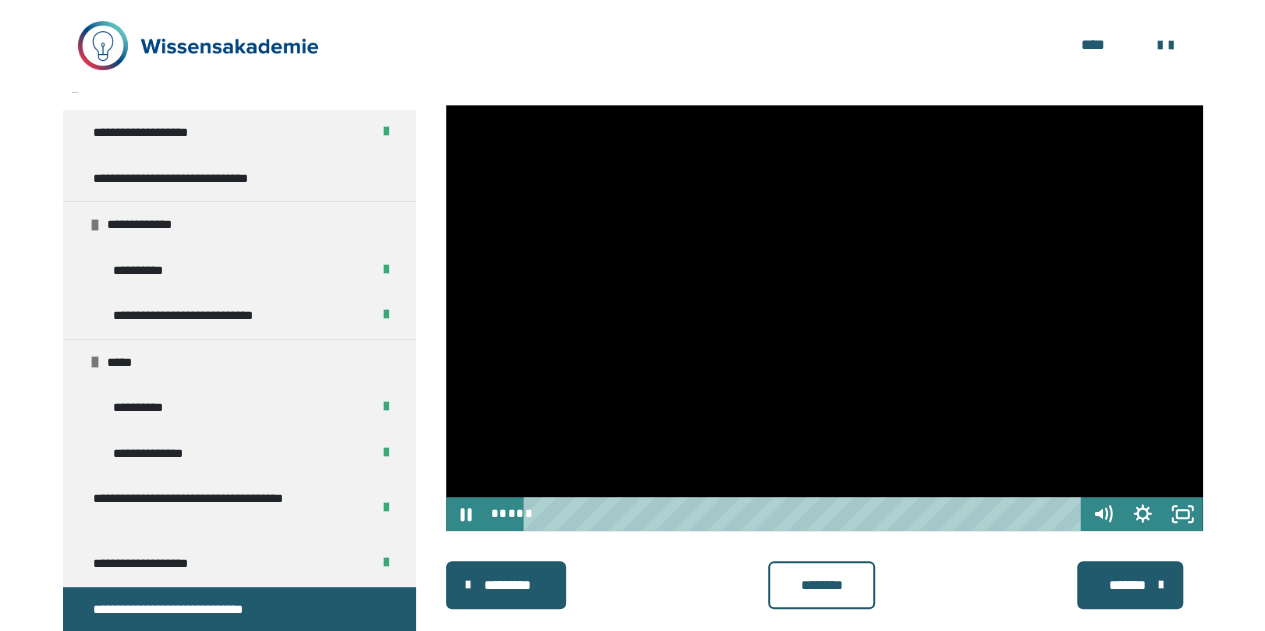 click at bounding box center (805, 514) 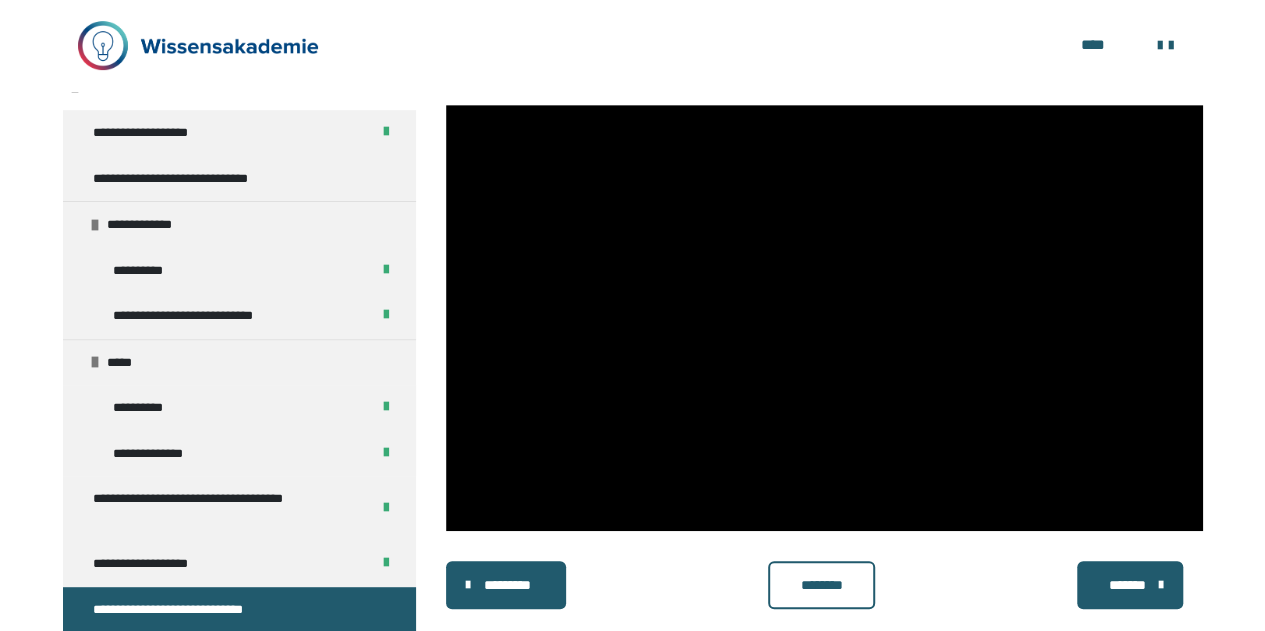 click on "********" at bounding box center (821, 585) 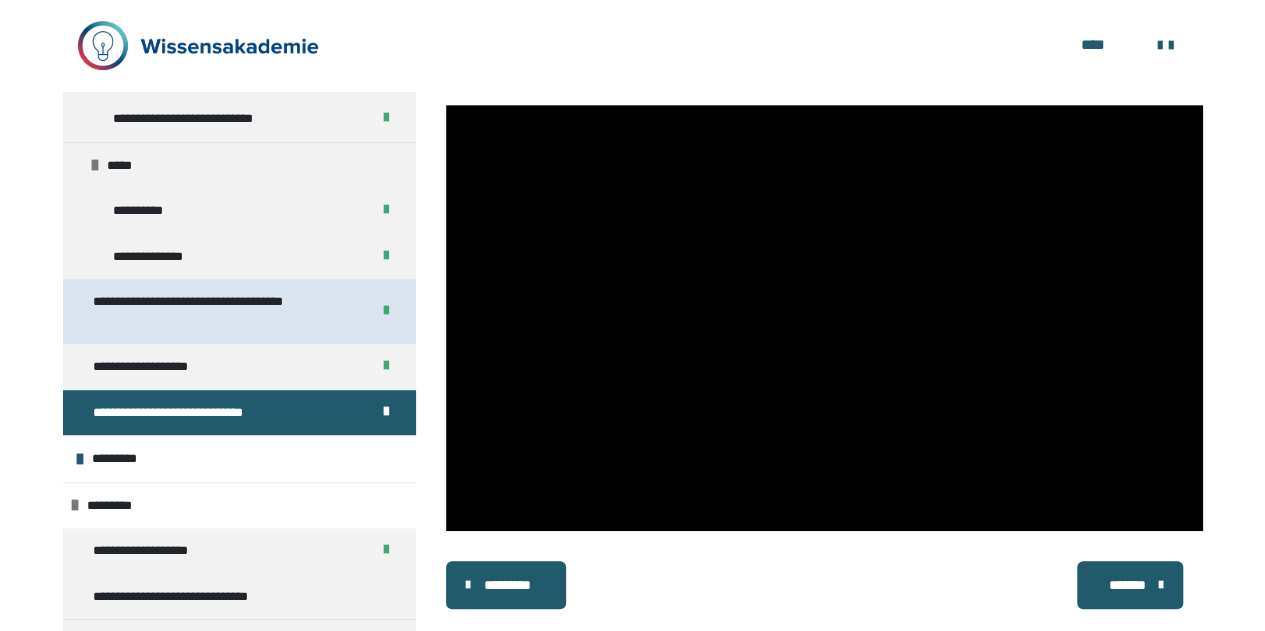 scroll, scrollTop: 425, scrollLeft: 0, axis: vertical 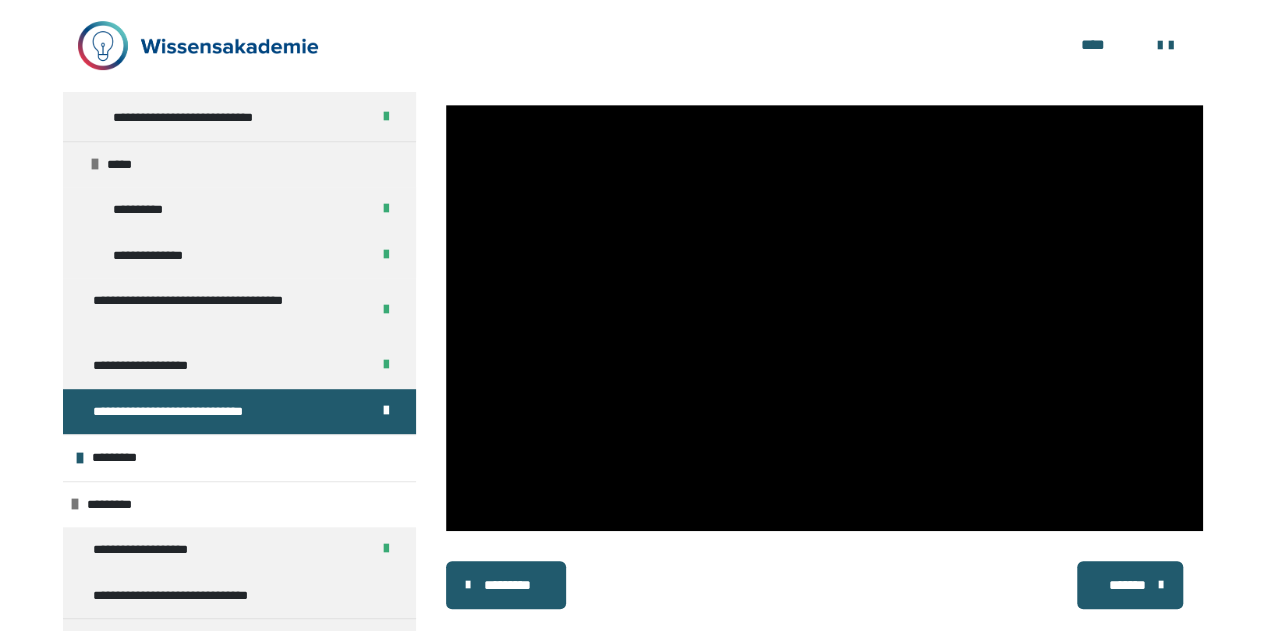 click on "*******" at bounding box center [1128, 585] 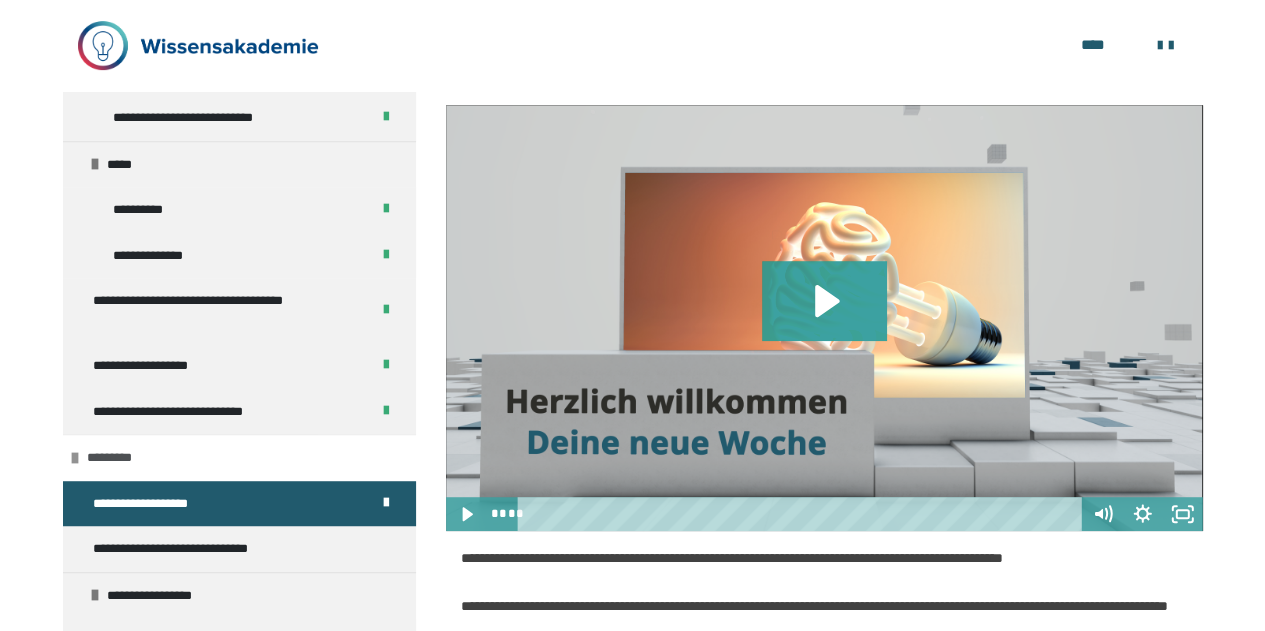 click on "*********" at bounding box center (118, 458) 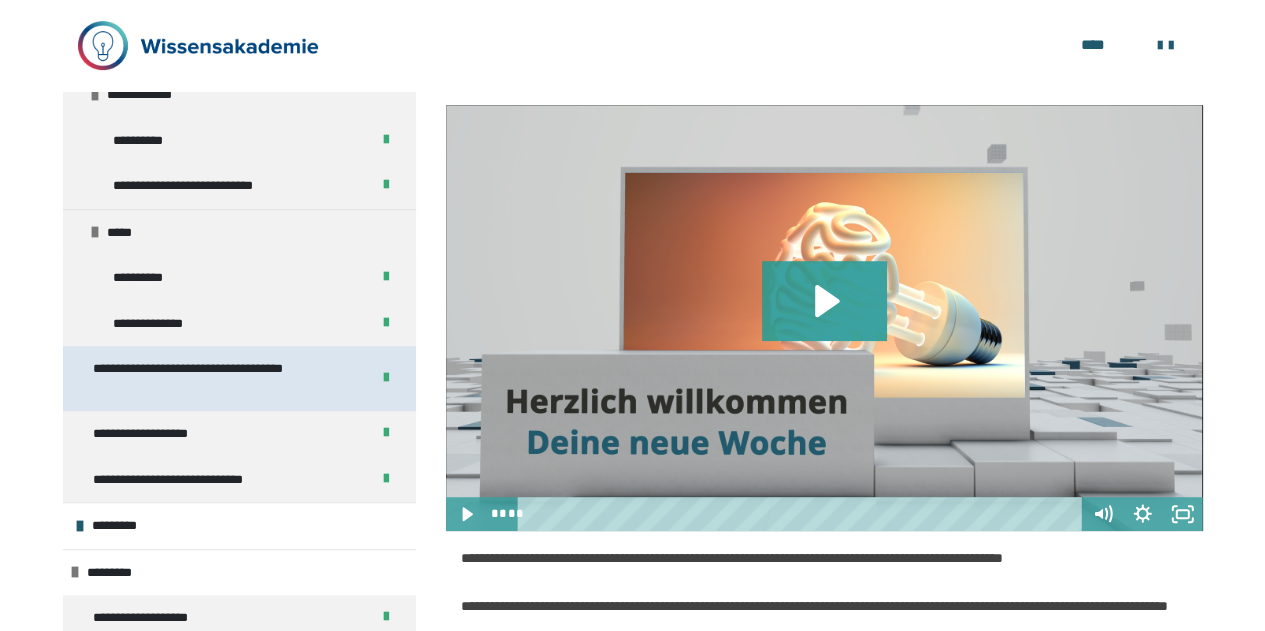 scroll, scrollTop: 356, scrollLeft: 0, axis: vertical 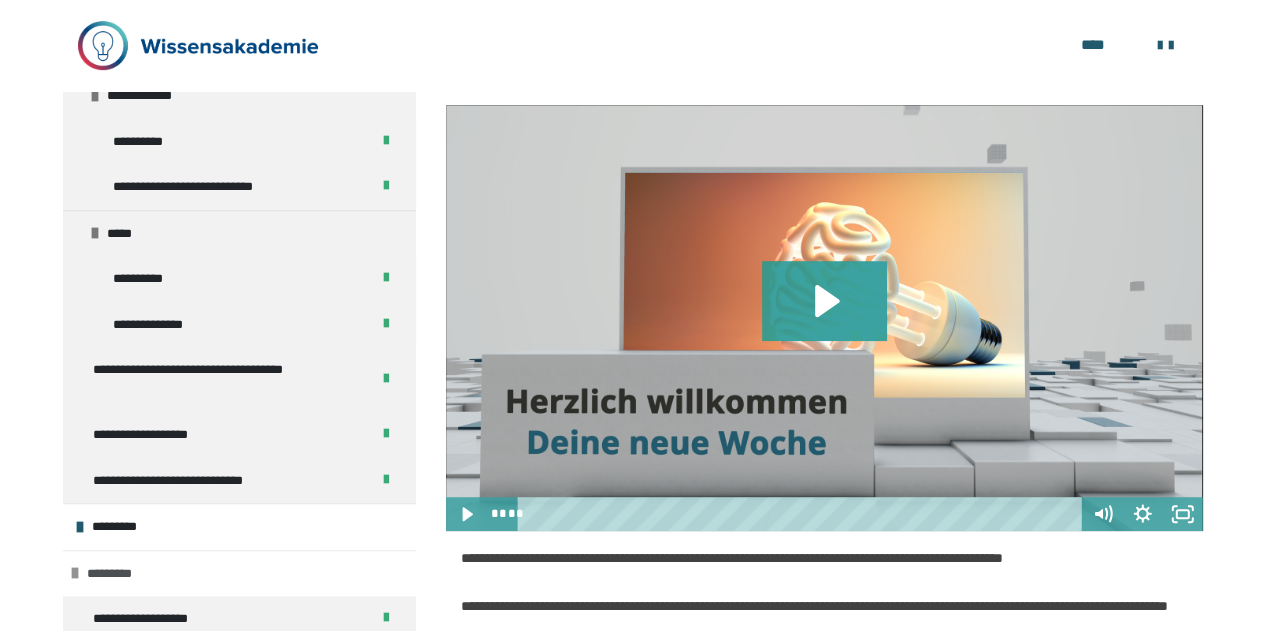 click at bounding box center [75, 573] 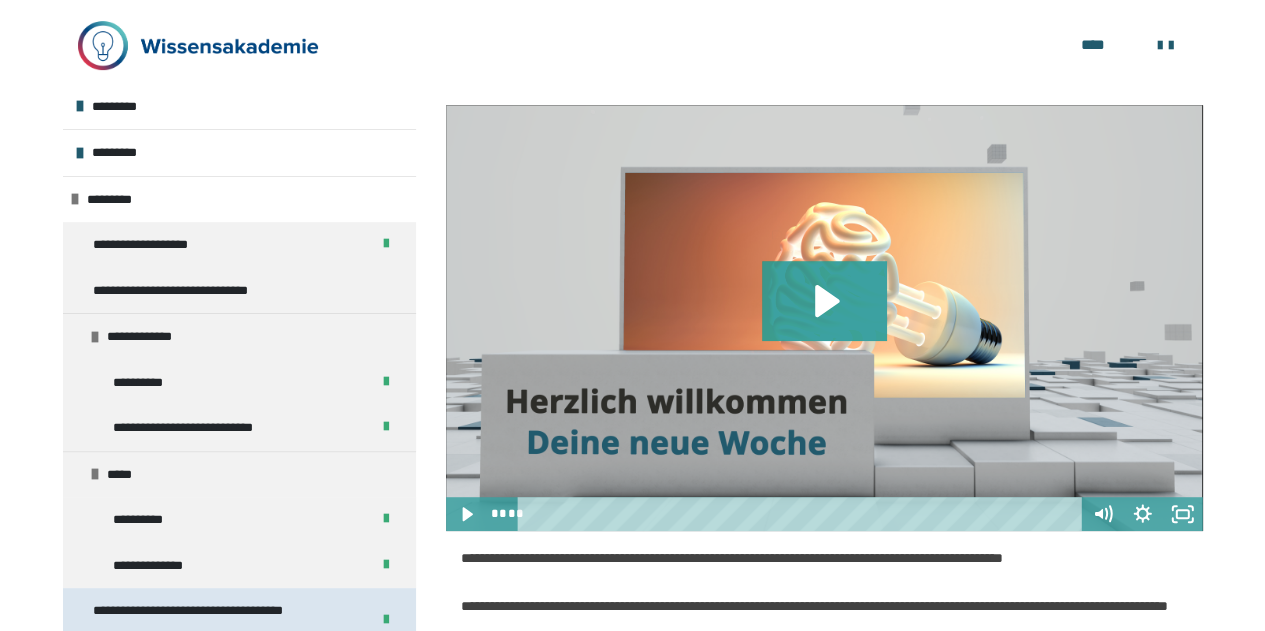 scroll, scrollTop: 107, scrollLeft: 0, axis: vertical 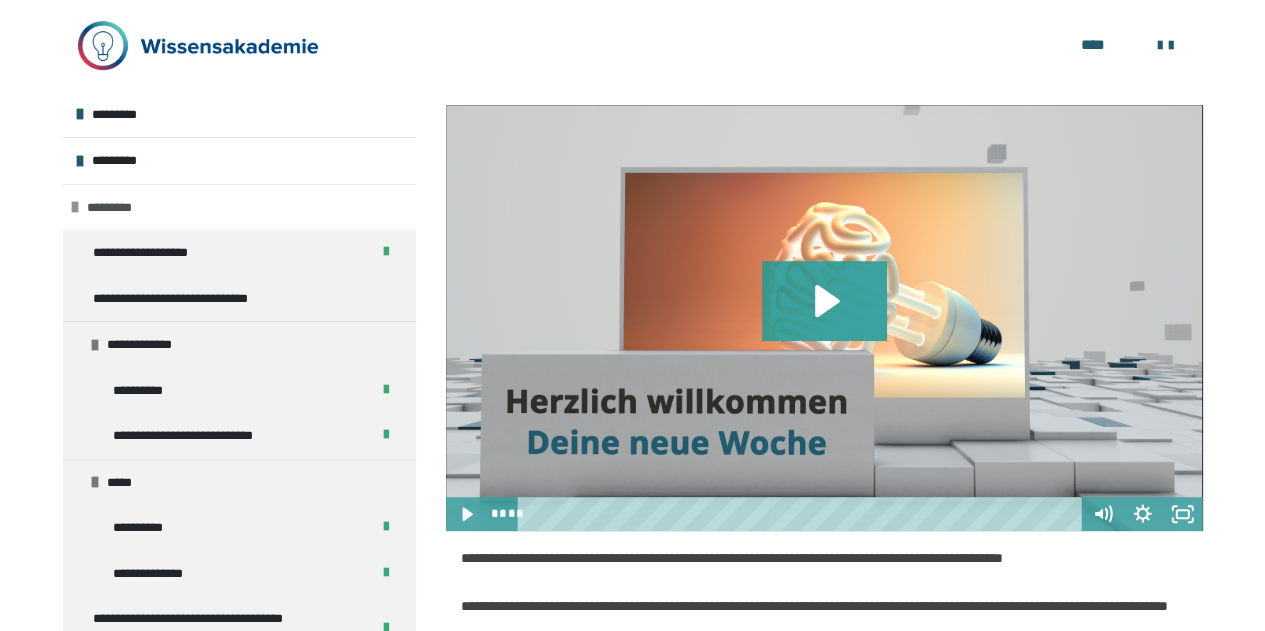 click at bounding box center (75, 207) 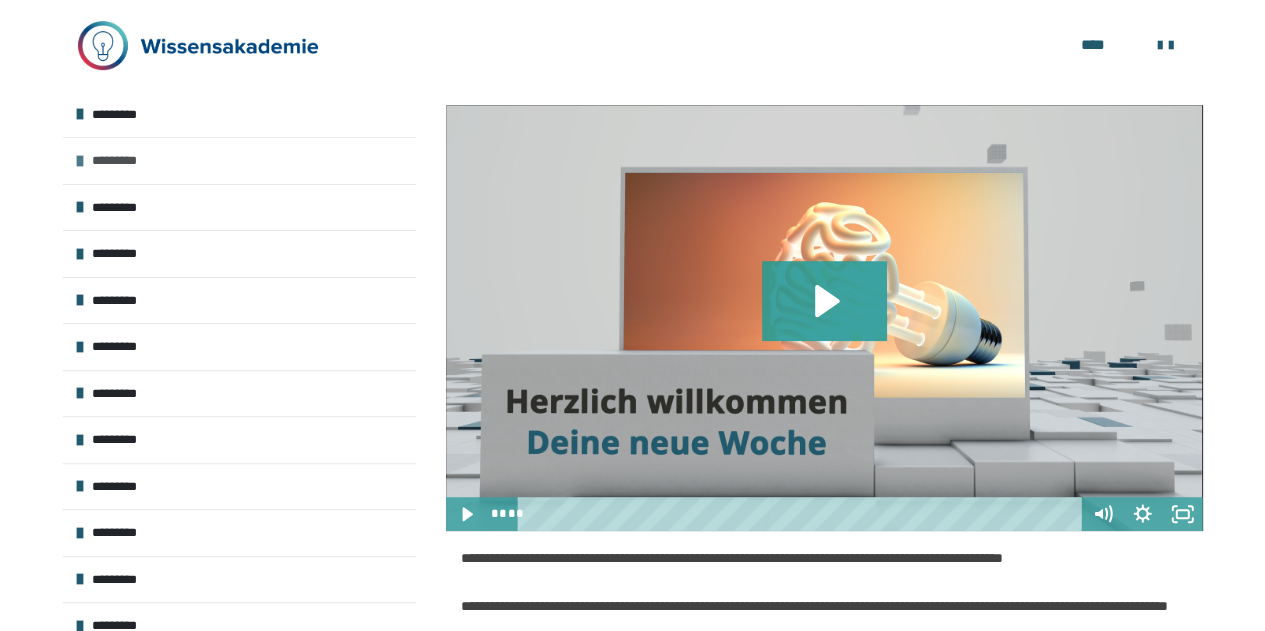click on "*********" at bounding box center [123, 161] 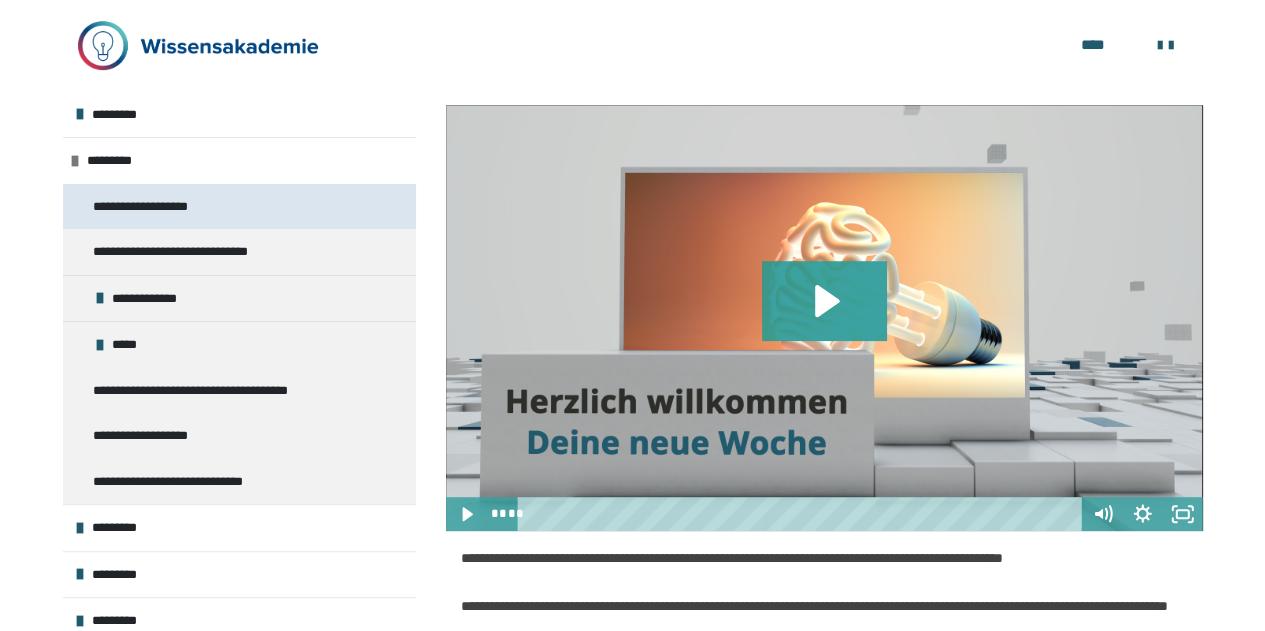 click on "**********" at bounding box center (156, 207) 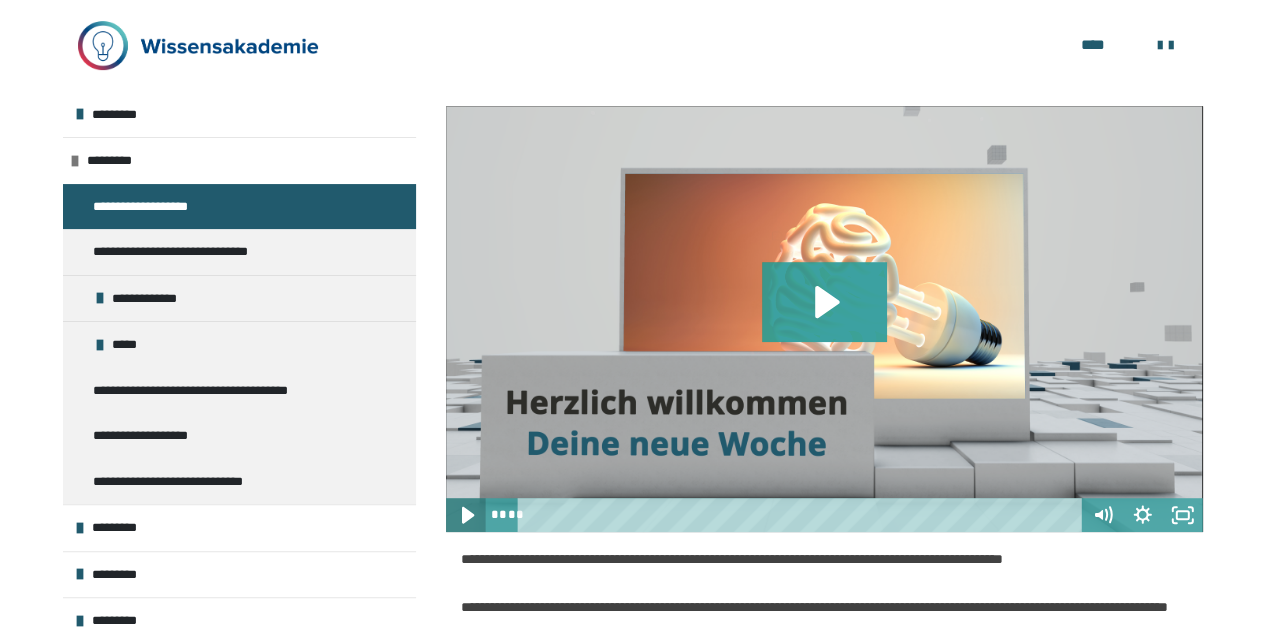 click 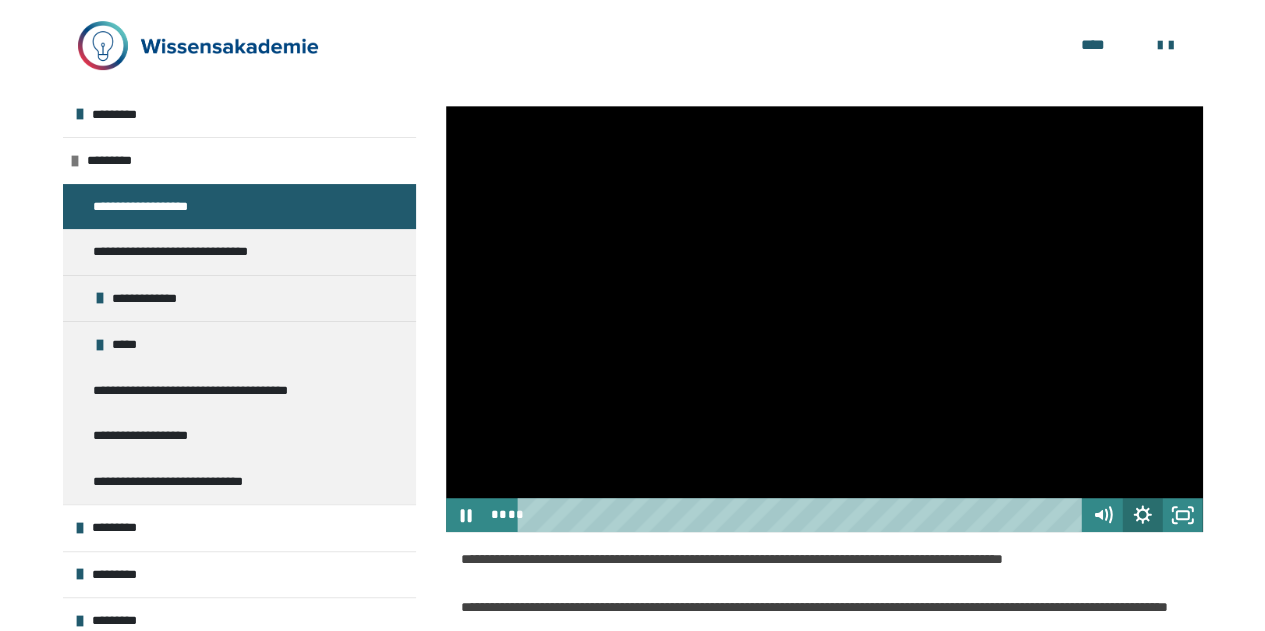 click 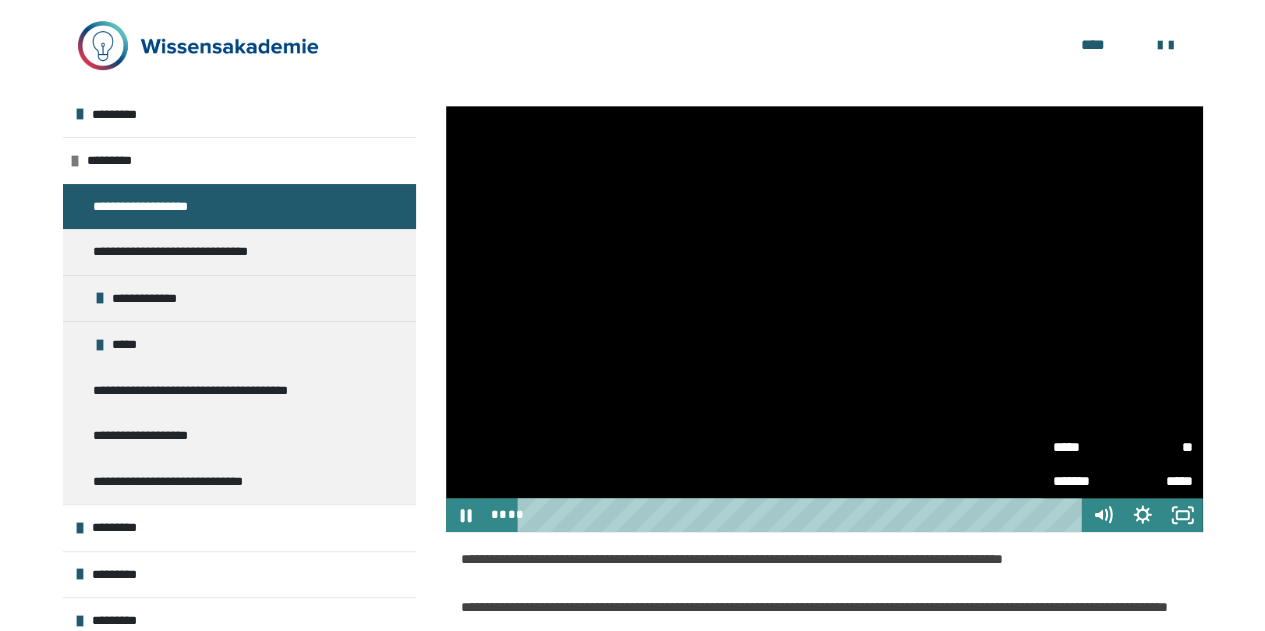 click on "**" at bounding box center [1158, 445] 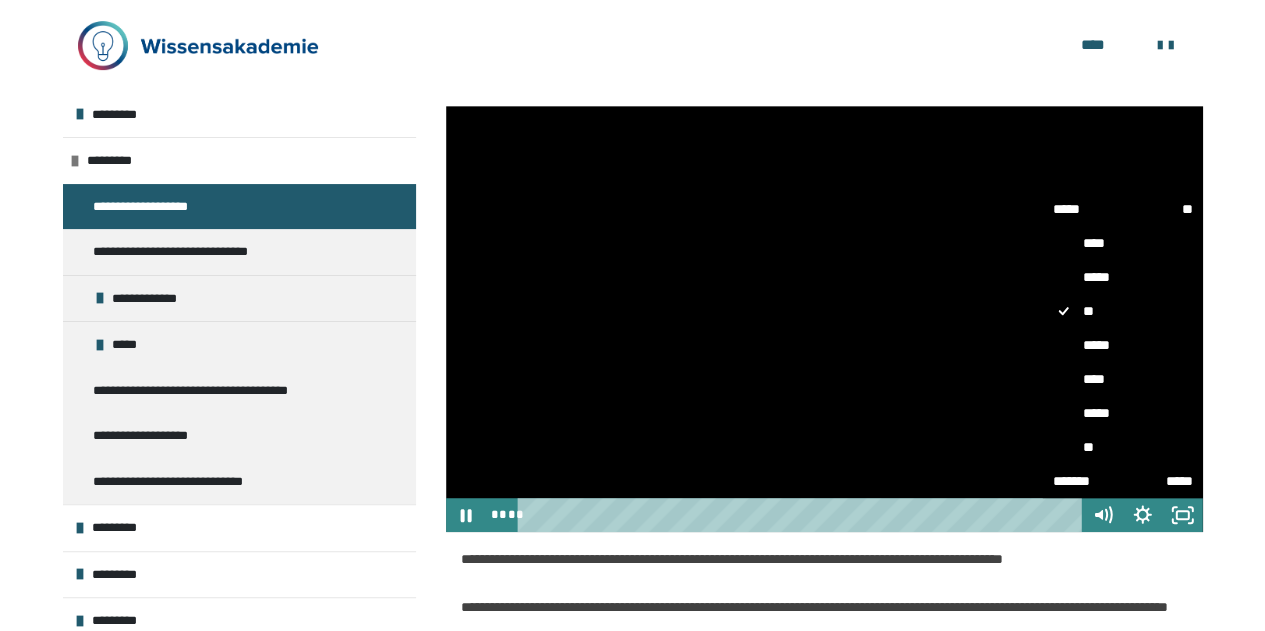 click on "*****" at bounding box center [1123, 413] 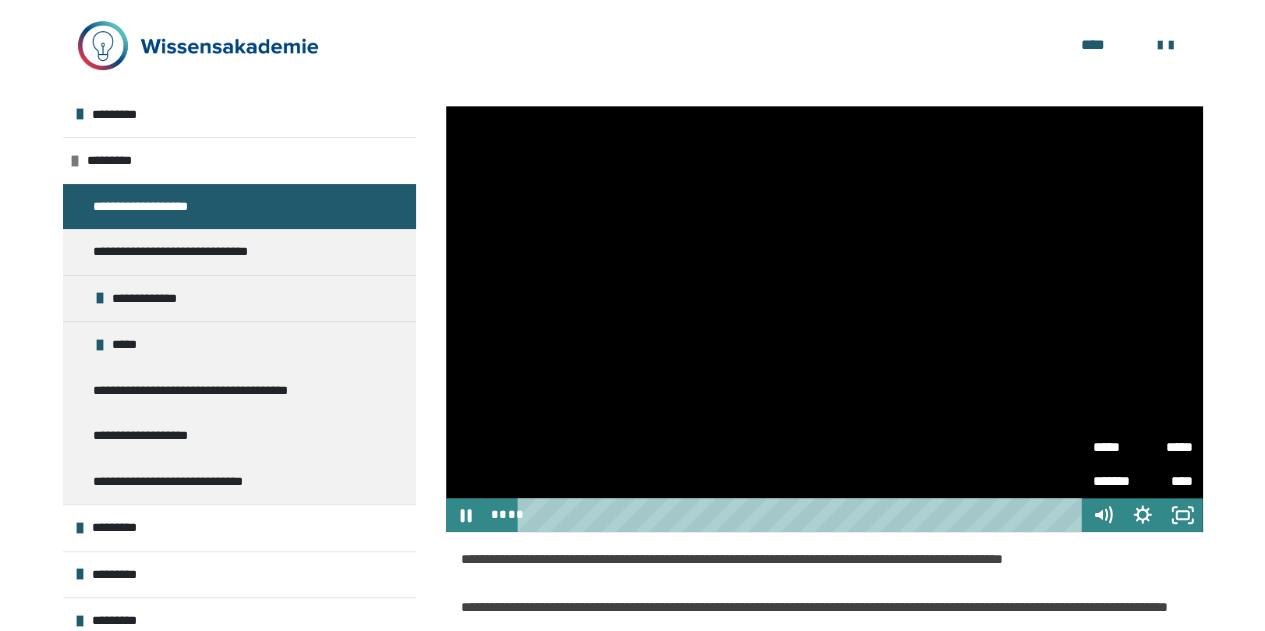 scroll, scrollTop: 173, scrollLeft: 0, axis: vertical 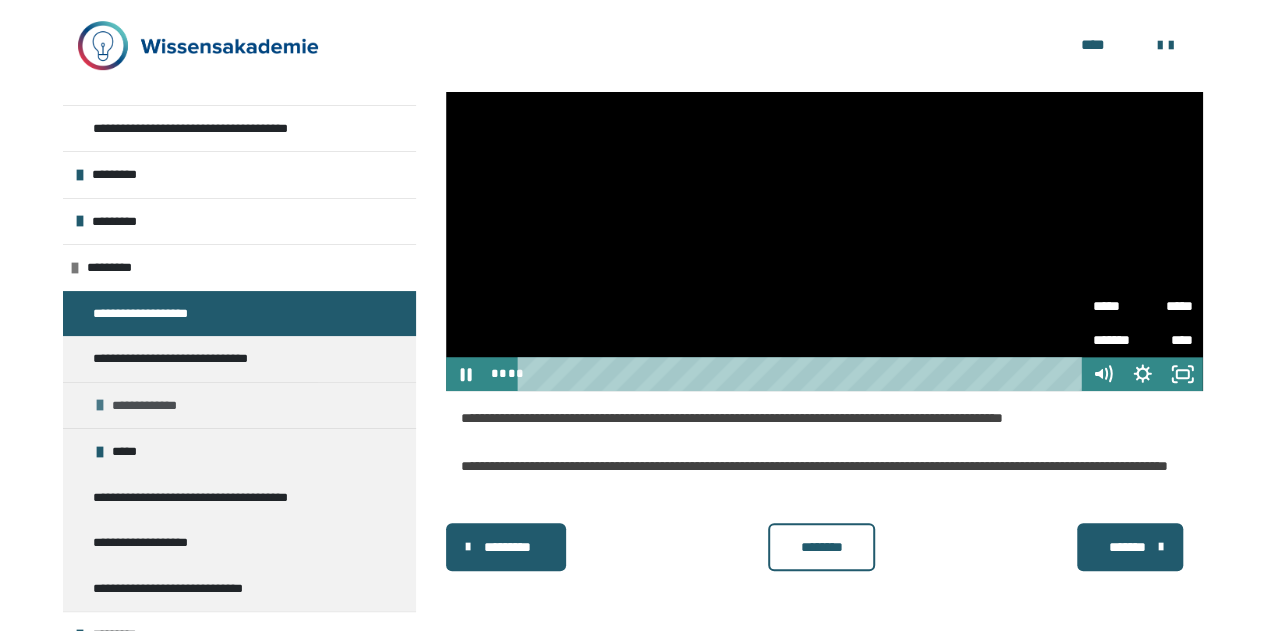 click on "**********" at bounding box center [239, 405] 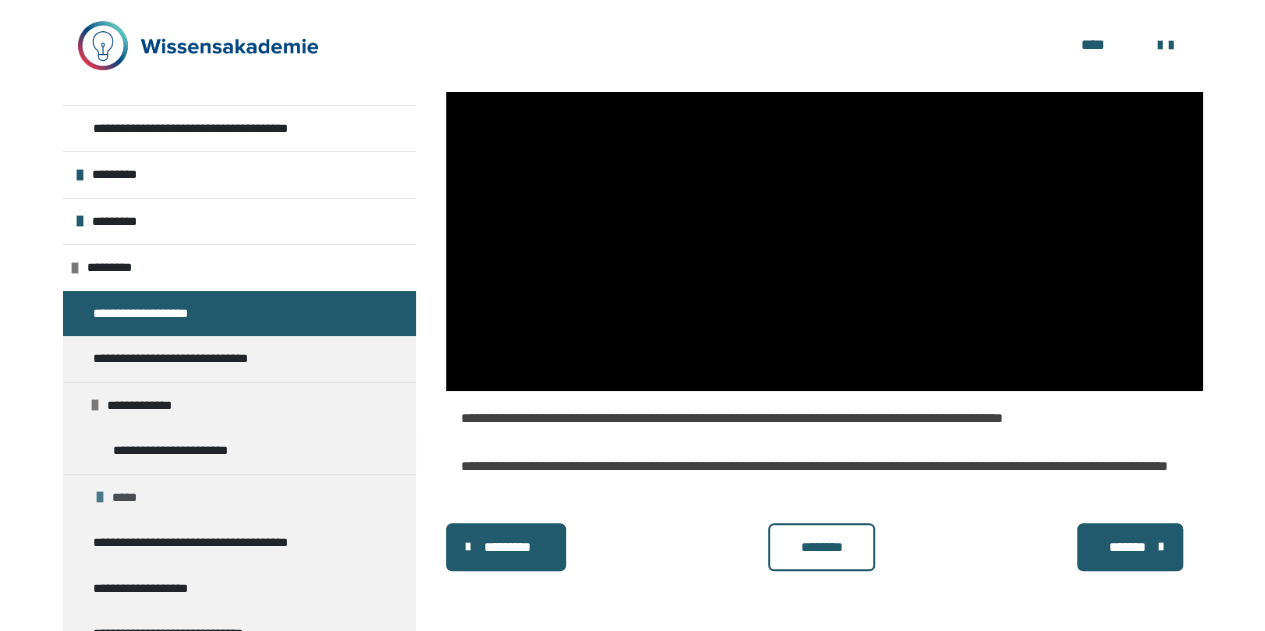 click at bounding box center (100, 497) 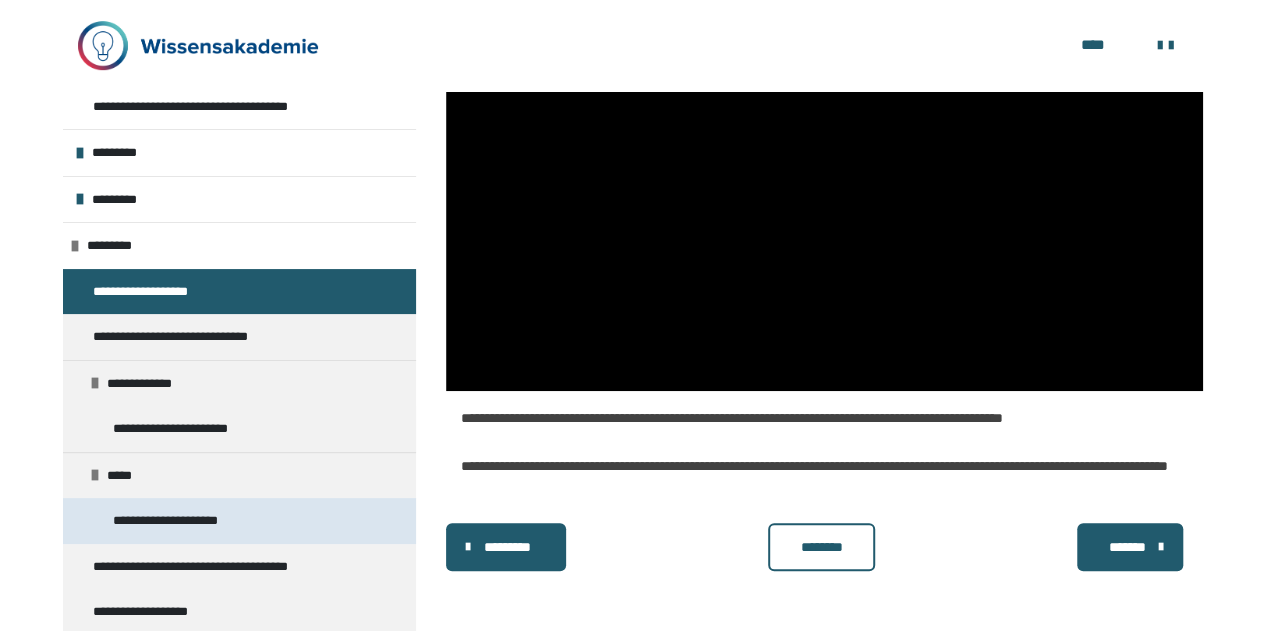 scroll, scrollTop: 0, scrollLeft: 0, axis: both 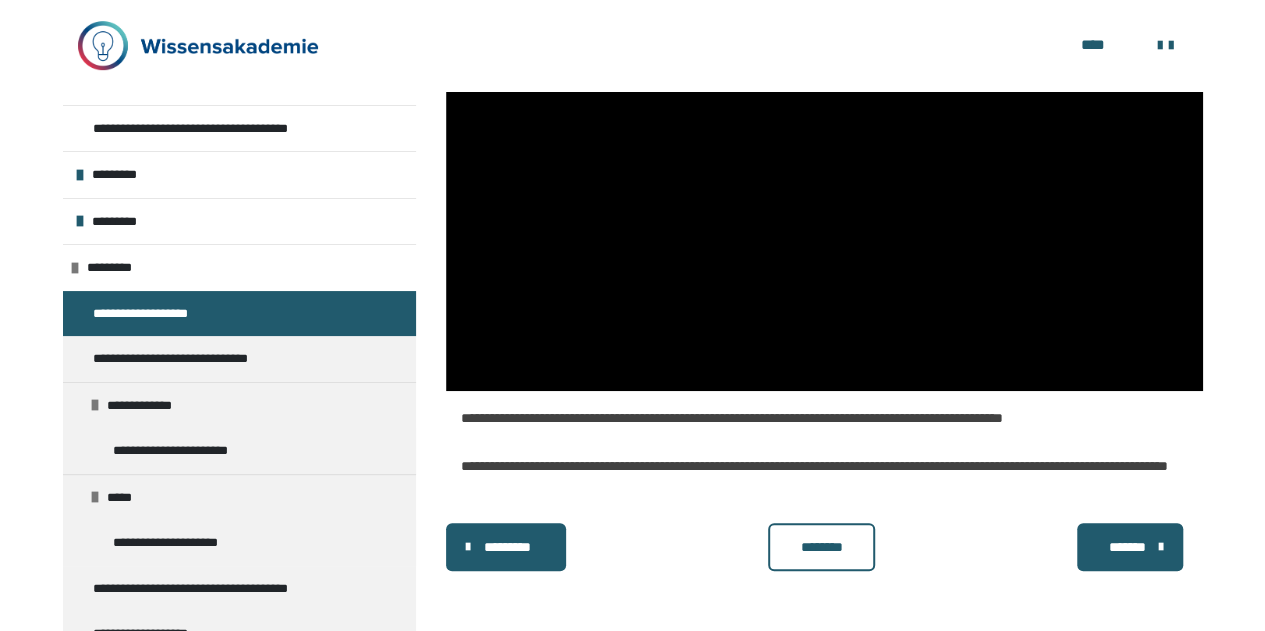click on "********" at bounding box center (821, 547) 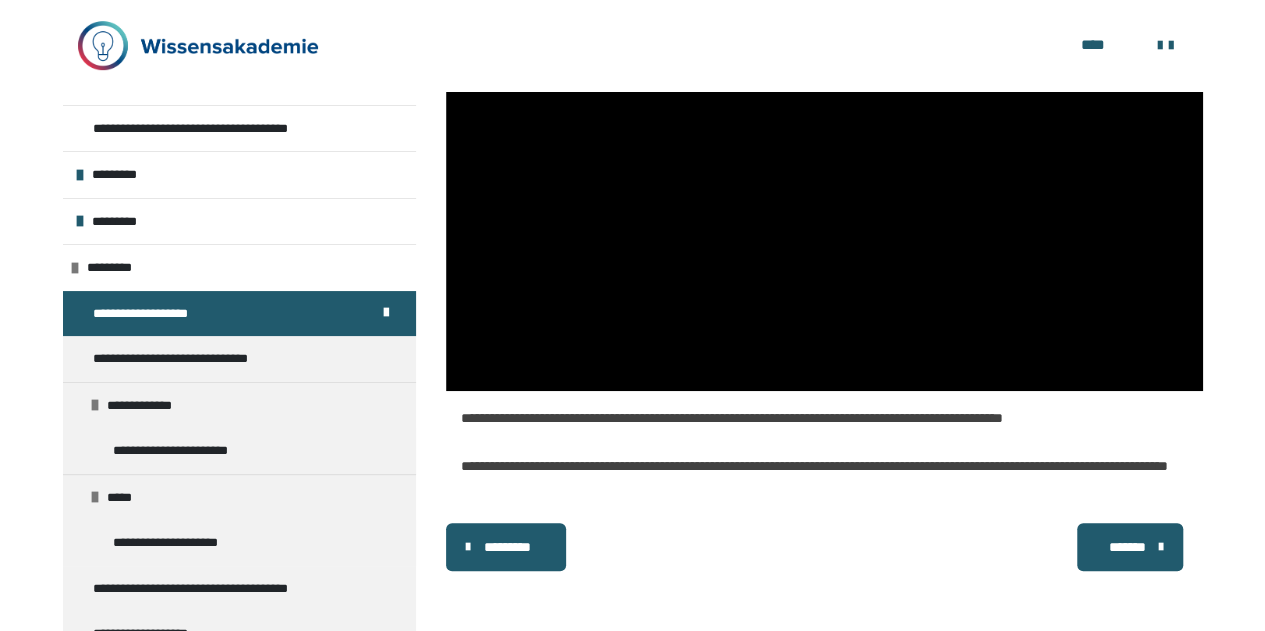 click on "*******" at bounding box center (1128, 547) 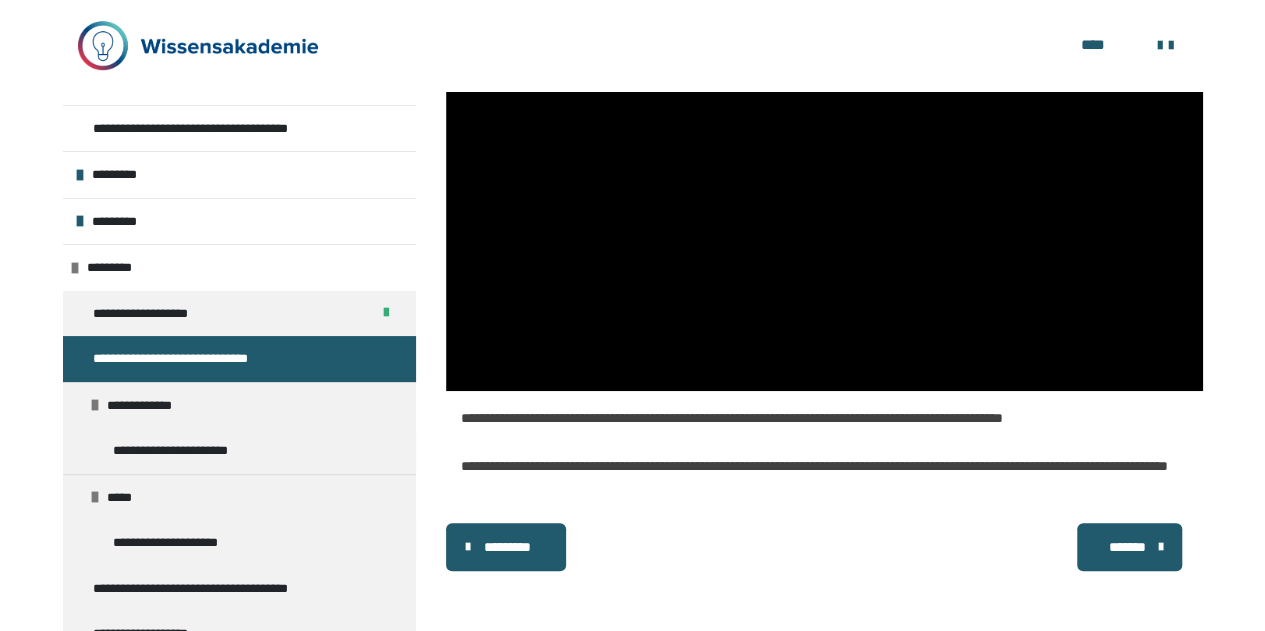 scroll, scrollTop: 448, scrollLeft: 0, axis: vertical 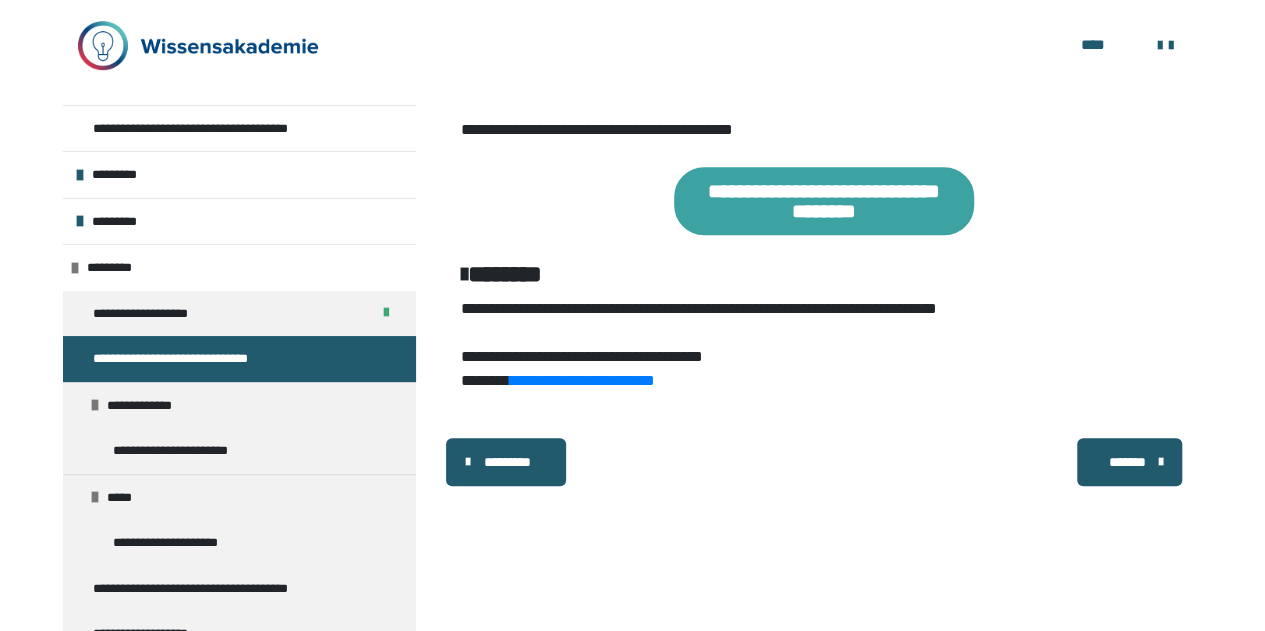 click on "*******" at bounding box center [1128, 462] 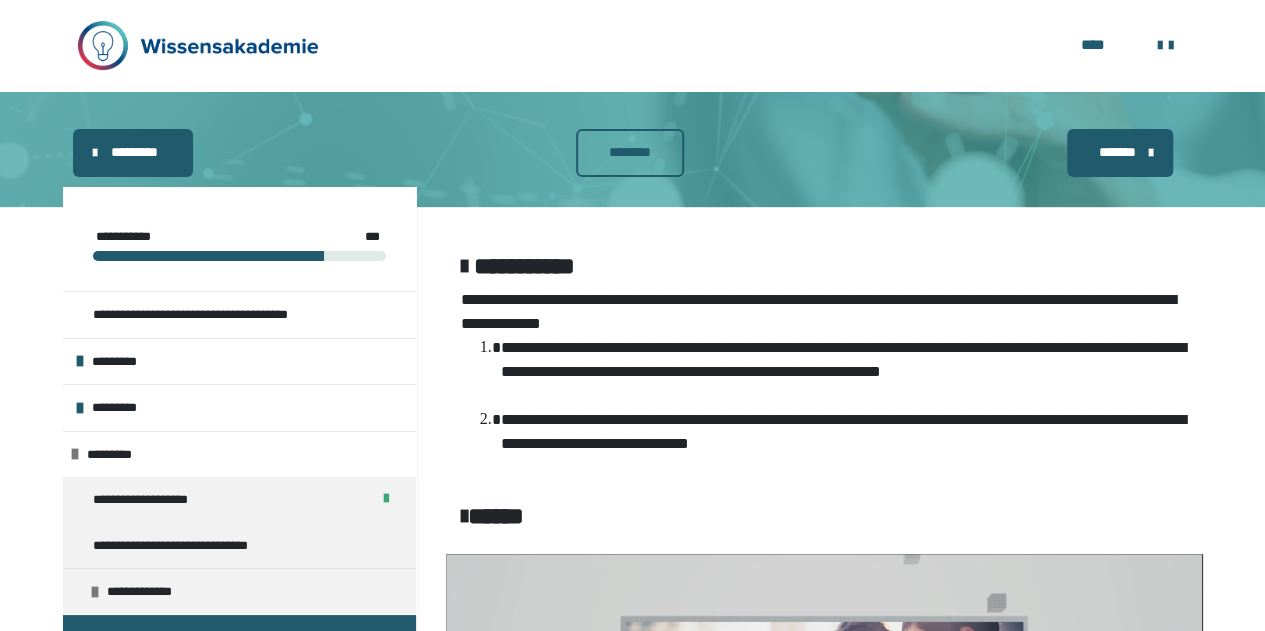 scroll, scrollTop: 183, scrollLeft: 0, axis: vertical 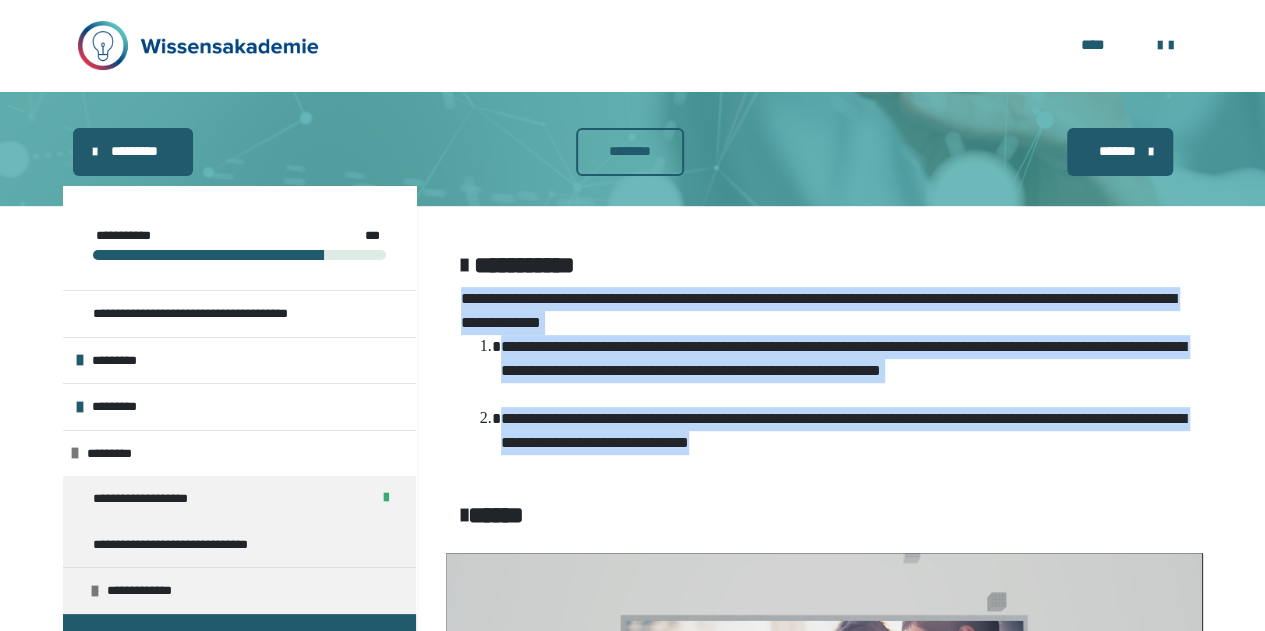 drag, startPoint x: 462, startPoint y: 303, endPoint x: 1066, endPoint y: 436, distance: 618.4699 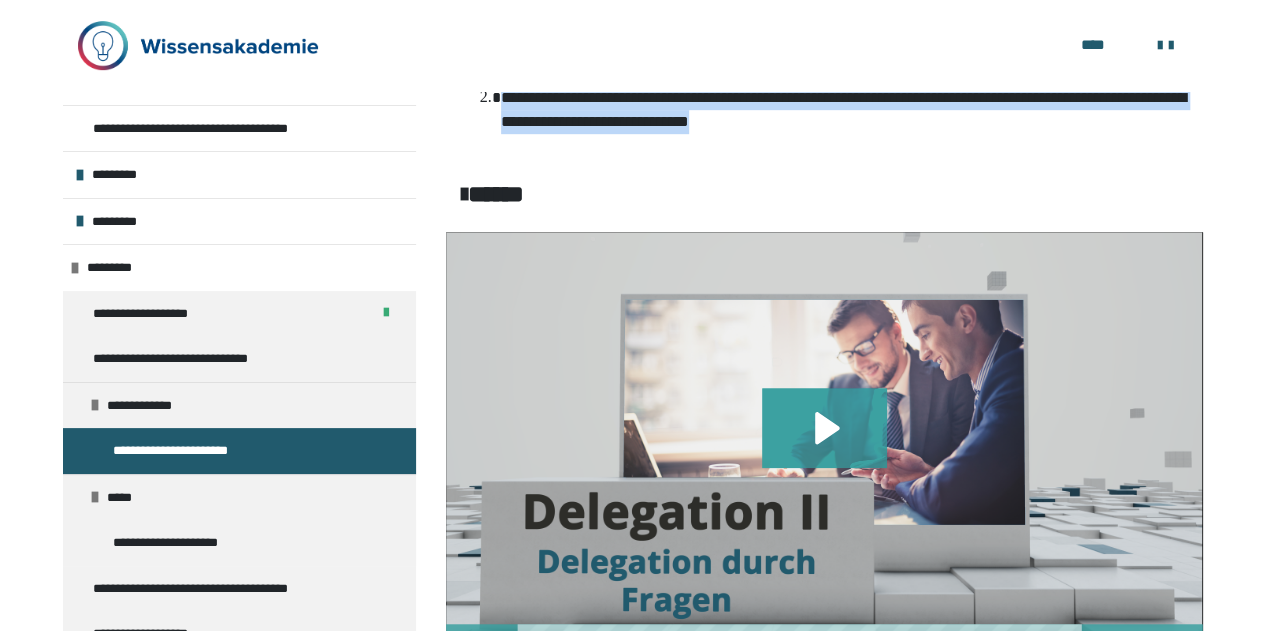 scroll, scrollTop: 531, scrollLeft: 0, axis: vertical 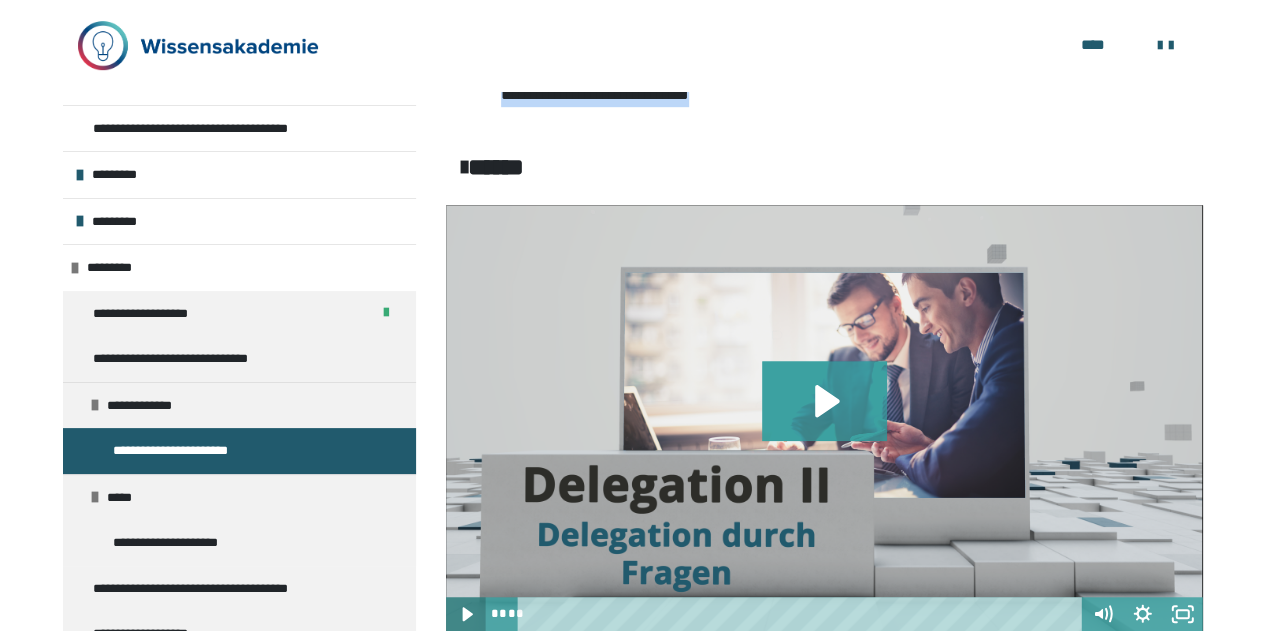 click 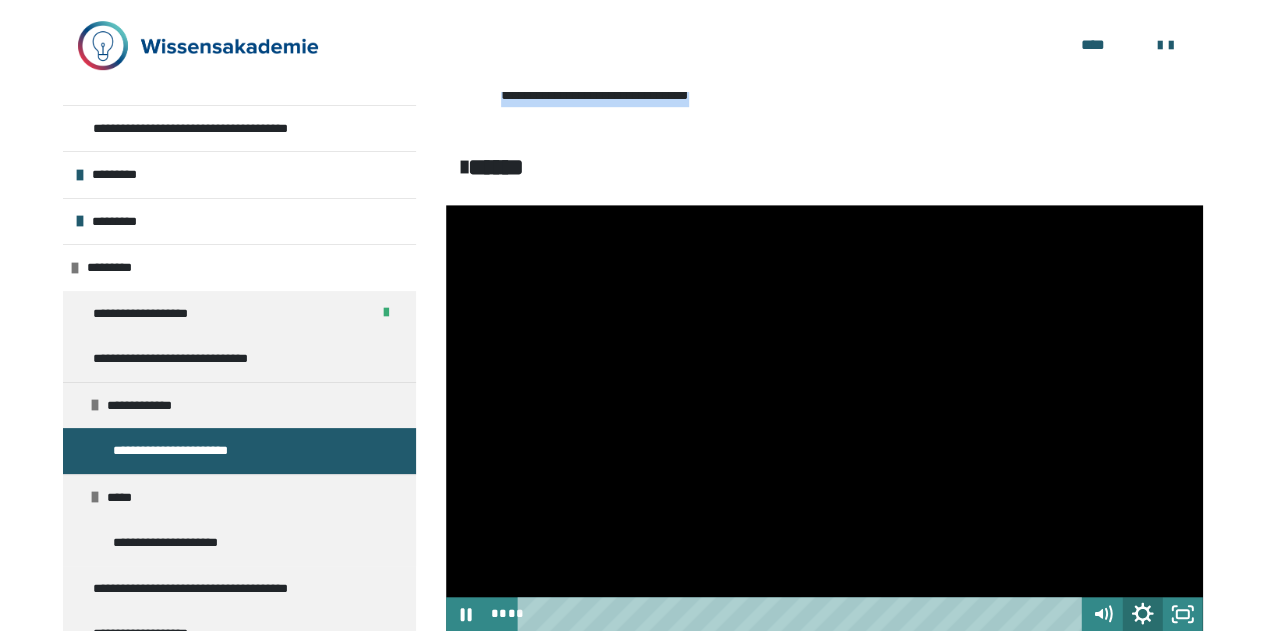 click 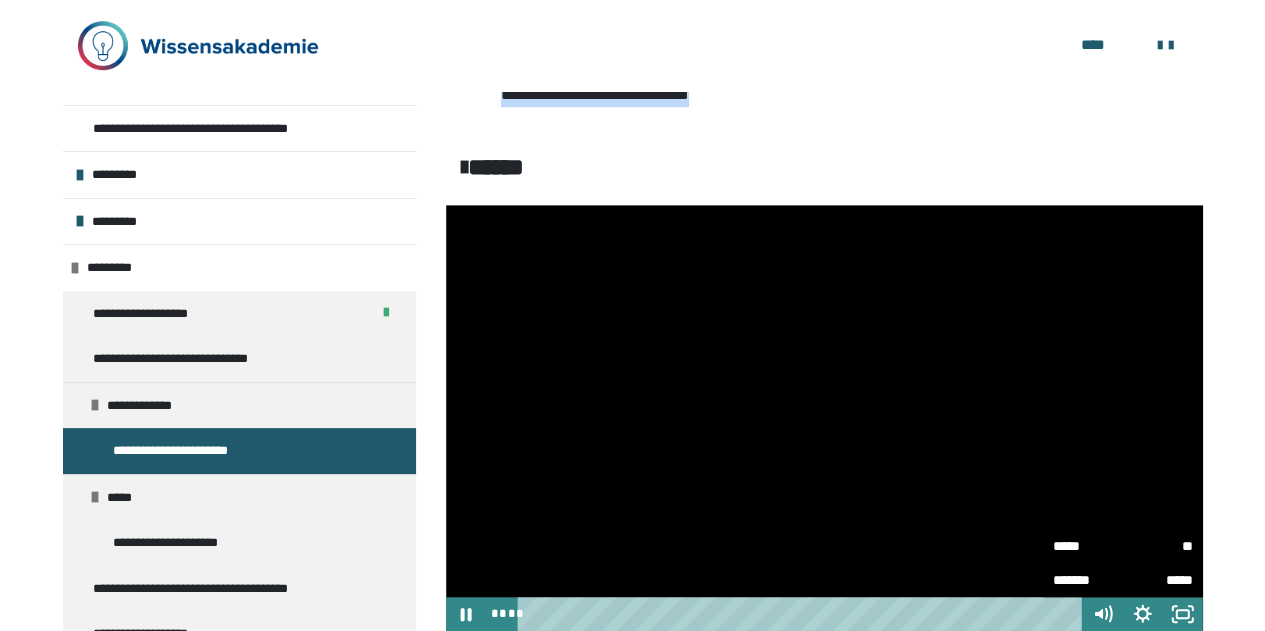 click on "**" at bounding box center (1158, 546) 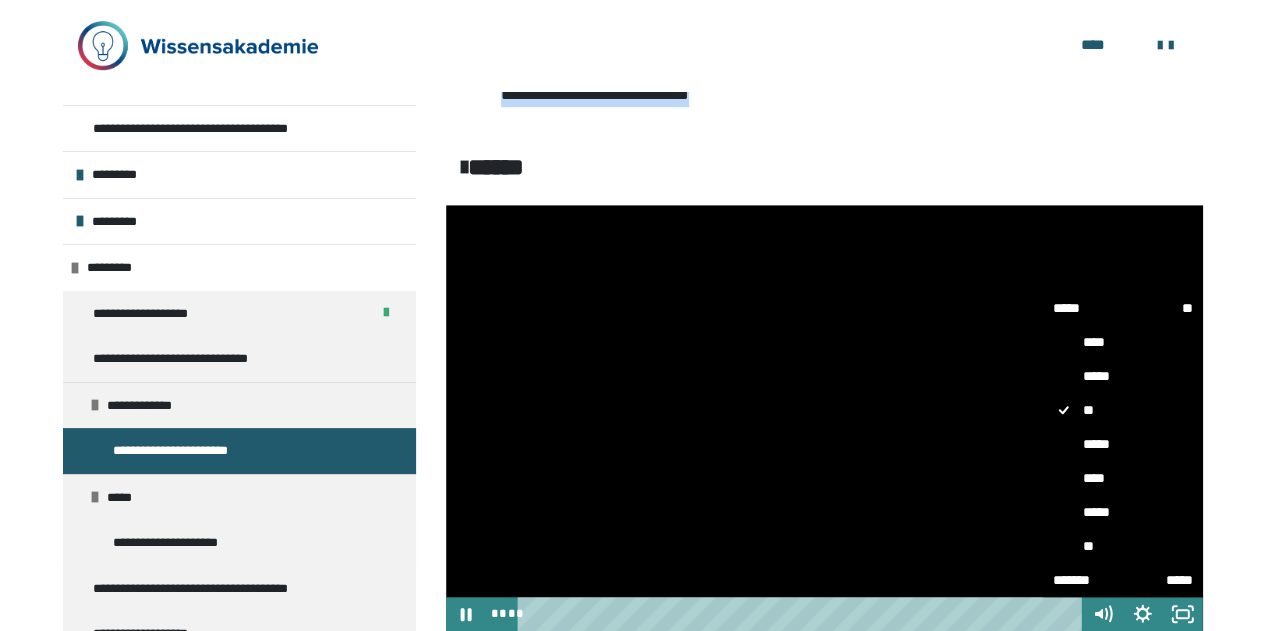 click on "*****" at bounding box center [1123, 512] 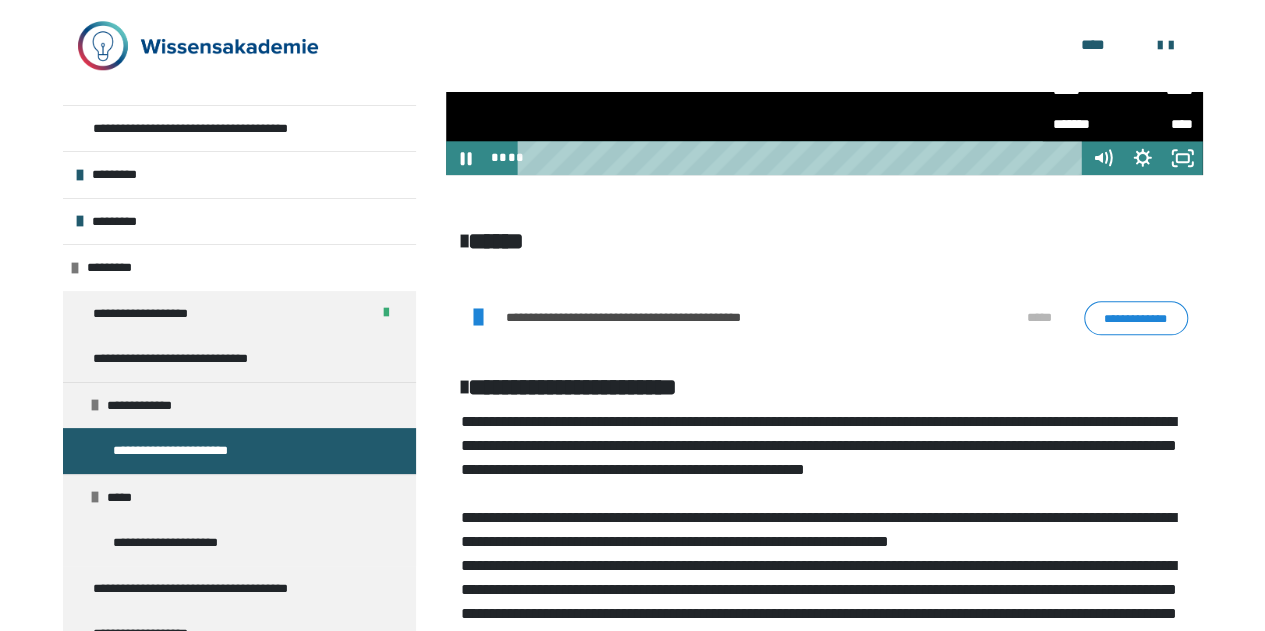 scroll, scrollTop: 995, scrollLeft: 0, axis: vertical 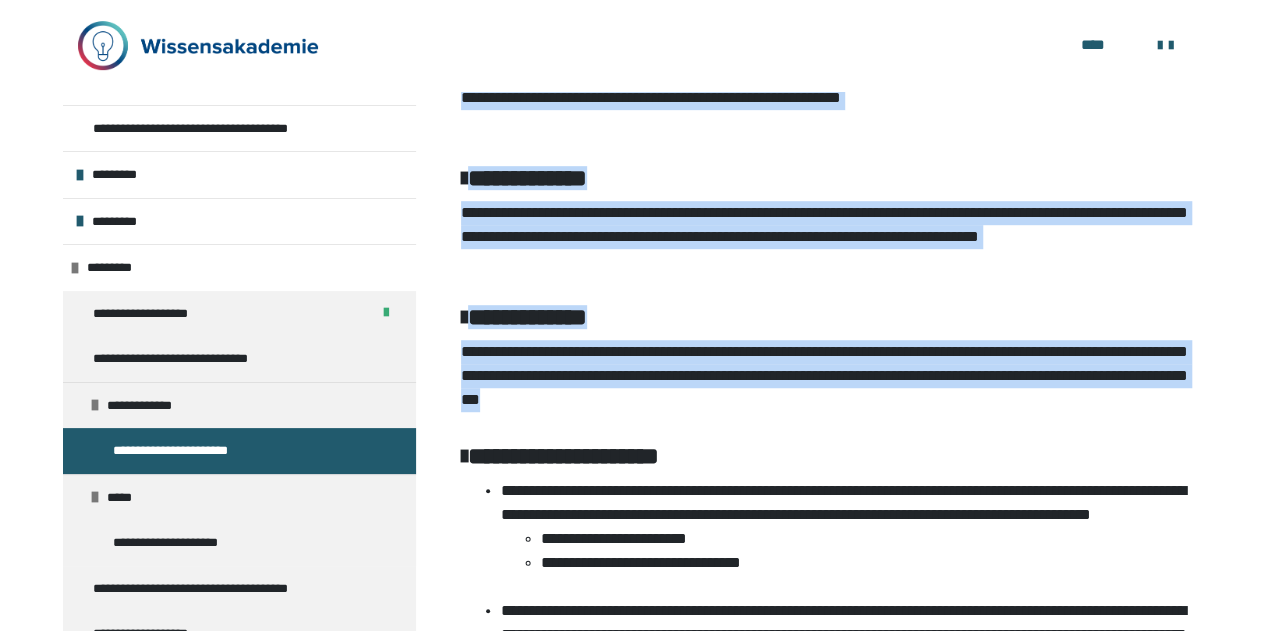 drag, startPoint x: 462, startPoint y: 412, endPoint x: 1176, endPoint y: 424, distance: 714.1008 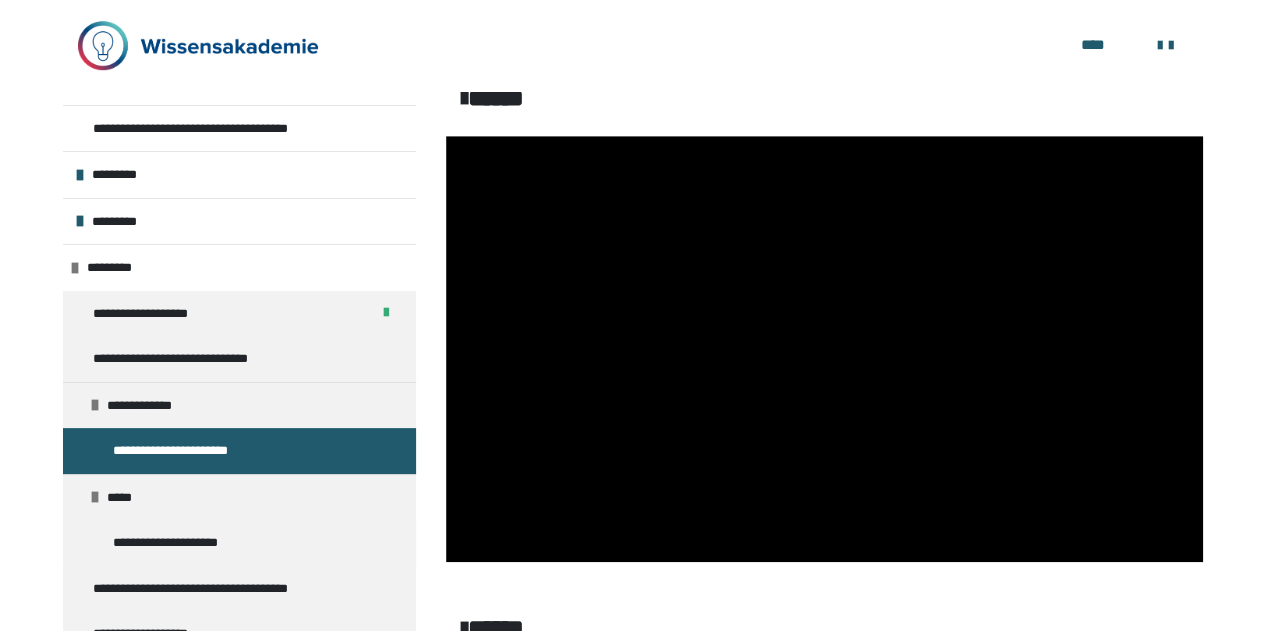 scroll, scrollTop: 606, scrollLeft: 0, axis: vertical 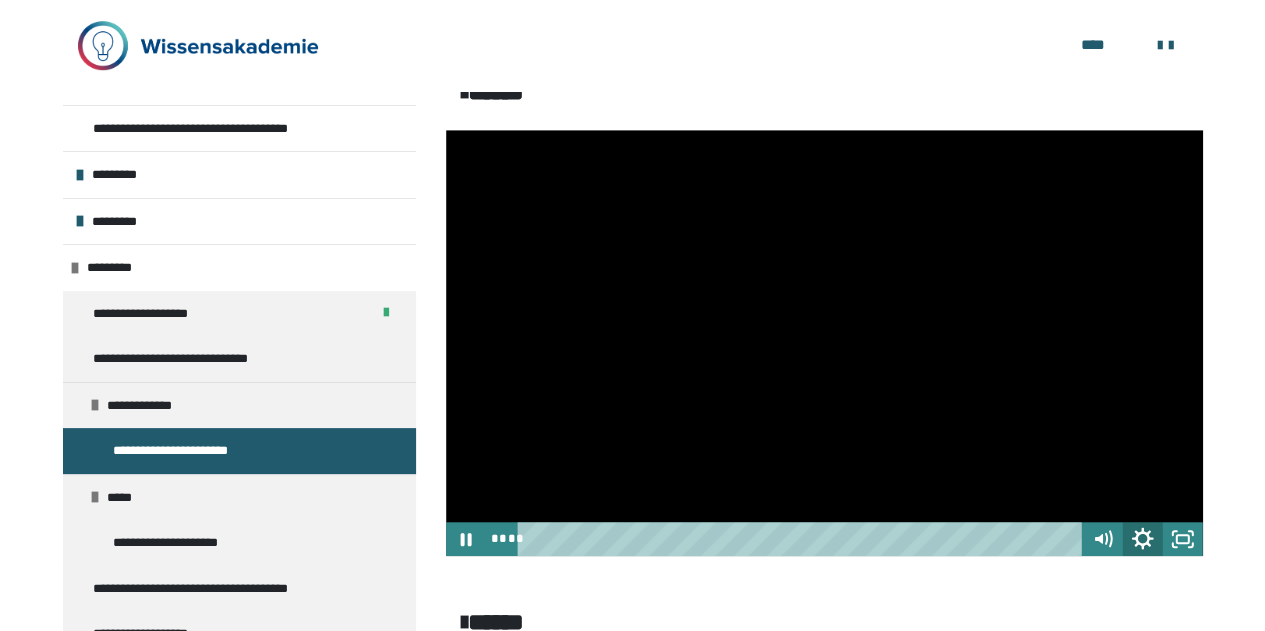 click 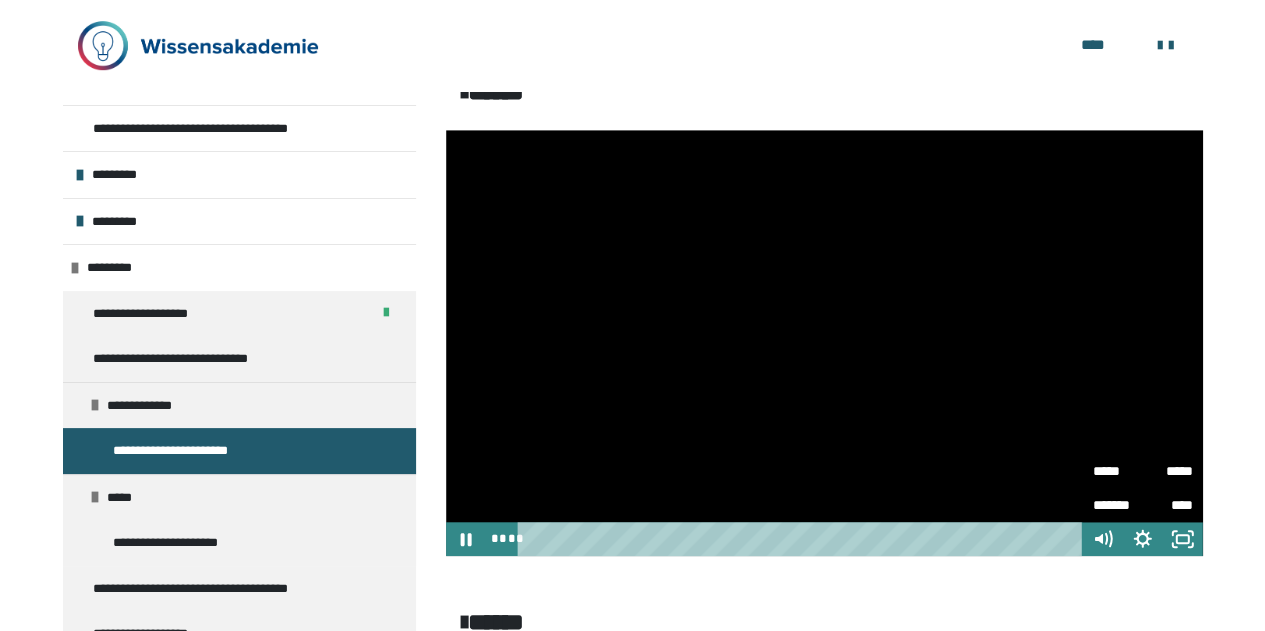 click on "*****" at bounding box center [1118, 464] 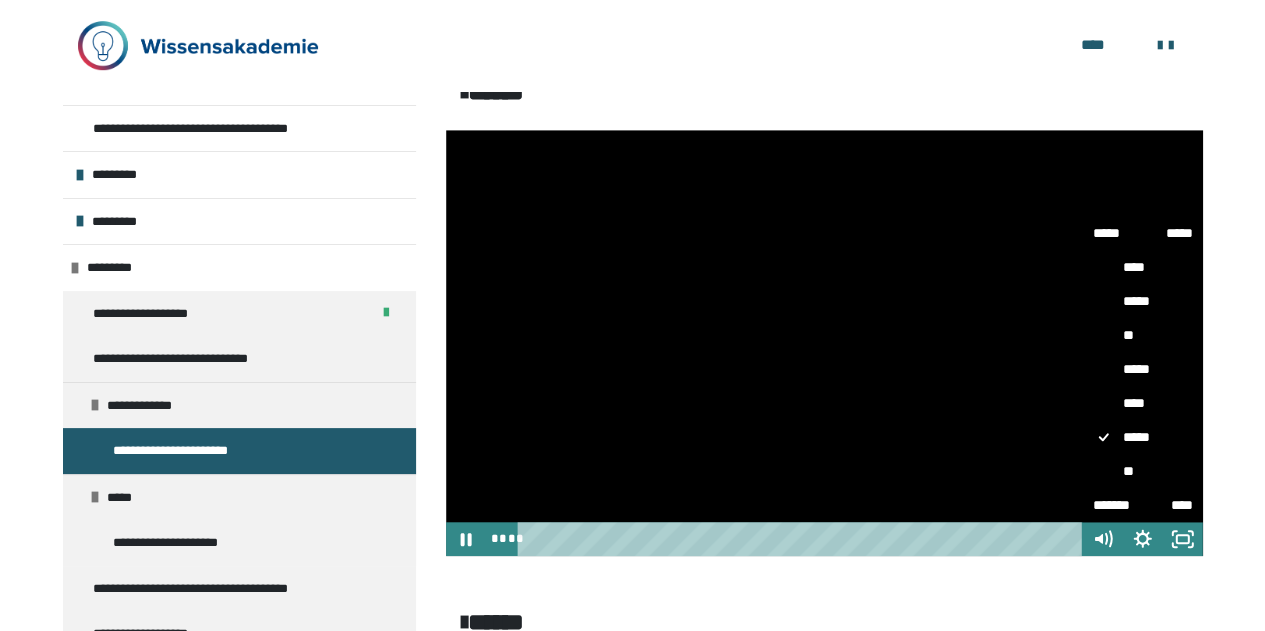 click on "****" at bounding box center [1143, 403] 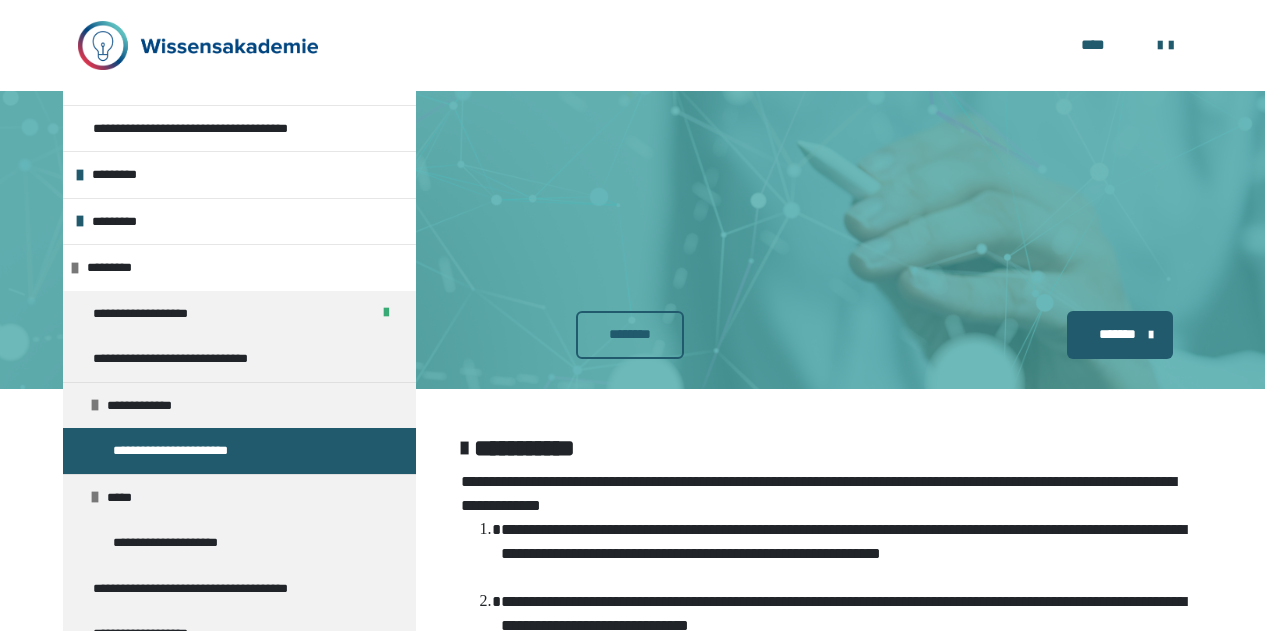 scroll, scrollTop: 606, scrollLeft: 0, axis: vertical 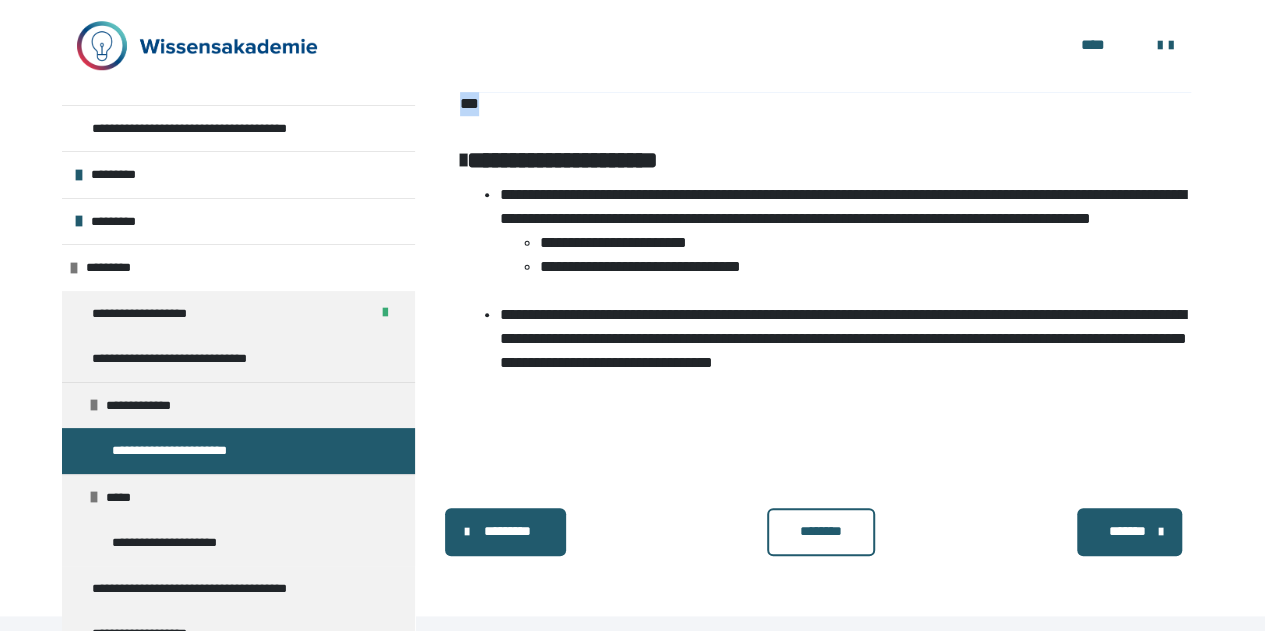 click on "********" at bounding box center [820, 531] 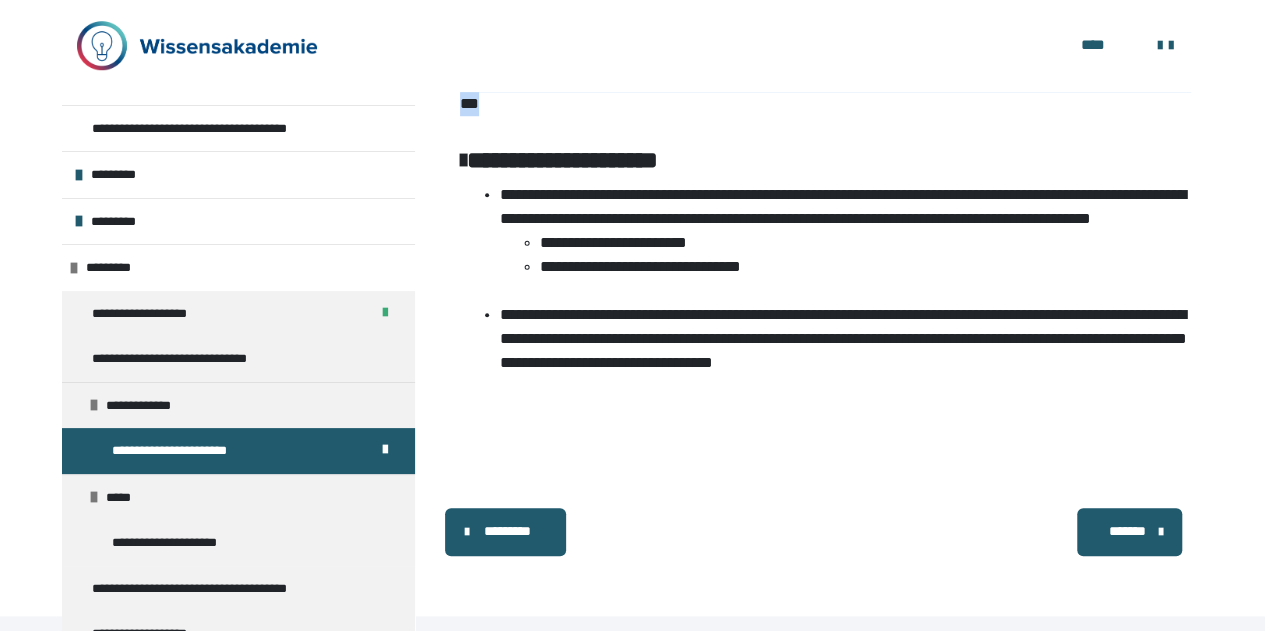 click on "*******" at bounding box center [1128, 531] 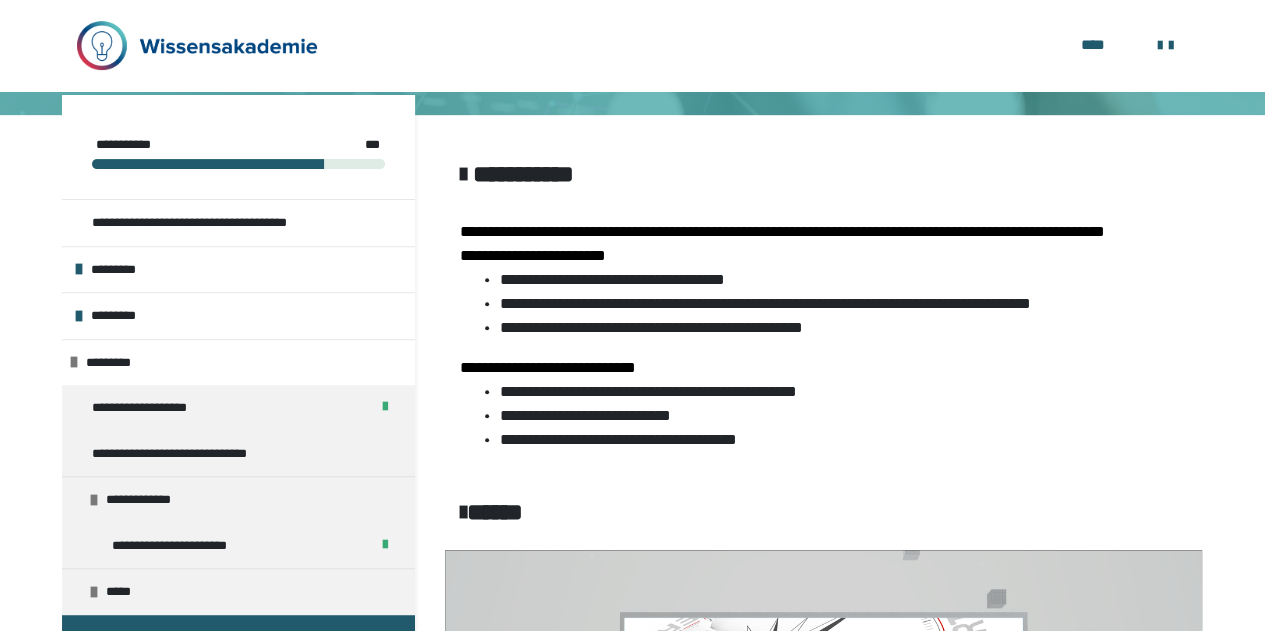 scroll, scrollTop: 279, scrollLeft: 0, axis: vertical 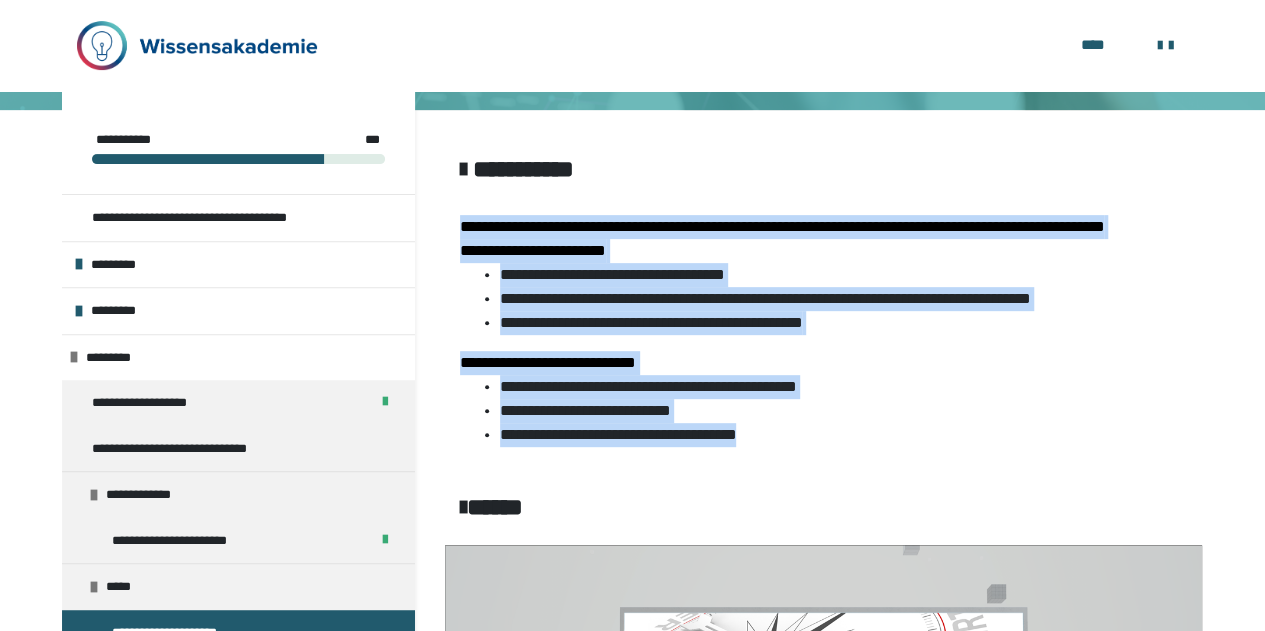 drag, startPoint x: 460, startPoint y: 224, endPoint x: 802, endPoint y: 463, distance: 417.23495 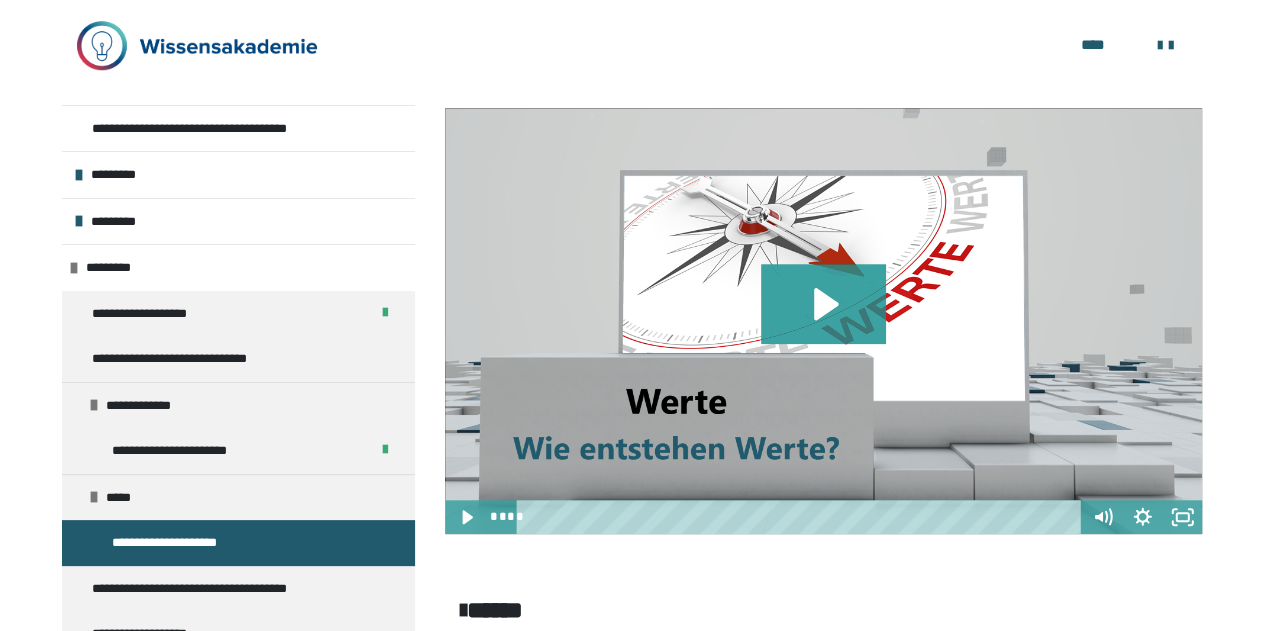 scroll, scrollTop: 727, scrollLeft: 0, axis: vertical 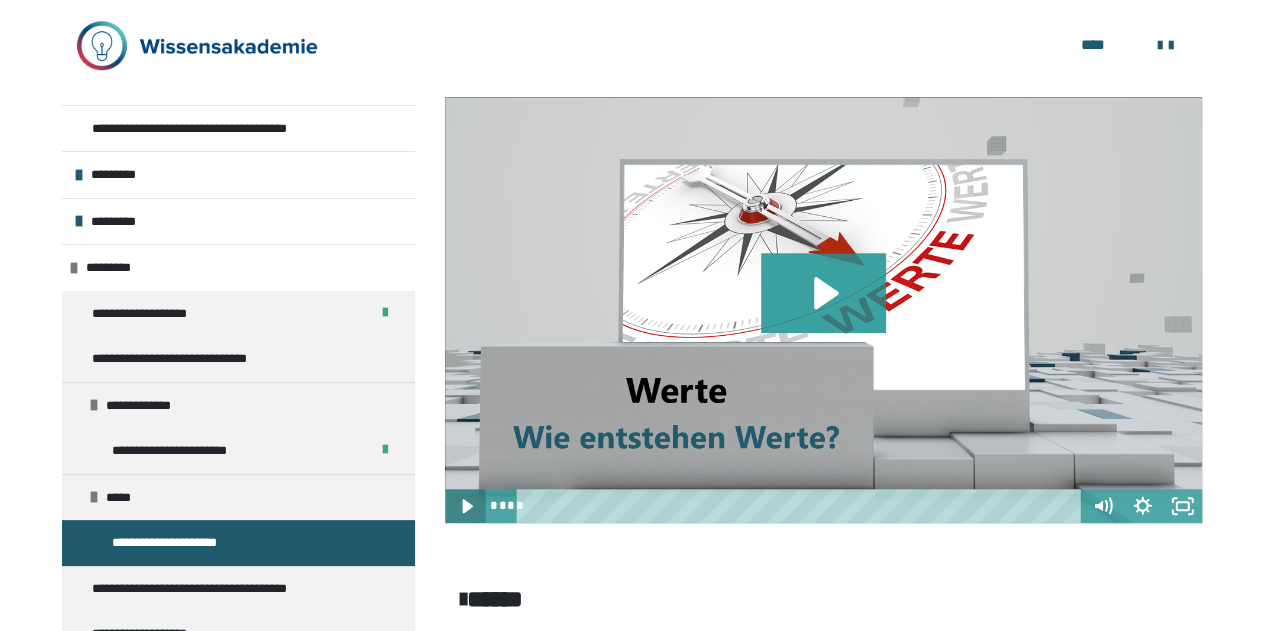 click 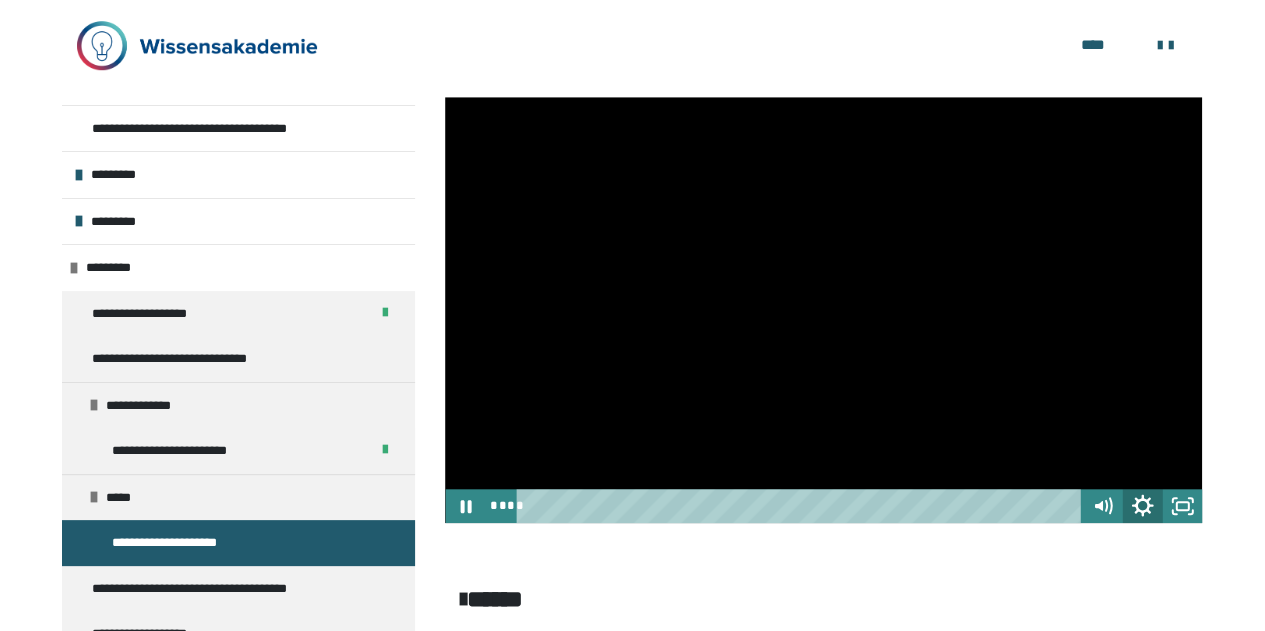 click 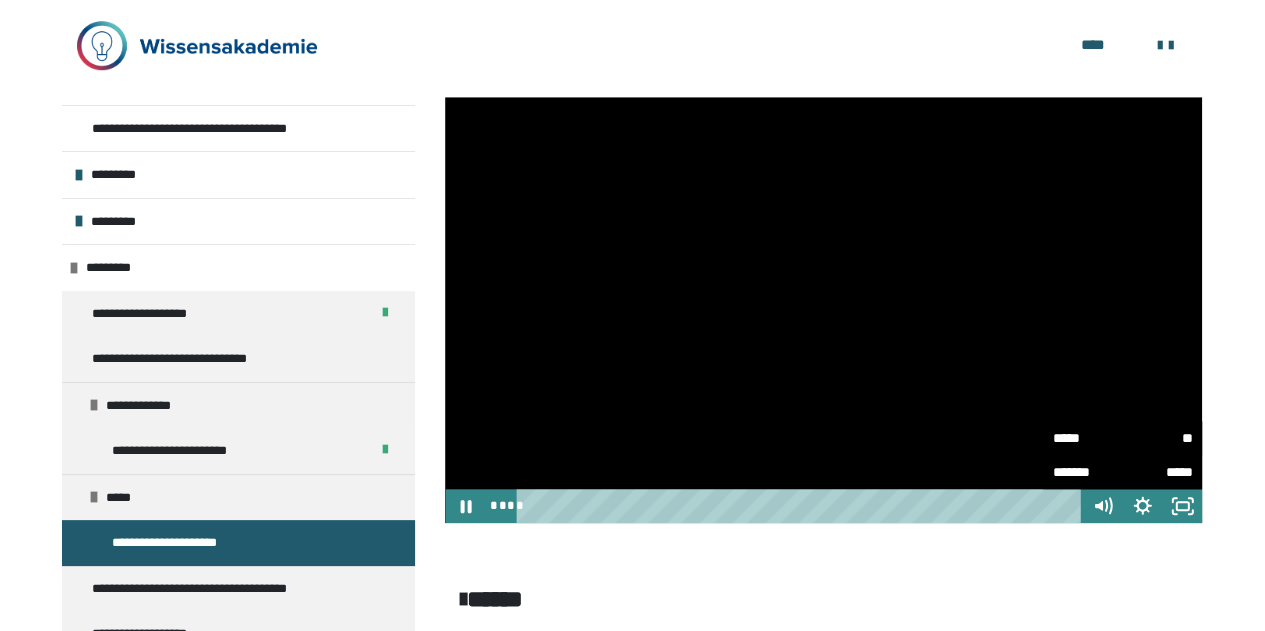 click on "**" at bounding box center (1157, 438) 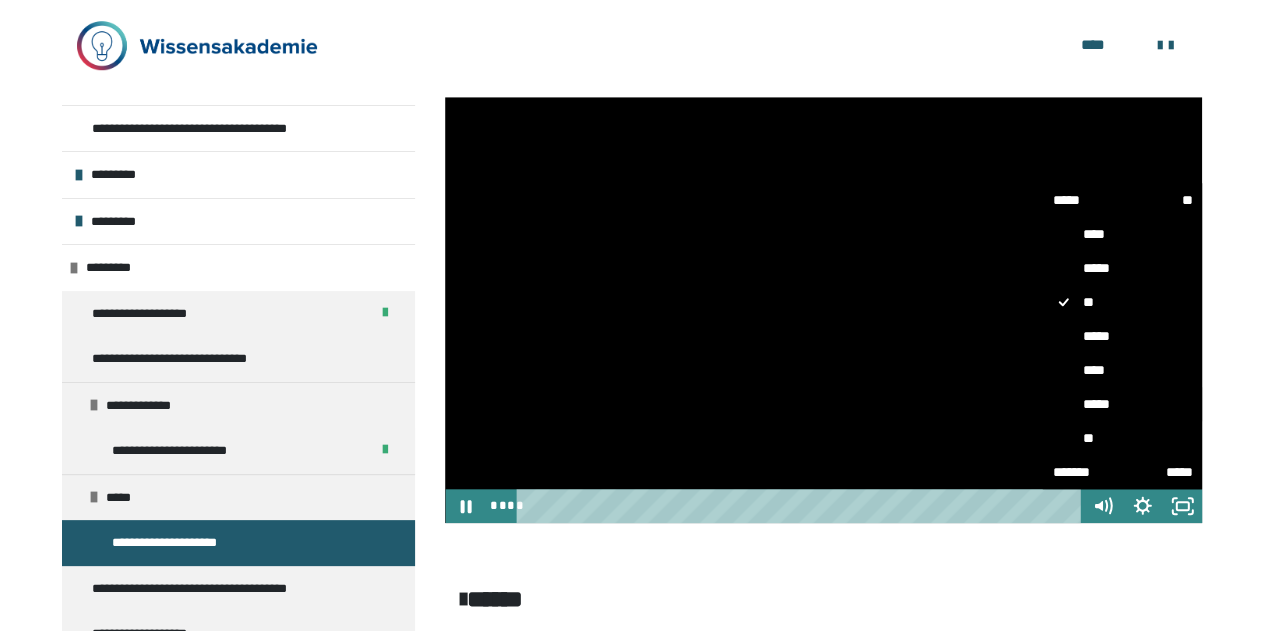 click on "*****" at bounding box center [1122, 404] 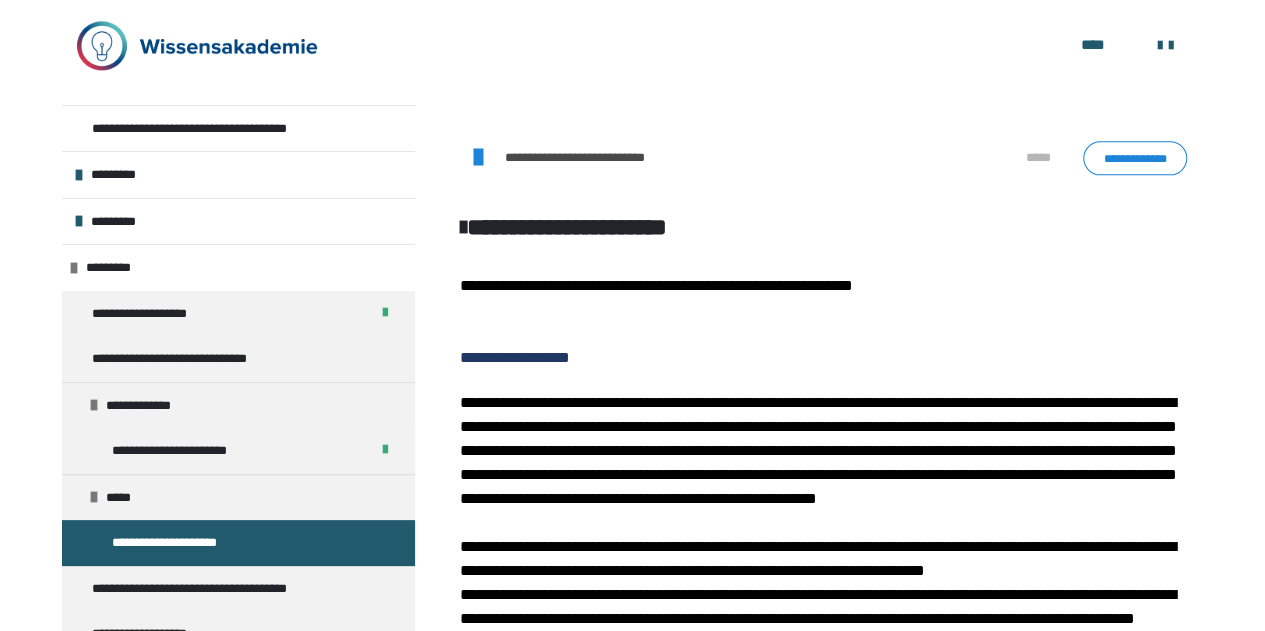 scroll, scrollTop: 1249, scrollLeft: 0, axis: vertical 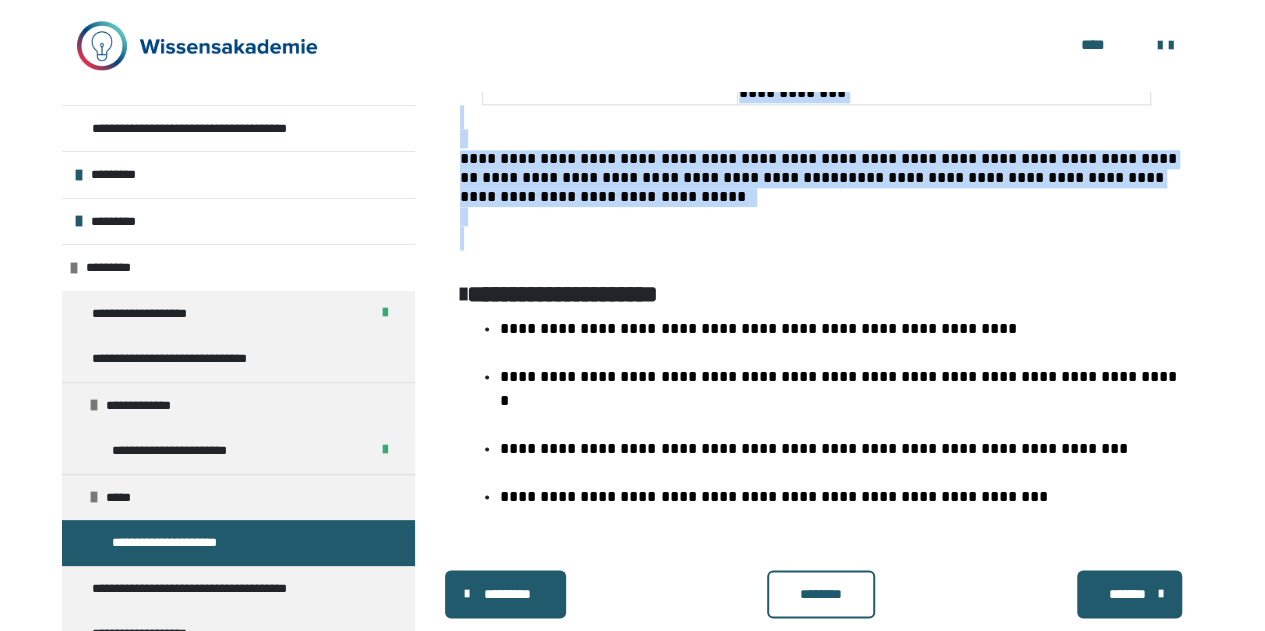 drag, startPoint x: 458, startPoint y: 308, endPoint x: 805, endPoint y: 424, distance: 365.87567 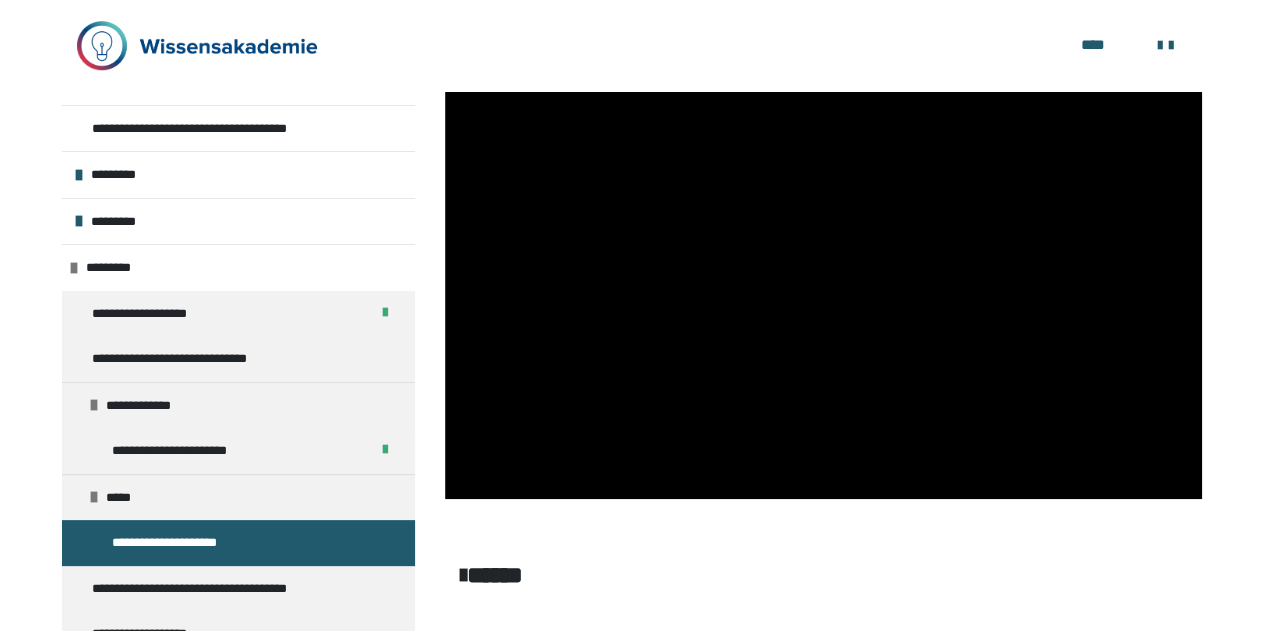 scroll, scrollTop: 793, scrollLeft: 0, axis: vertical 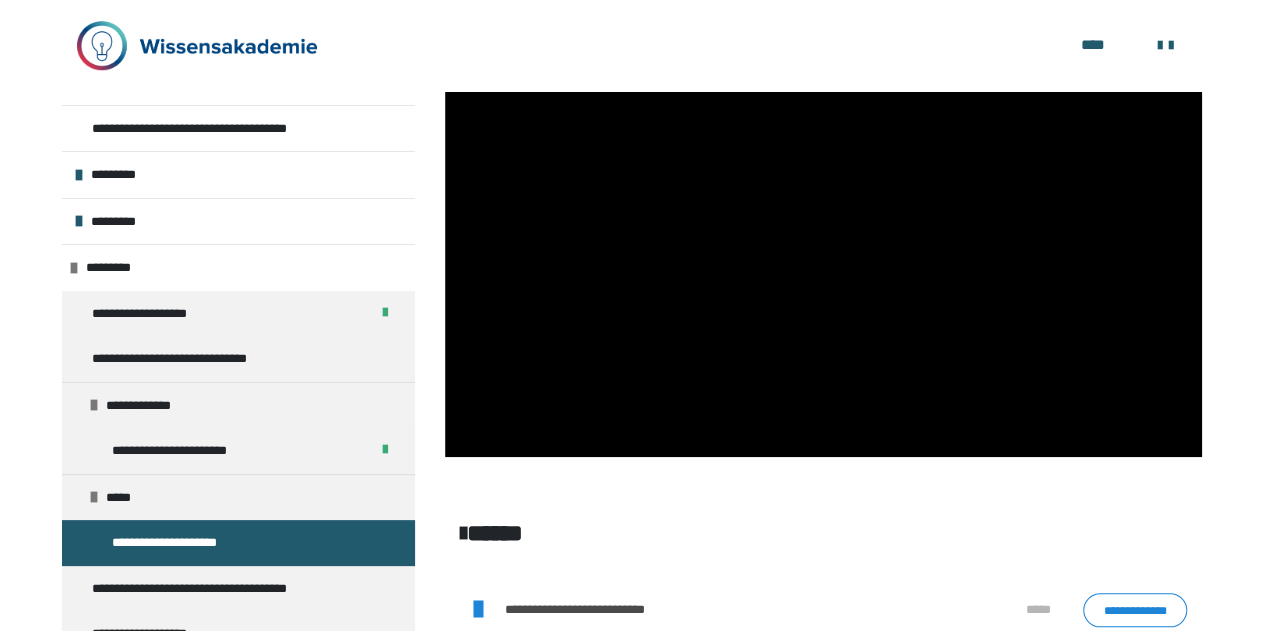 click on "*****" at bounding box center [823, 533] 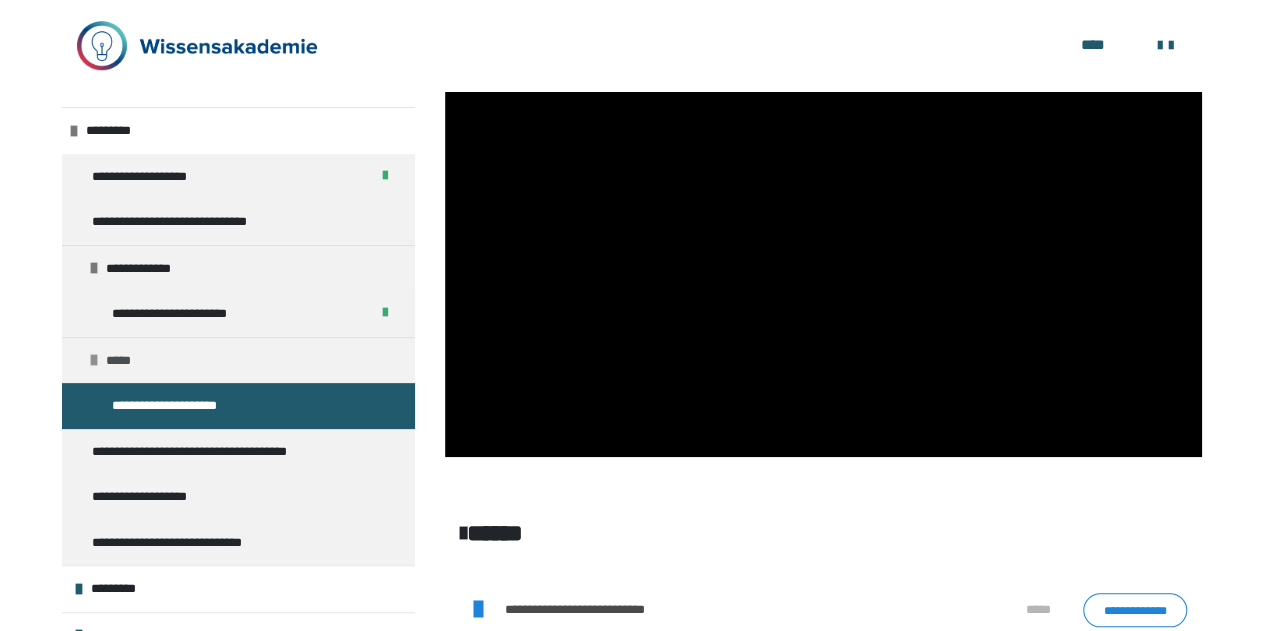 scroll, scrollTop: 136, scrollLeft: 0, axis: vertical 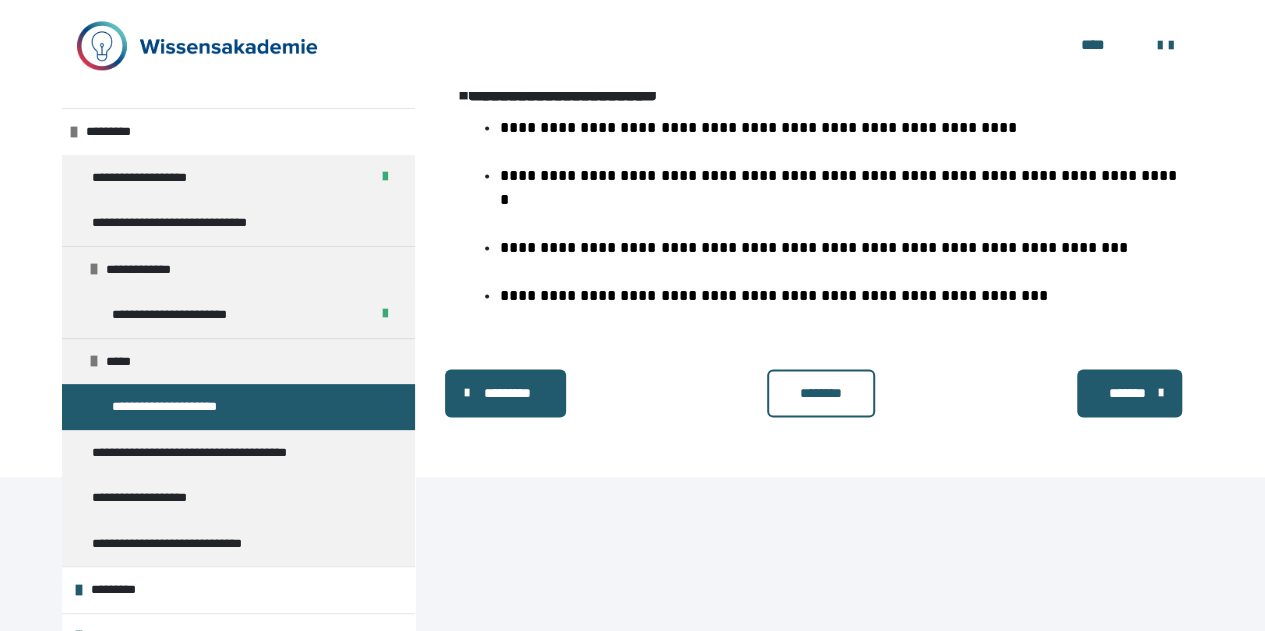 click on "********" at bounding box center (820, 393) 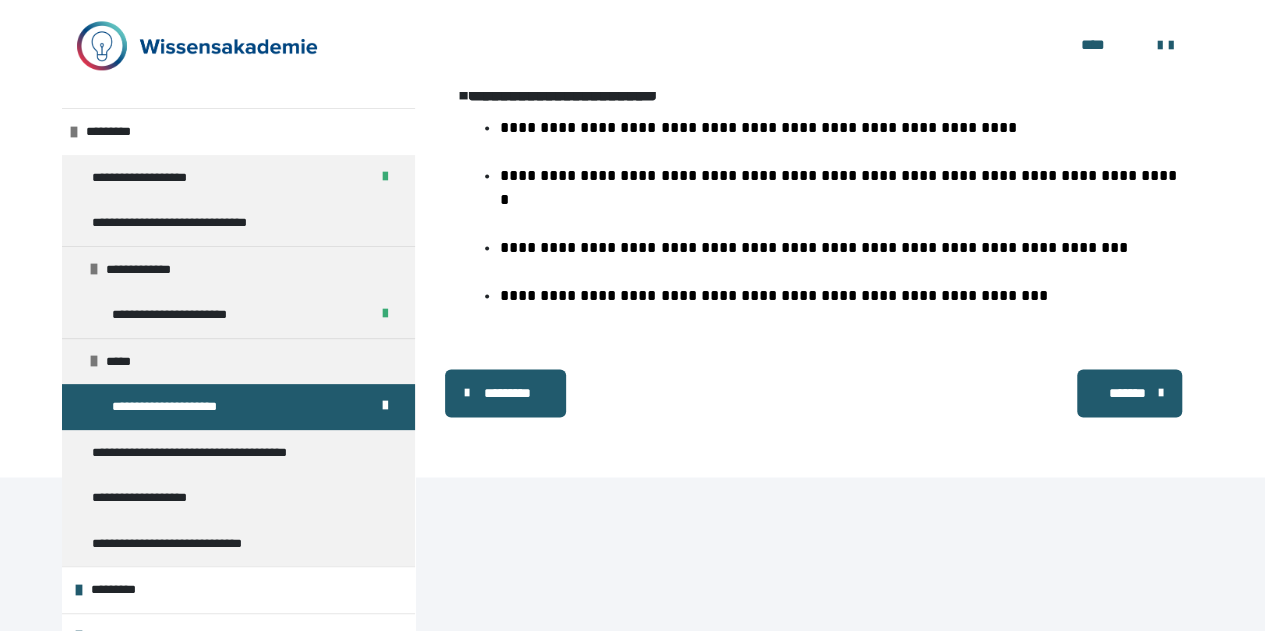 click on "*******" at bounding box center (1128, 393) 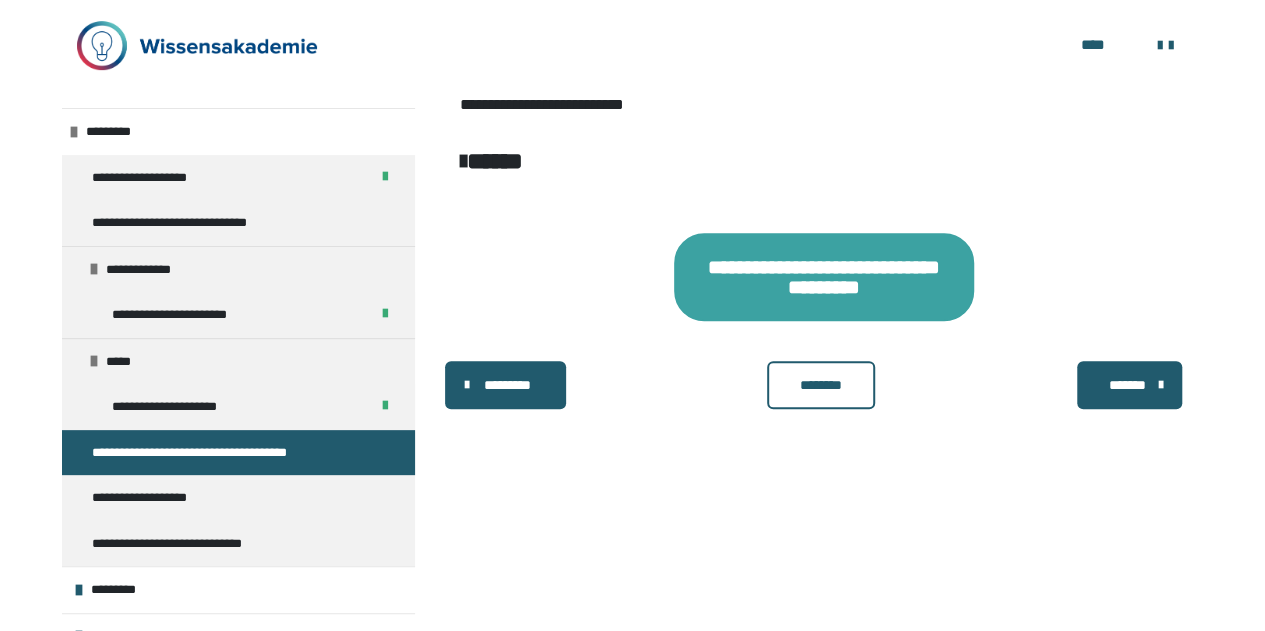scroll, scrollTop: 448, scrollLeft: 0, axis: vertical 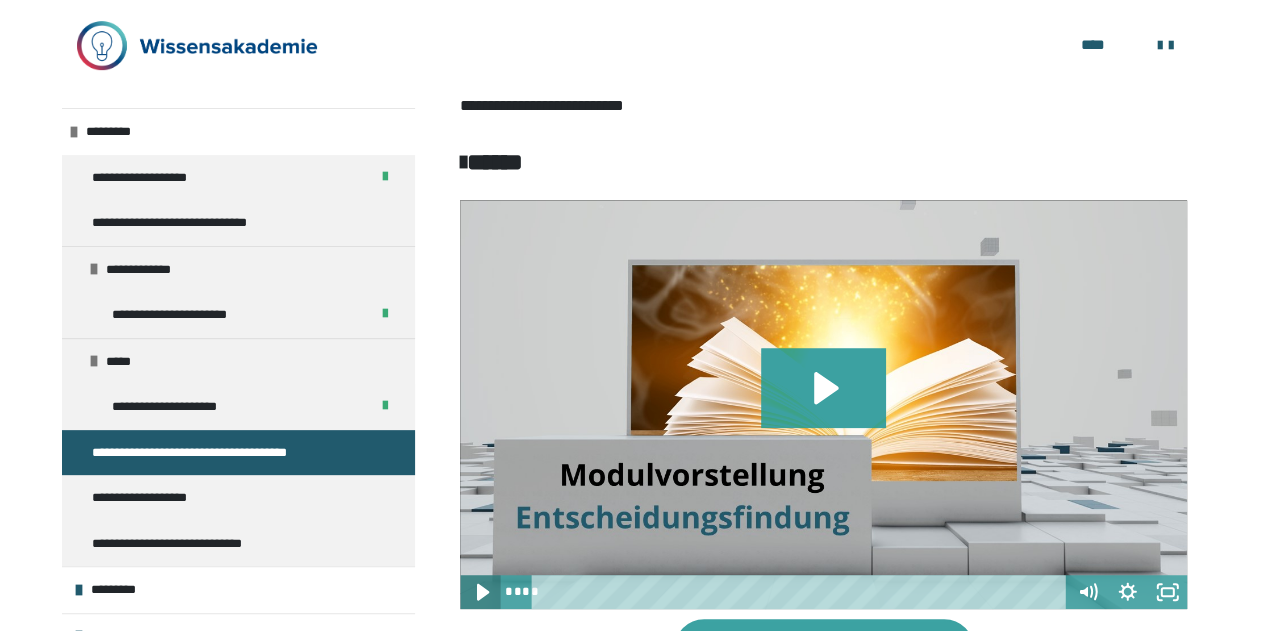 click 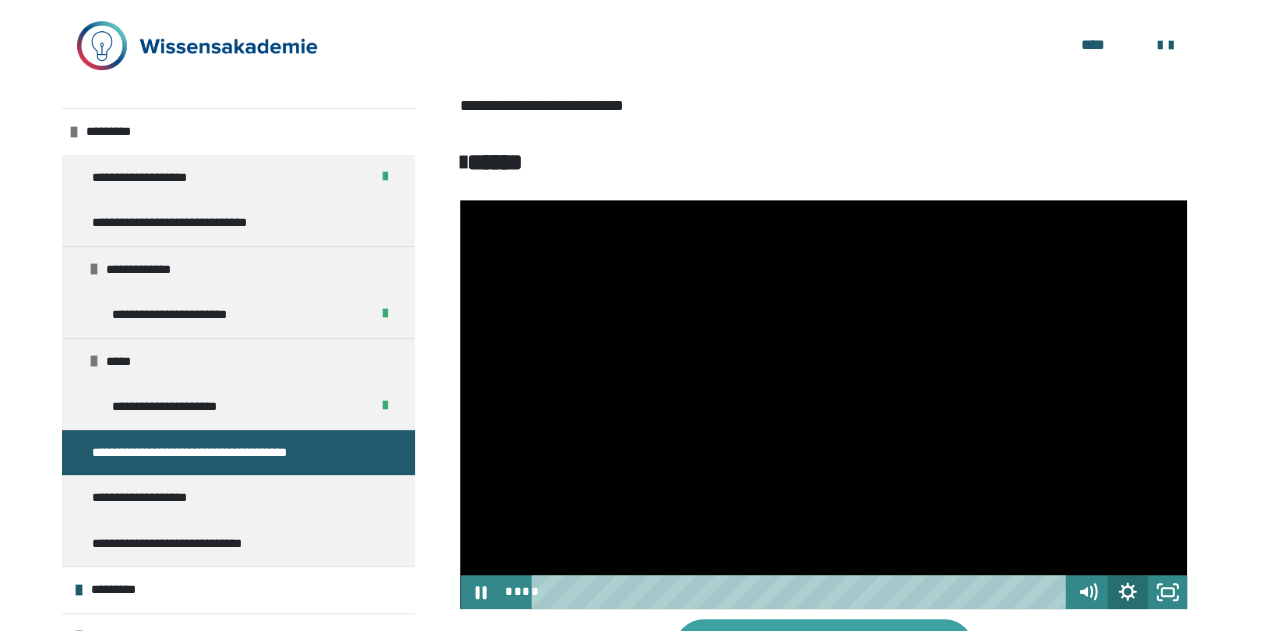 click 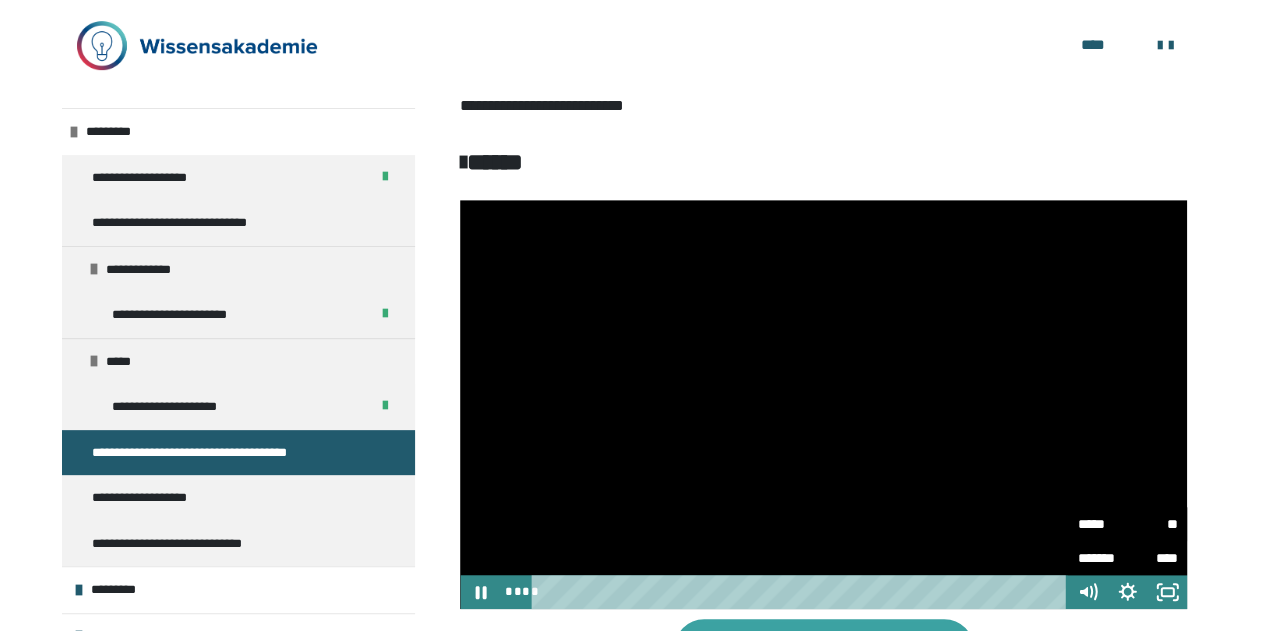 click on "**" at bounding box center [1152, 524] 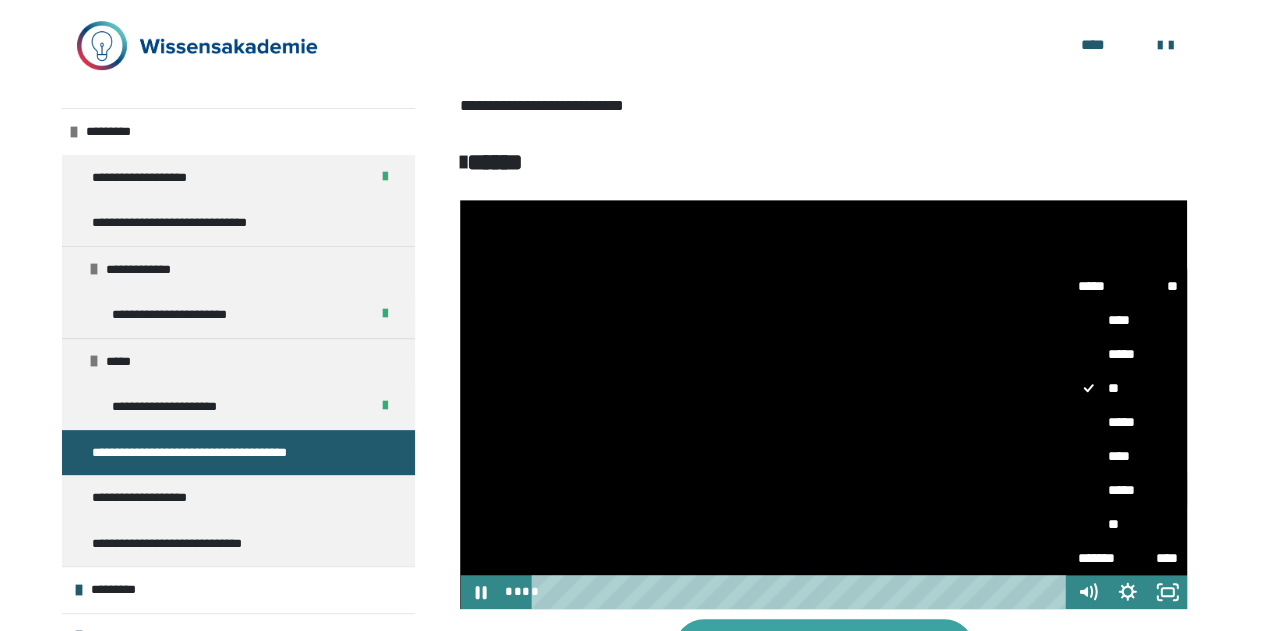 click on "*****" at bounding box center [1127, 490] 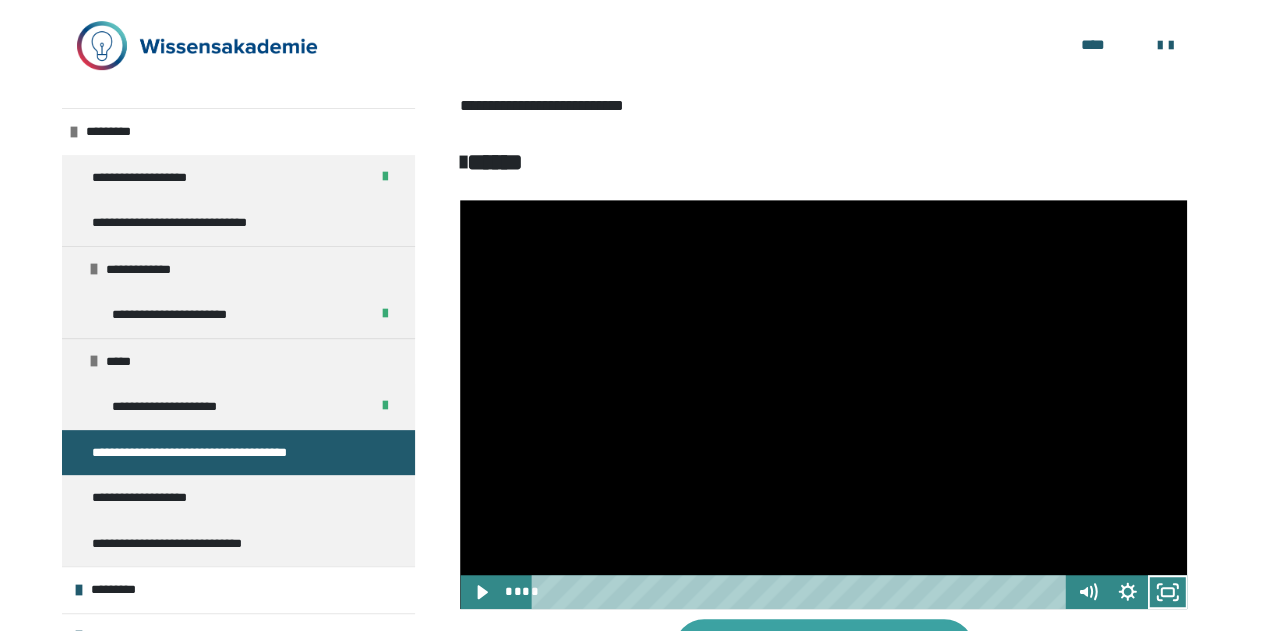 click at bounding box center (823, 404) 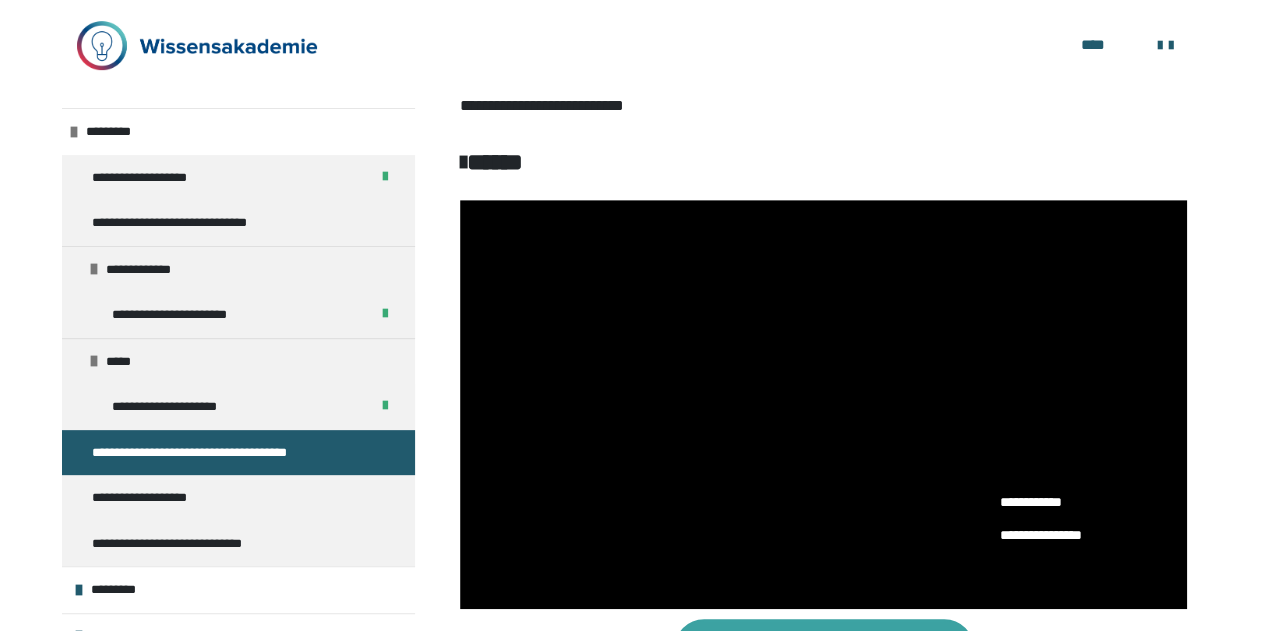 scroll, scrollTop: 672, scrollLeft: 0, axis: vertical 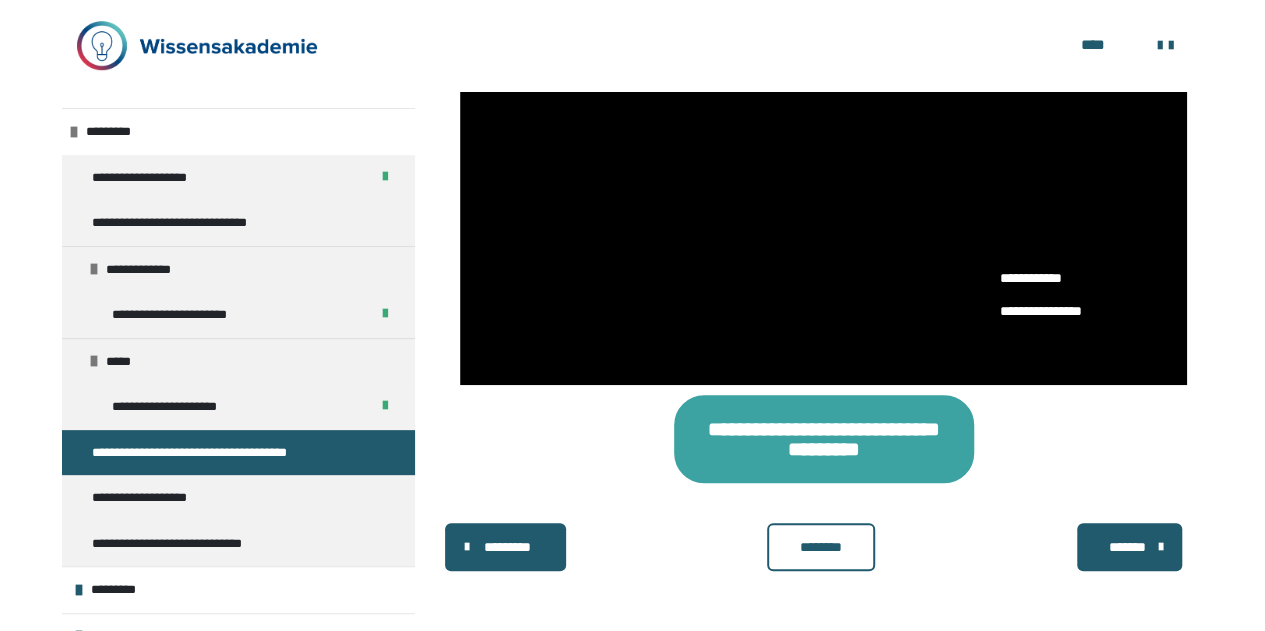 click on "********" at bounding box center [820, 547] 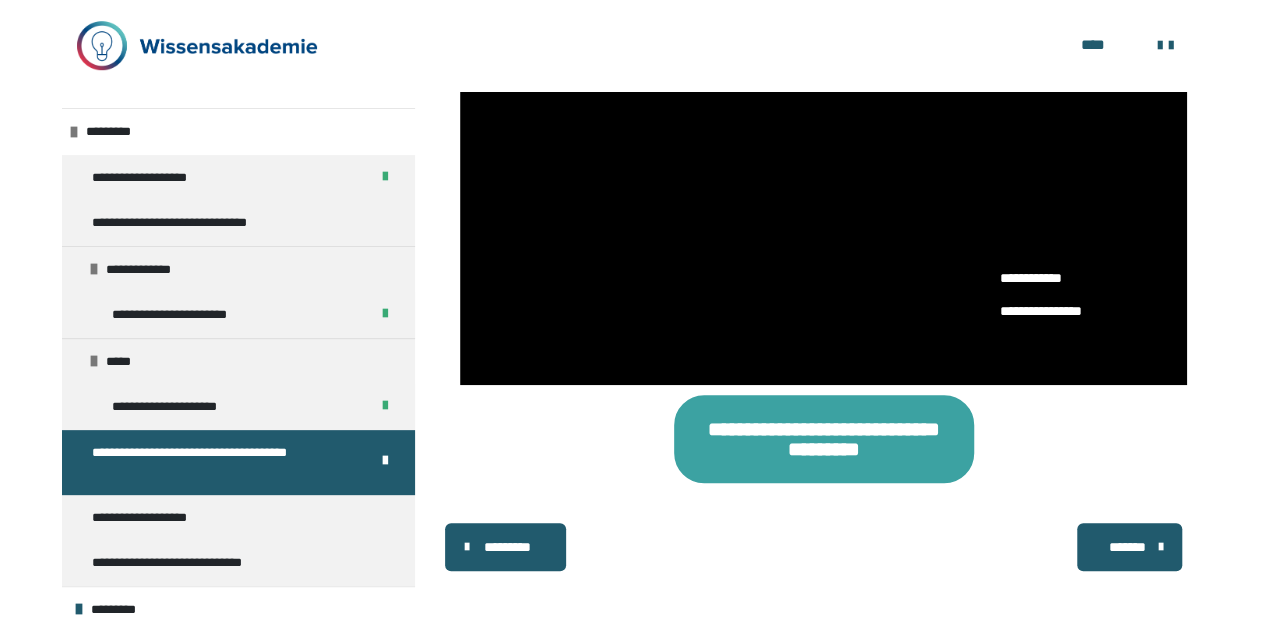 click on "*******" at bounding box center [1128, 547] 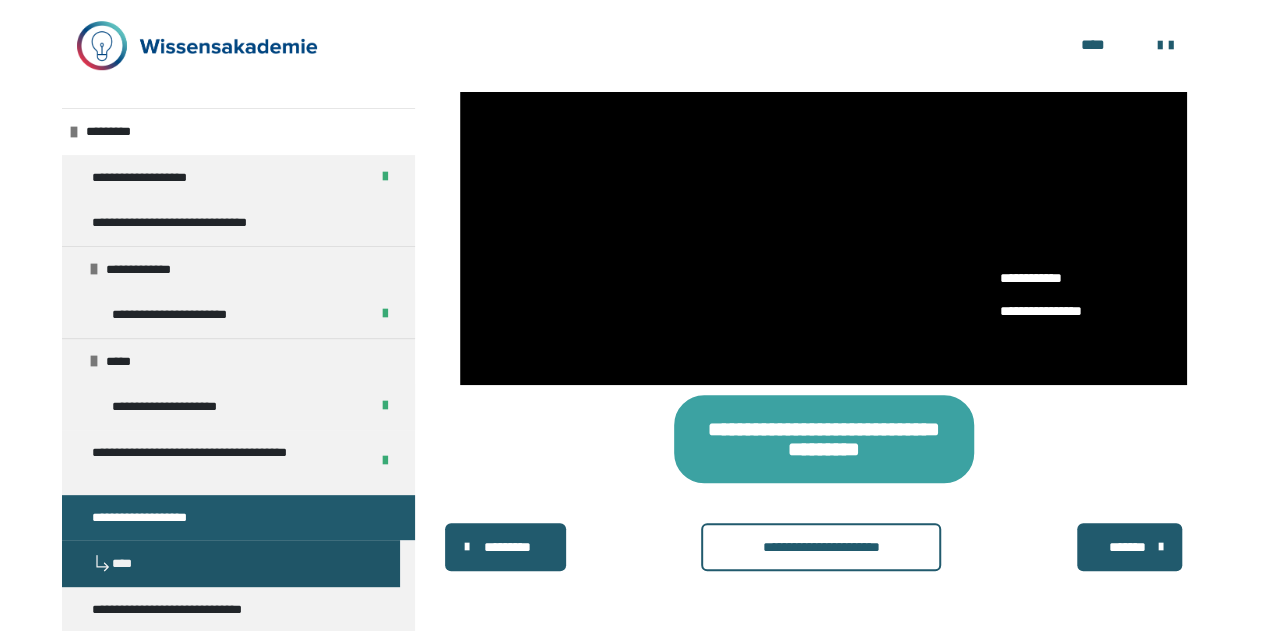 scroll, scrollTop: 448, scrollLeft: 0, axis: vertical 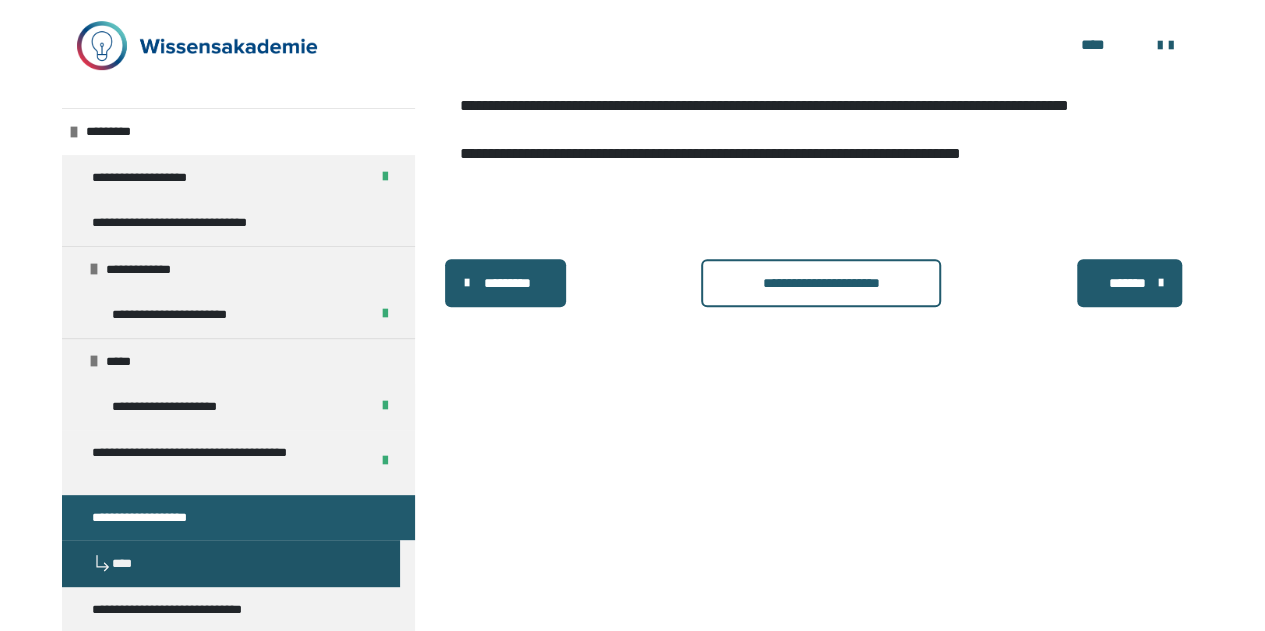 click on "**********" at bounding box center [821, 283] 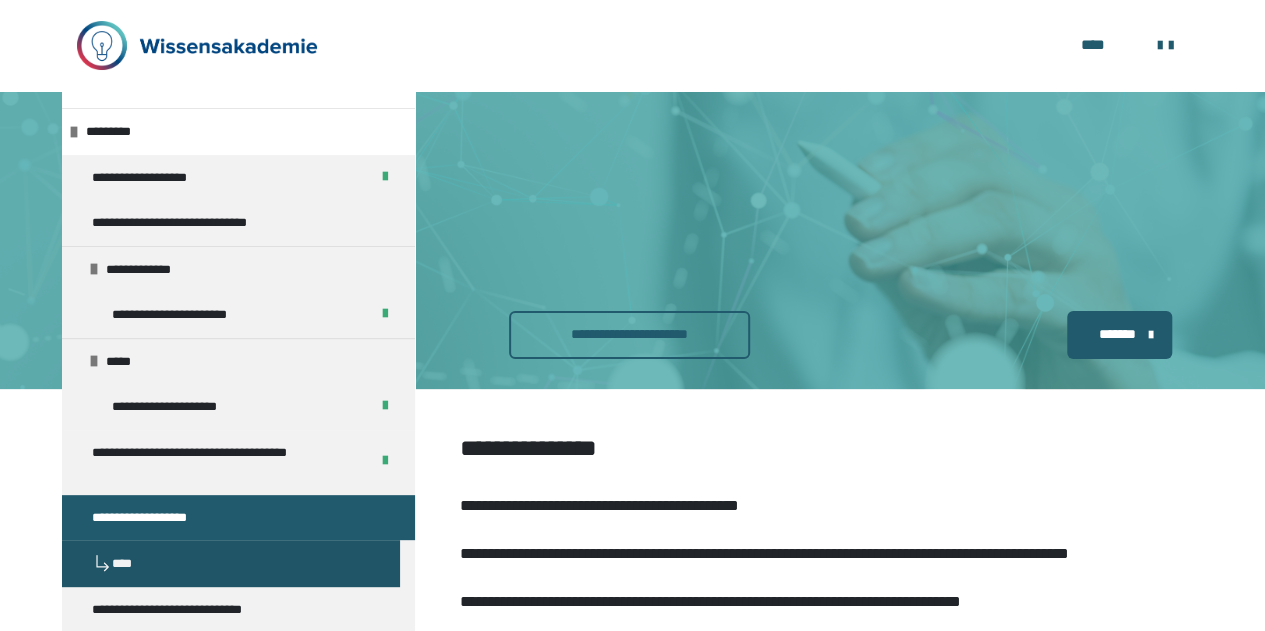 scroll, scrollTop: 0, scrollLeft: 0, axis: both 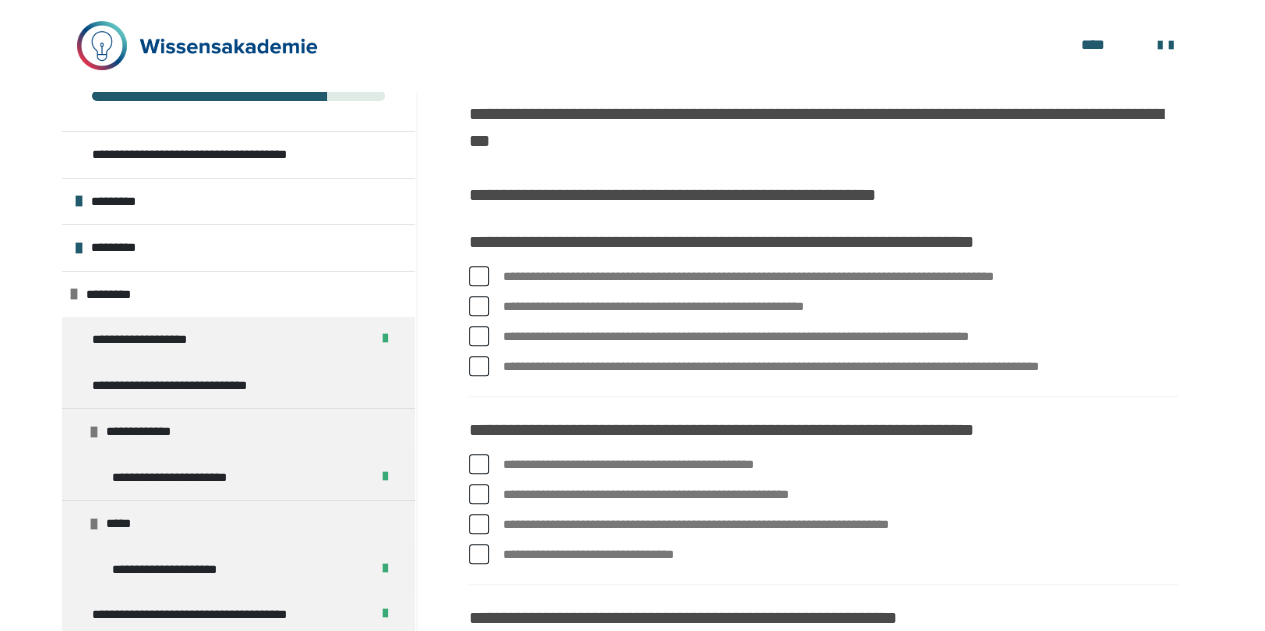 click at bounding box center [479, 276] 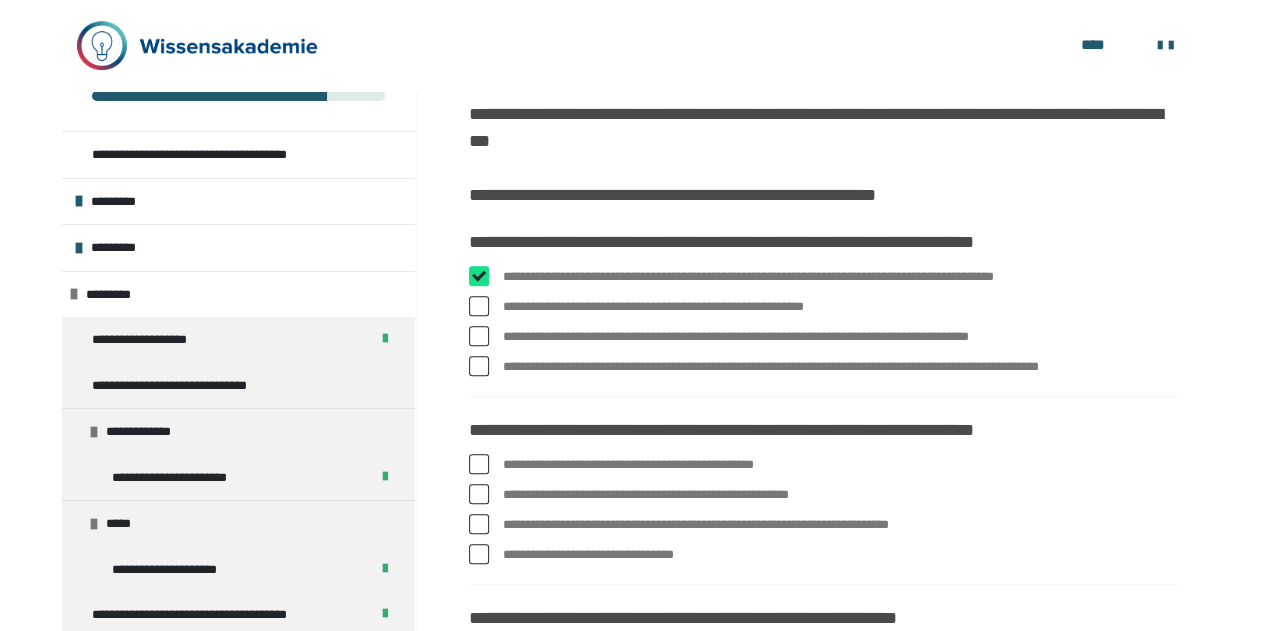 checkbox on "****" 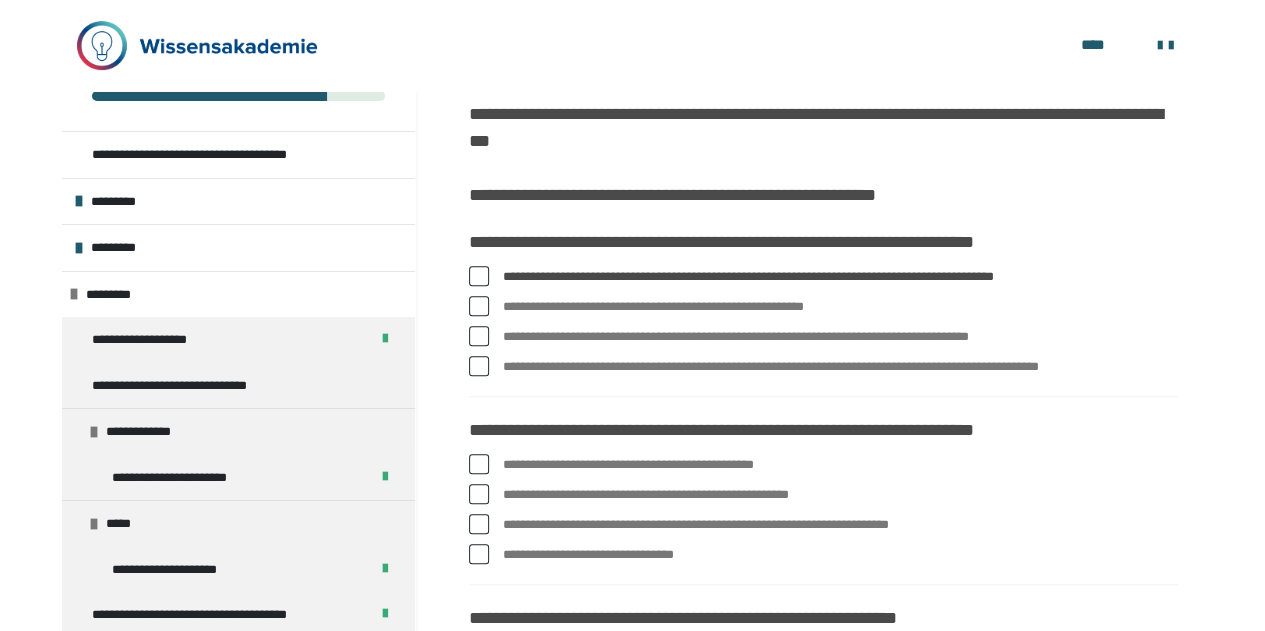 click at bounding box center (479, 366) 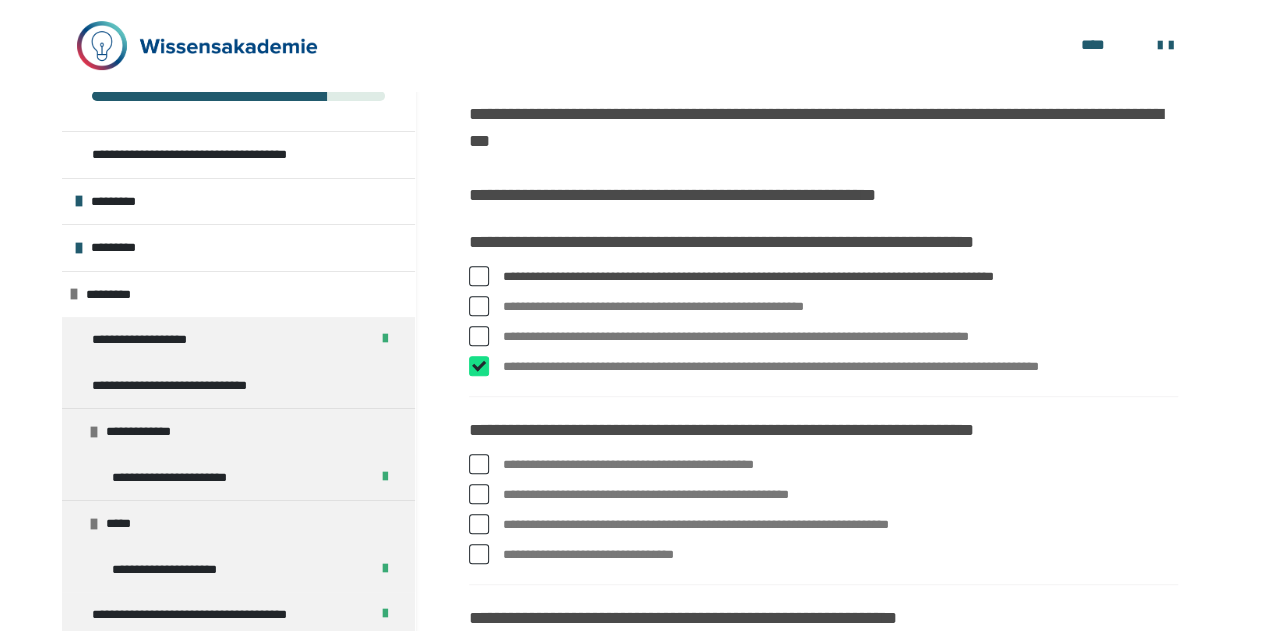checkbox on "****" 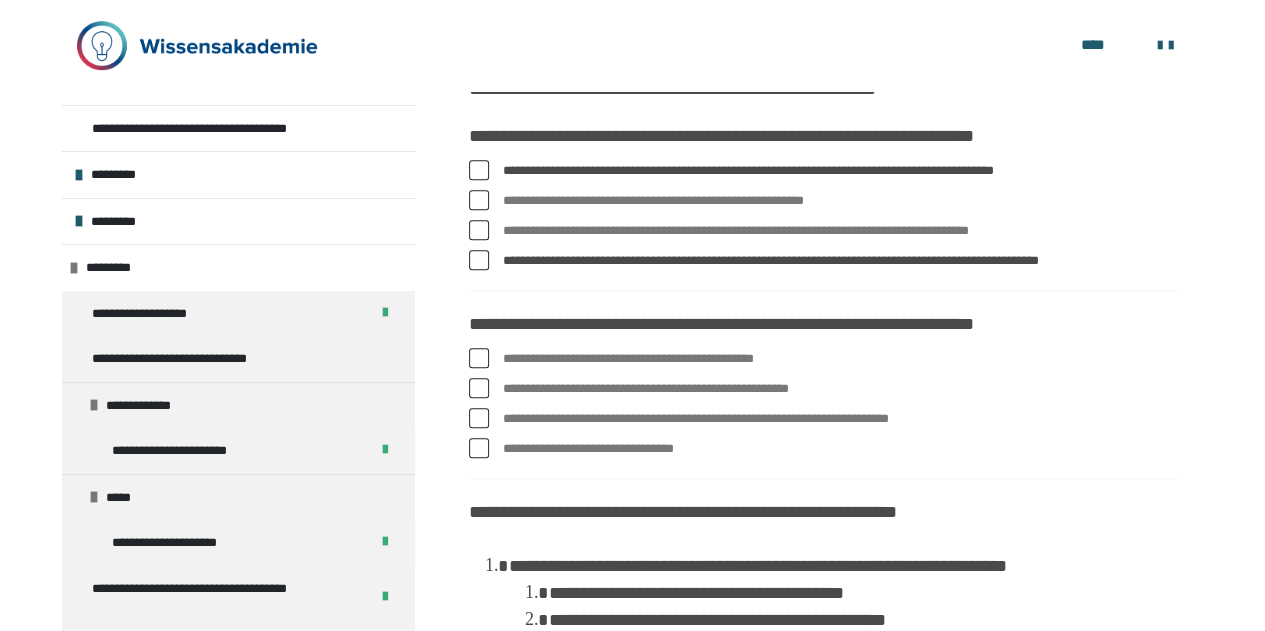 scroll, scrollTop: 475, scrollLeft: 0, axis: vertical 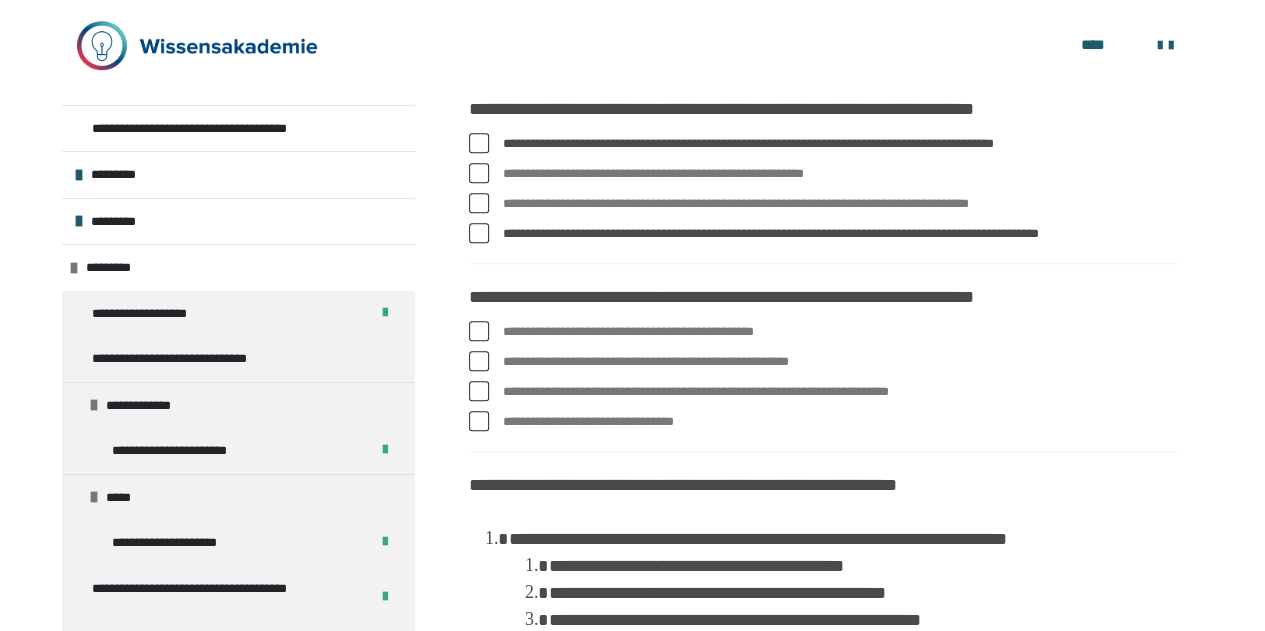 click at bounding box center [479, 331] 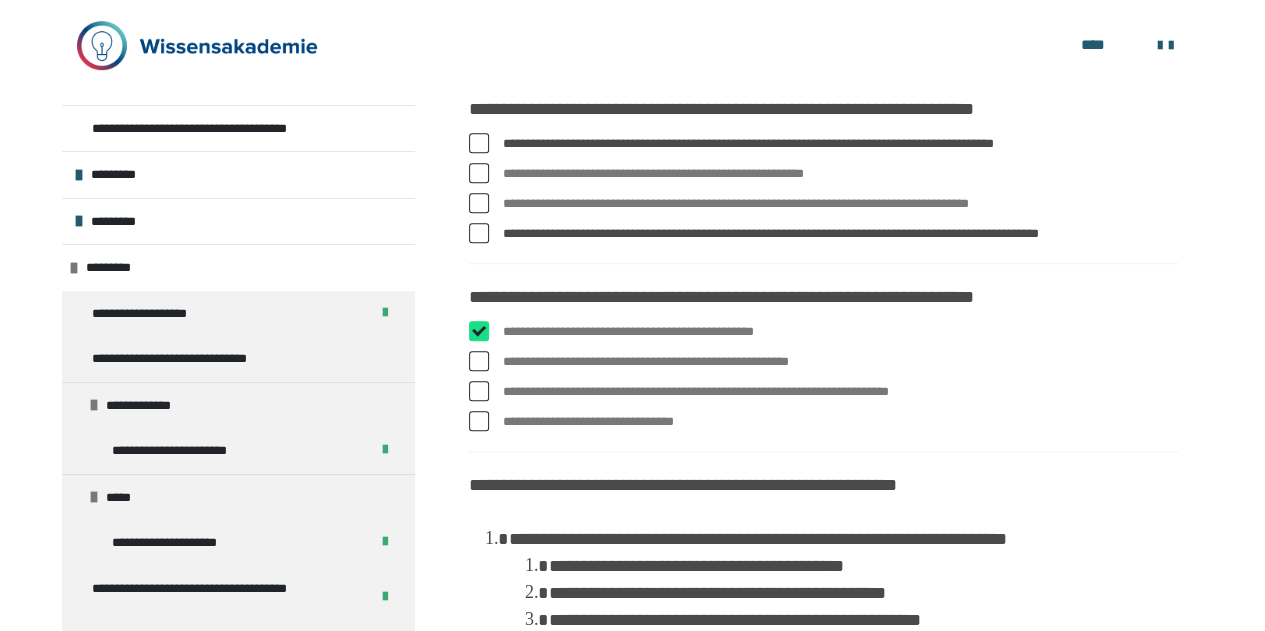 checkbox on "****" 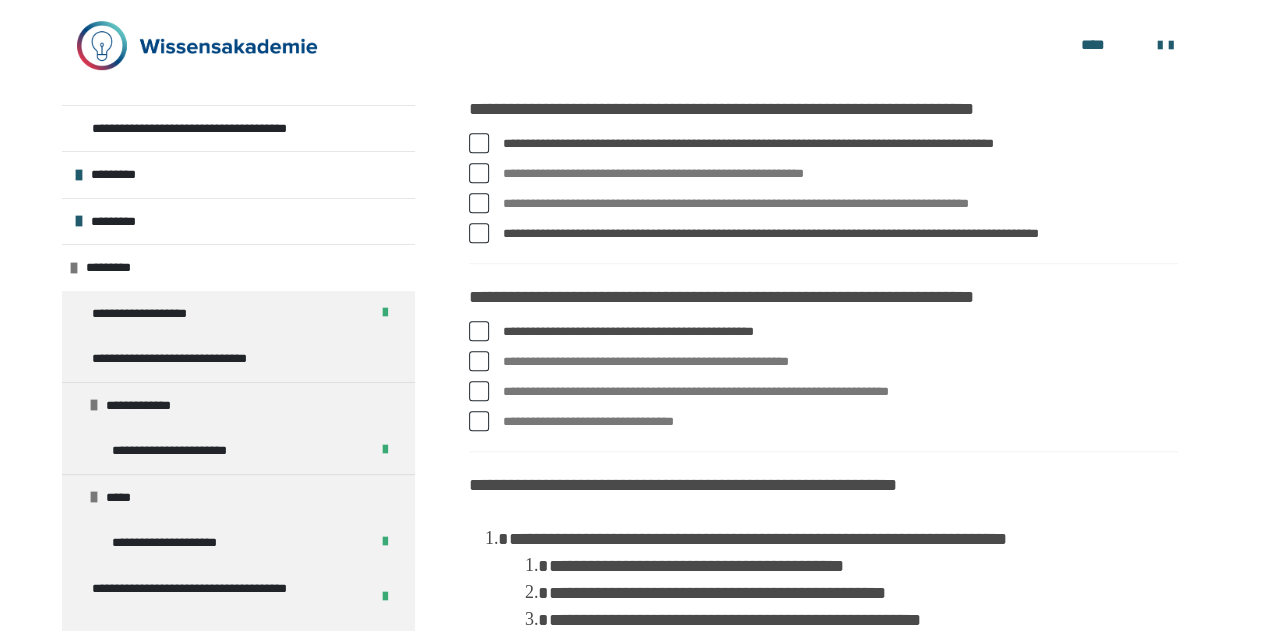 click at bounding box center (479, 361) 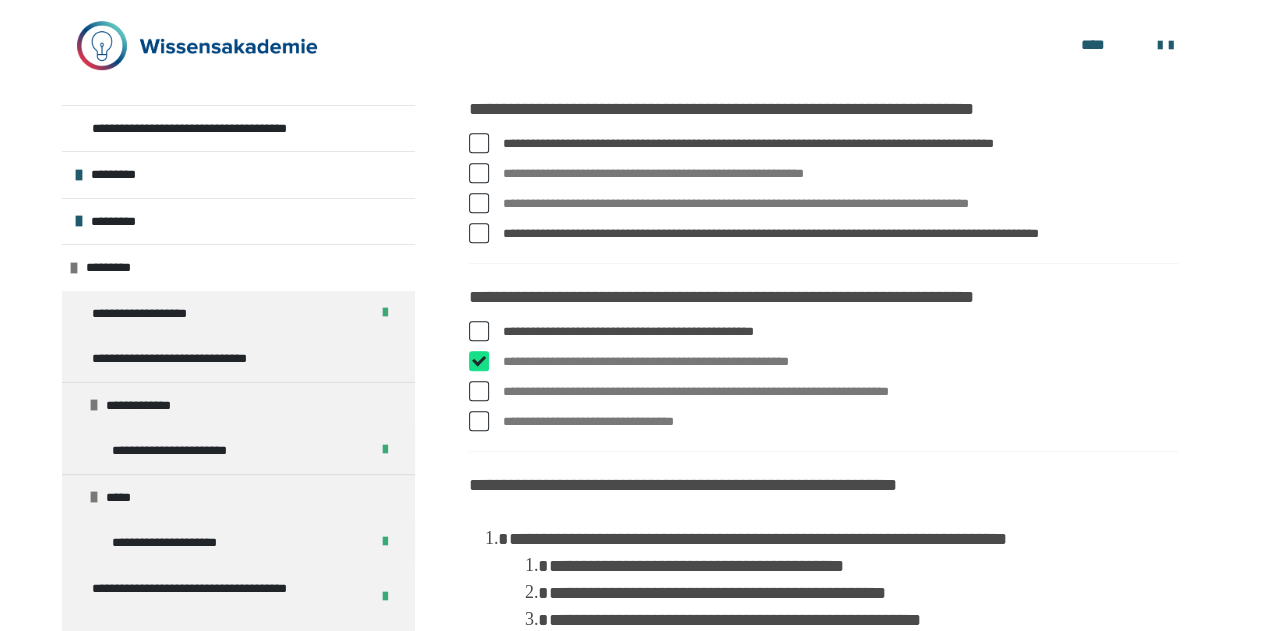 checkbox on "****" 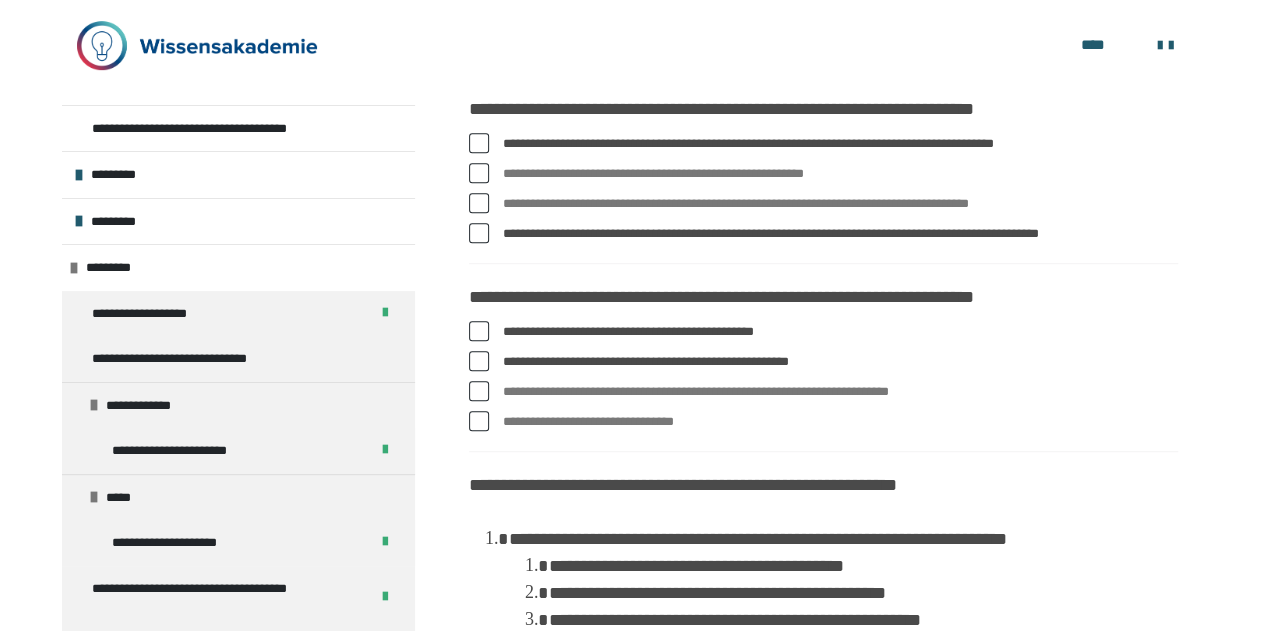 click at bounding box center [479, 391] 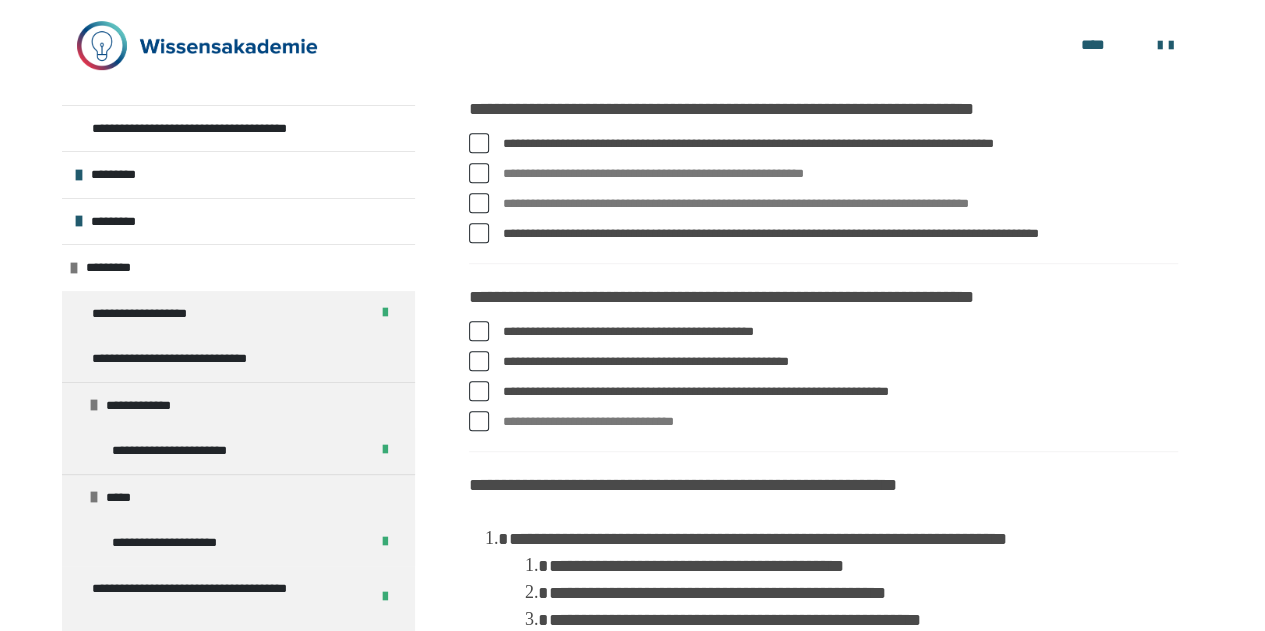 click at bounding box center [479, 421] 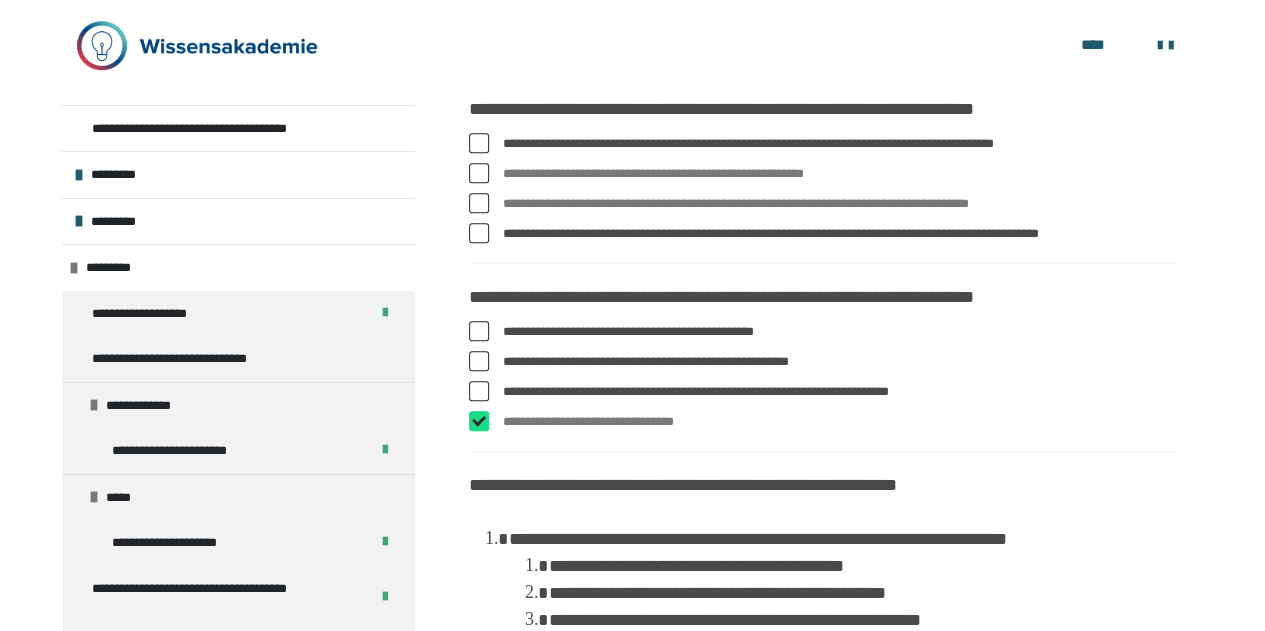 checkbox on "****" 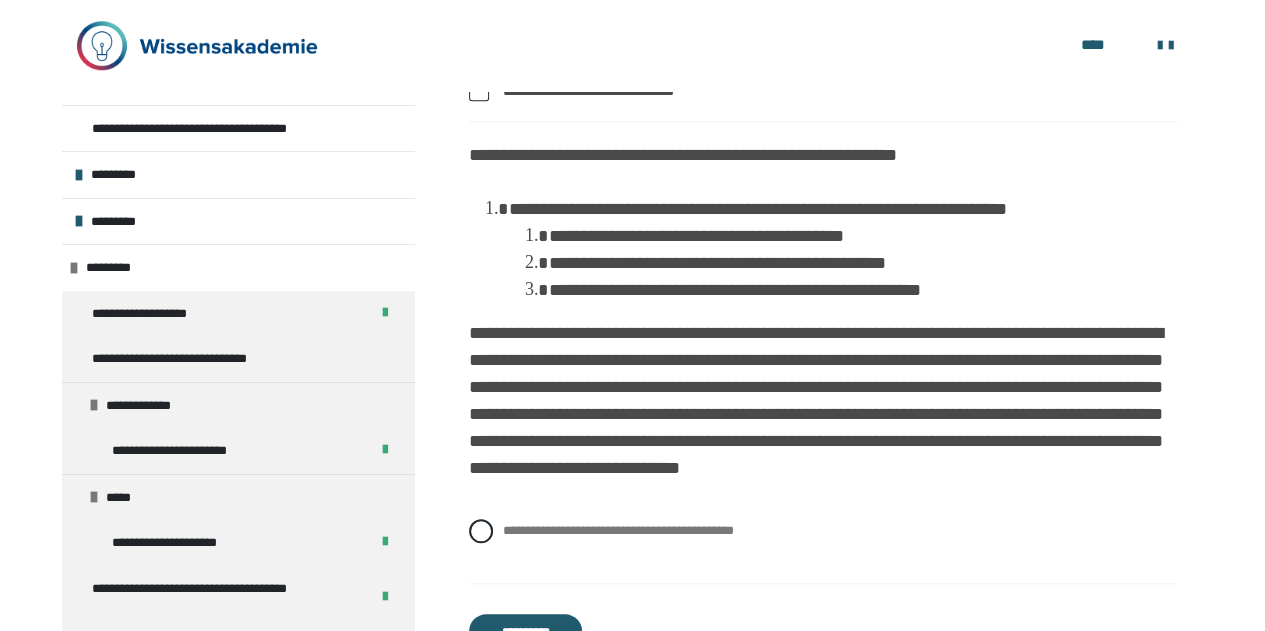 scroll, scrollTop: 809, scrollLeft: 0, axis: vertical 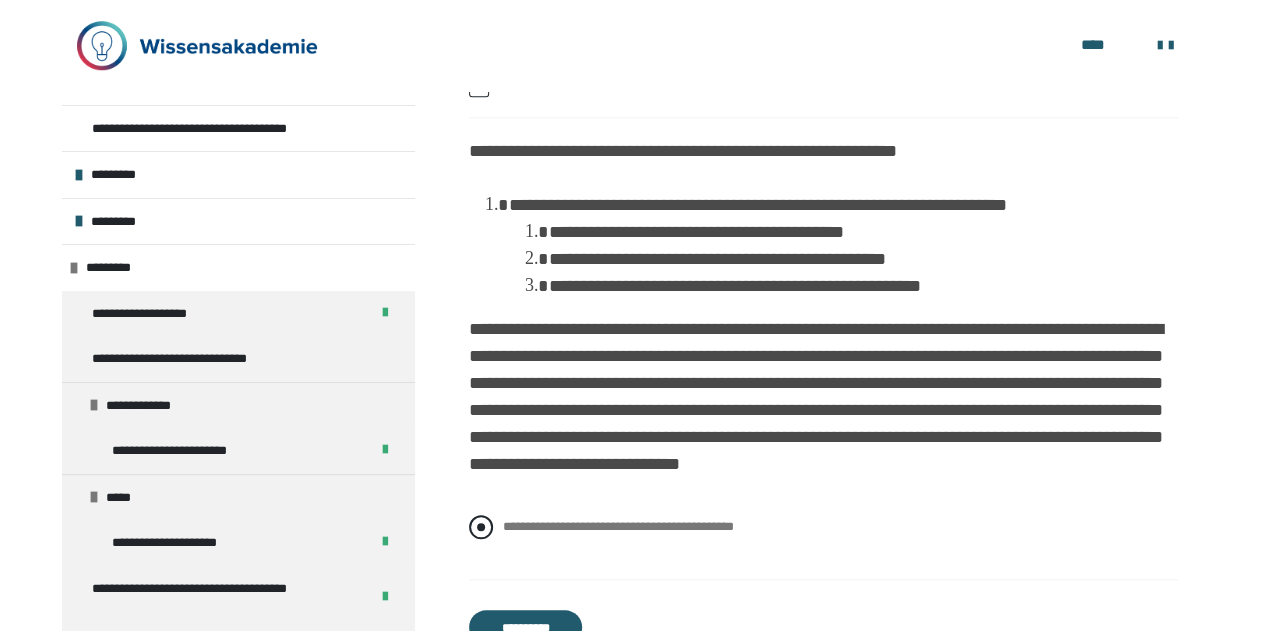 click on "**********" at bounding box center [823, 527] 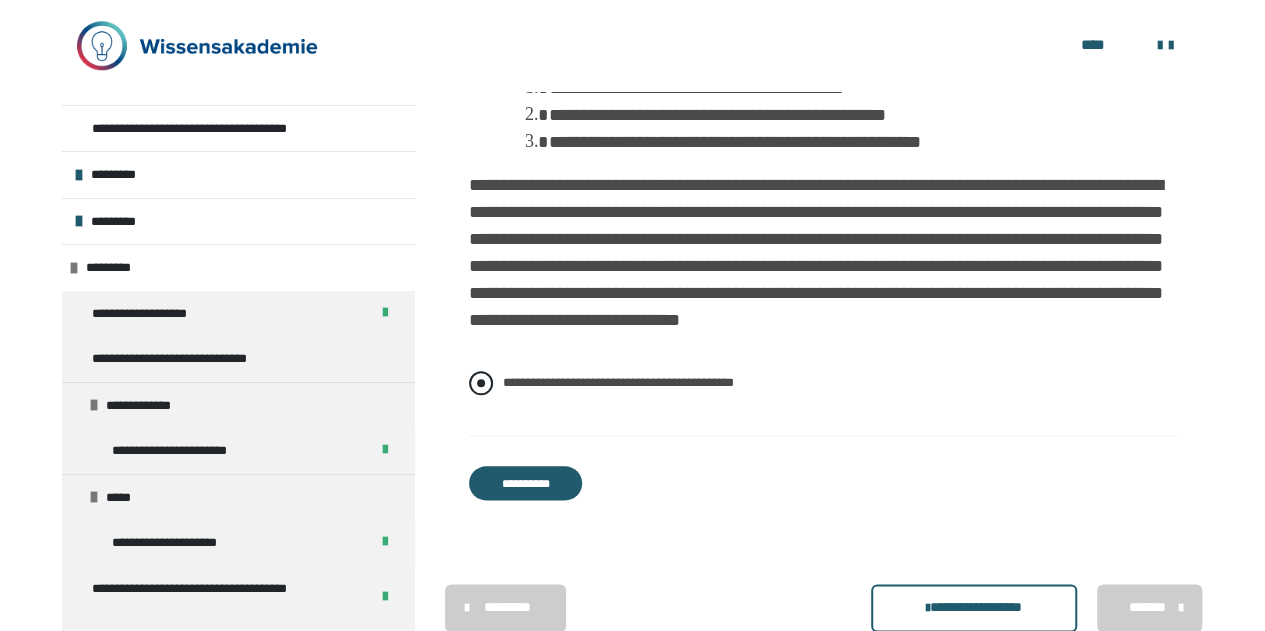 scroll, scrollTop: 963, scrollLeft: 0, axis: vertical 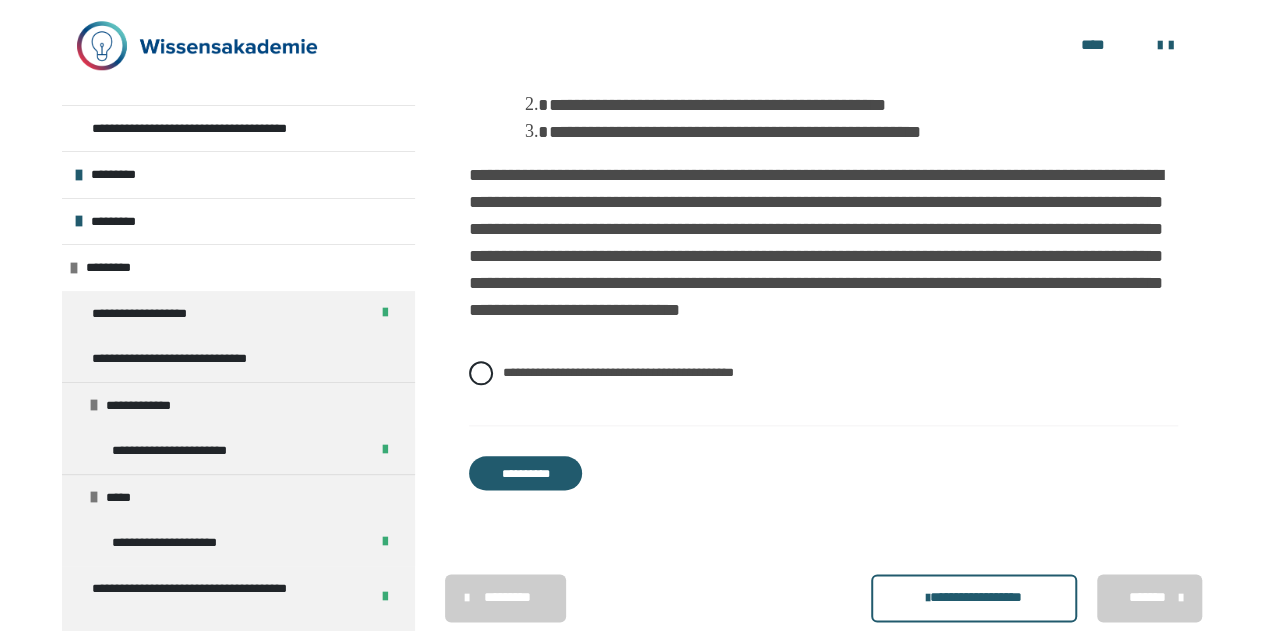 click on "**********" at bounding box center [525, 473] 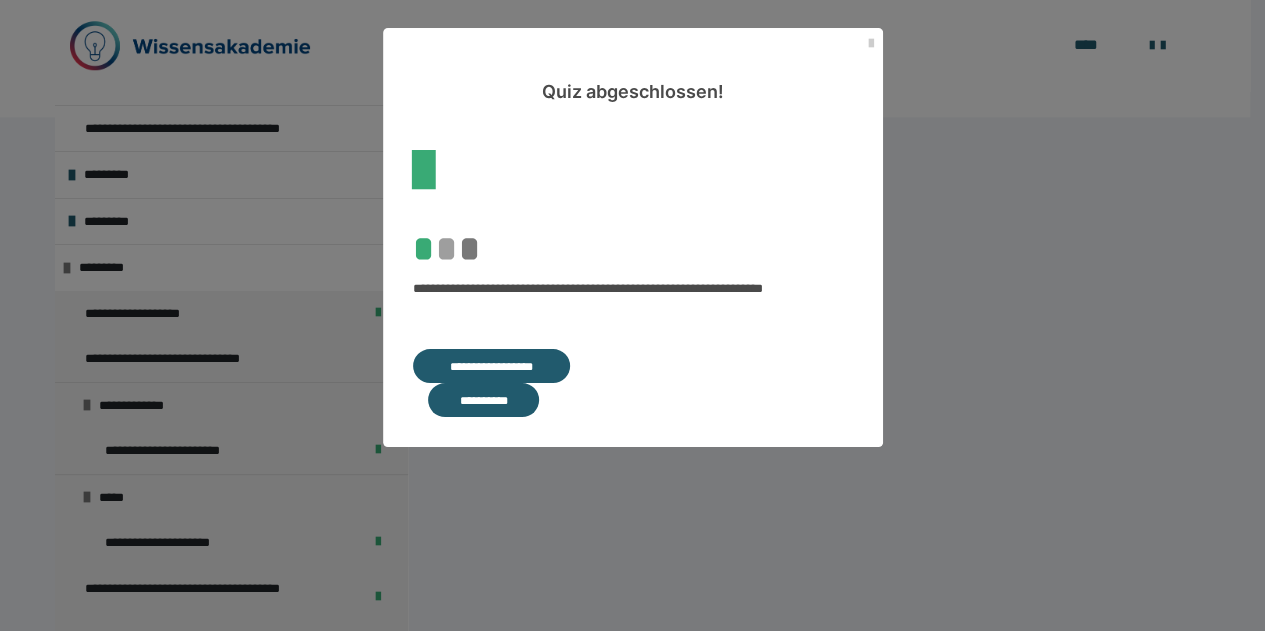 scroll, scrollTop: 403, scrollLeft: 0, axis: vertical 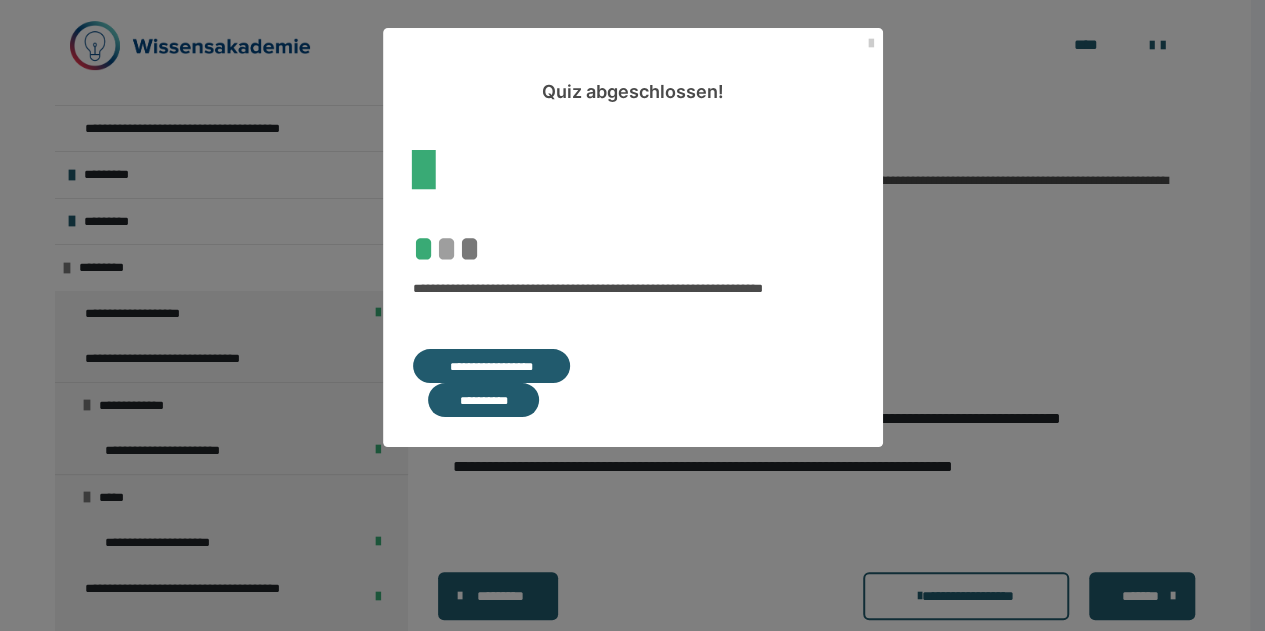 click on "**********" at bounding box center (491, 366) 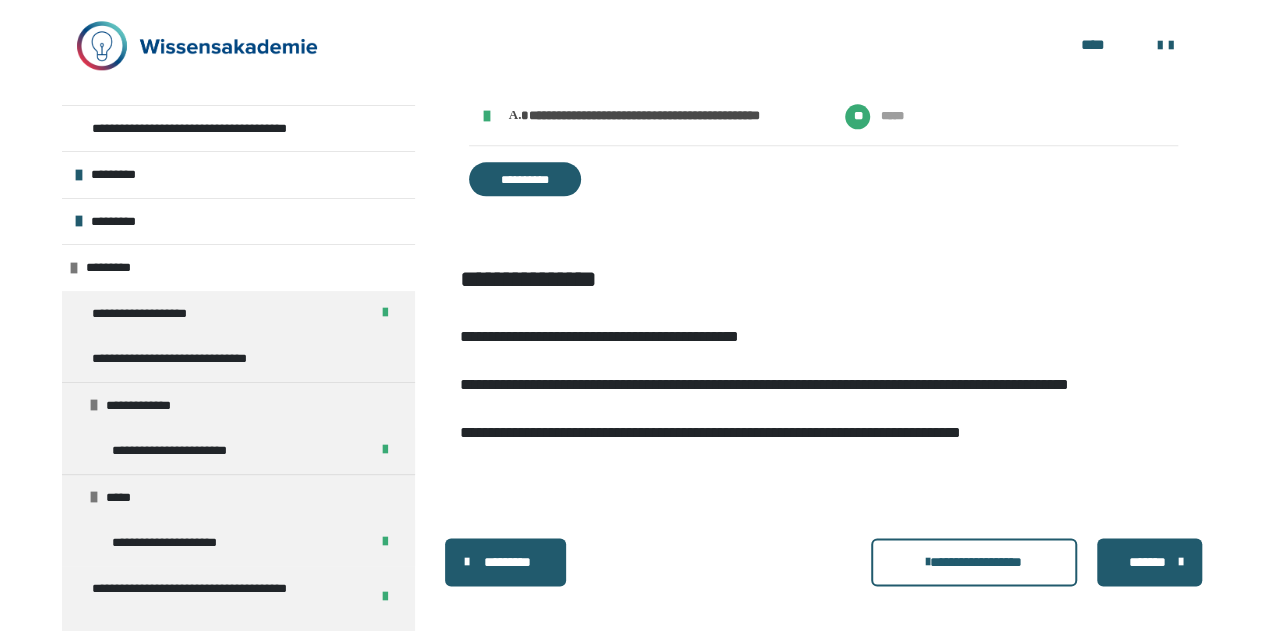 scroll, scrollTop: 1174, scrollLeft: 0, axis: vertical 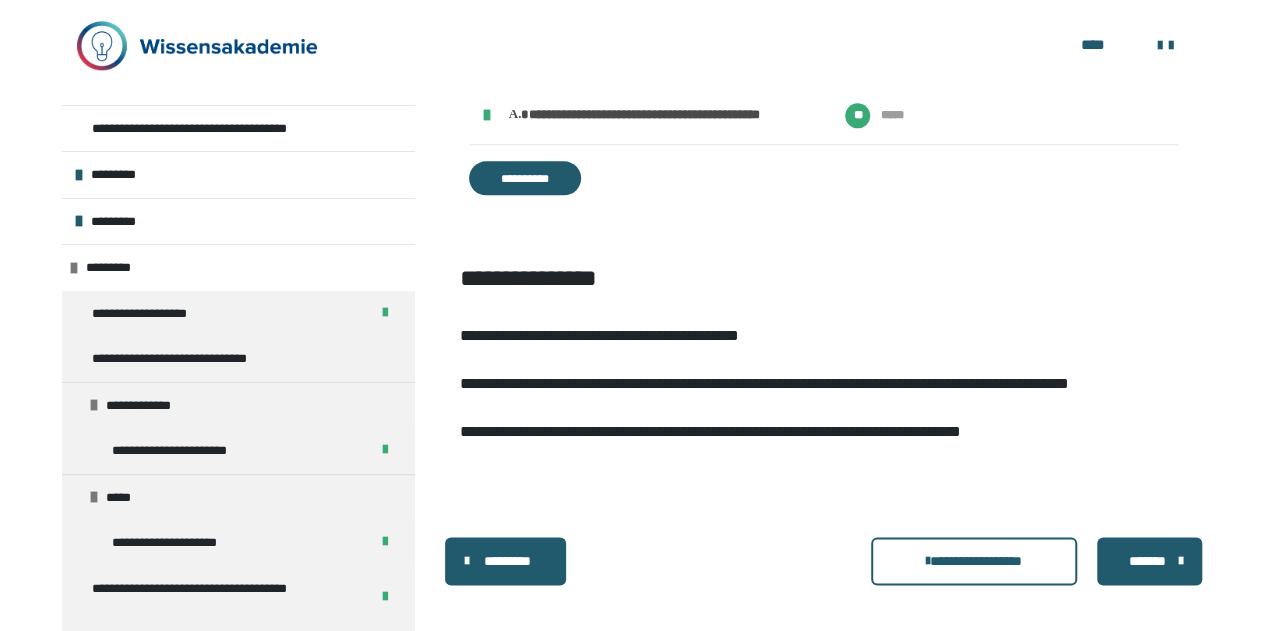click on "*******" at bounding box center [1148, 561] 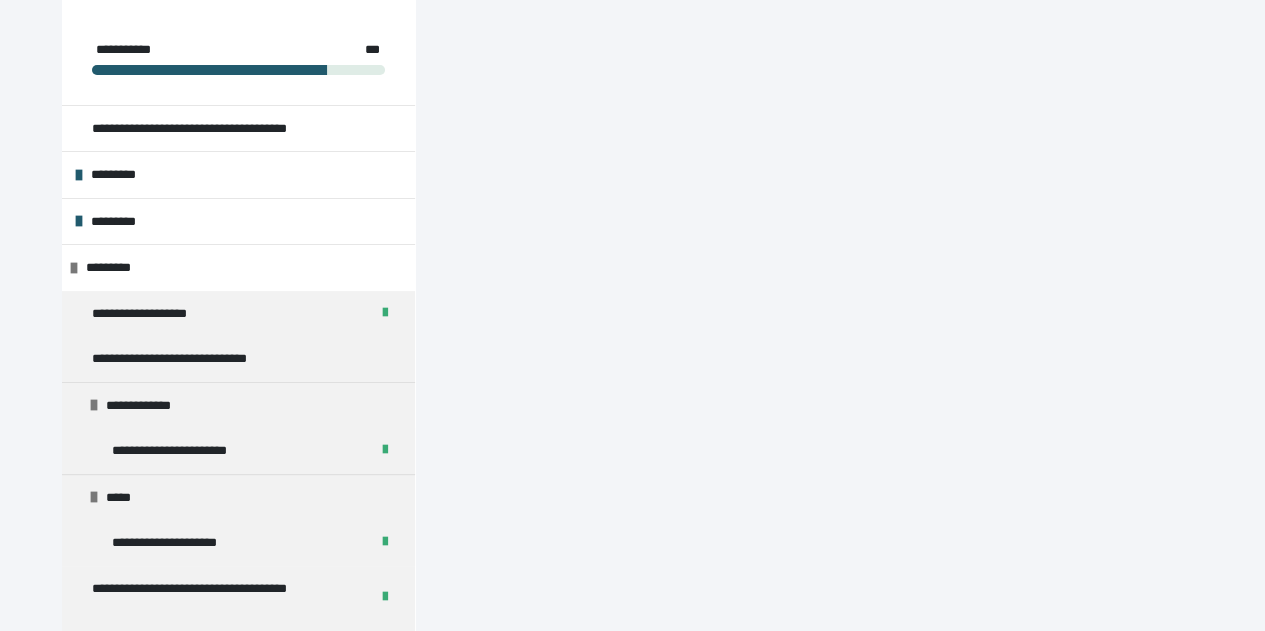 scroll, scrollTop: 117, scrollLeft: 0, axis: vertical 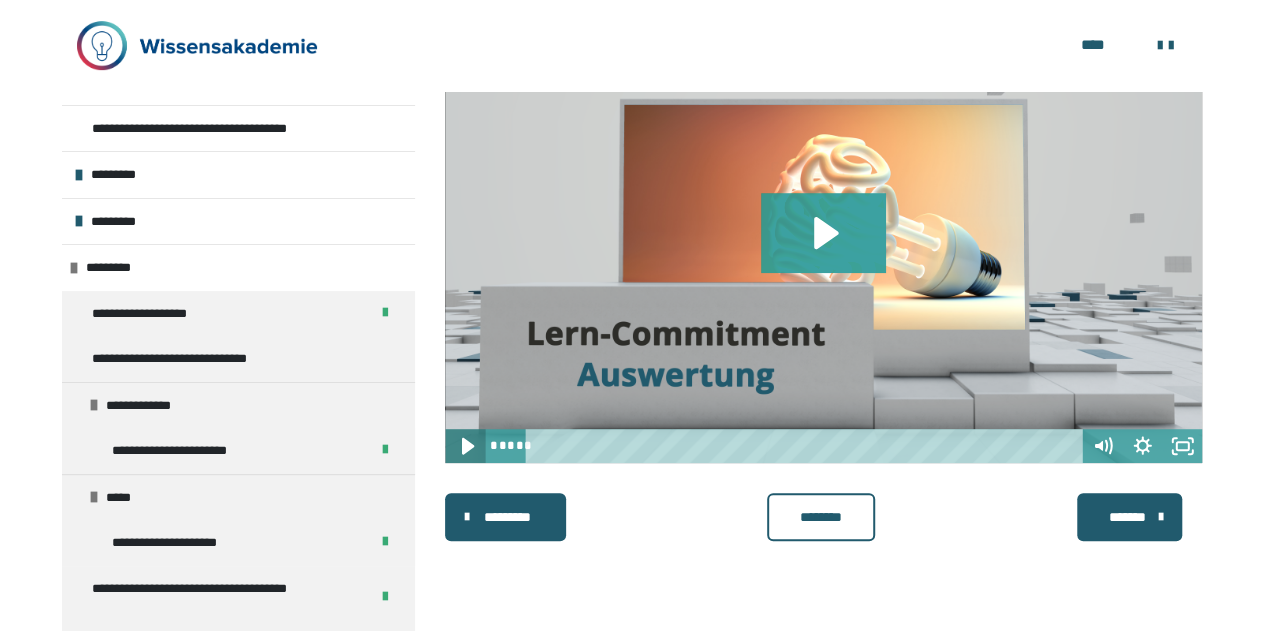 click 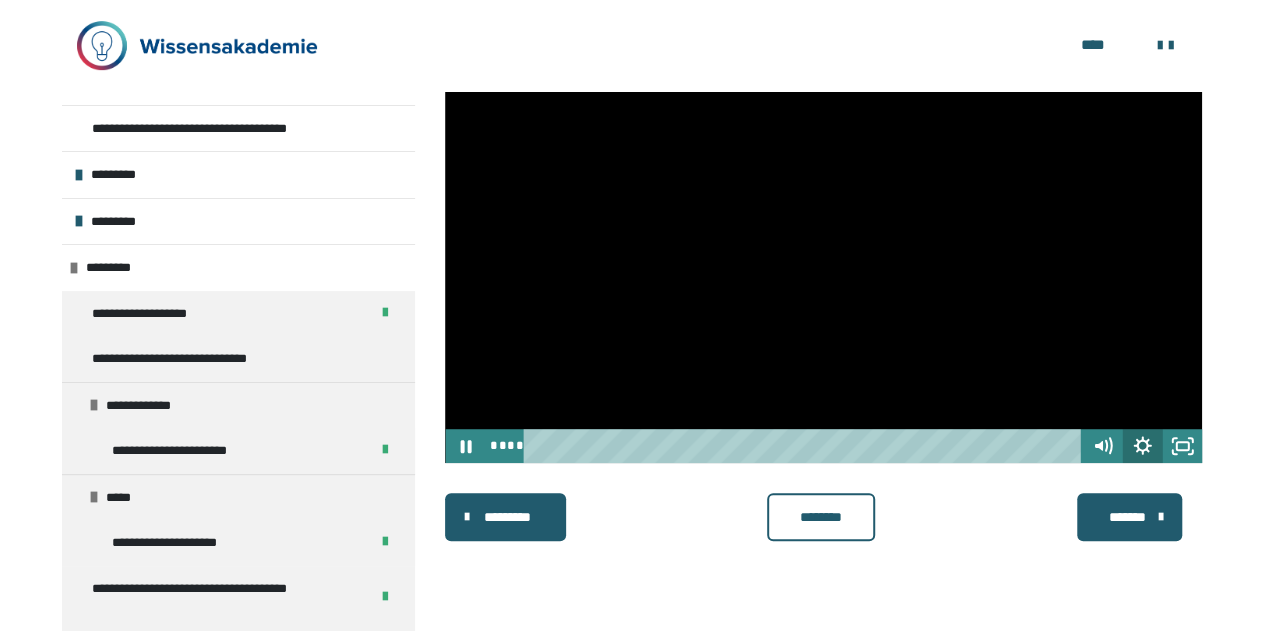 click 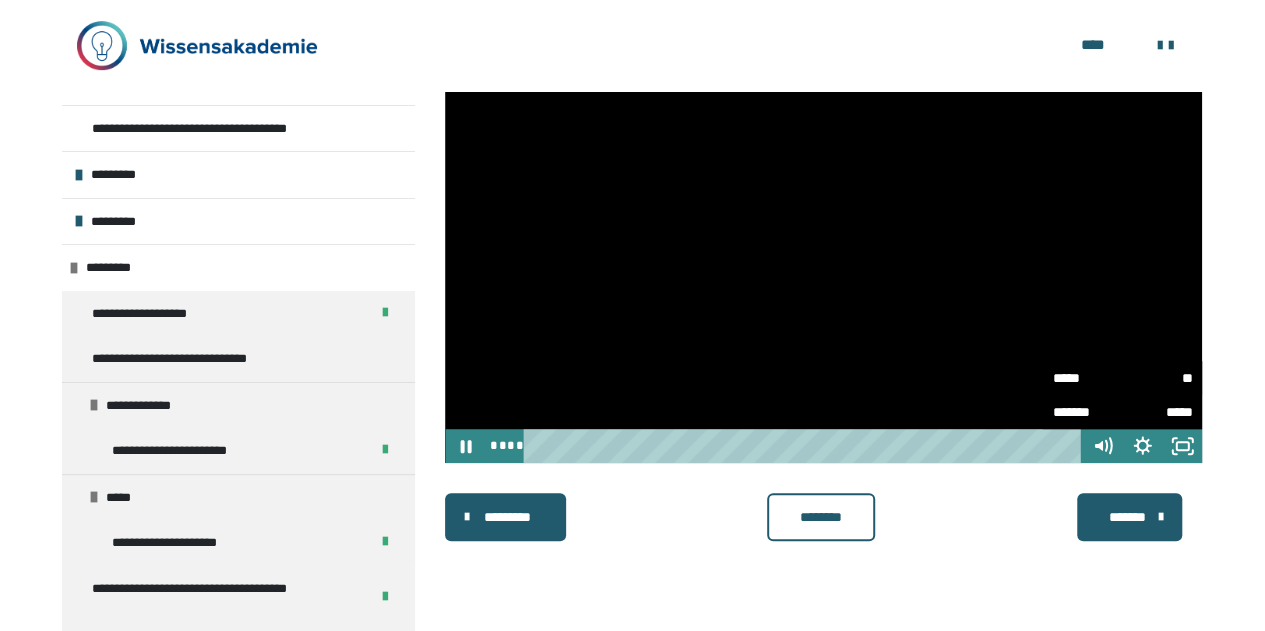 click on "**" at bounding box center (1157, 378) 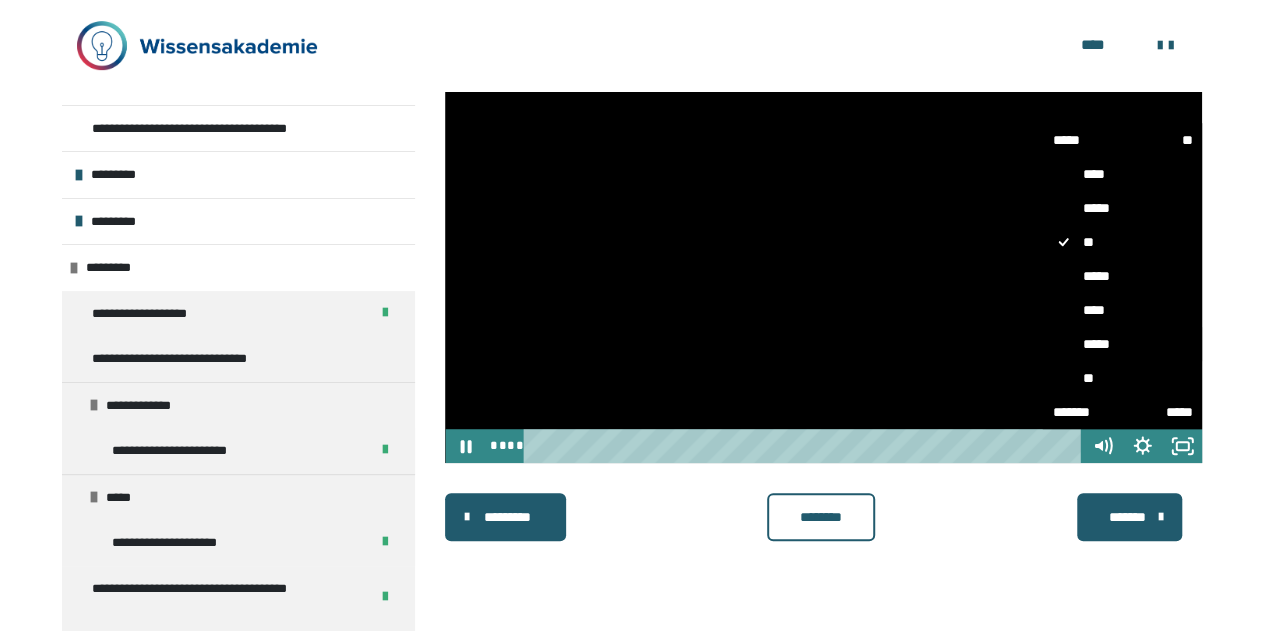 click on "*****" at bounding box center (1122, 344) 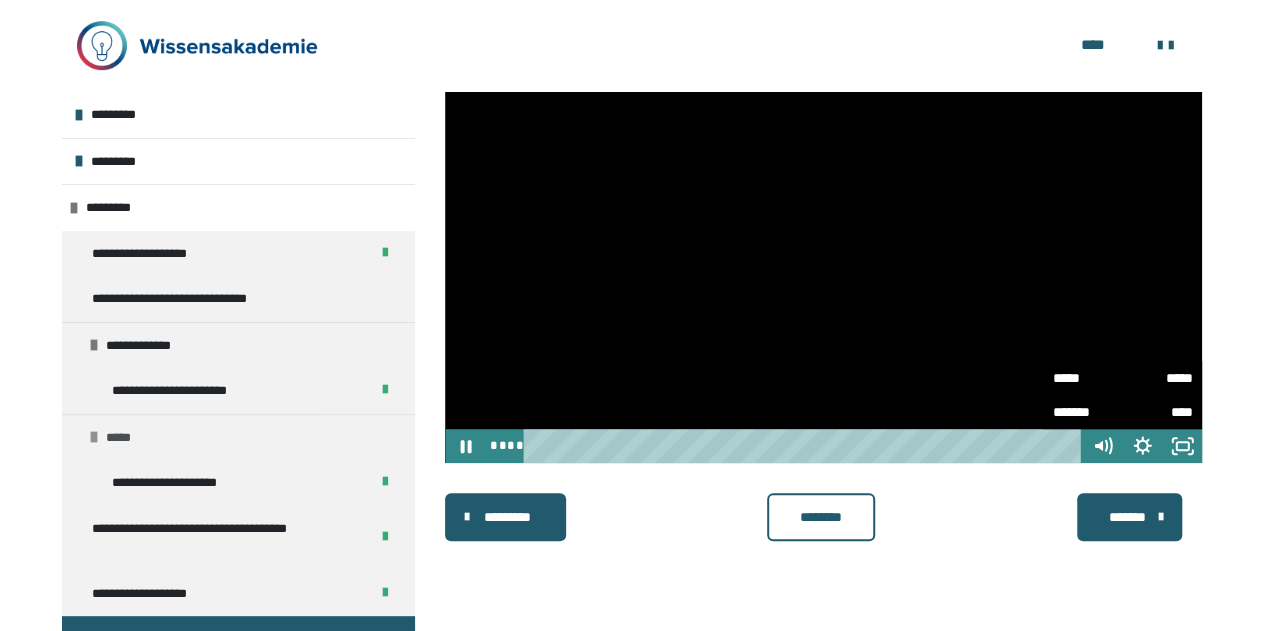 scroll, scrollTop: 0, scrollLeft: 0, axis: both 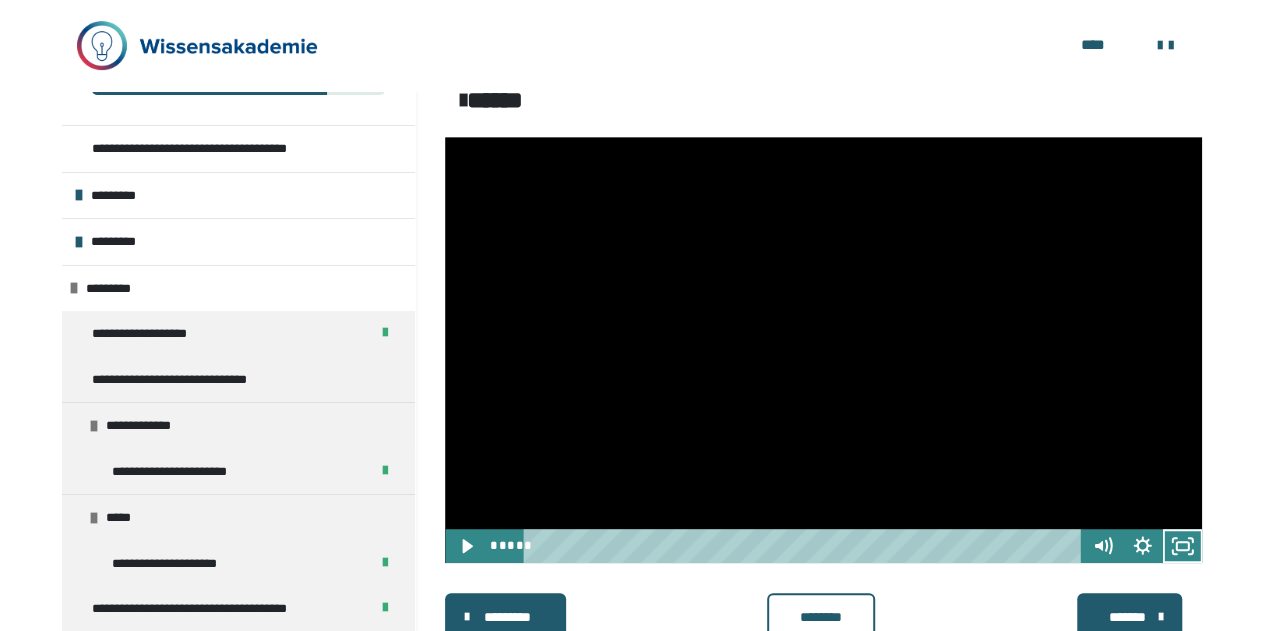 click on "********" at bounding box center [820, 617] 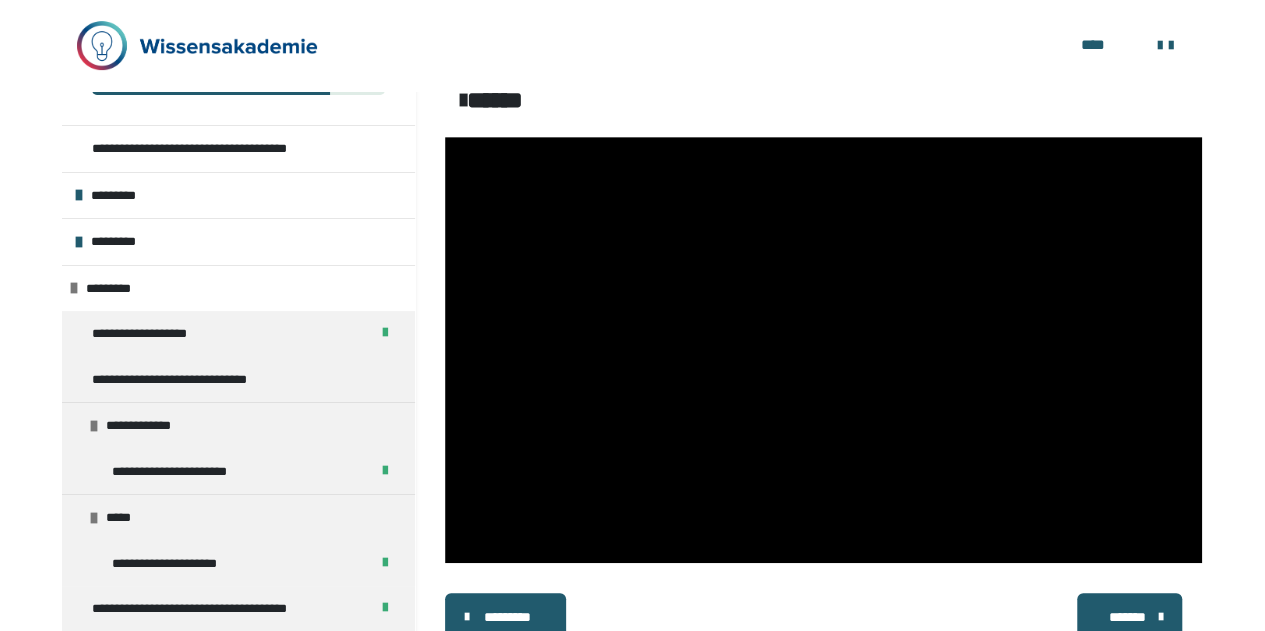 click on "********* ******** *******" at bounding box center (823, 617) 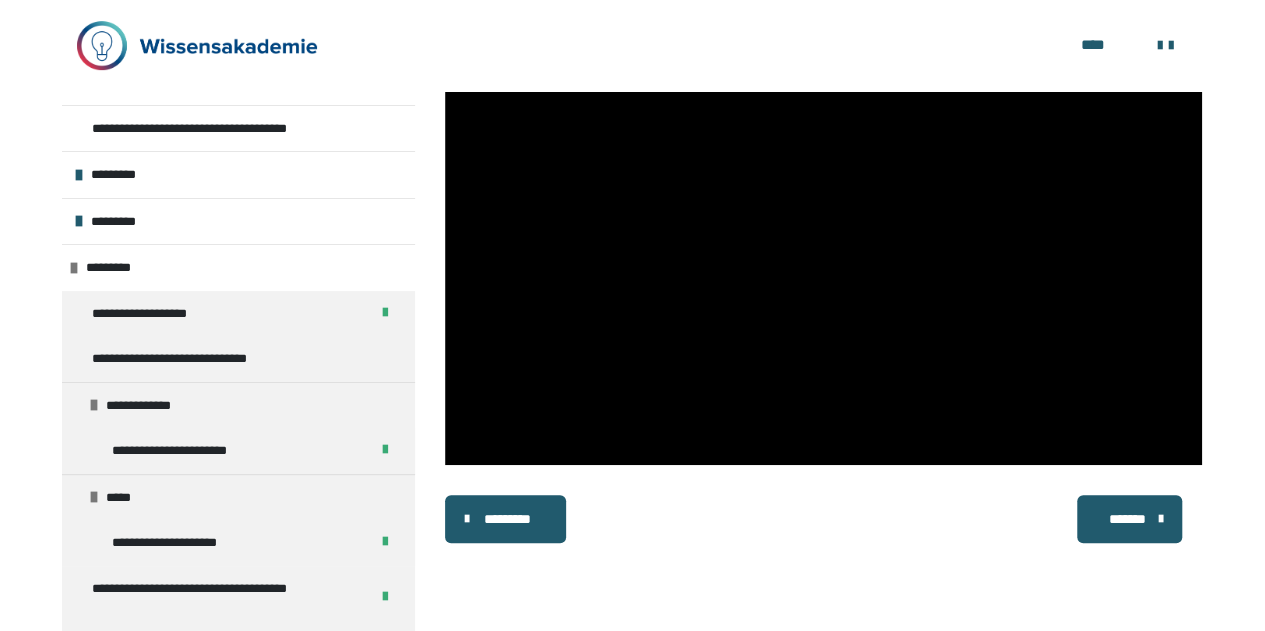 scroll, scrollTop: 448, scrollLeft: 0, axis: vertical 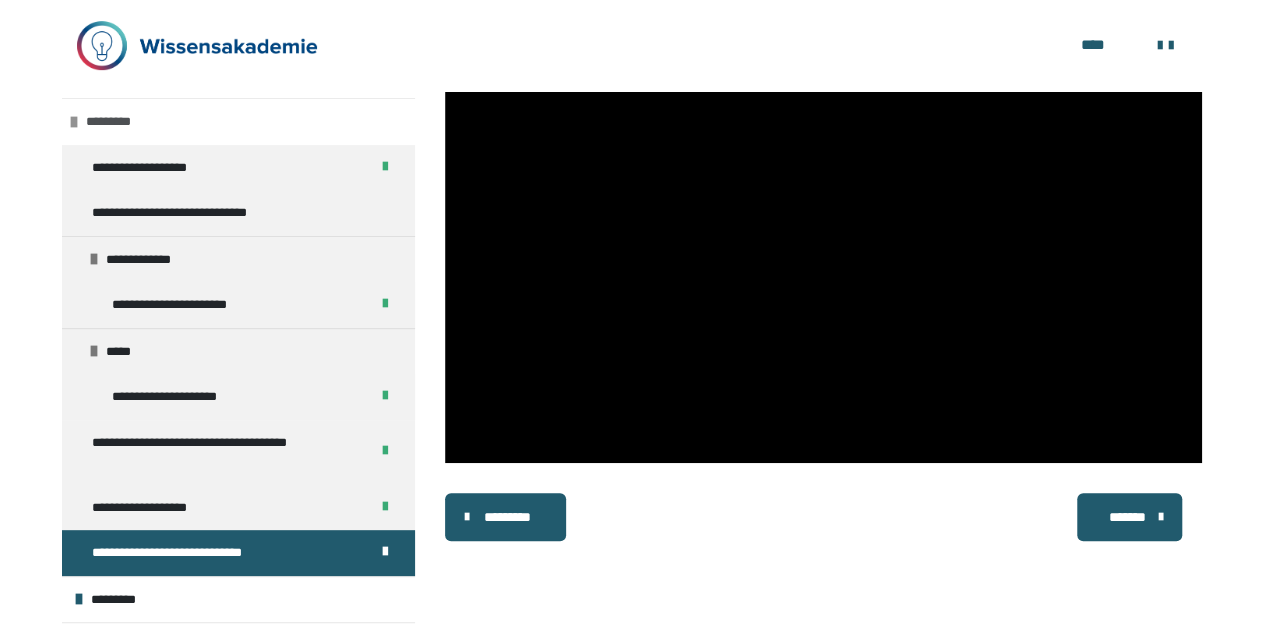 click at bounding box center [74, 122] 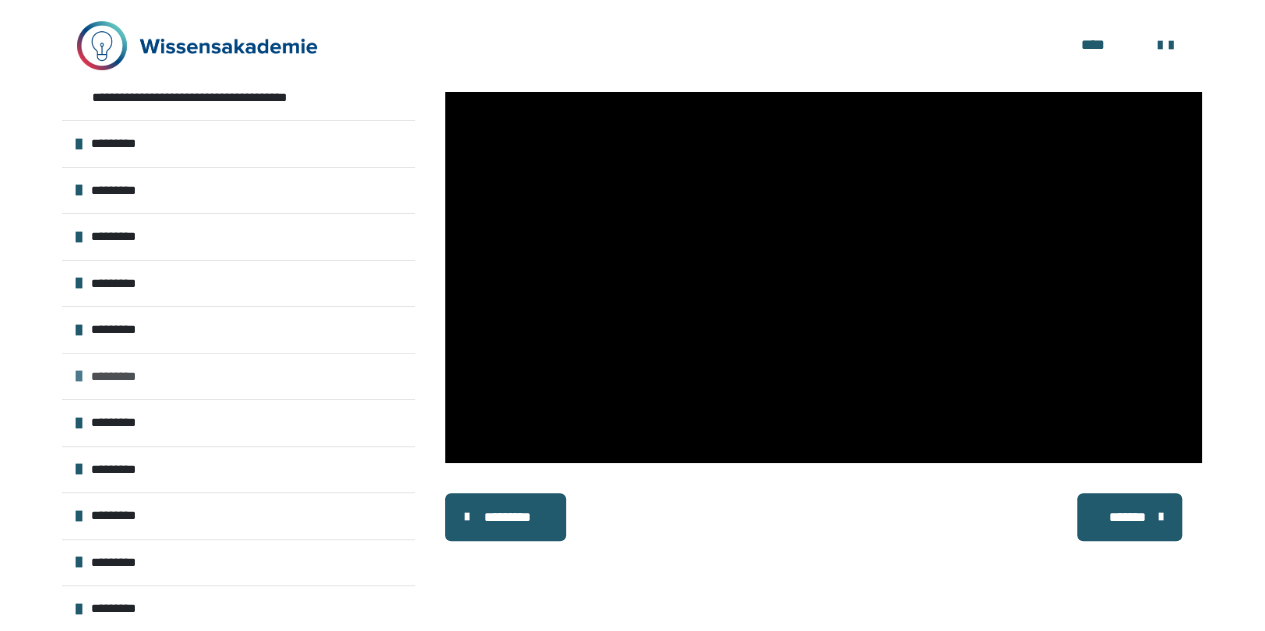 scroll, scrollTop: 0, scrollLeft: 0, axis: both 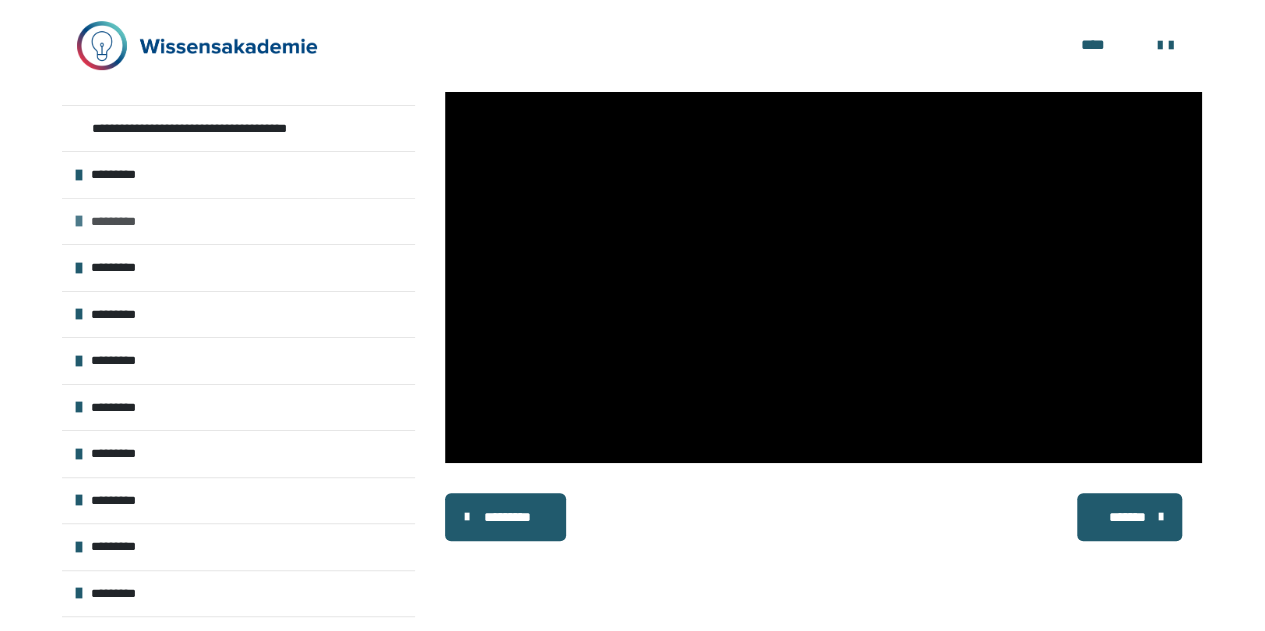 click at bounding box center (79, 221) 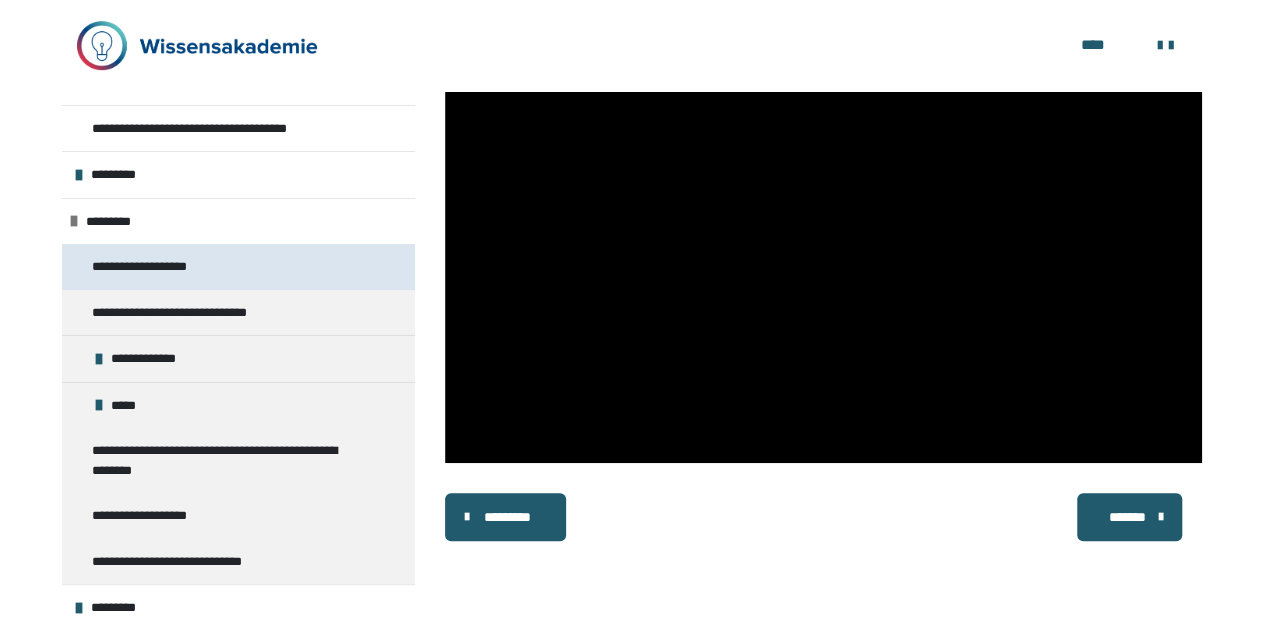 click on "**********" at bounding box center [155, 267] 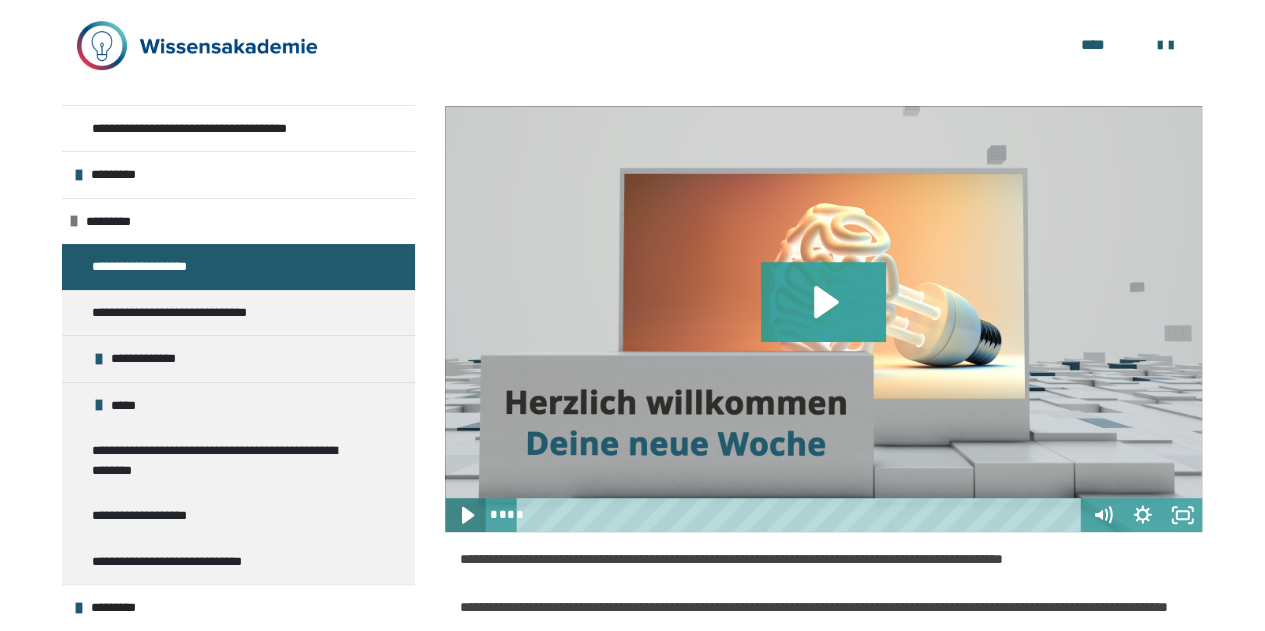 click 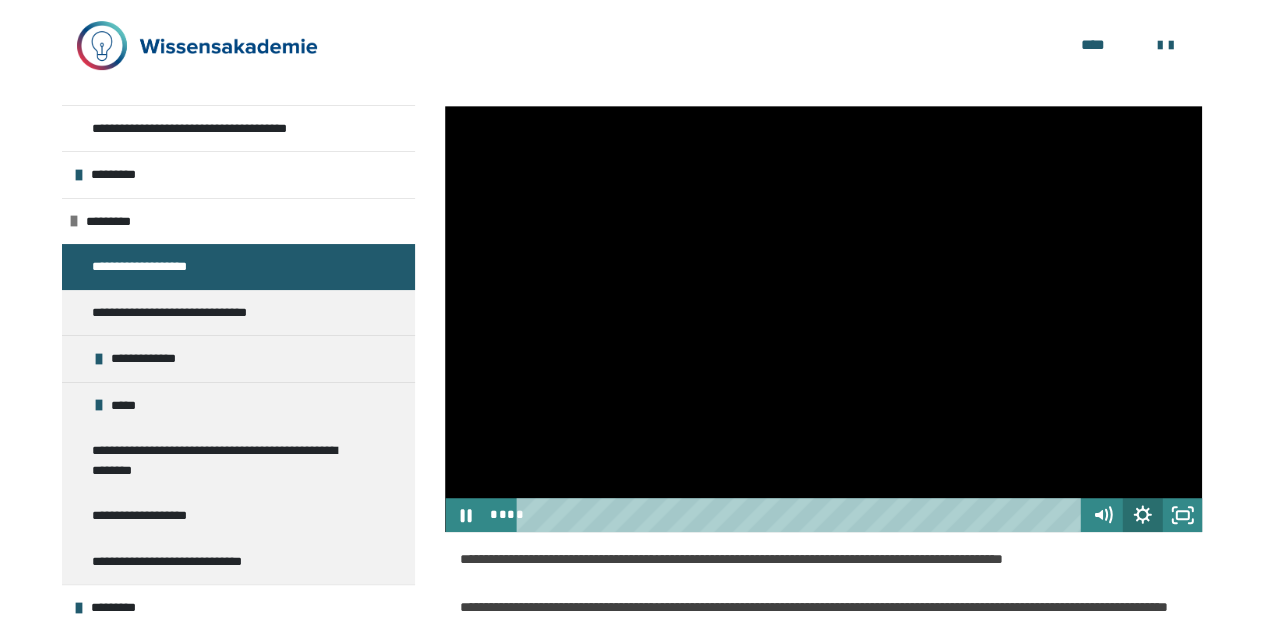 click 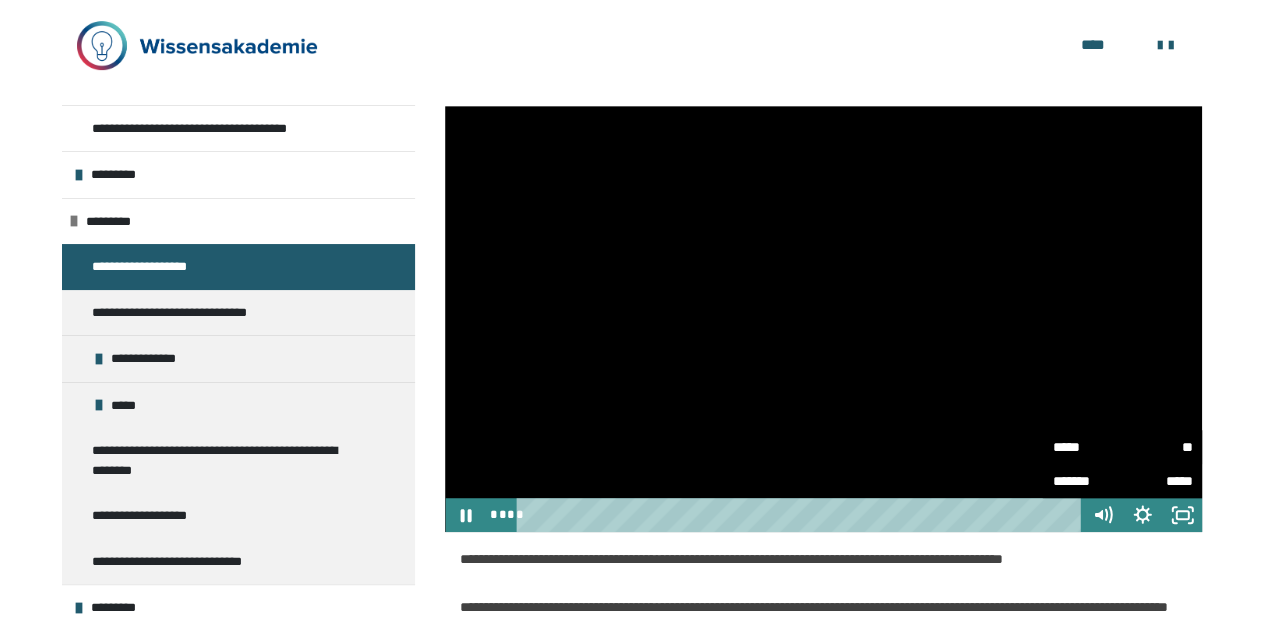 click on "**" at bounding box center (1157, 447) 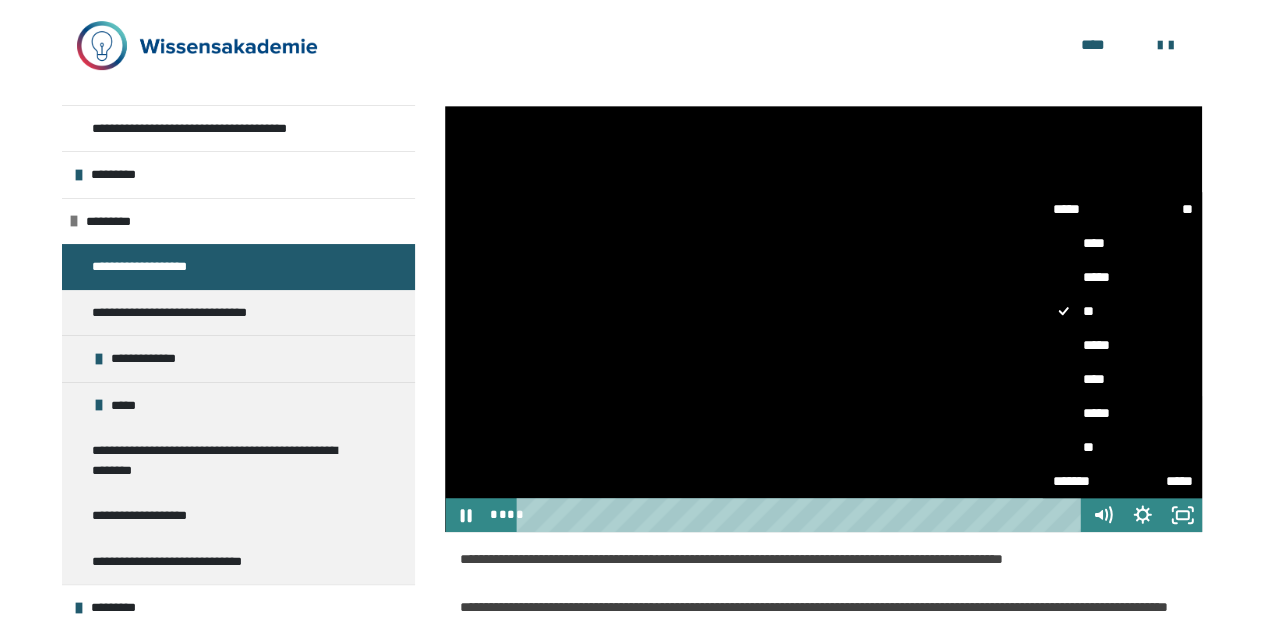 click on "*****" at bounding box center (1122, 413) 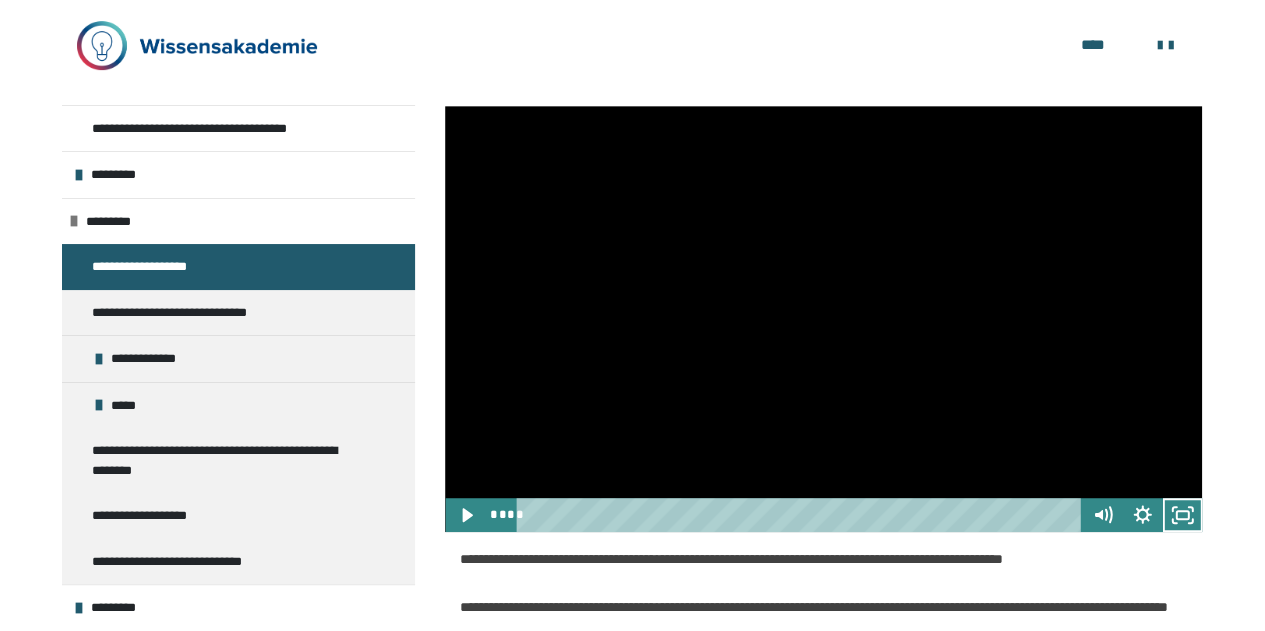 scroll, scrollTop: 544, scrollLeft: 0, axis: vertical 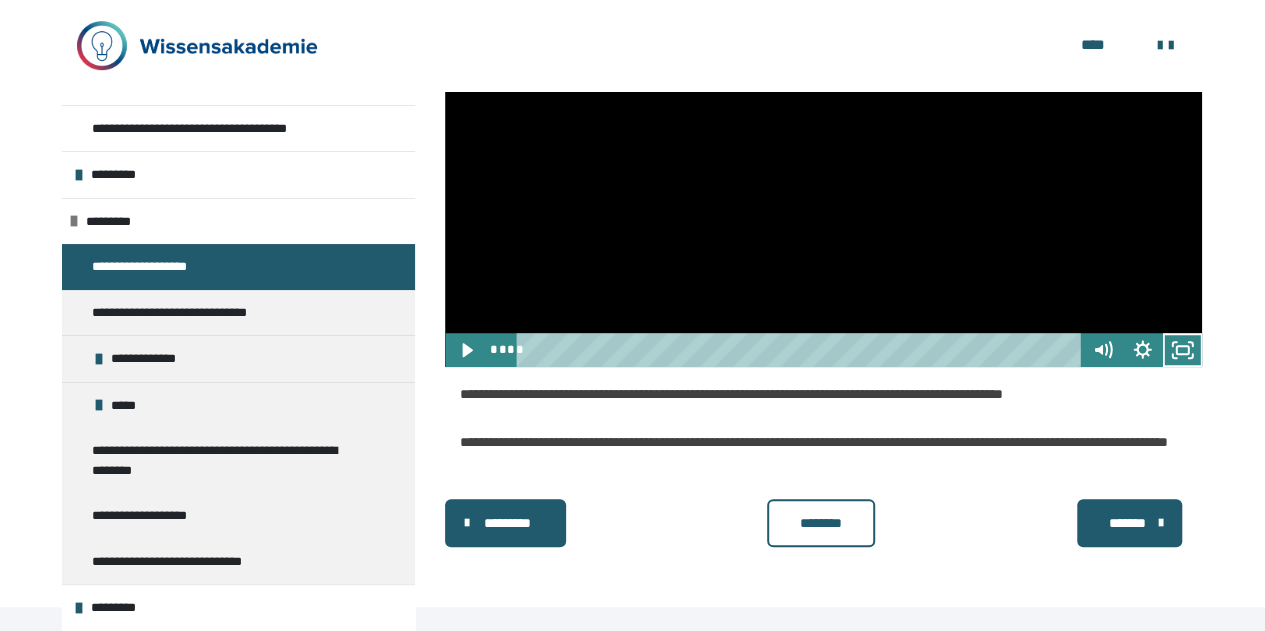 click on "********" at bounding box center (820, 523) 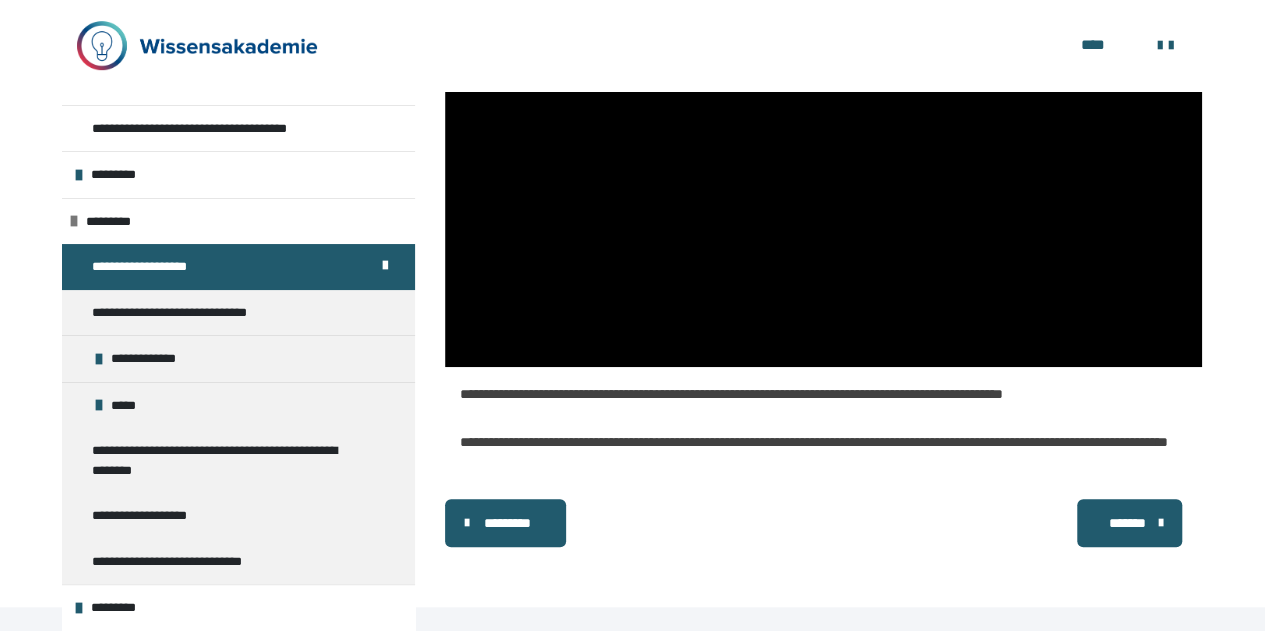 click on "*******" at bounding box center (1128, 523) 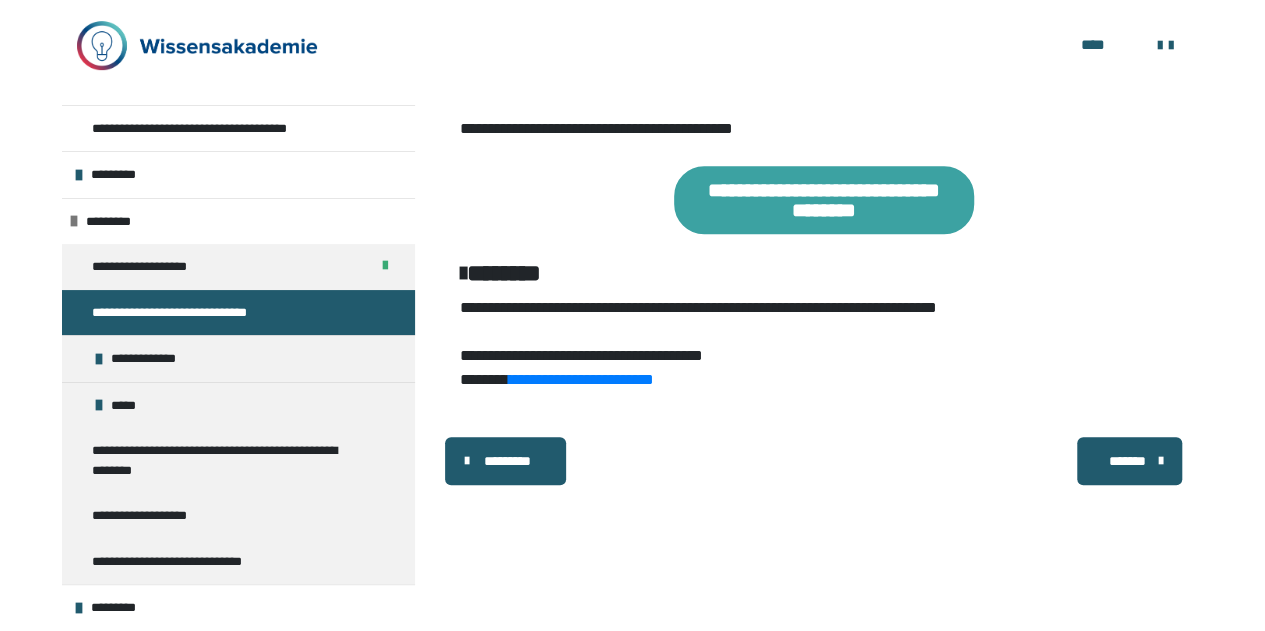 scroll, scrollTop: 448, scrollLeft: 0, axis: vertical 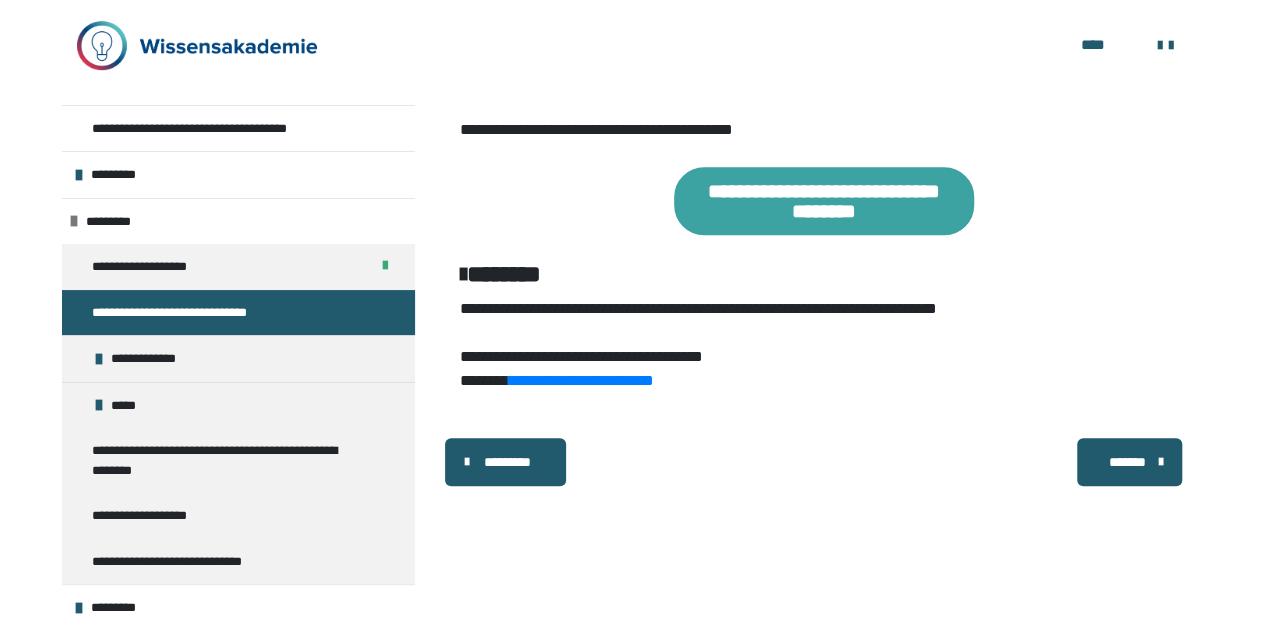 click on "*******" at bounding box center [1128, 462] 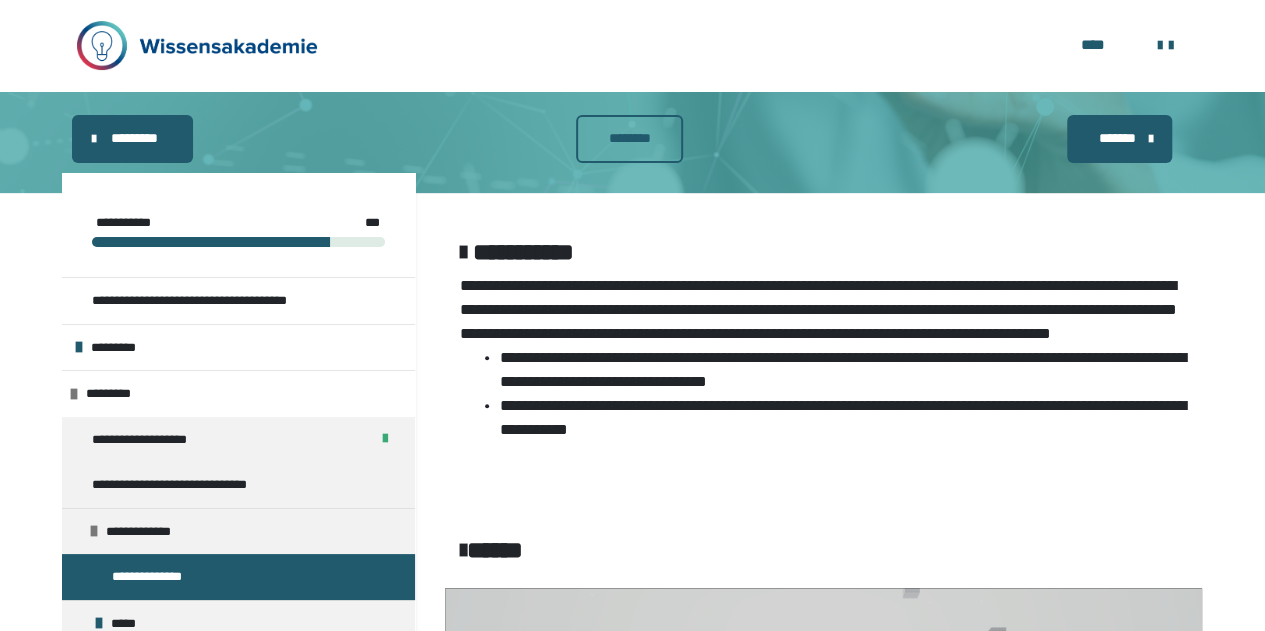 scroll, scrollTop: 194, scrollLeft: 0, axis: vertical 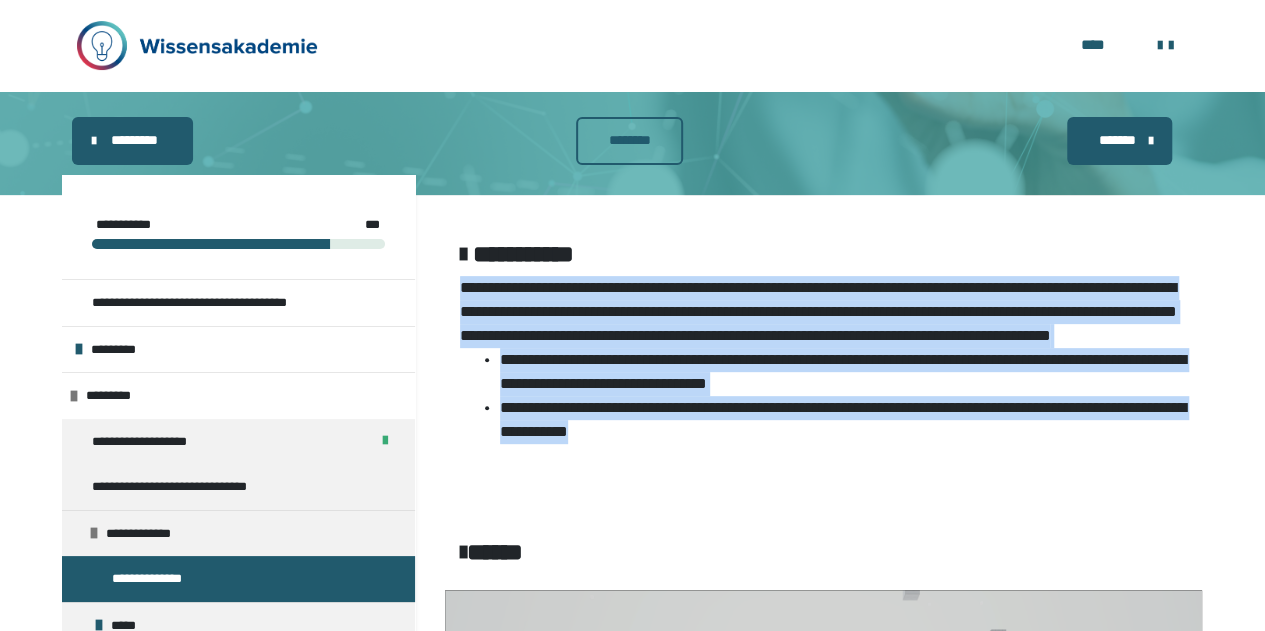 drag, startPoint x: 944, startPoint y: 454, endPoint x: 461, endPoint y: 290, distance: 510.0833 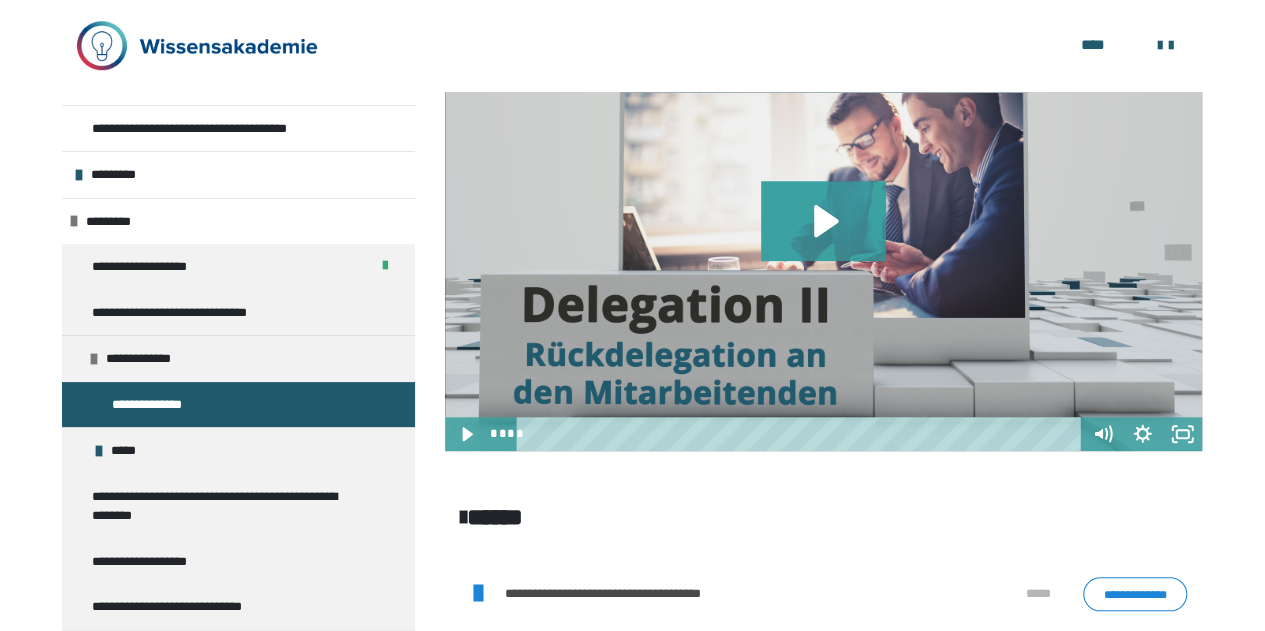 scroll, scrollTop: 872, scrollLeft: 0, axis: vertical 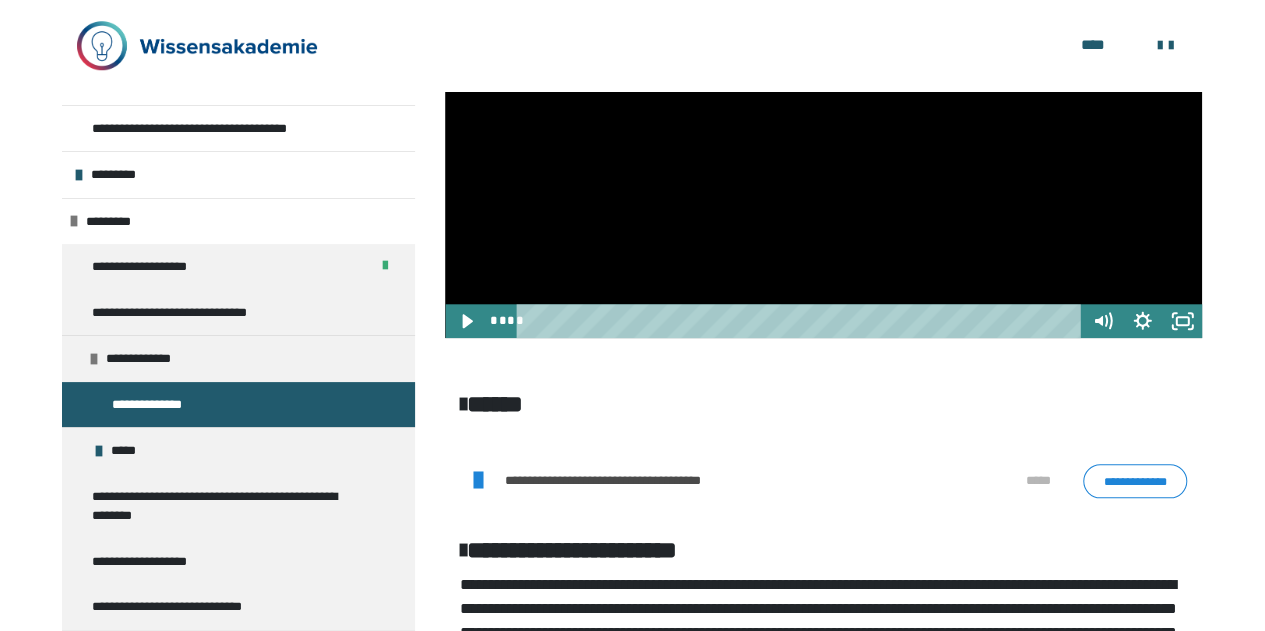 drag, startPoint x: 610, startPoint y: 339, endPoint x: 491, endPoint y: 350, distance: 119.507324 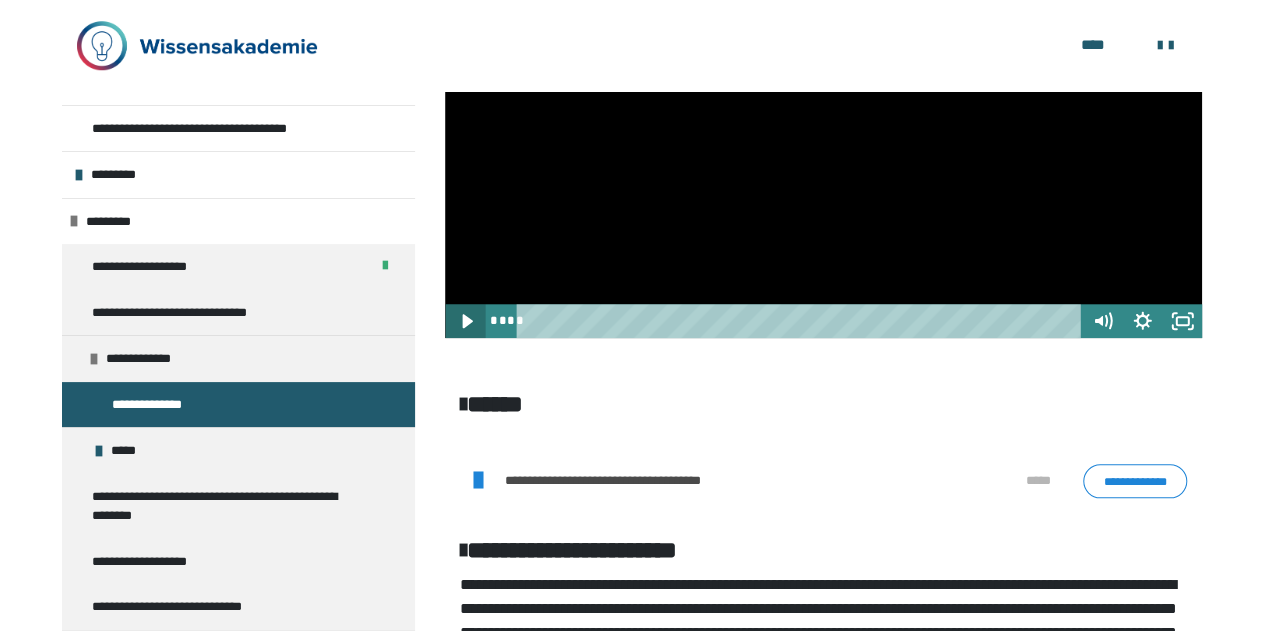 click 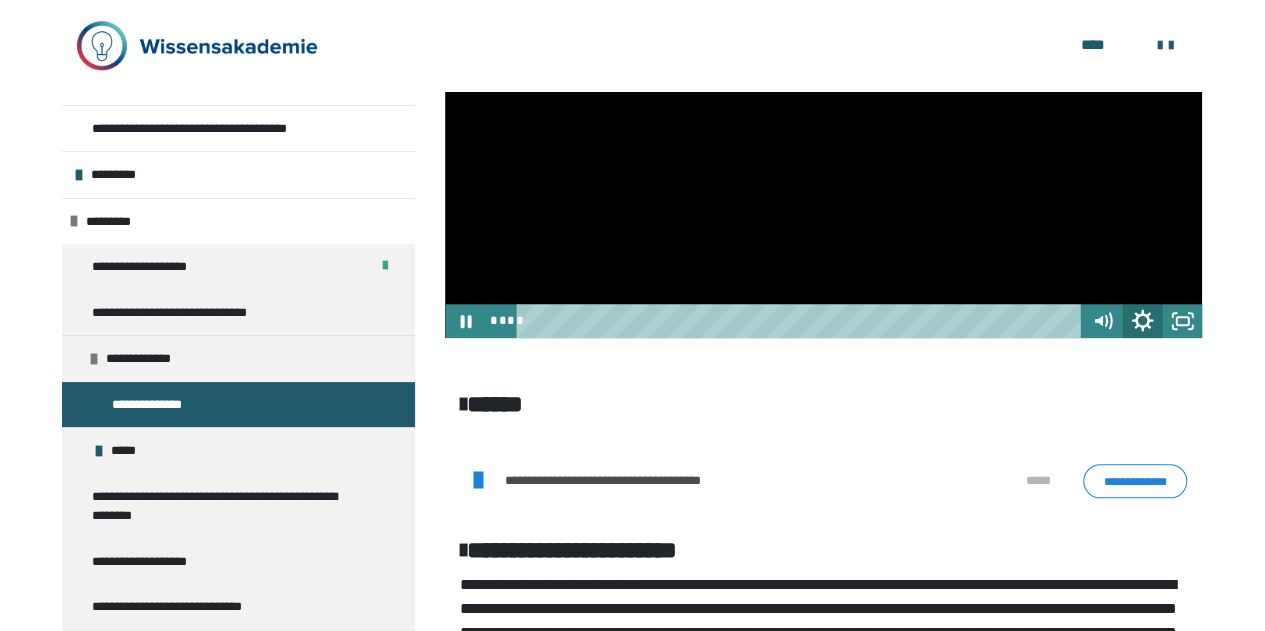 click 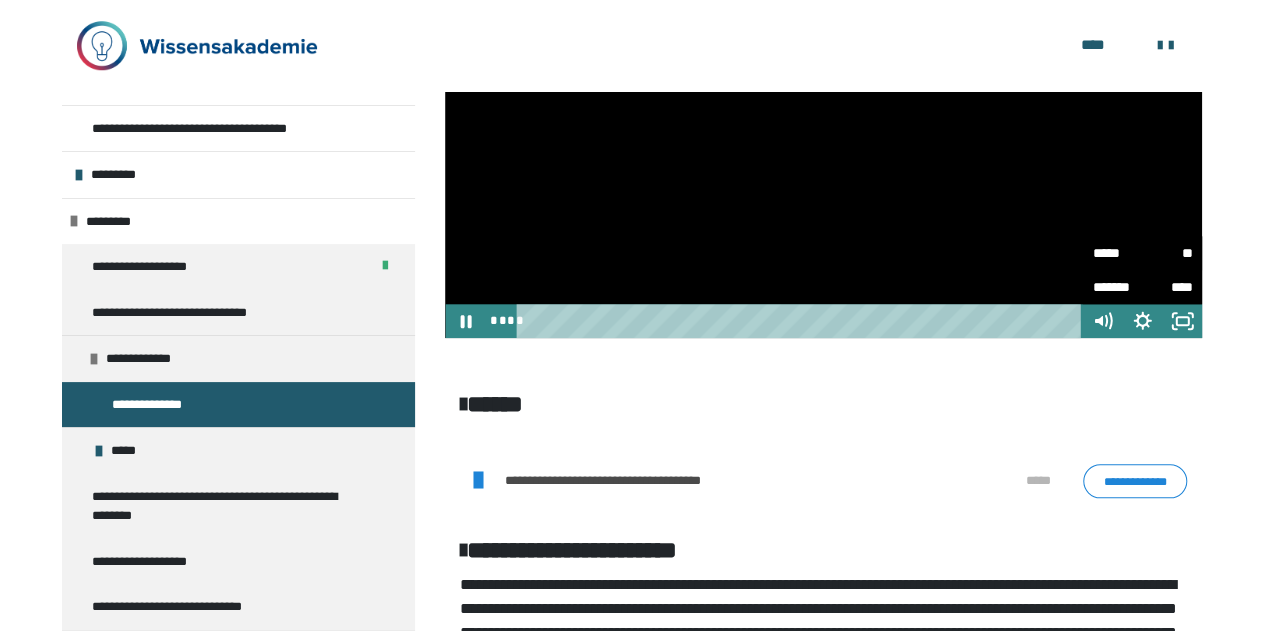 click on "**" at bounding box center (1167, 253) 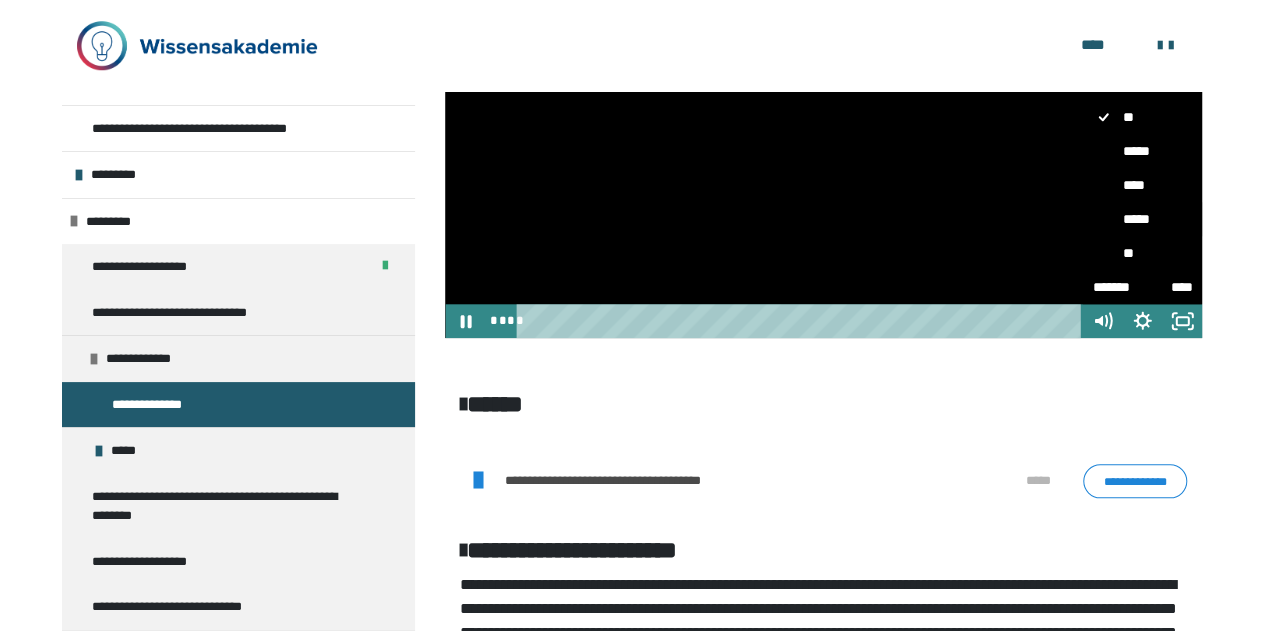 click on "*****" at bounding box center [1142, 219] 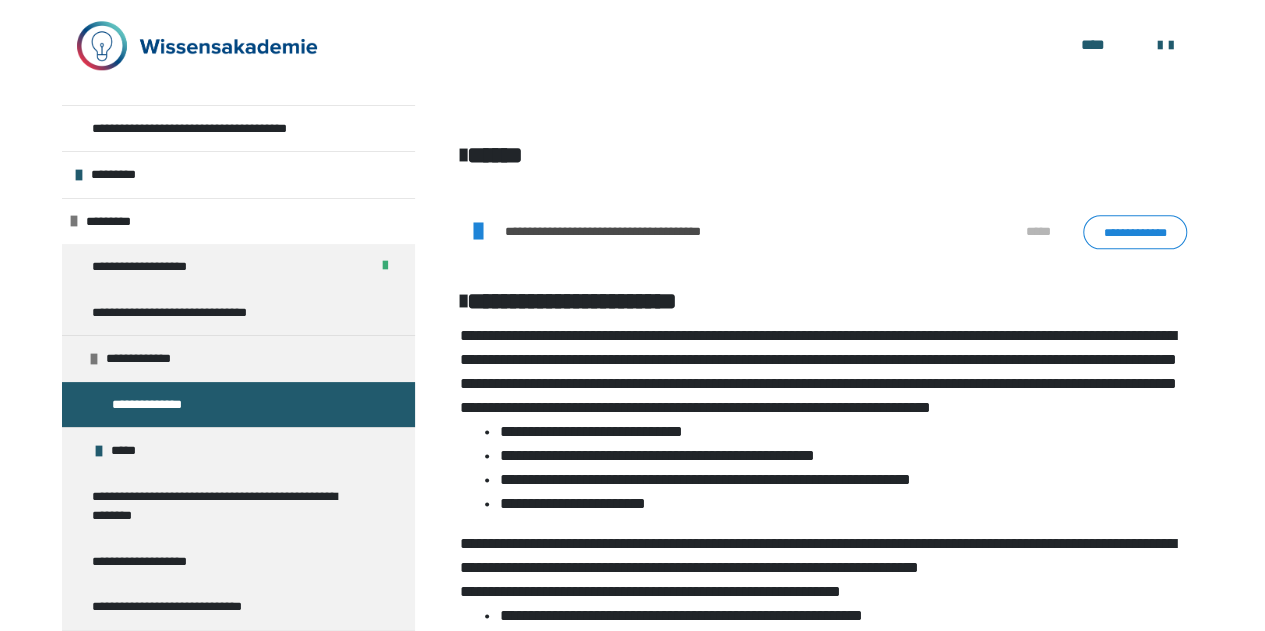 scroll, scrollTop: 1122, scrollLeft: 0, axis: vertical 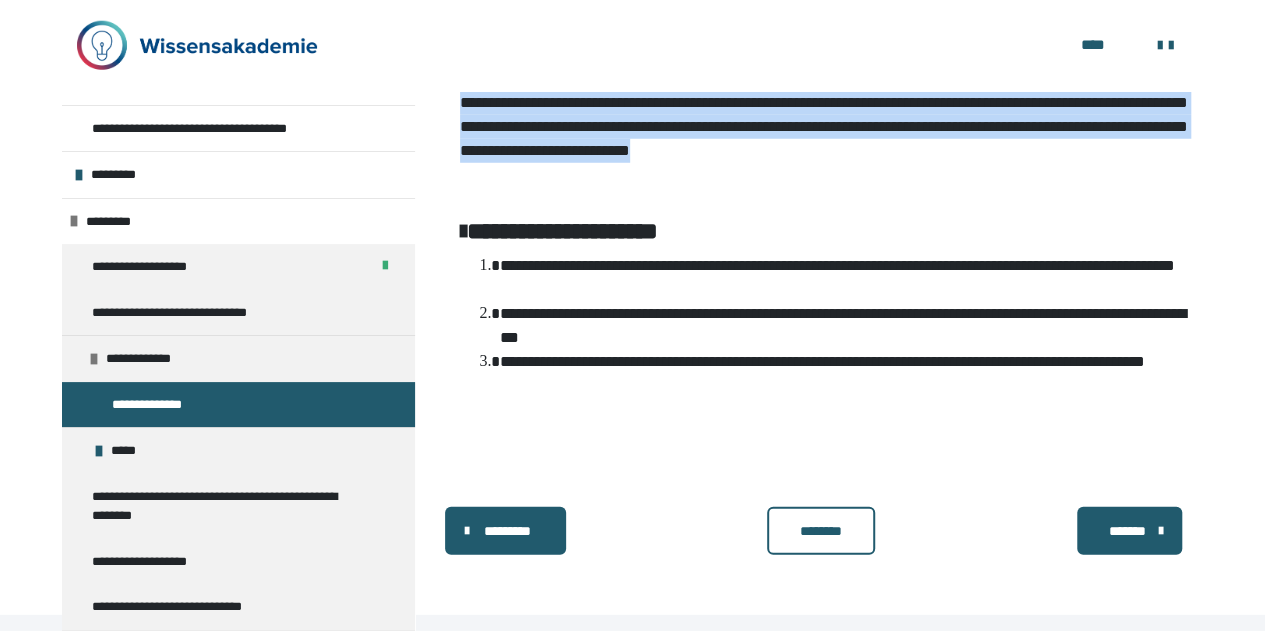 drag, startPoint x: 456, startPoint y: 346, endPoint x: 1204, endPoint y: 191, distance: 763.8907 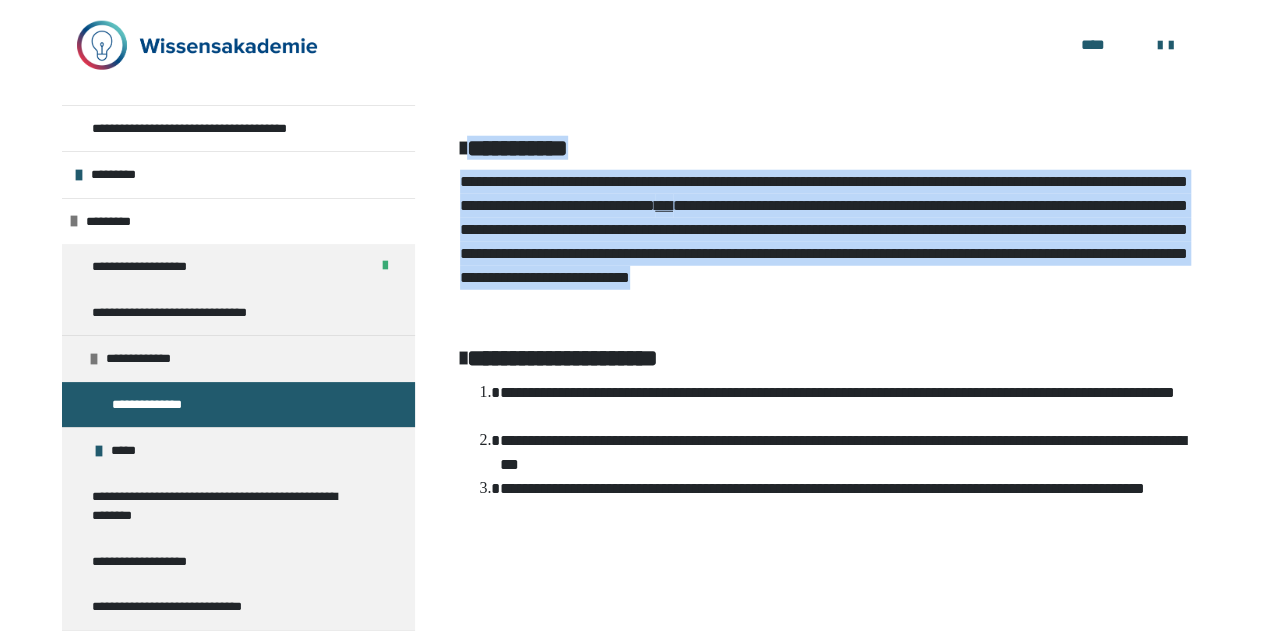 scroll, scrollTop: 2708, scrollLeft: 0, axis: vertical 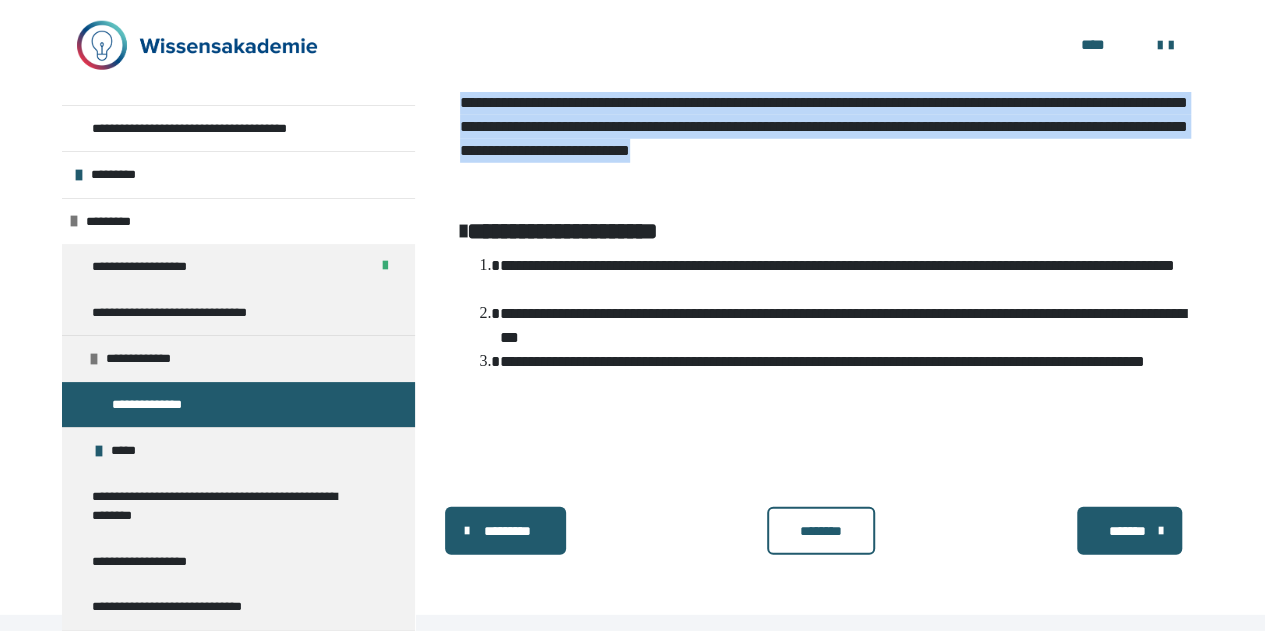 click on "********" at bounding box center [820, 531] 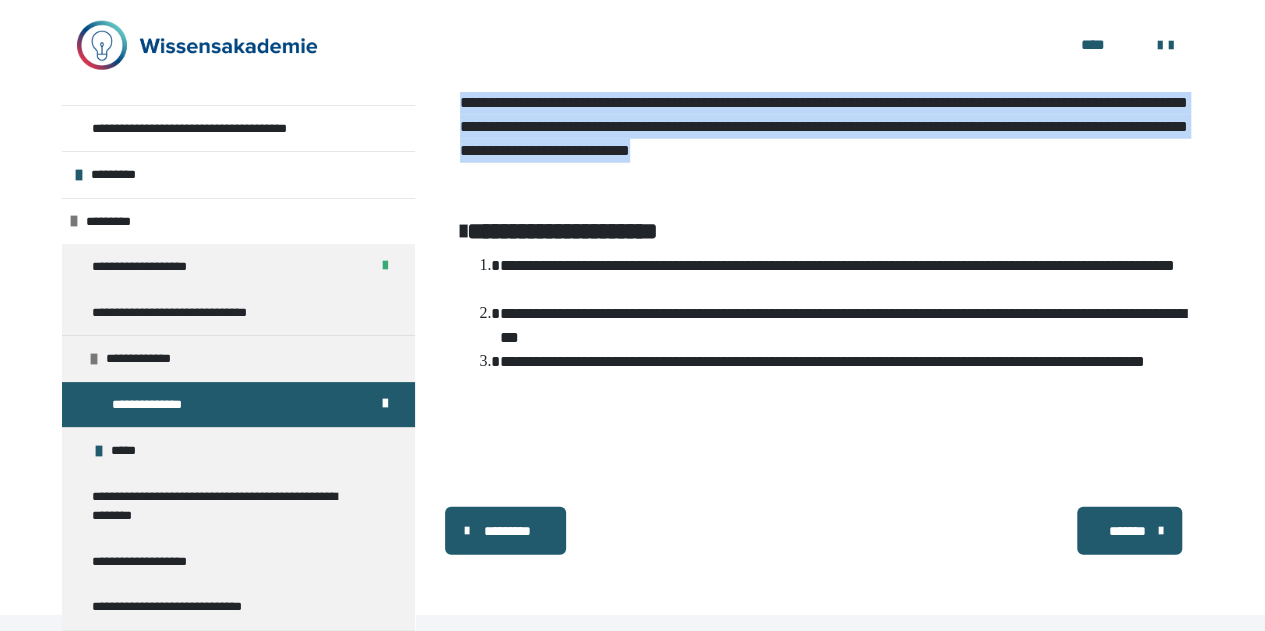 click on "*******" at bounding box center (1128, 531) 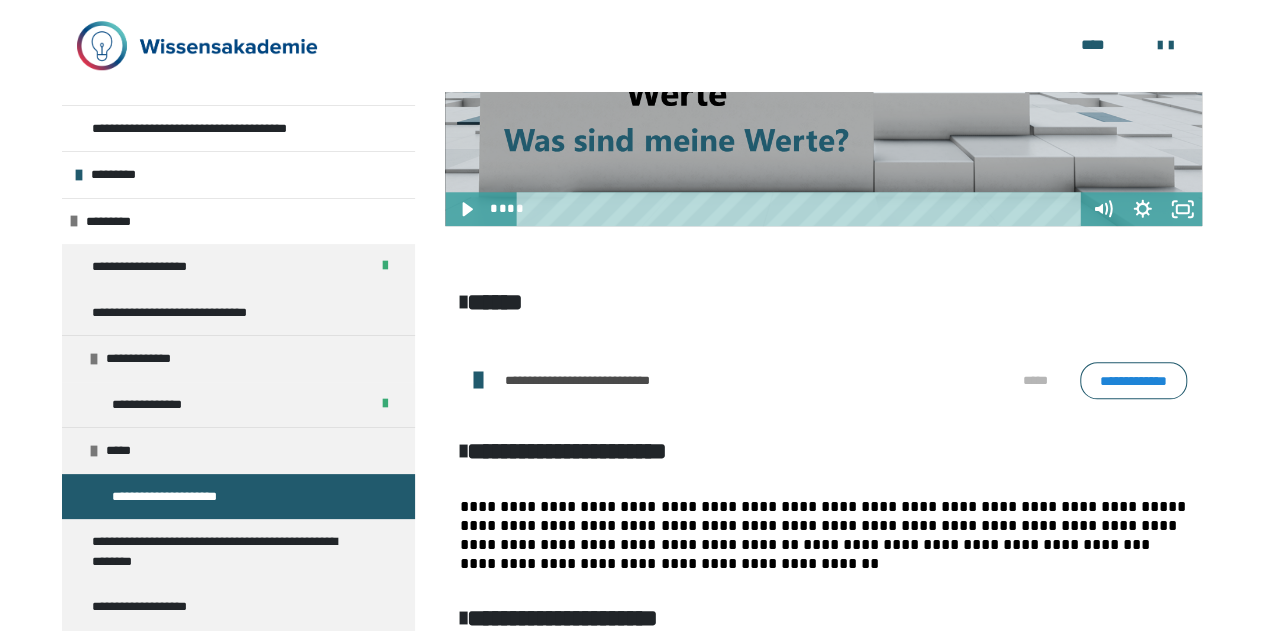 scroll, scrollTop: 913, scrollLeft: 0, axis: vertical 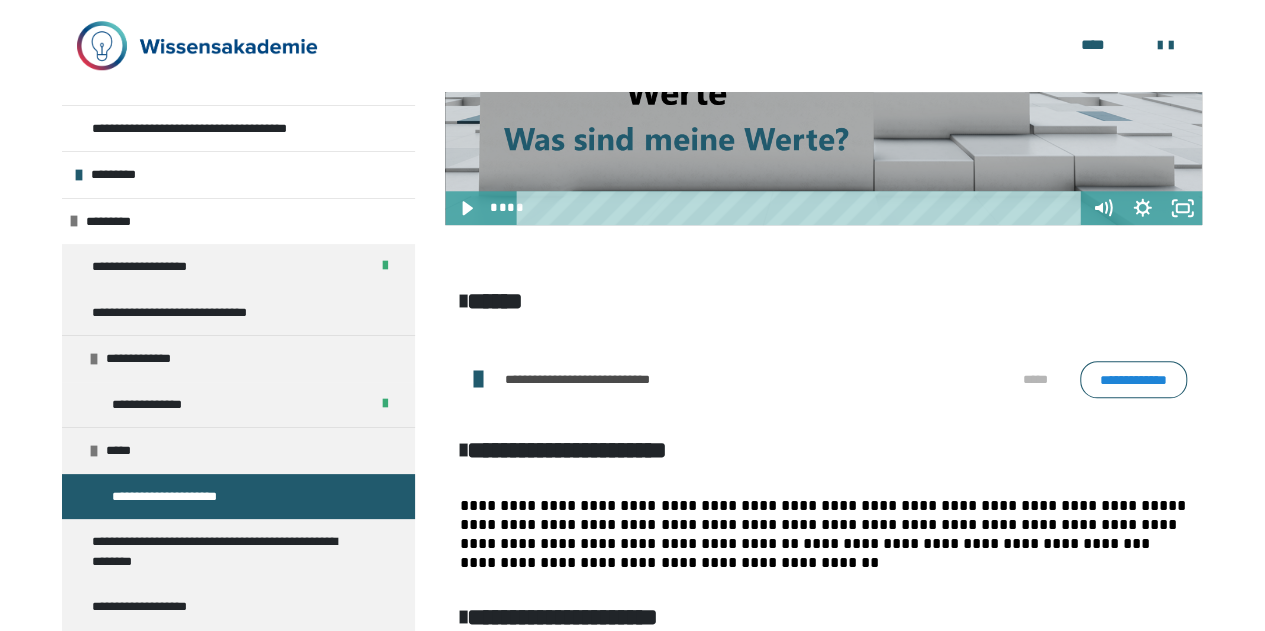 type 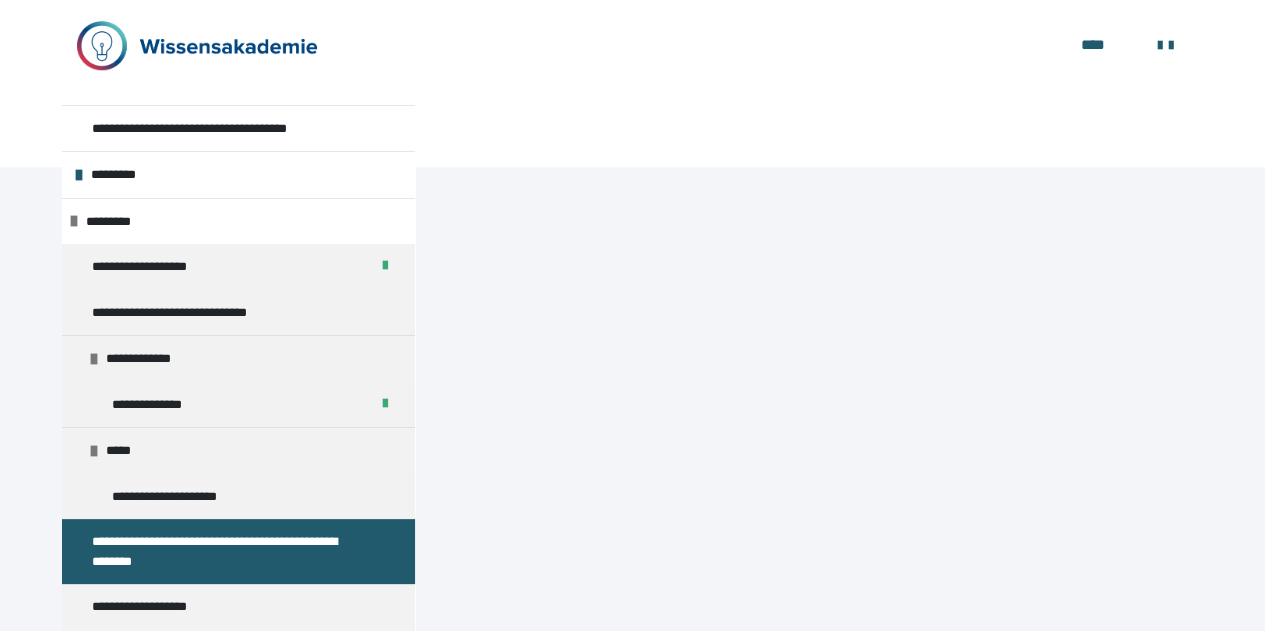 scroll, scrollTop: 448, scrollLeft: 0, axis: vertical 